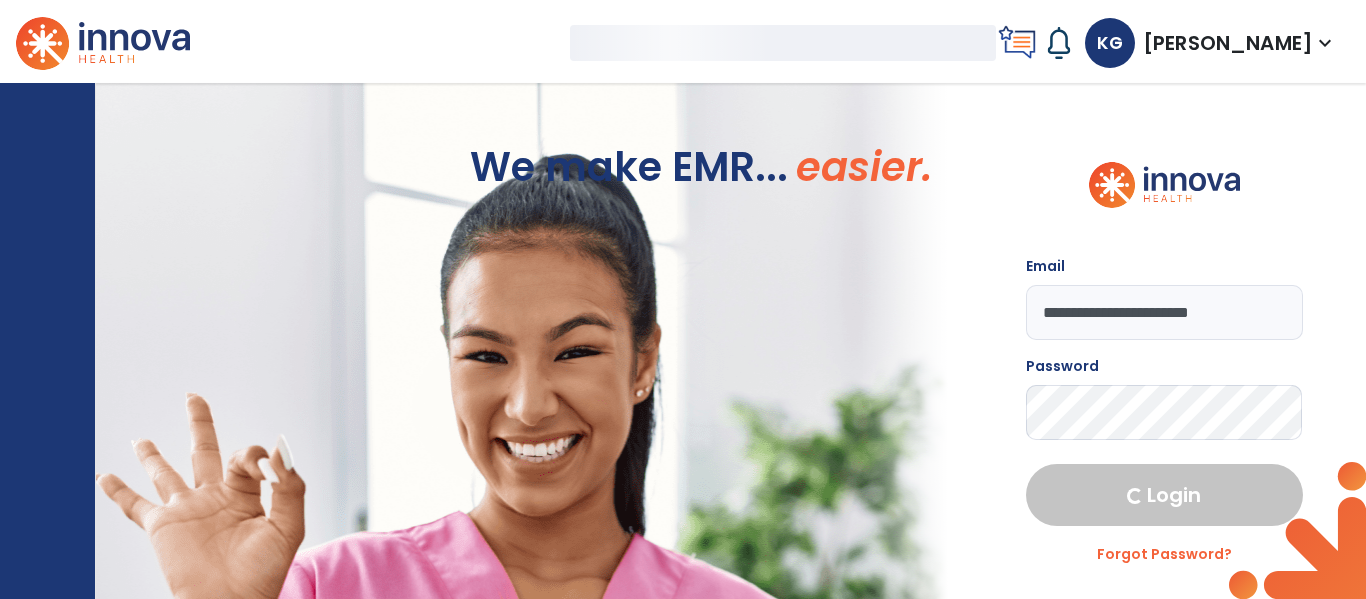 scroll, scrollTop: 0, scrollLeft: 0, axis: both 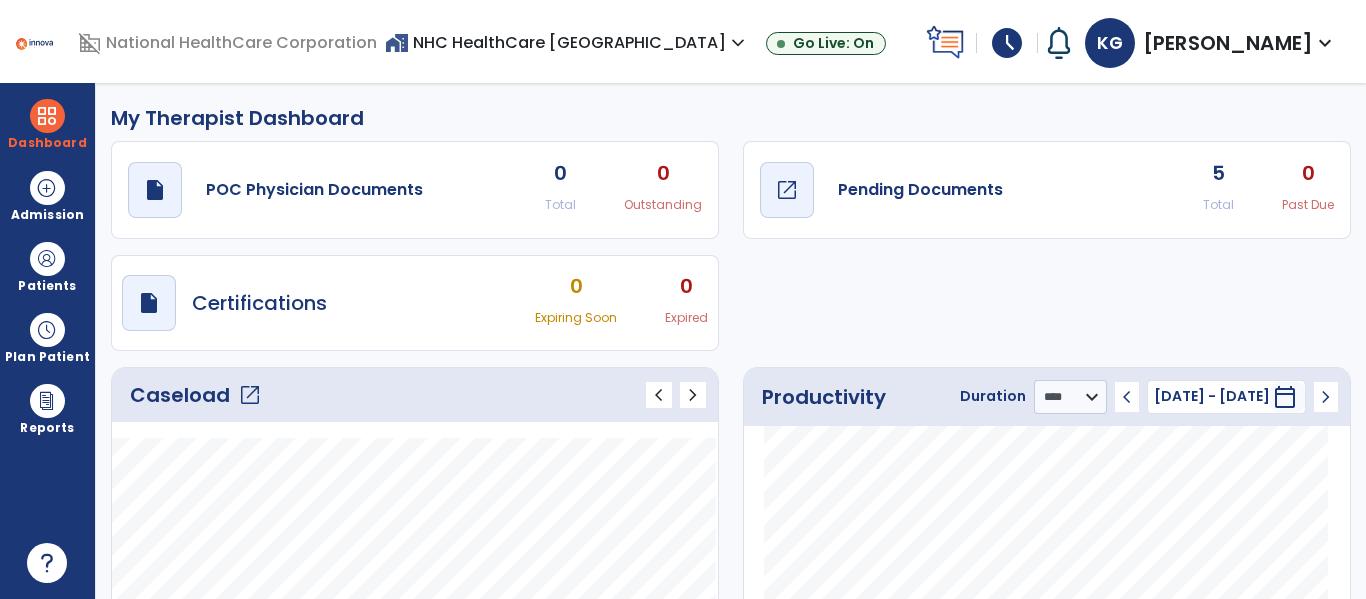 click on "open_in_new" 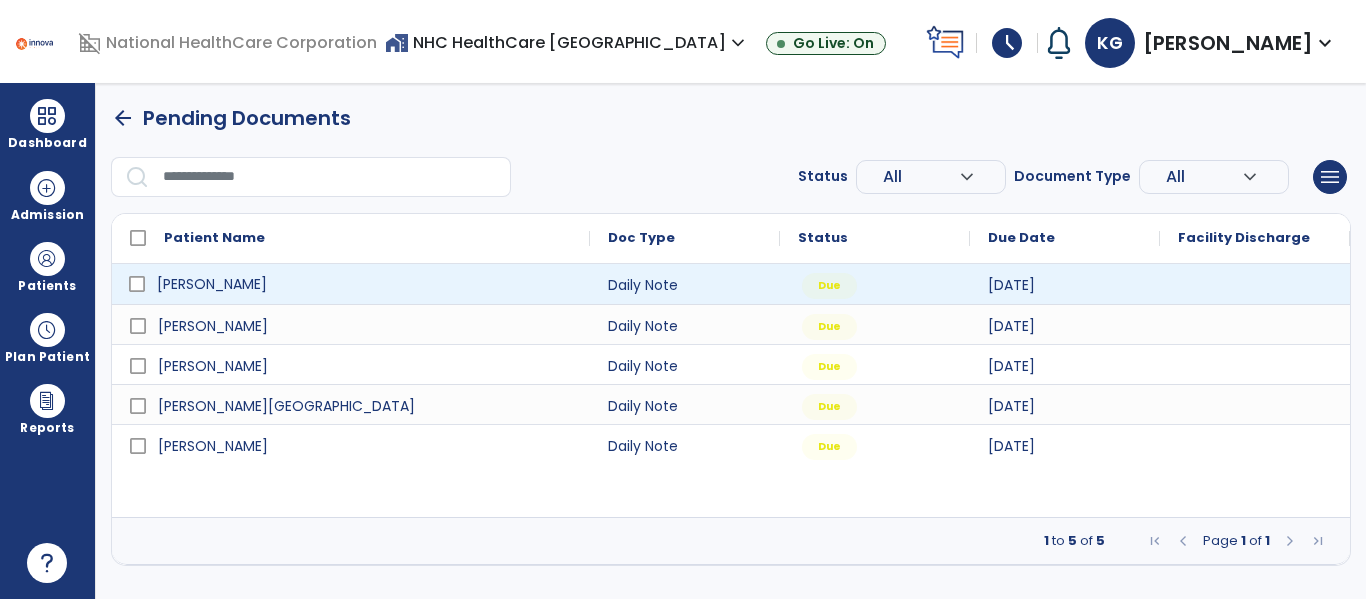 click on "[PERSON_NAME]" at bounding box center [365, 284] 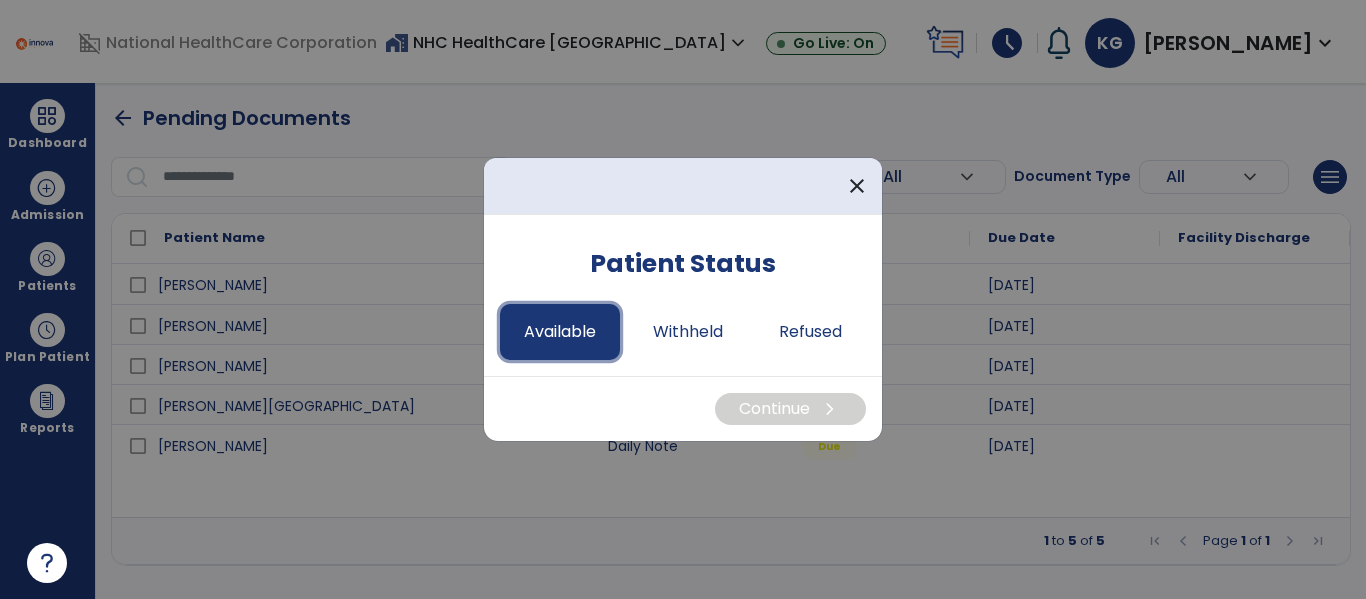 click on "Available" at bounding box center [560, 332] 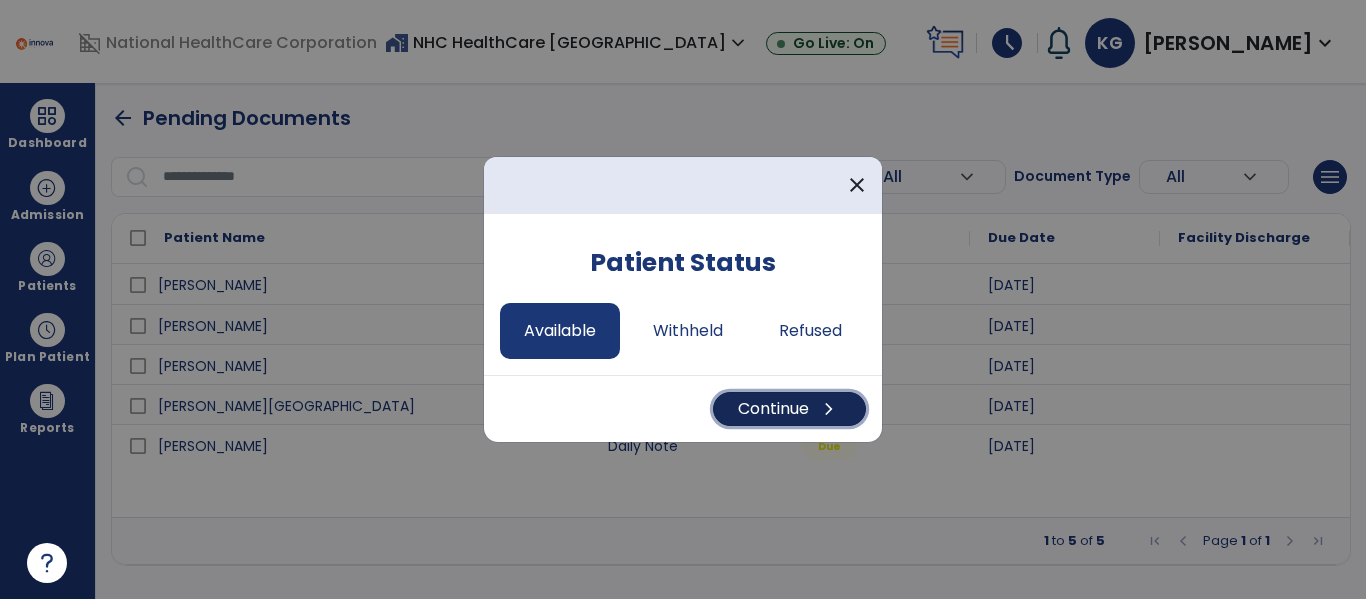 click on "chevron_right" at bounding box center (829, 409) 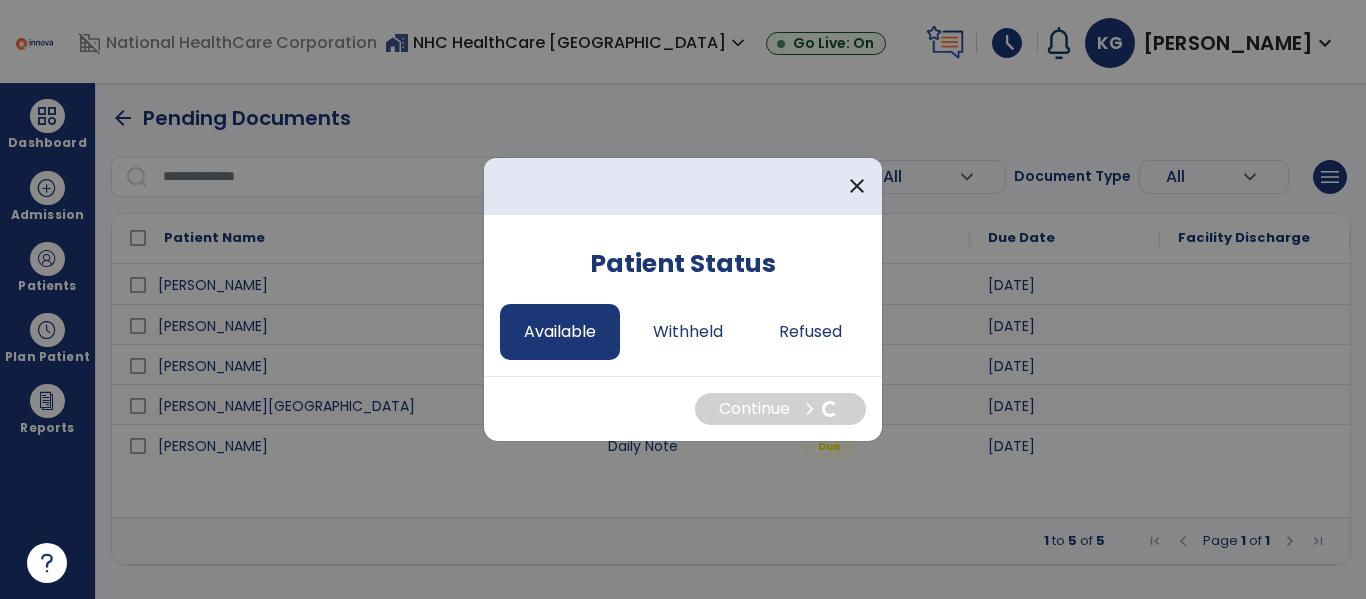 select on "*" 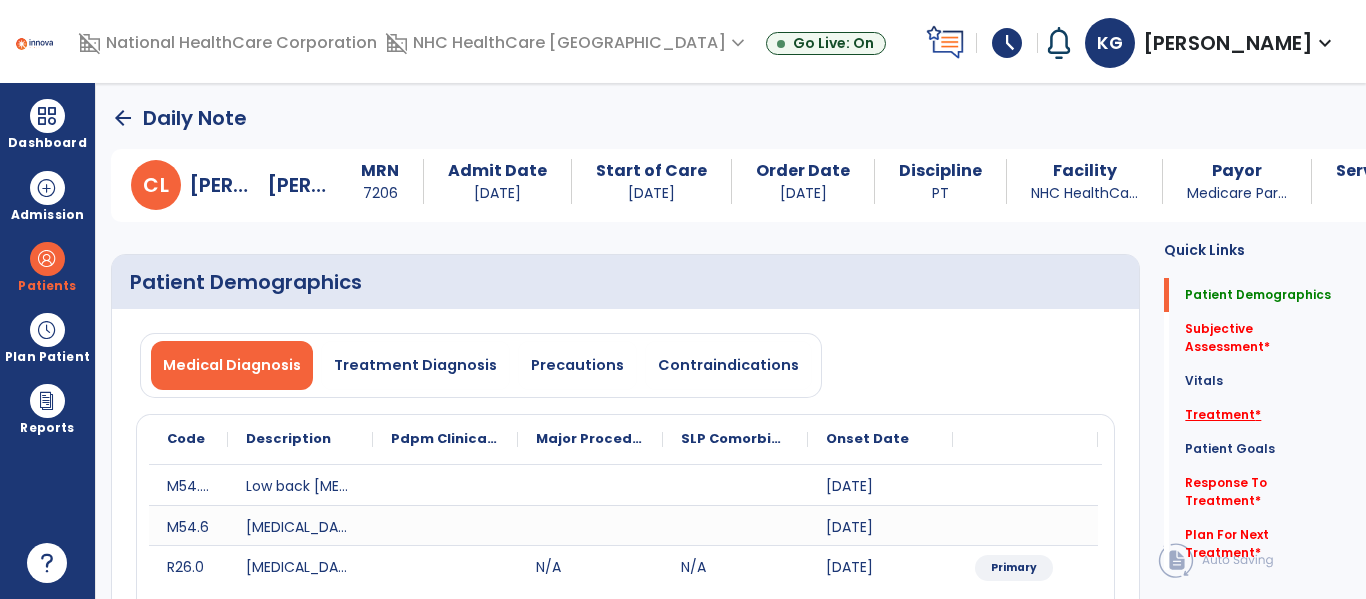 click on "Treatment   *" 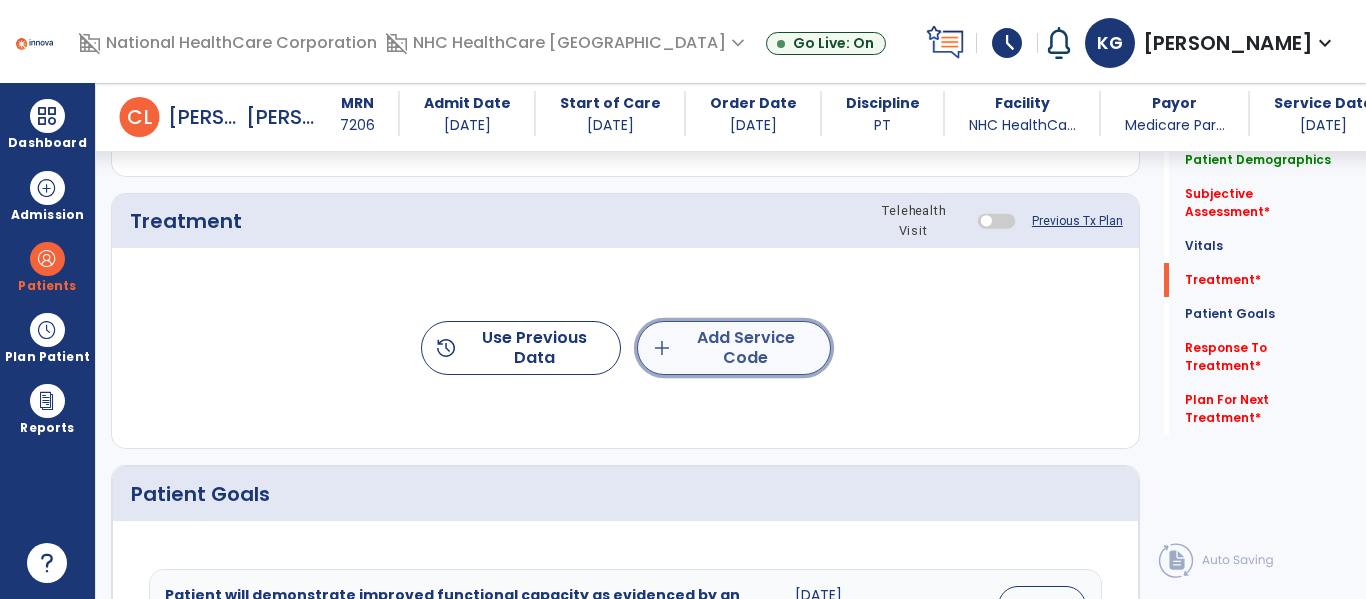 click on "add  Add Service Code" 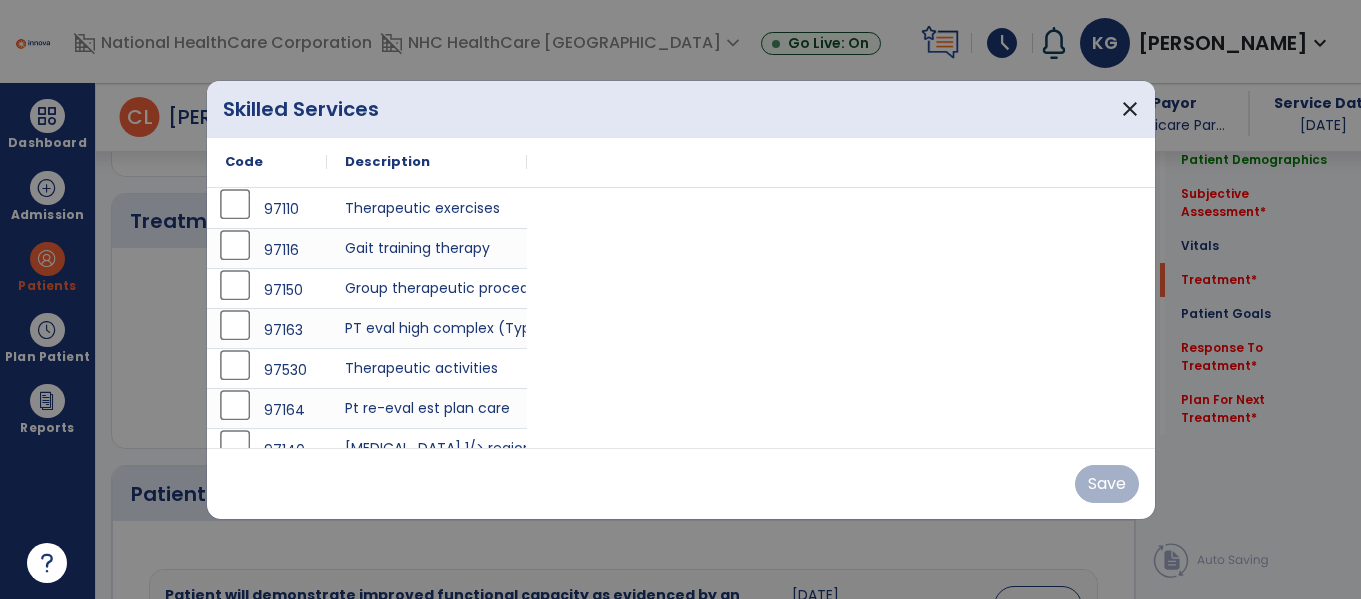 scroll, scrollTop: 1166, scrollLeft: 0, axis: vertical 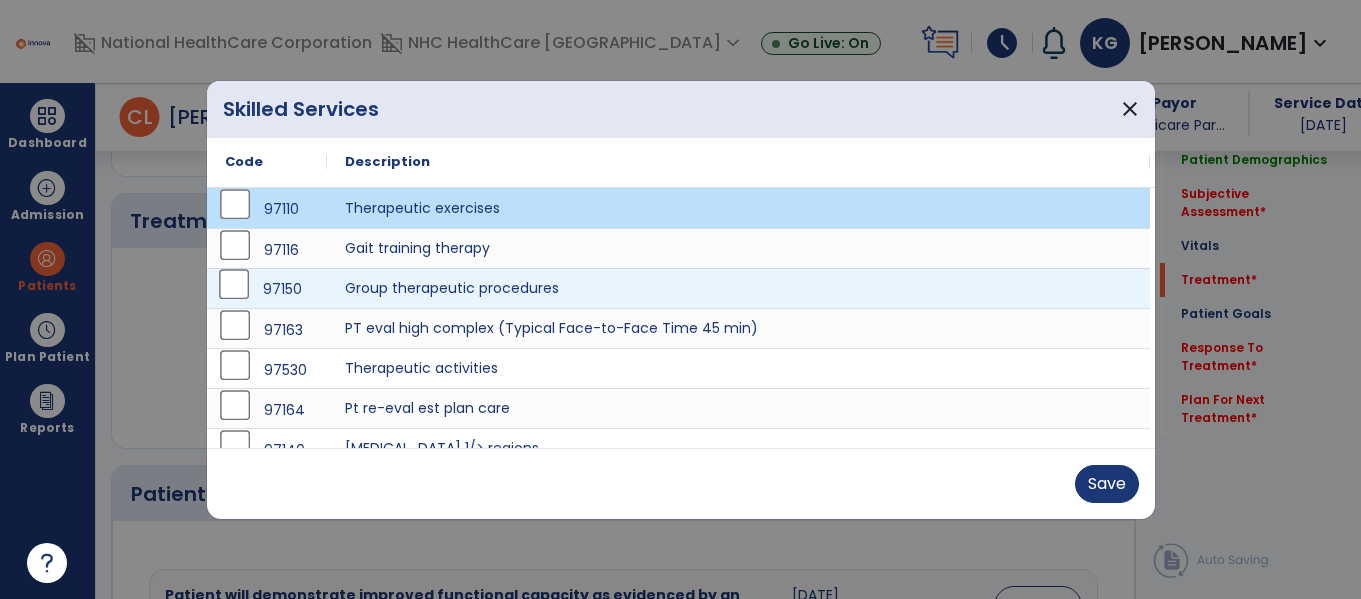 click on "97150" at bounding box center [267, 289] 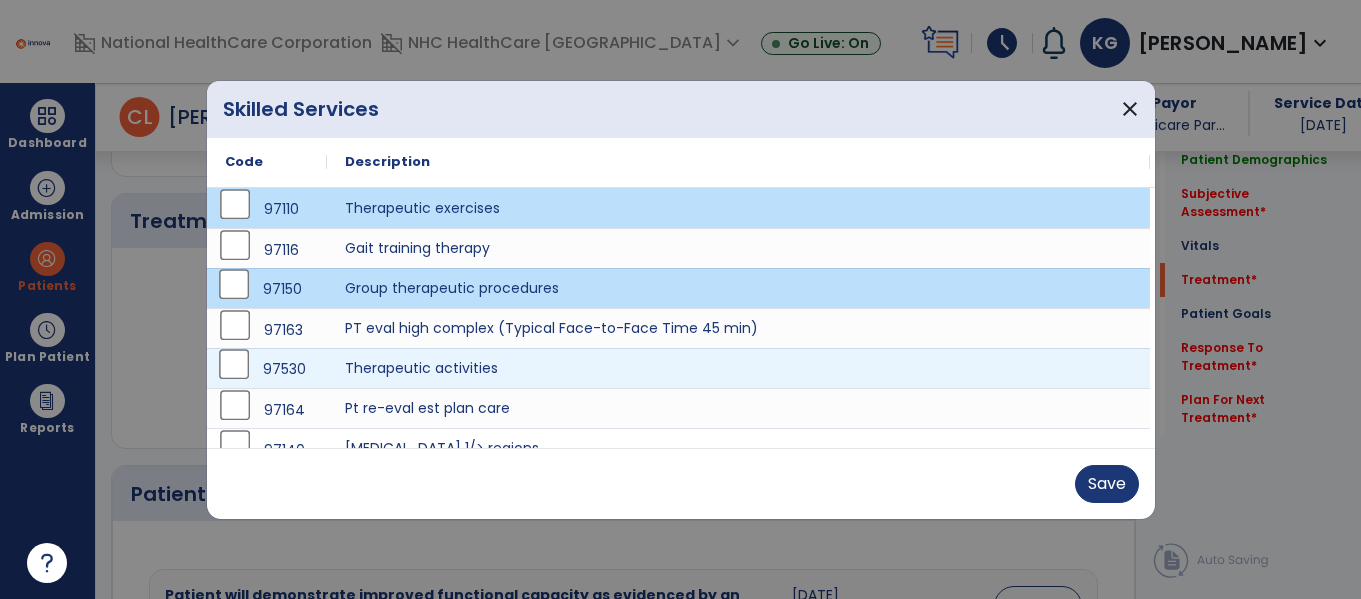 click on "97530" at bounding box center (267, 369) 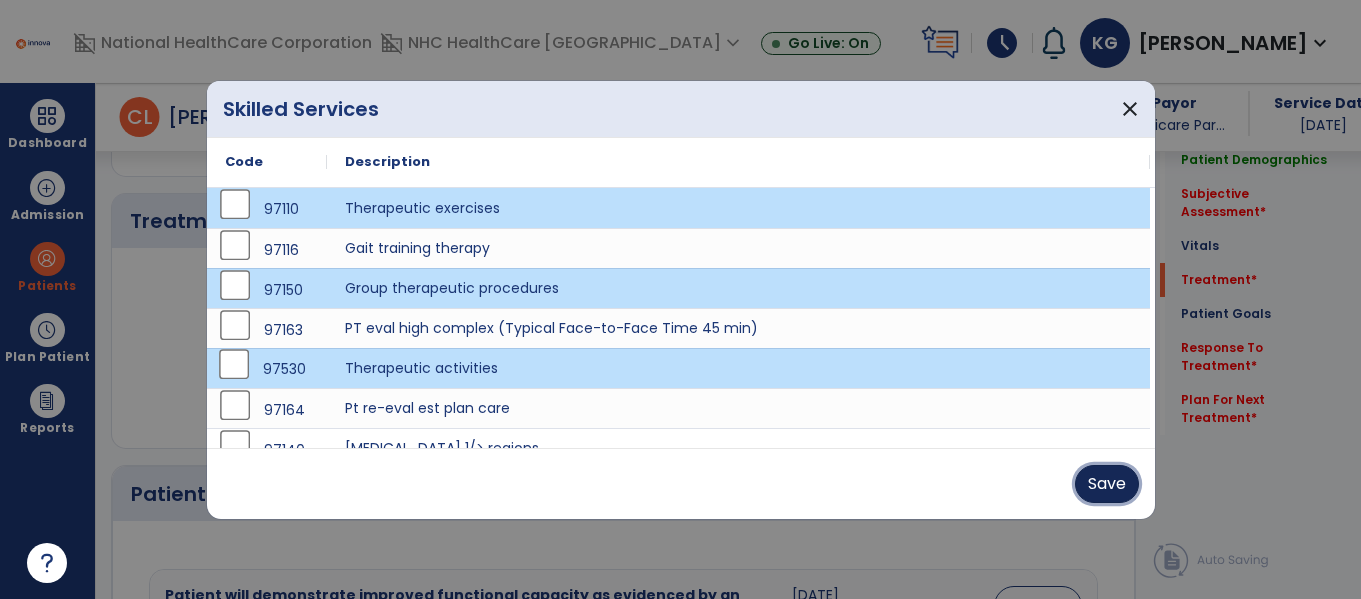click on "Save" at bounding box center (1107, 484) 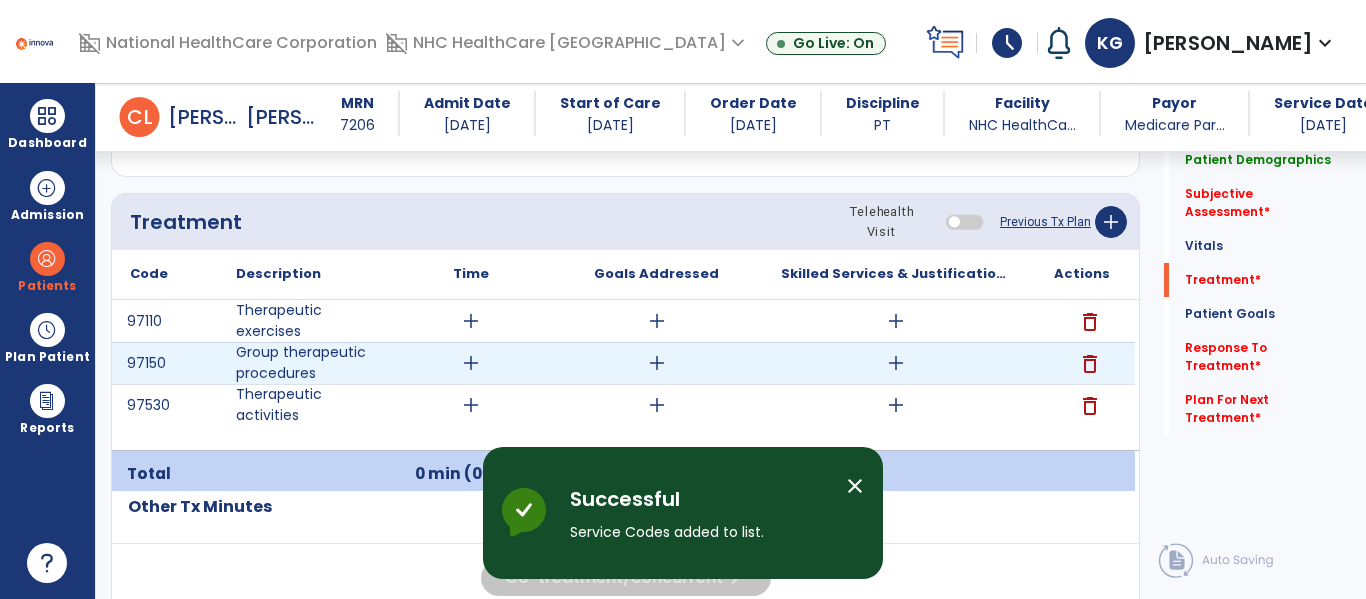 click on "add" at bounding box center (896, 363) 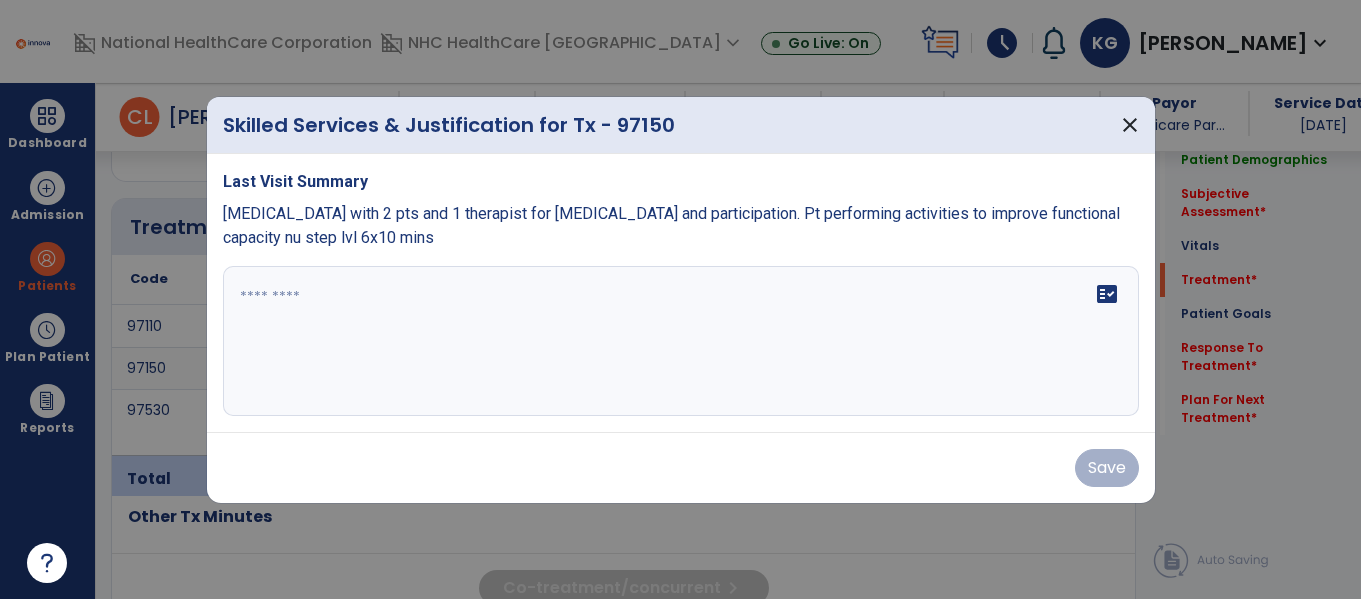 scroll, scrollTop: 1166, scrollLeft: 0, axis: vertical 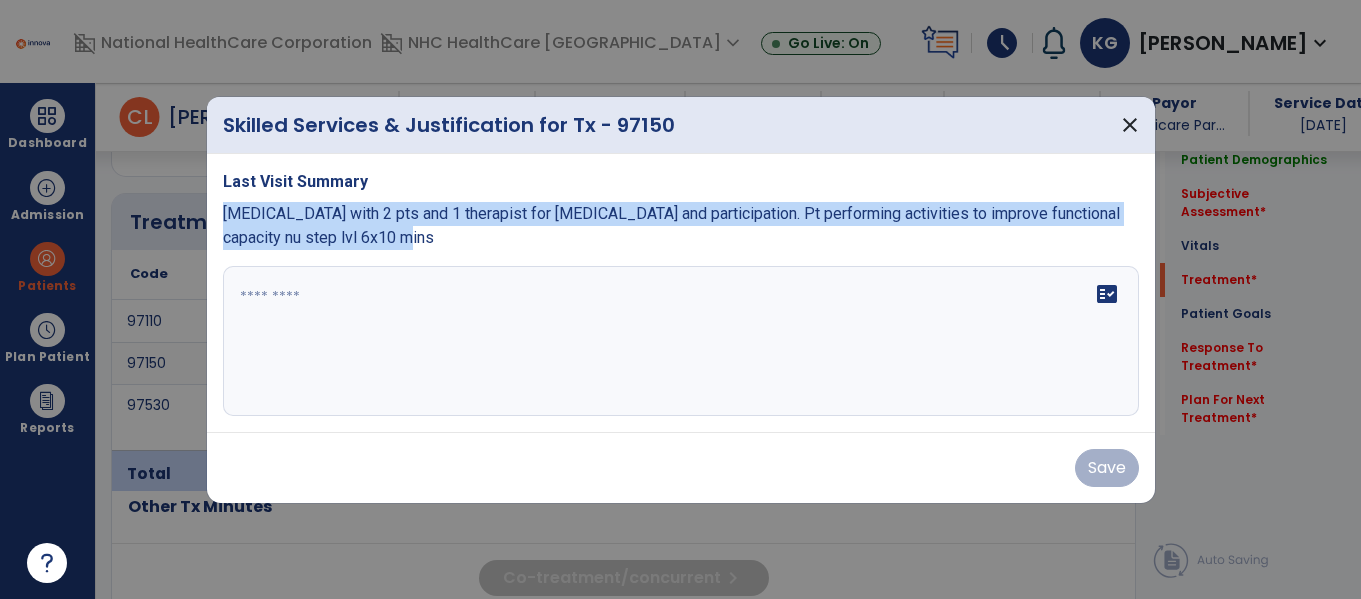 drag, startPoint x: 437, startPoint y: 240, endPoint x: 223, endPoint y: 204, distance: 217.00691 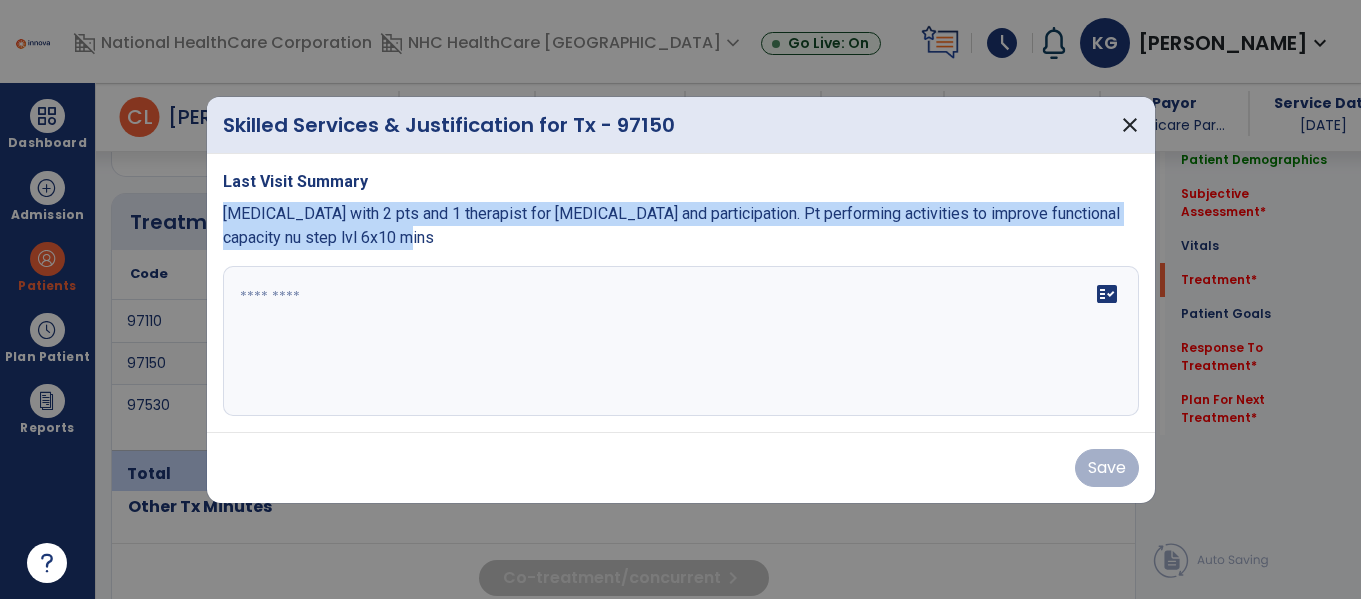 click on "[MEDICAL_DATA] with 2 pts and 1 therapist for [MEDICAL_DATA] and participation. Pt performing activities to improve functional capacity nu step lvl 6x10 mins" at bounding box center [681, 226] 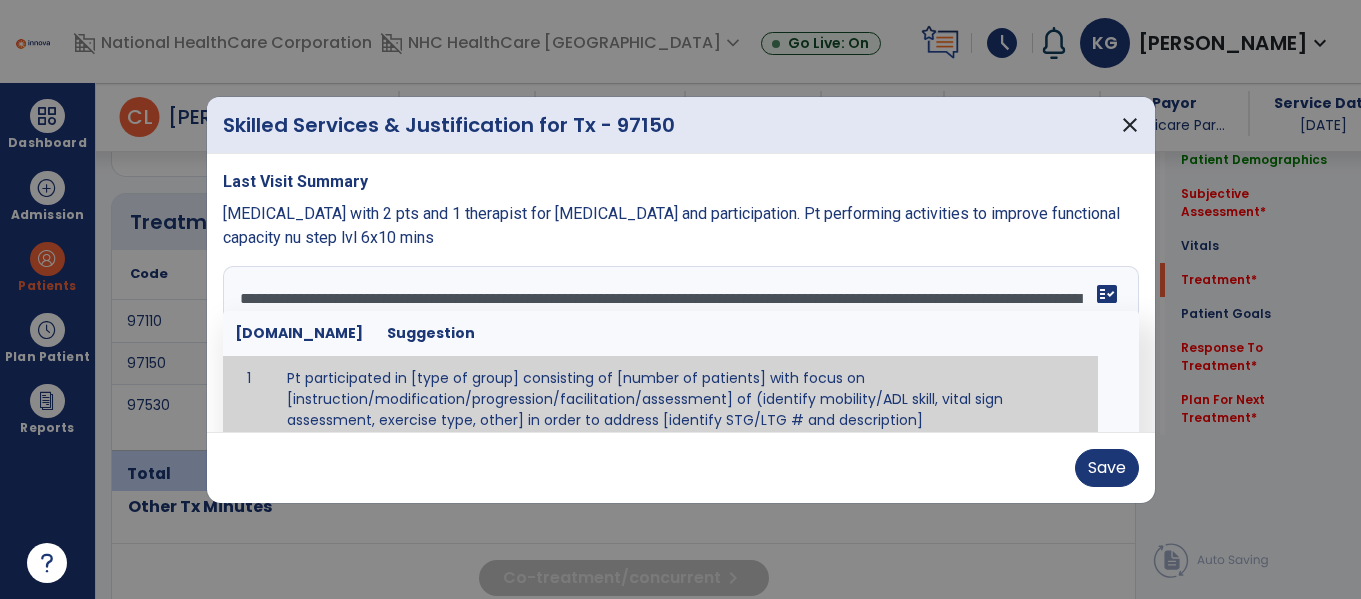 type on "**********" 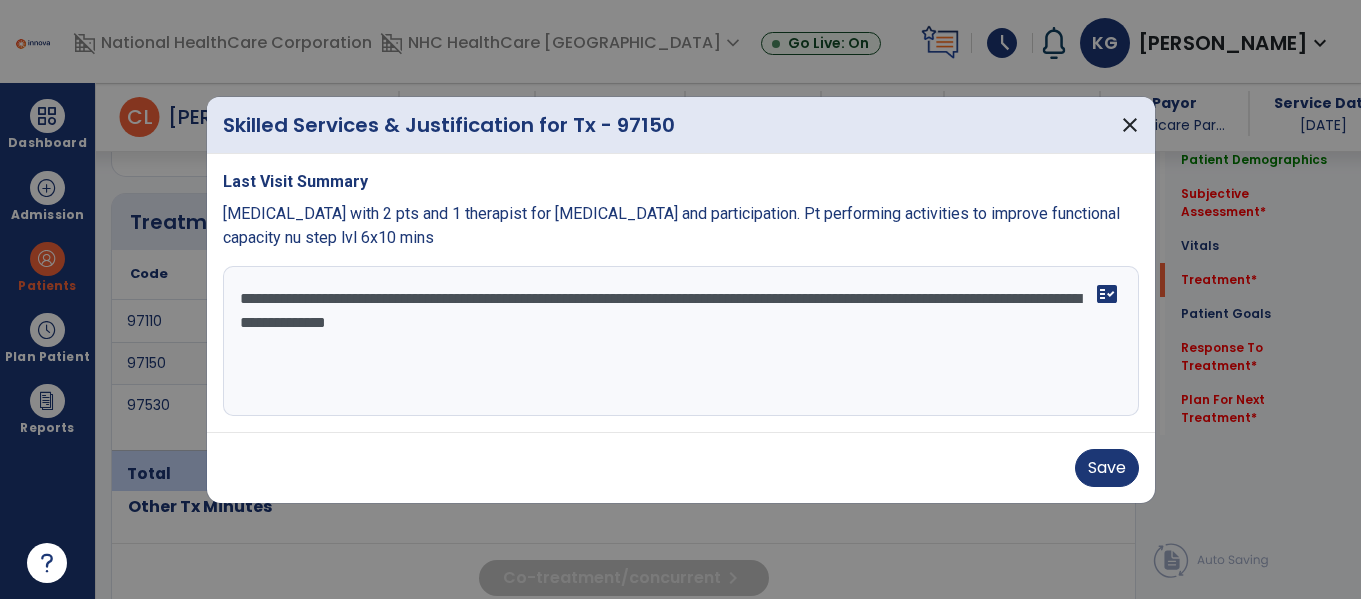 click on "Skilled Services & Justification for Tx - 97150   close" at bounding box center [681, 125] 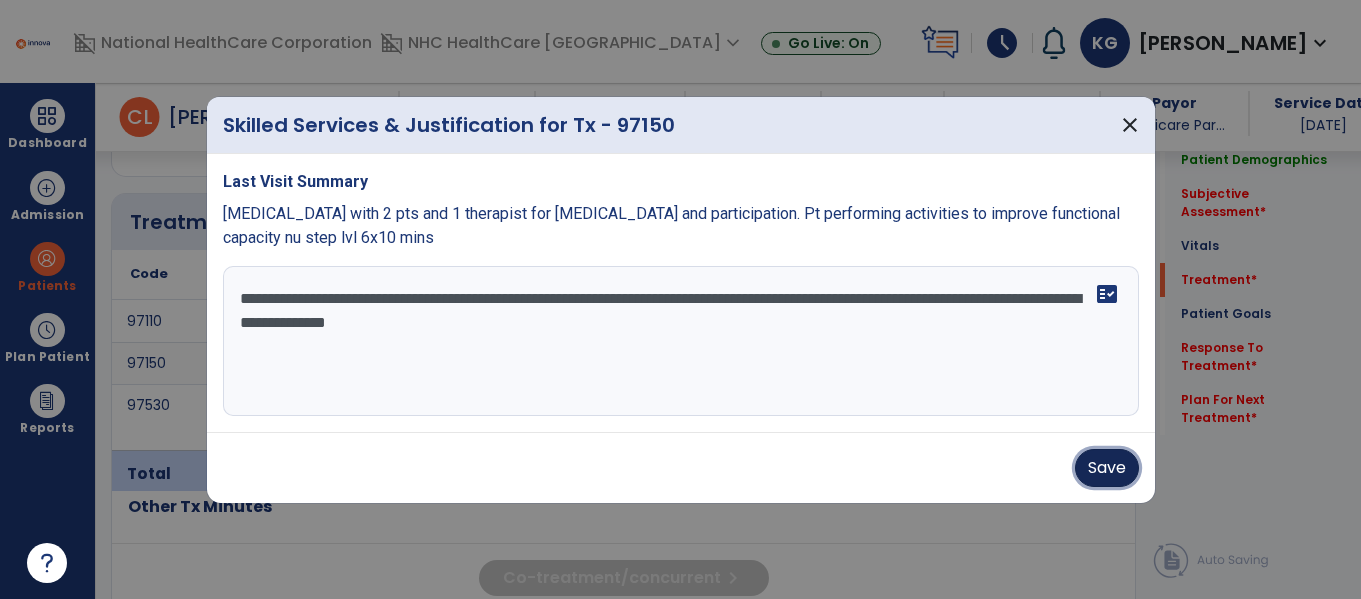 click on "Save" at bounding box center [1107, 468] 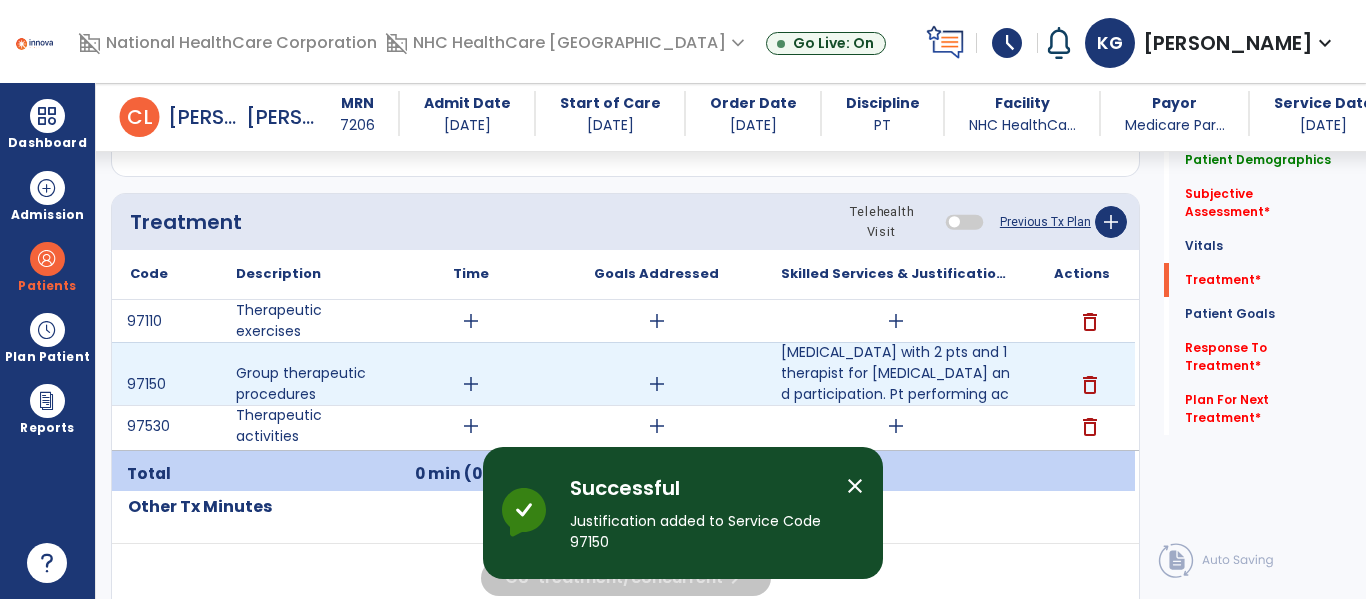 click on "add" at bounding box center (470, 384) 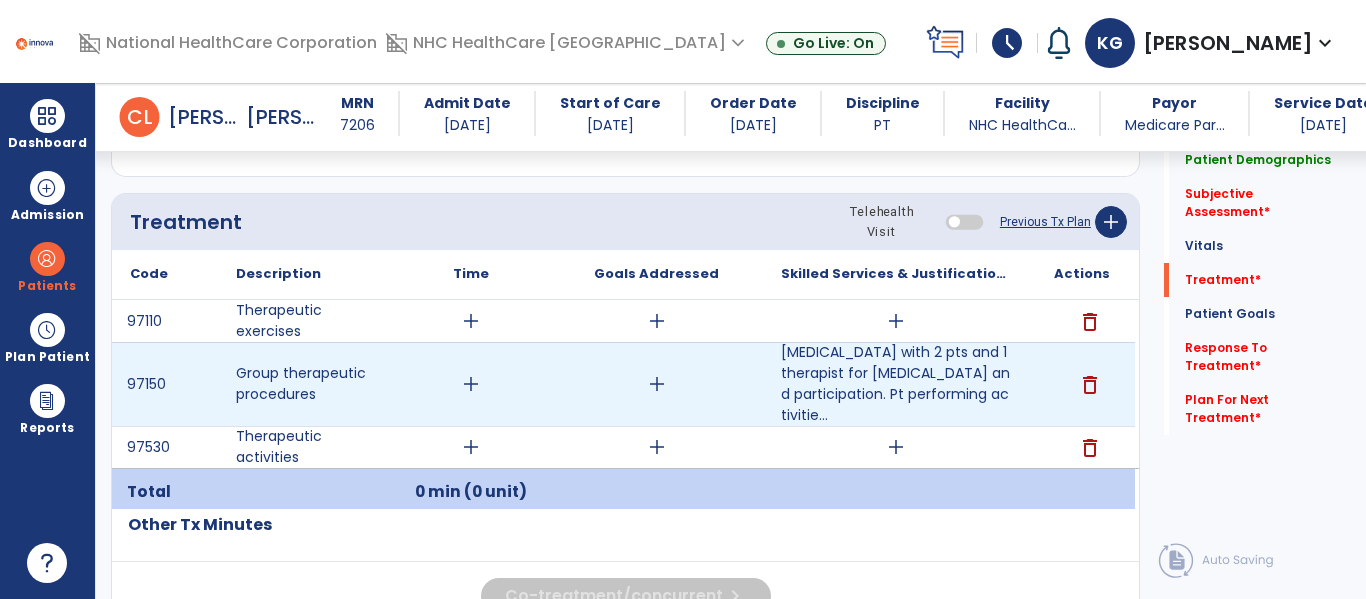 click on "add" at bounding box center (471, 384) 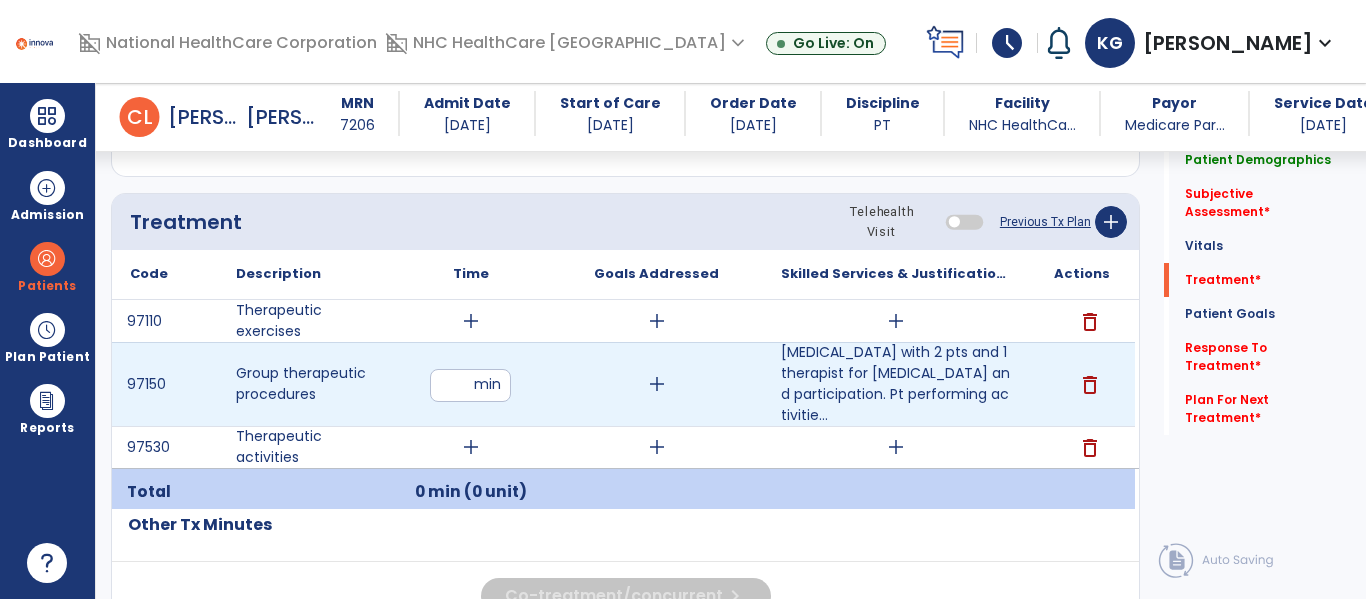 type on "**" 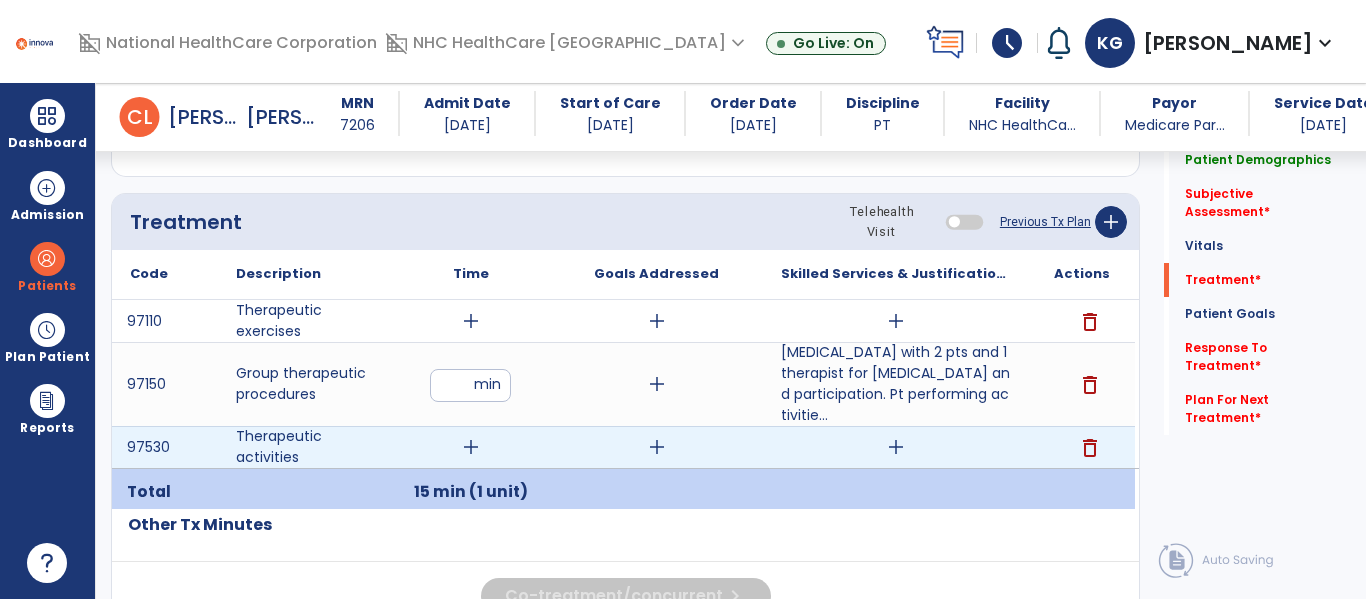 click on "add" at bounding box center (471, 447) 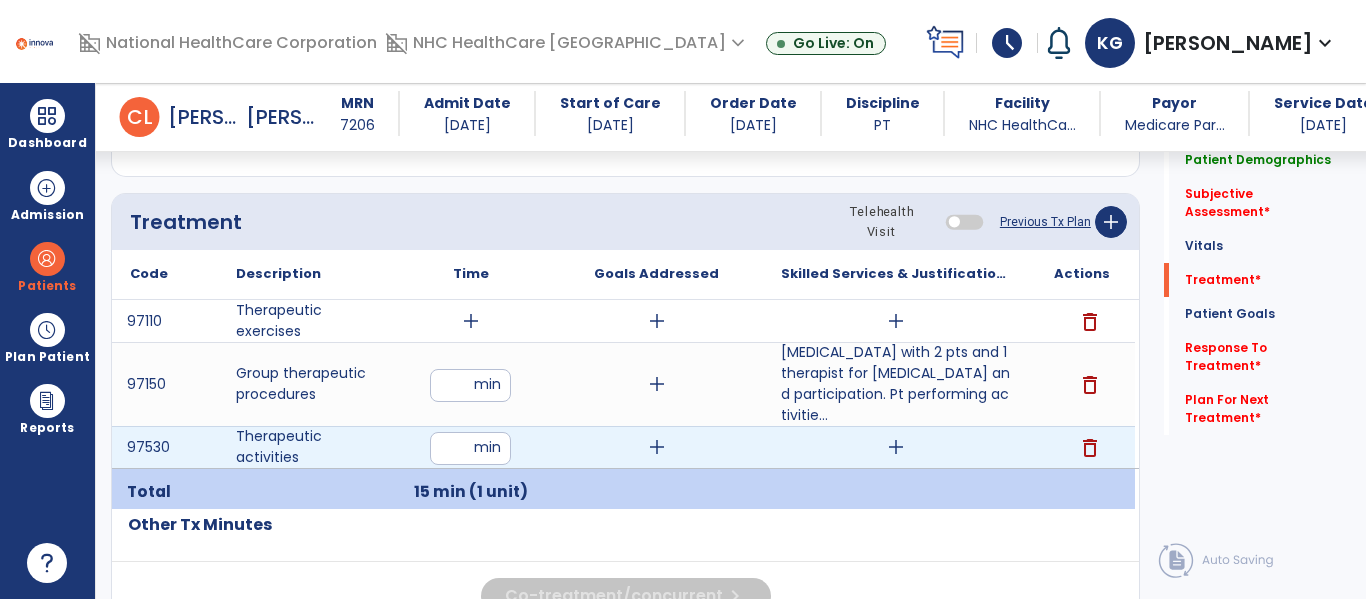 type on "**" 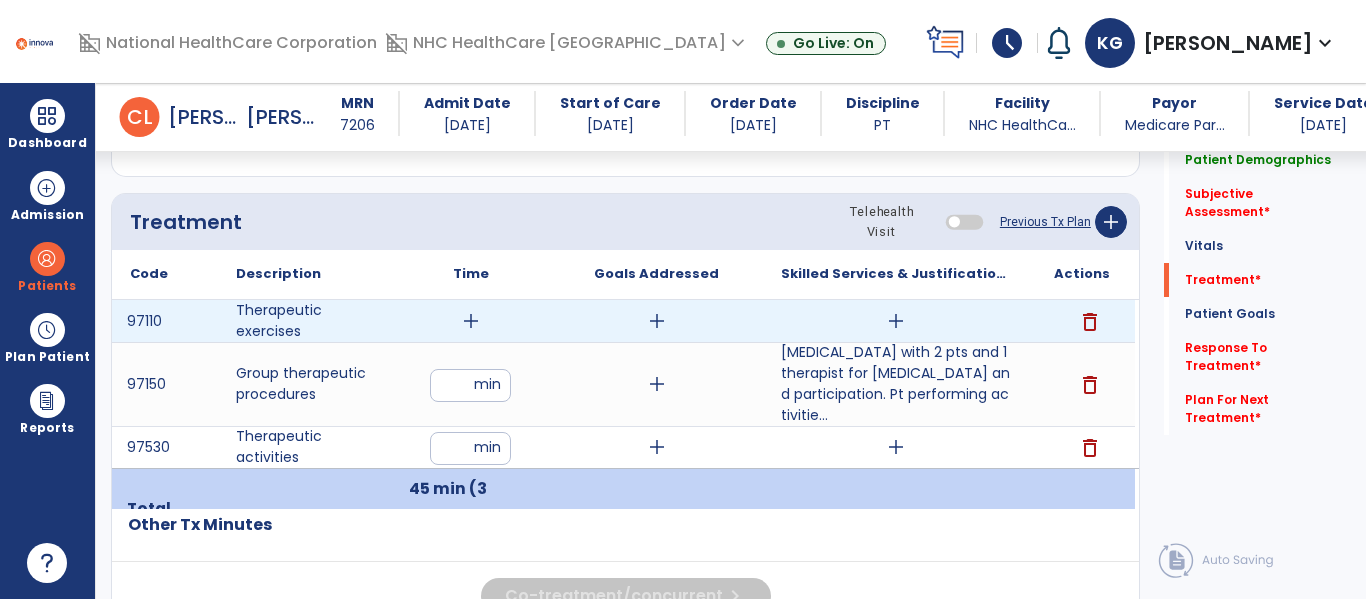 click on "add" at bounding box center [471, 321] 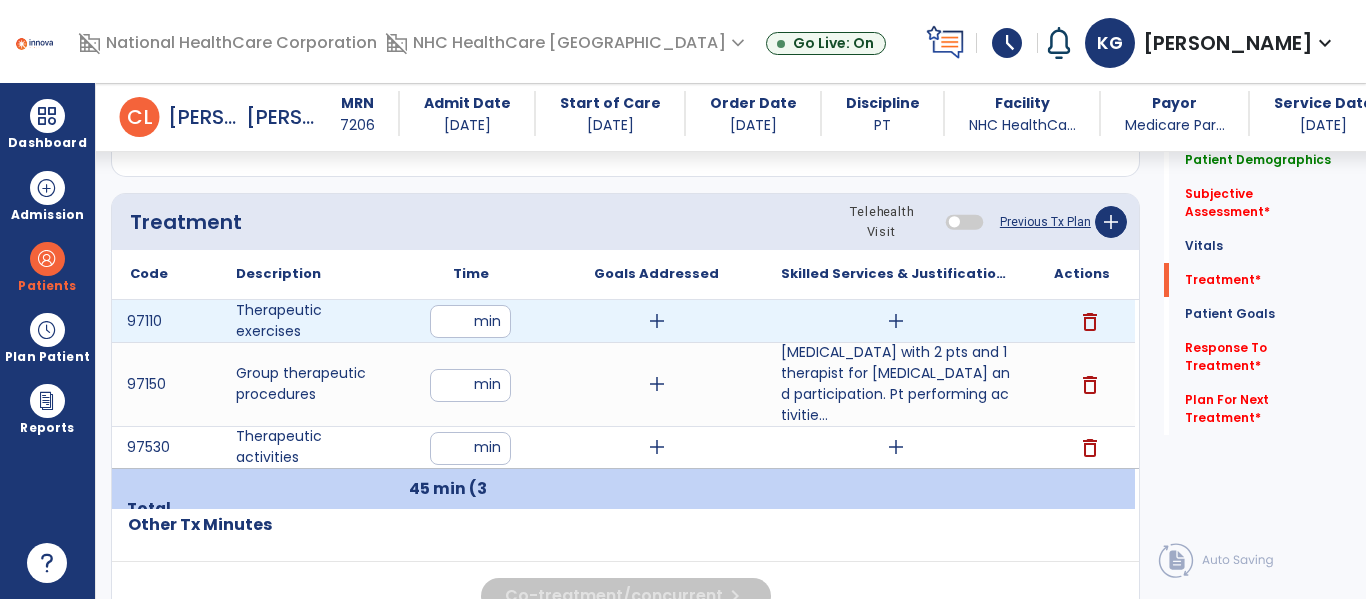 type on "**" 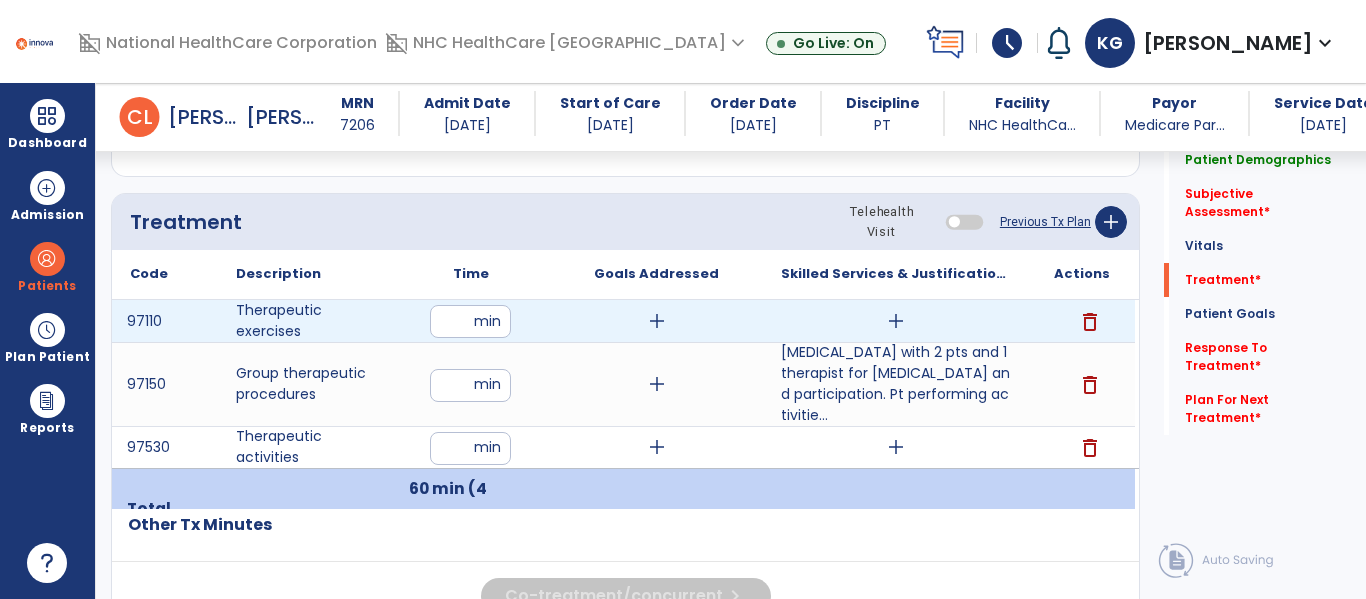click on "add" at bounding box center [896, 321] 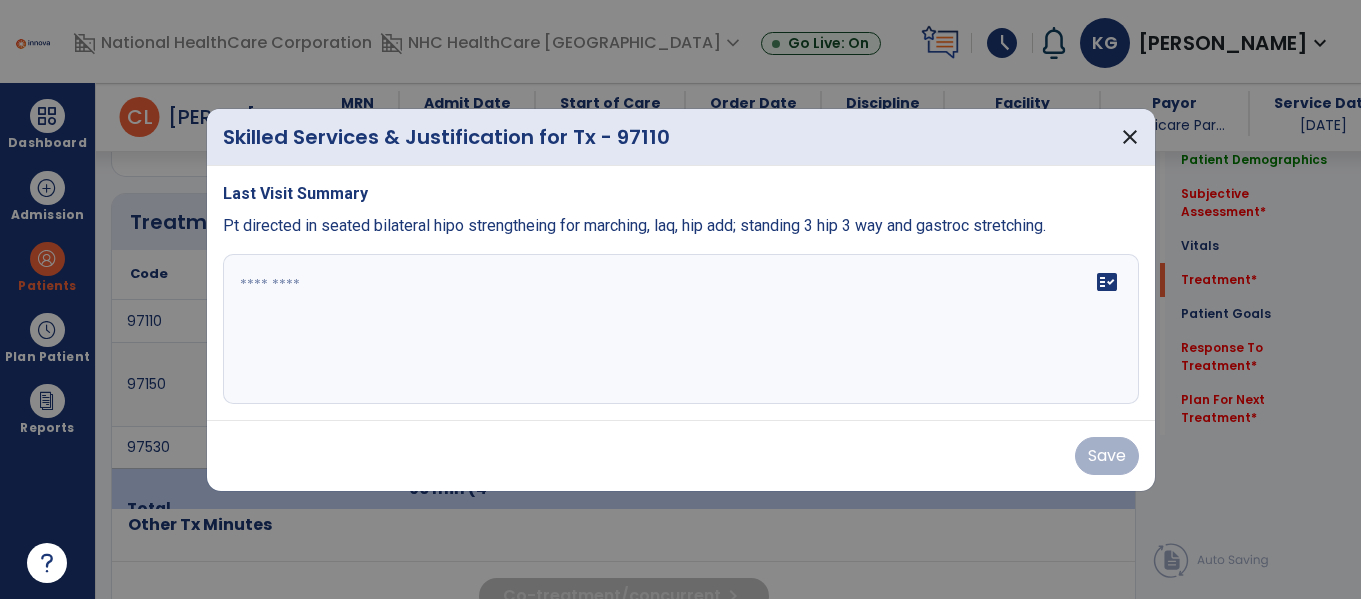 scroll, scrollTop: 1166, scrollLeft: 0, axis: vertical 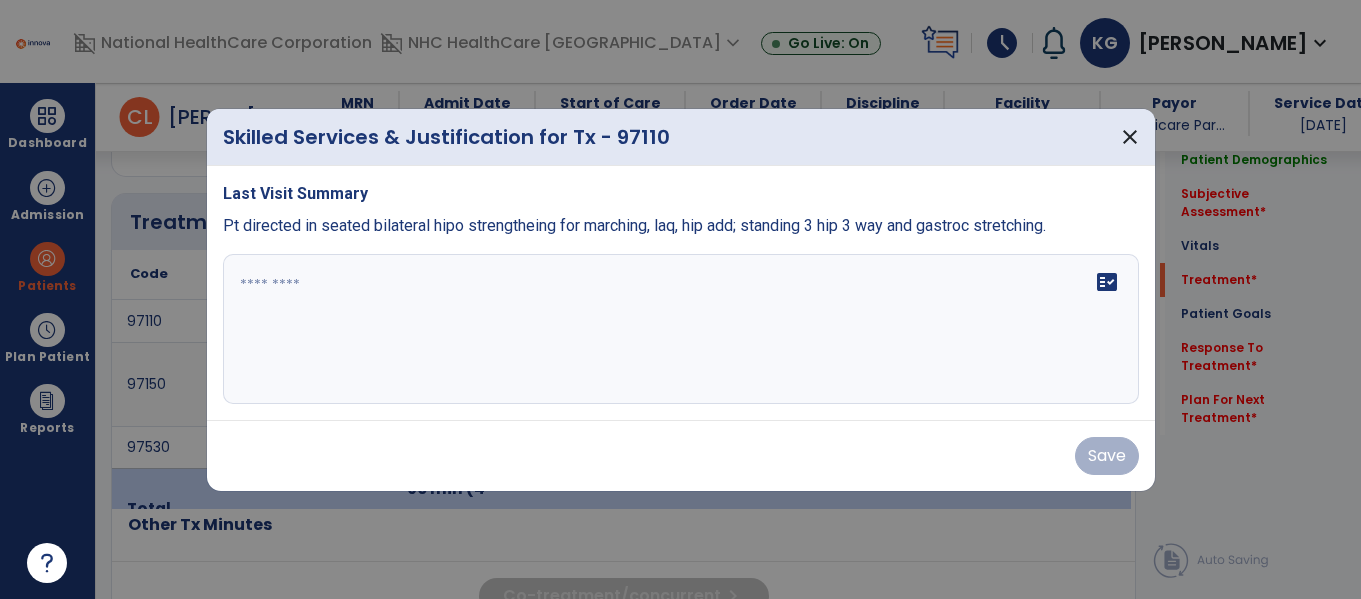 click on "fact_check" at bounding box center [681, 329] 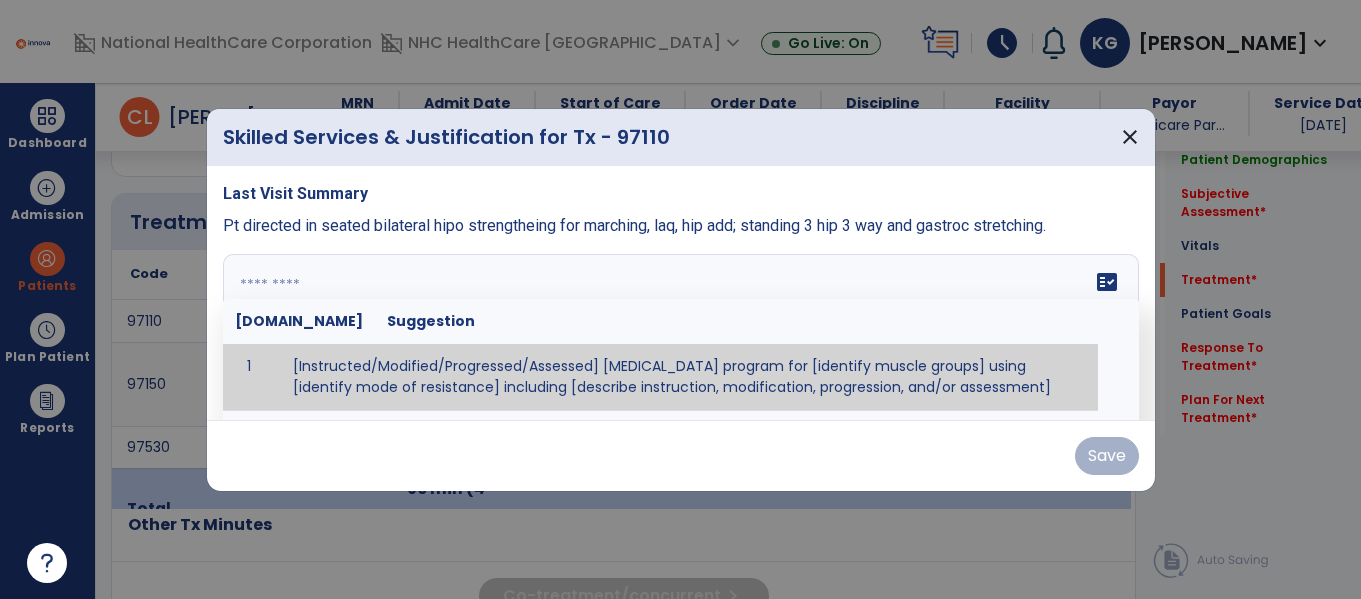click at bounding box center [678, 329] 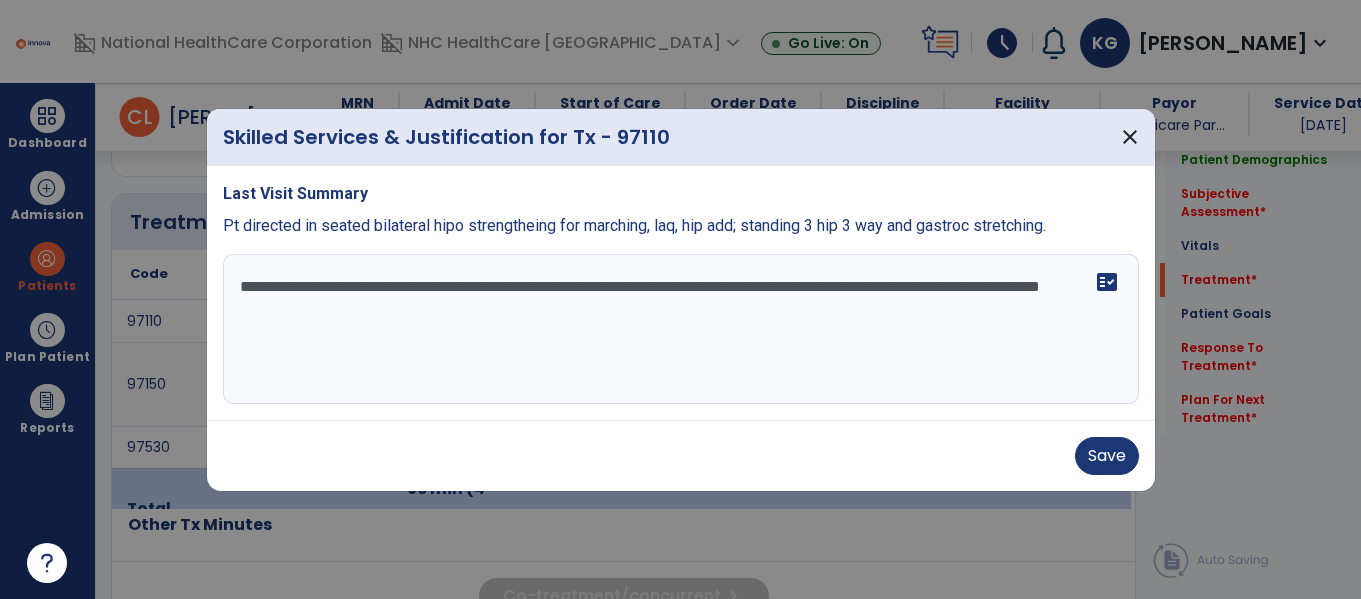 click on "**********" at bounding box center (681, 329) 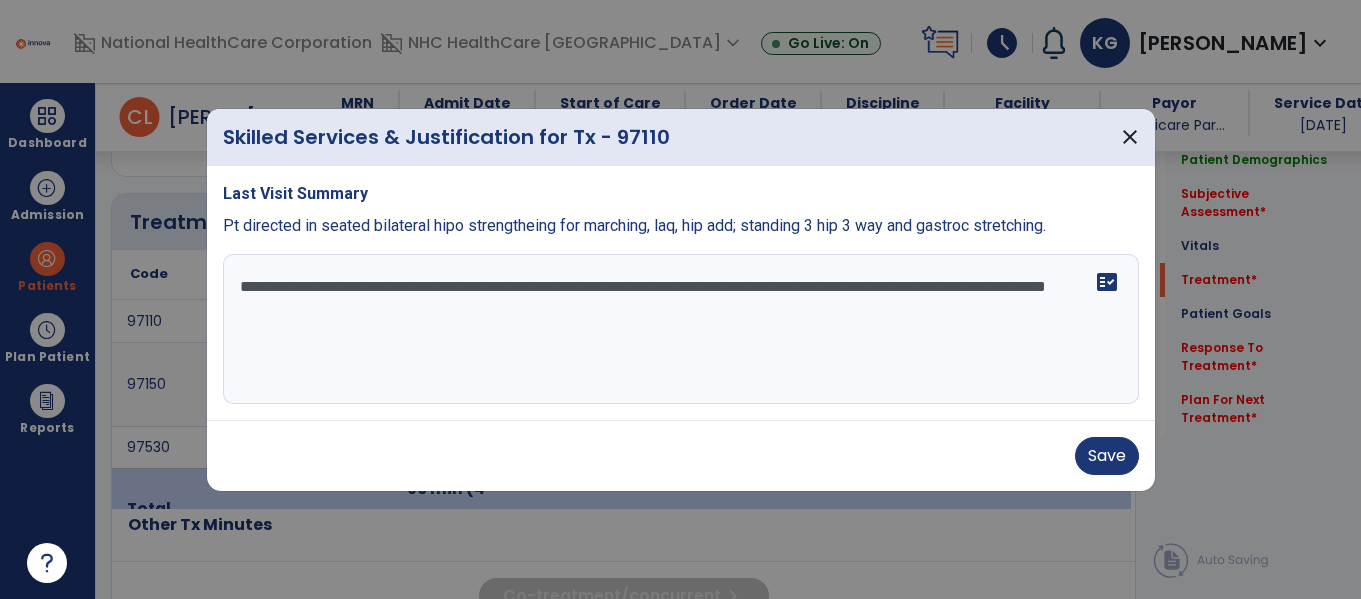 click on "**********" at bounding box center (681, 329) 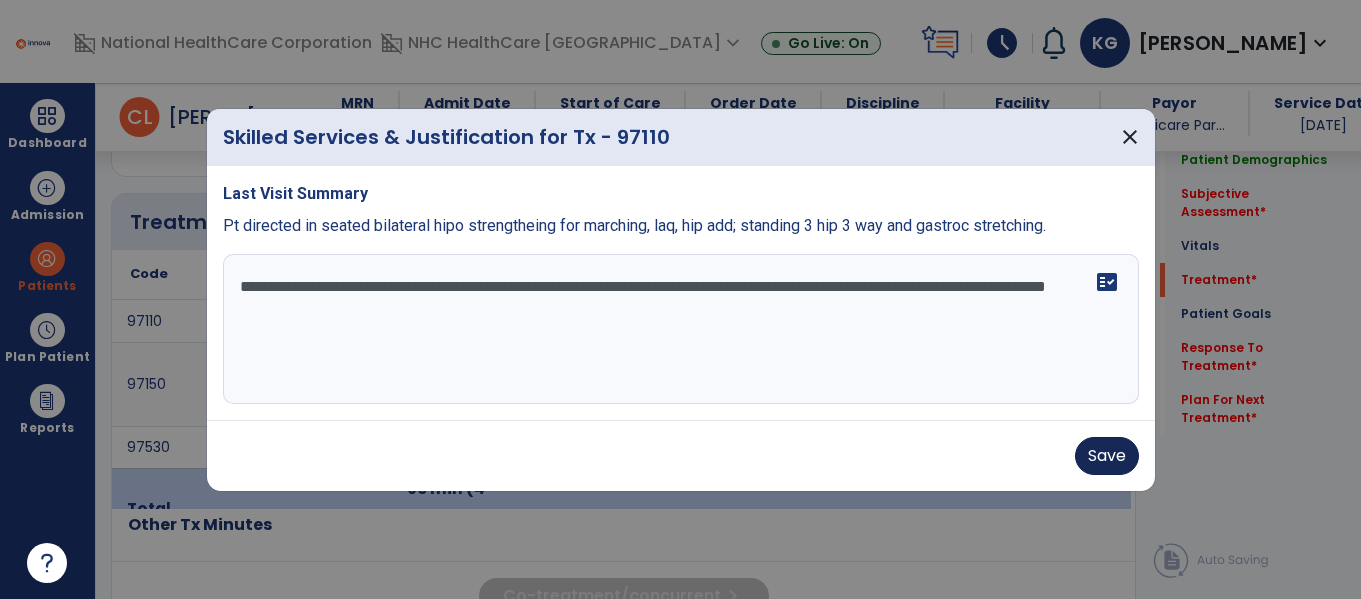 type on "**********" 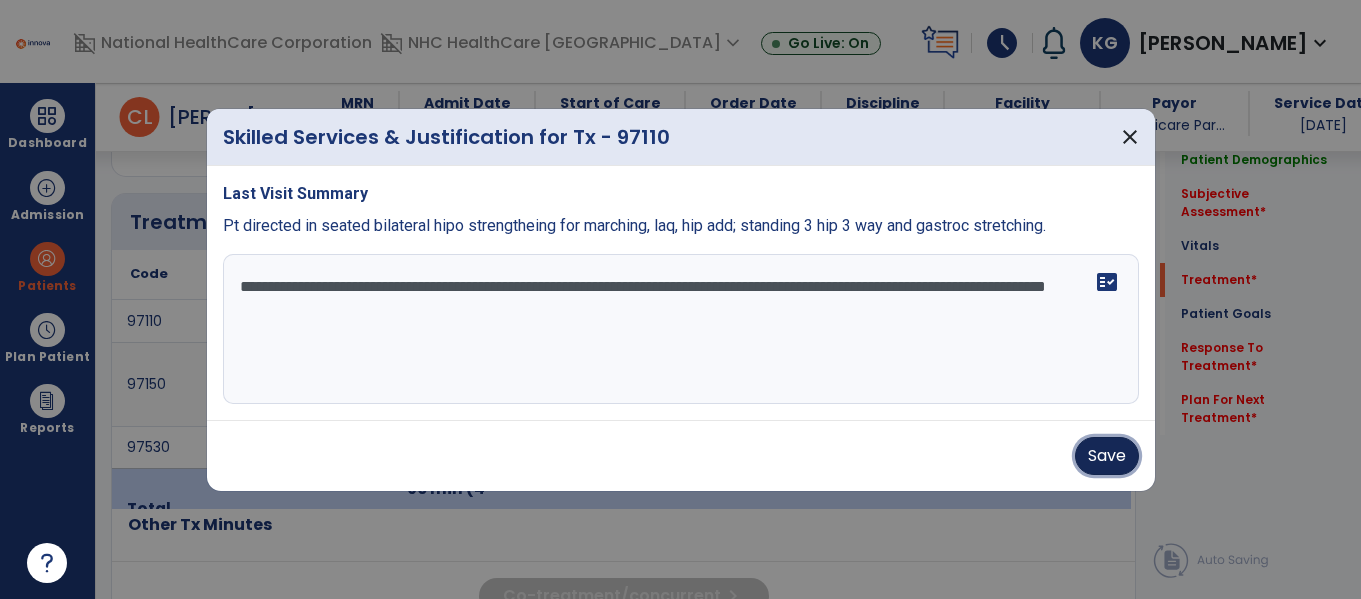 click on "Save" at bounding box center [1107, 456] 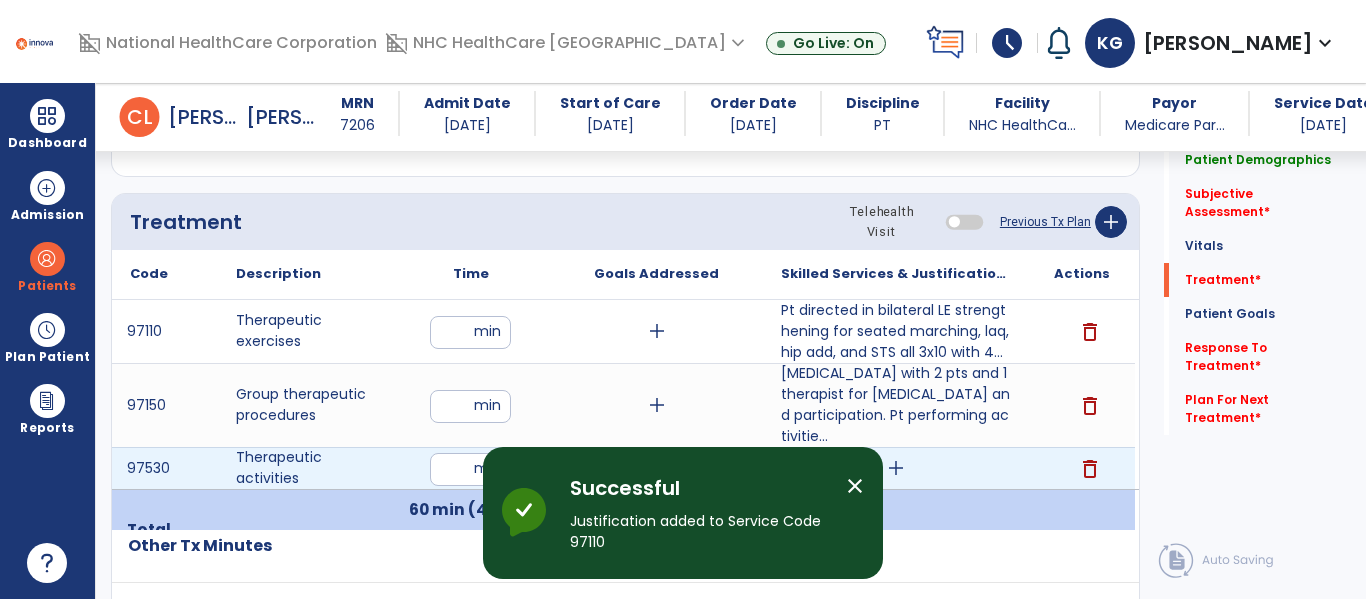 click on "add" at bounding box center (896, 468) 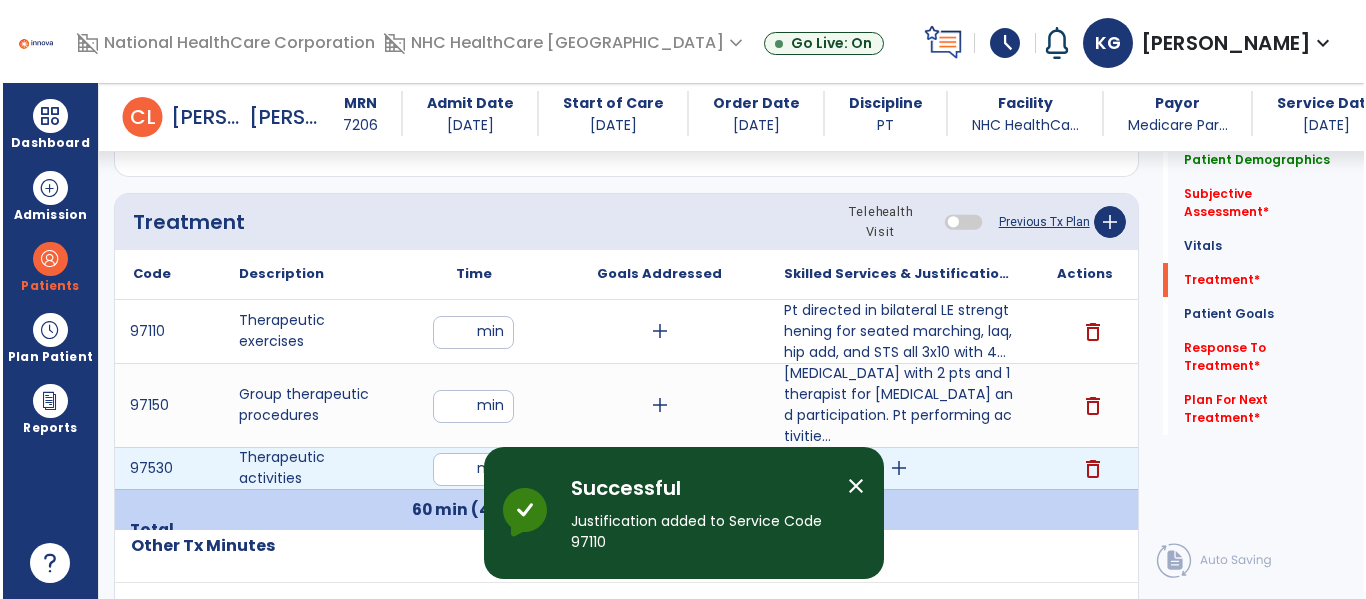 scroll, scrollTop: 1166, scrollLeft: 0, axis: vertical 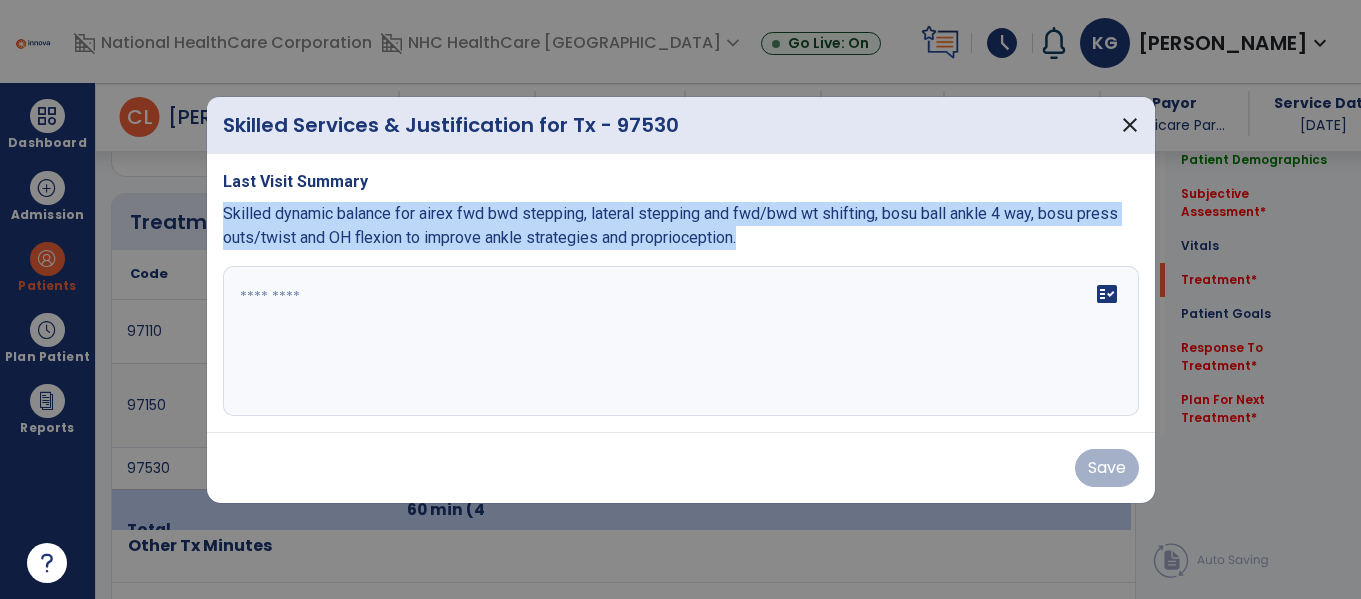 drag, startPoint x: 771, startPoint y: 247, endPoint x: 223, endPoint y: 210, distance: 549.2477 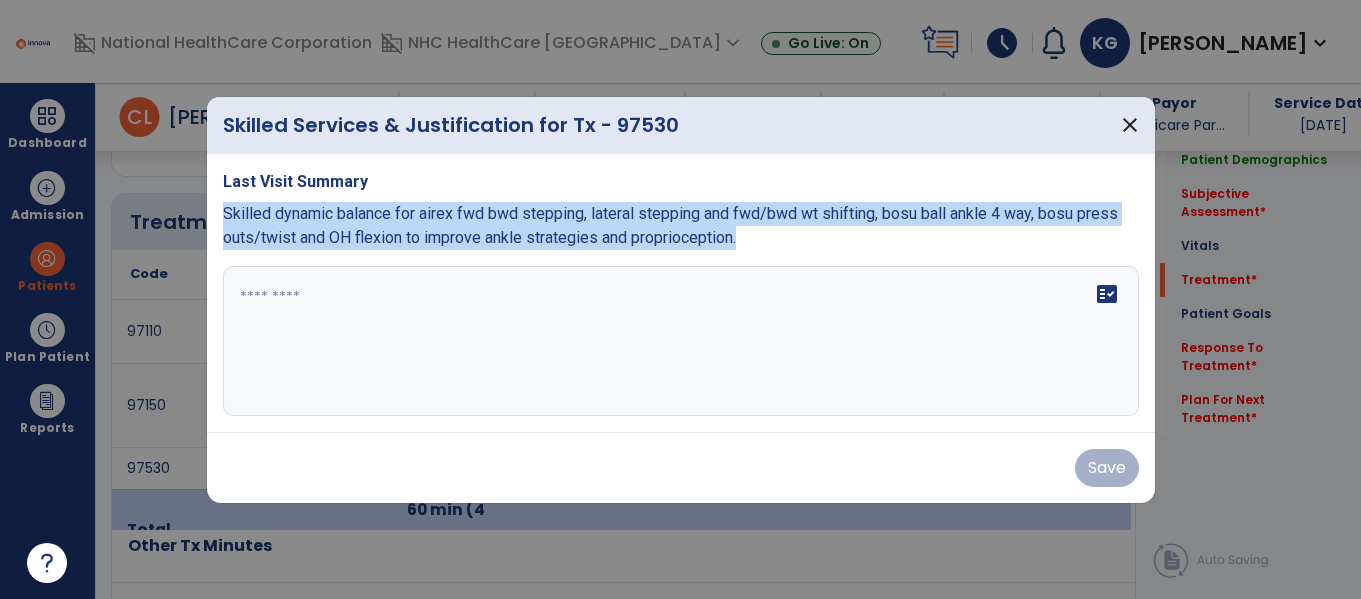 click on "Skilled dynamic balance for airex fwd bwd stepping, lateral stepping and fwd/bwd wt shifting, bosu ball ankle 4 way, bosu press outs/twist and OH flexion to improve ankle strategies and proprioception." at bounding box center (681, 226) 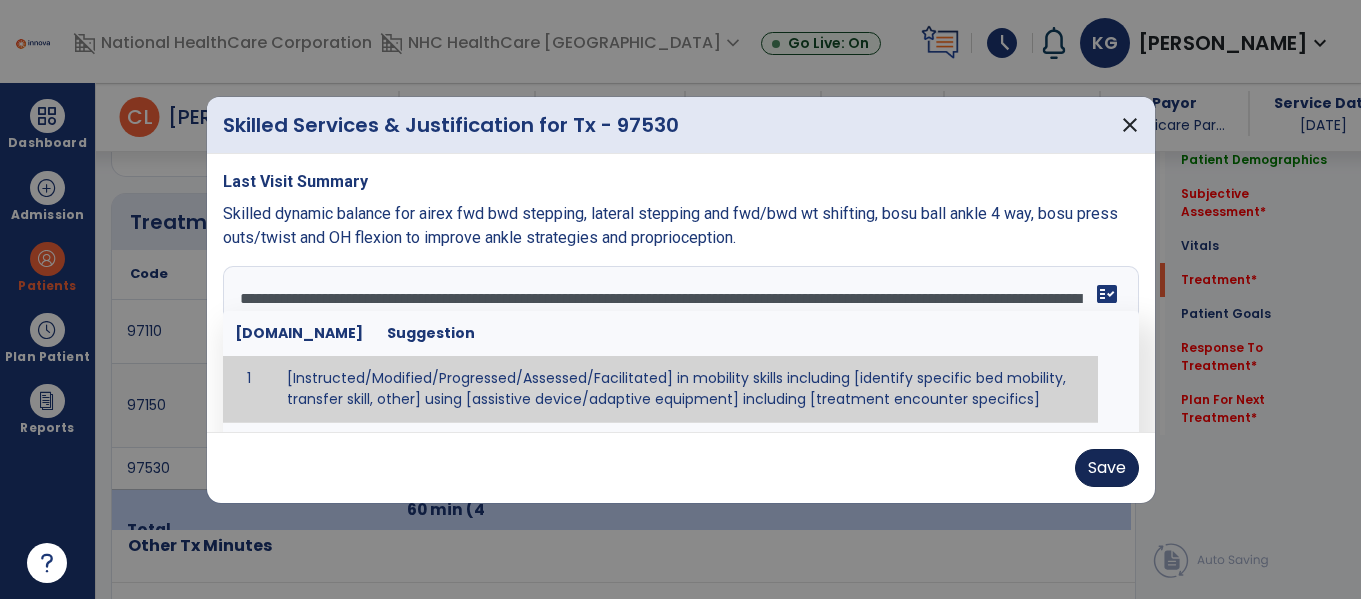 type on "**********" 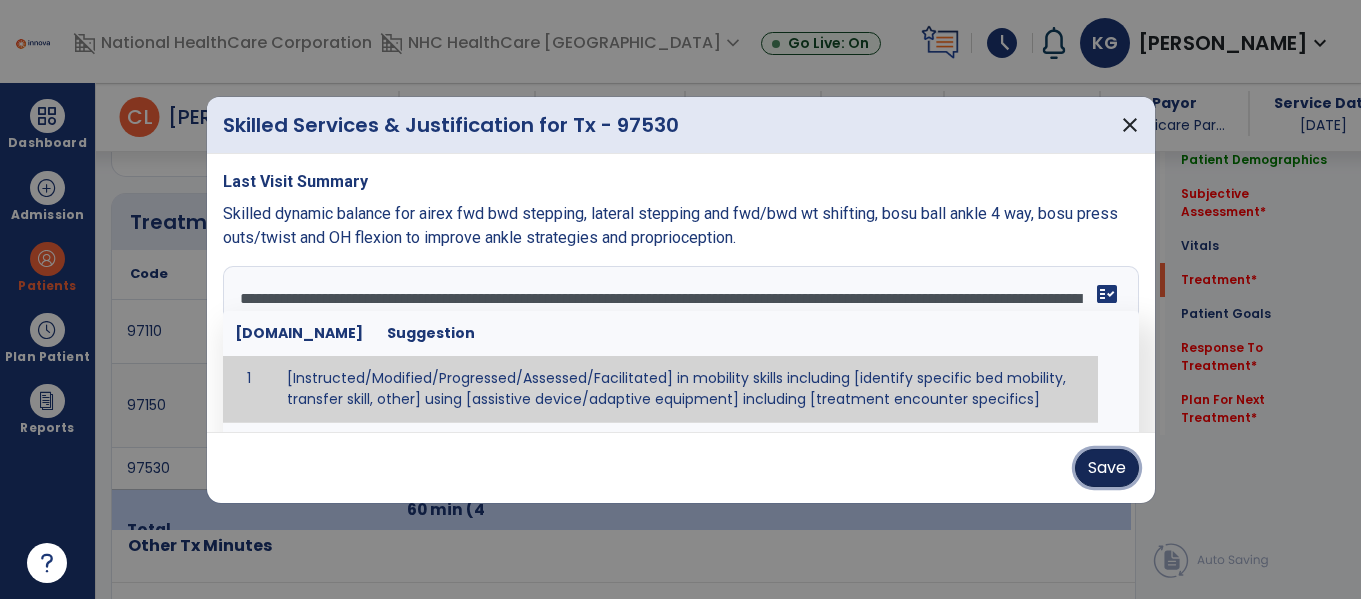 click on "Save" at bounding box center (1107, 468) 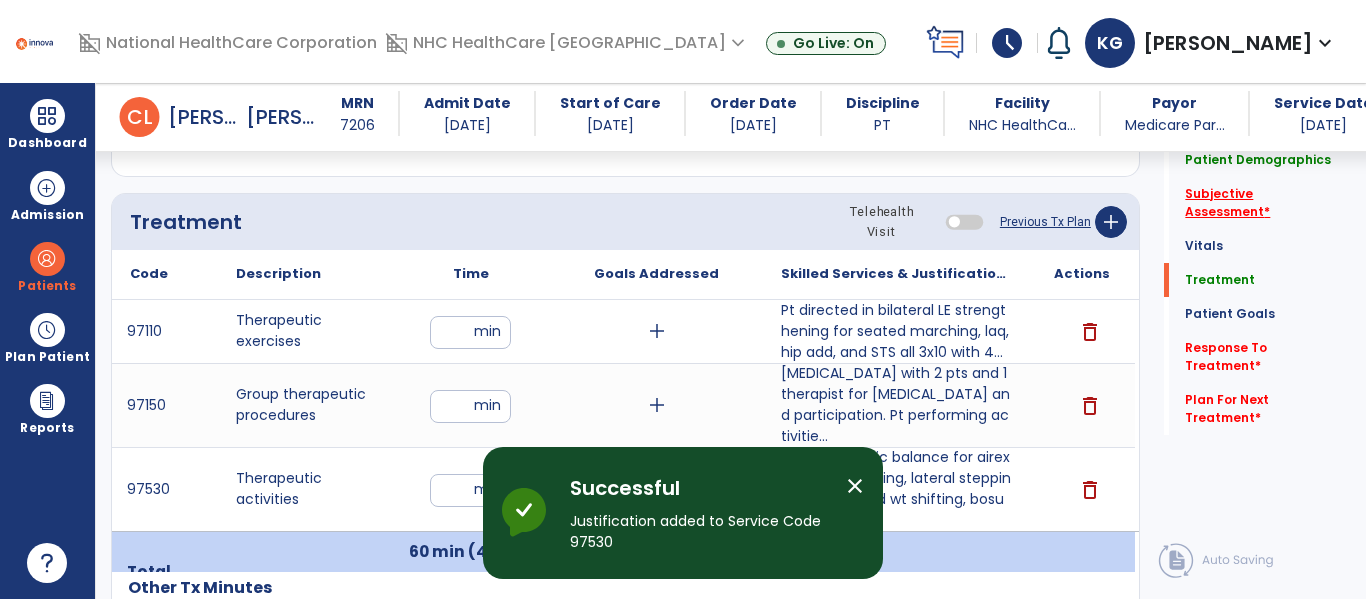 click on "Subjective Assessment   *" 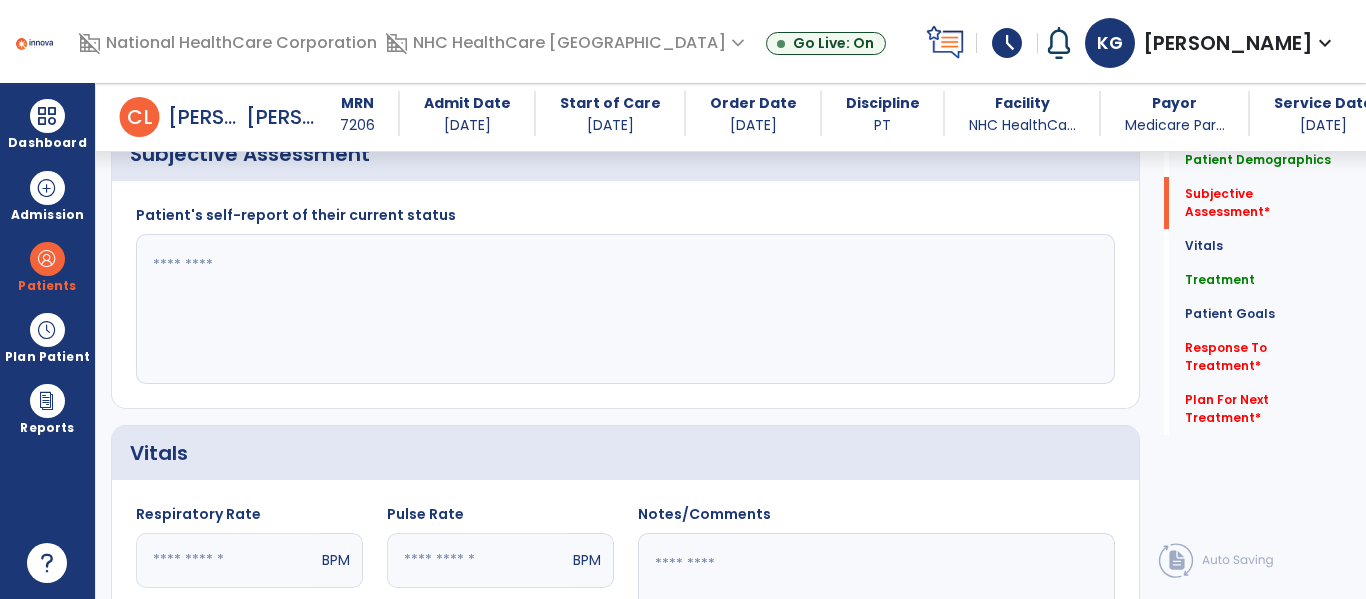scroll, scrollTop: 438, scrollLeft: 0, axis: vertical 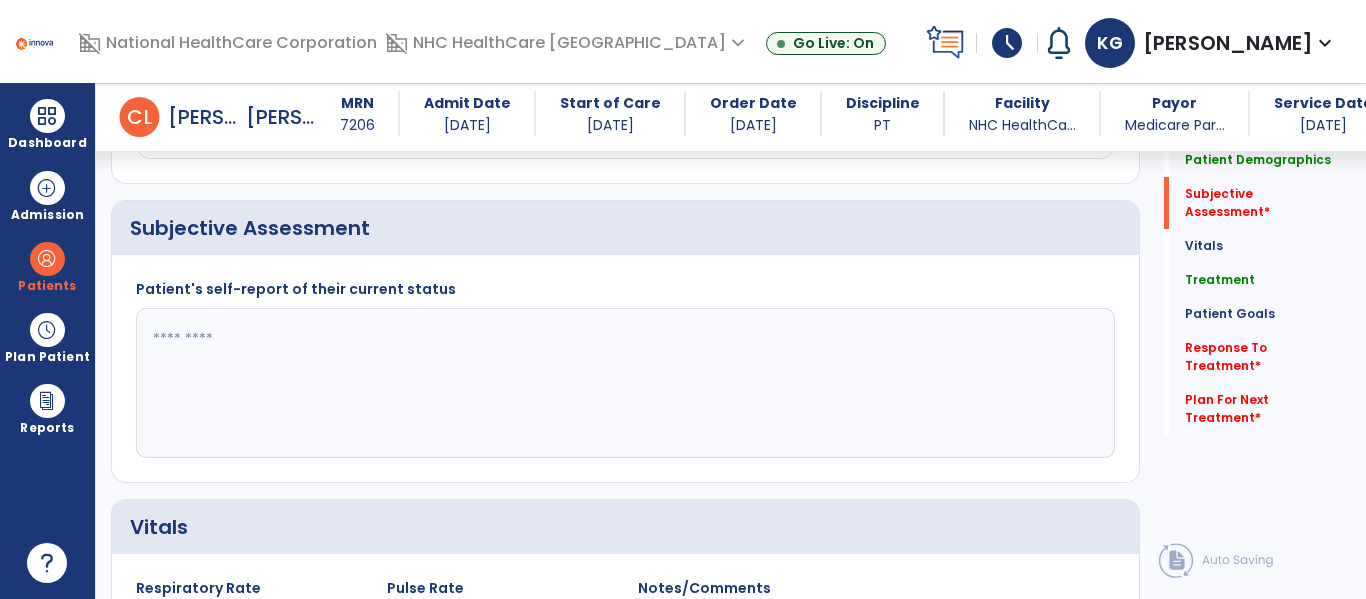 click 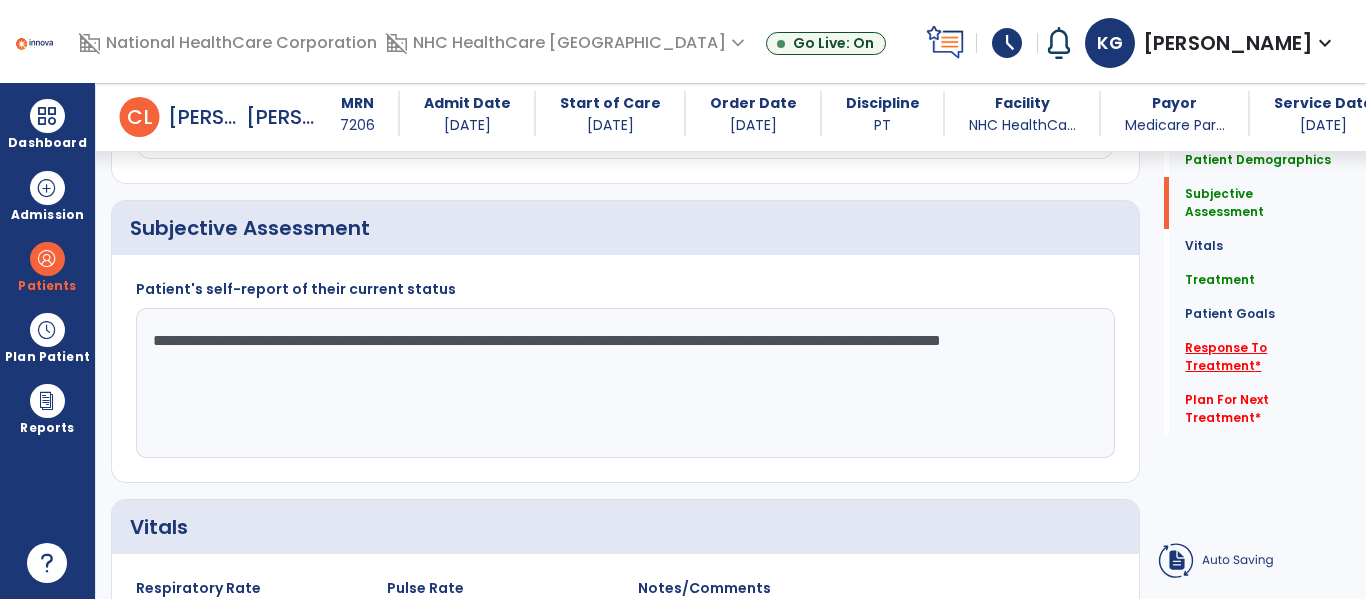 type on "**********" 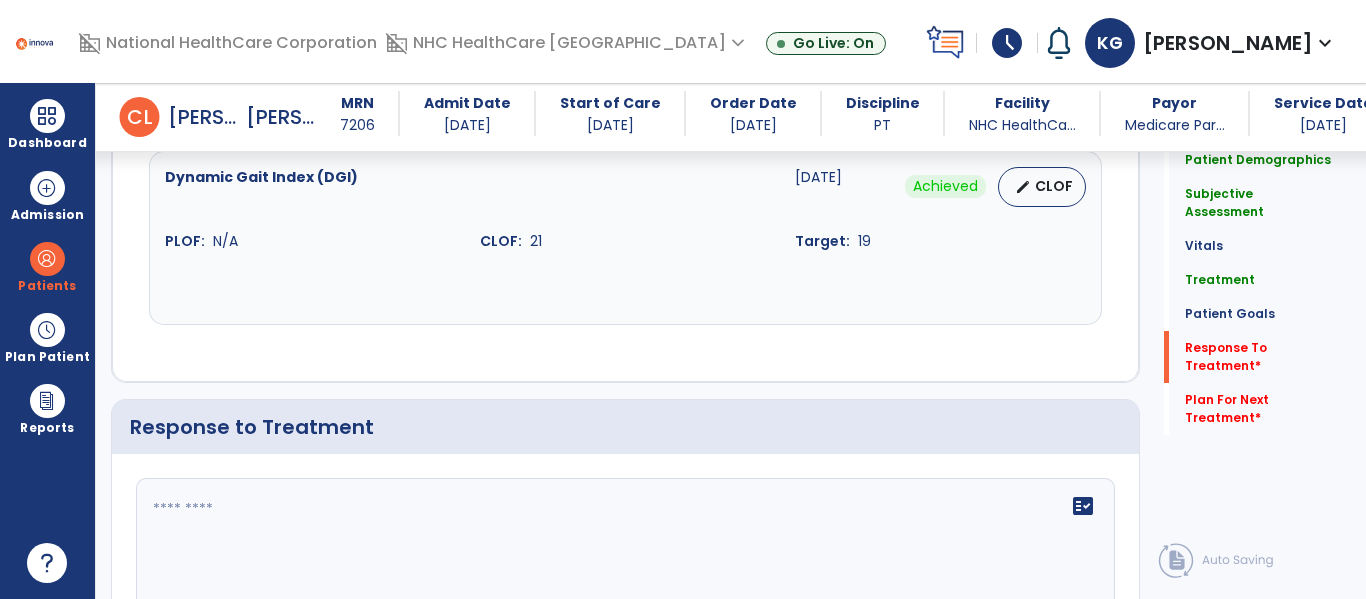 scroll, scrollTop: 3595, scrollLeft: 0, axis: vertical 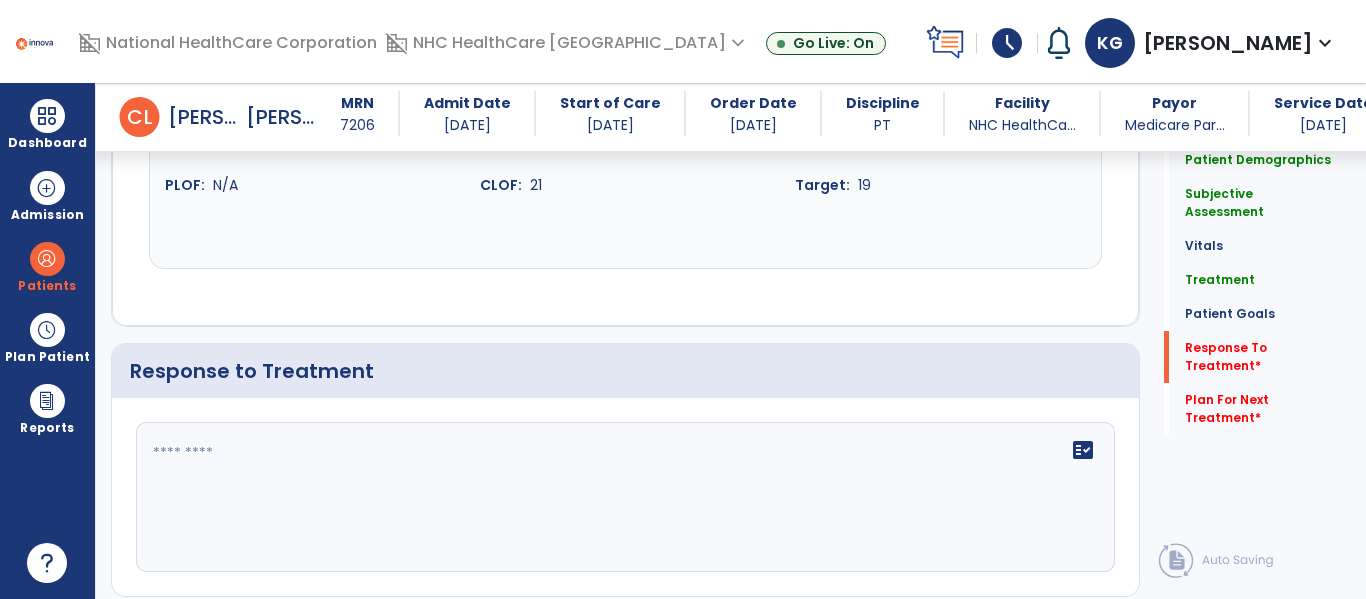 click on "fact_check" 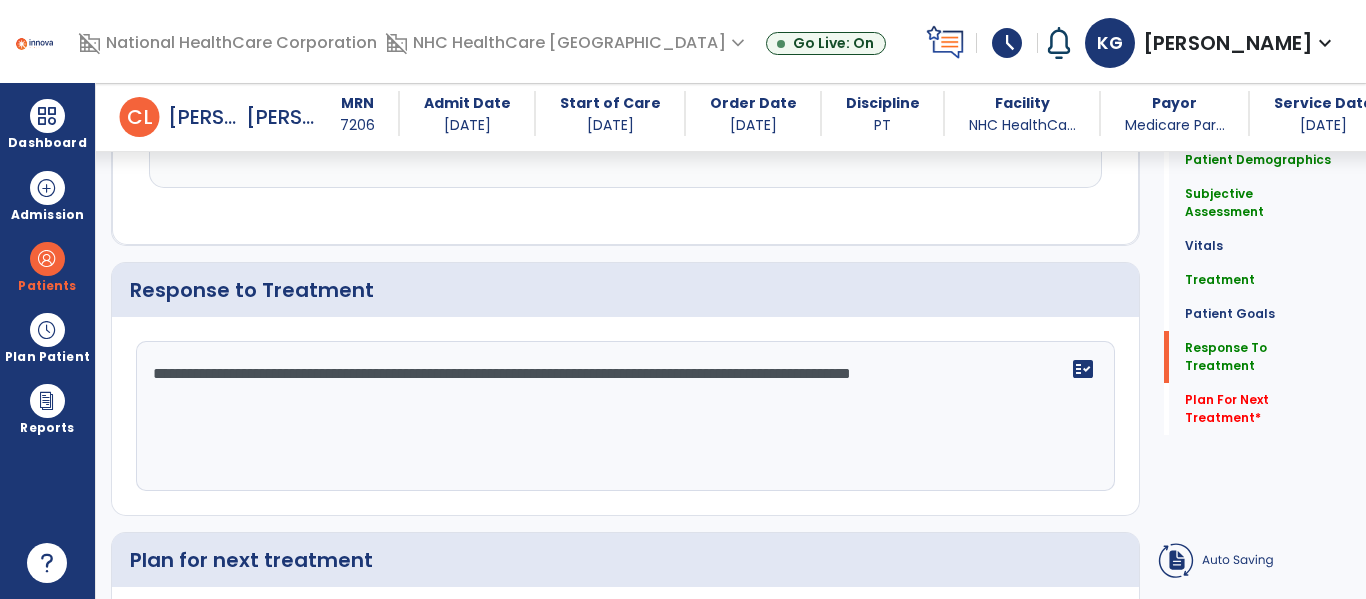 paste on "**********" 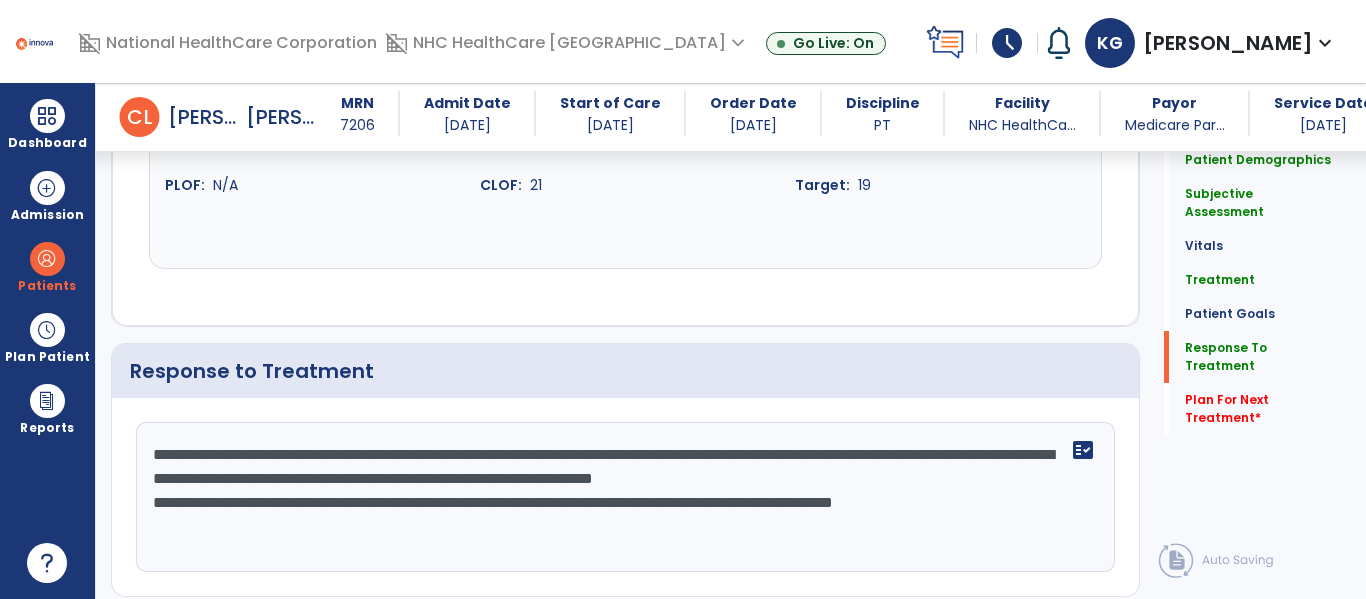 scroll, scrollTop: 3595, scrollLeft: 0, axis: vertical 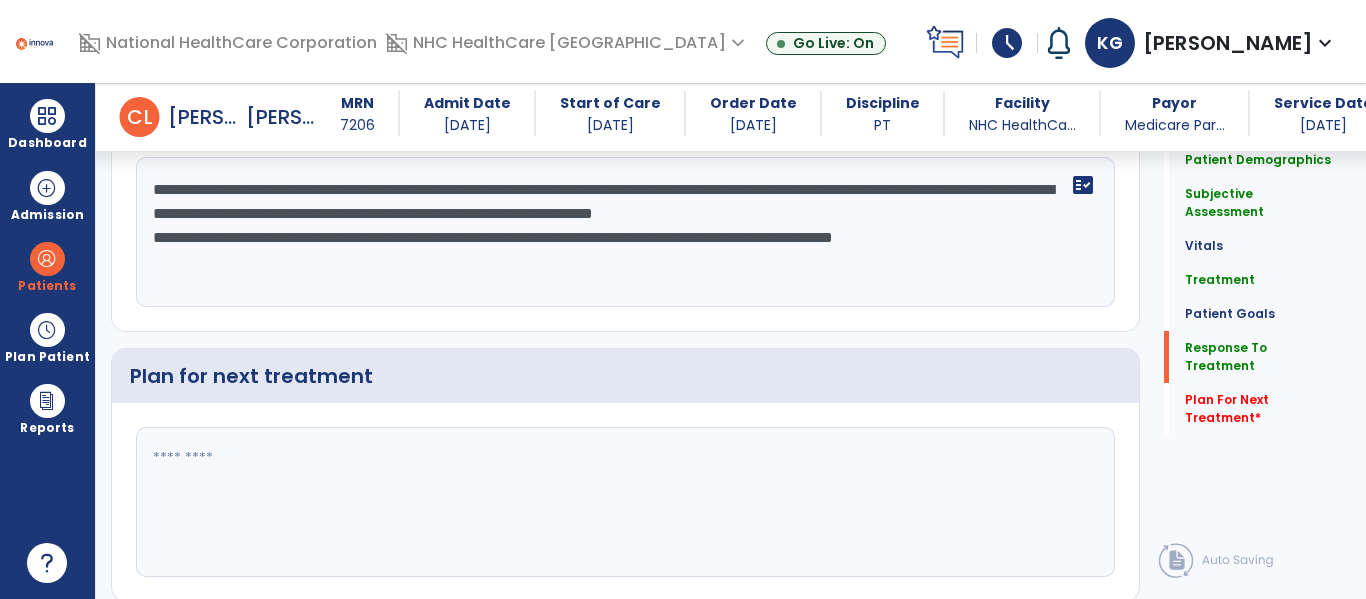 drag, startPoint x: 1010, startPoint y: 418, endPoint x: 1365, endPoint y: 624, distance: 410.44 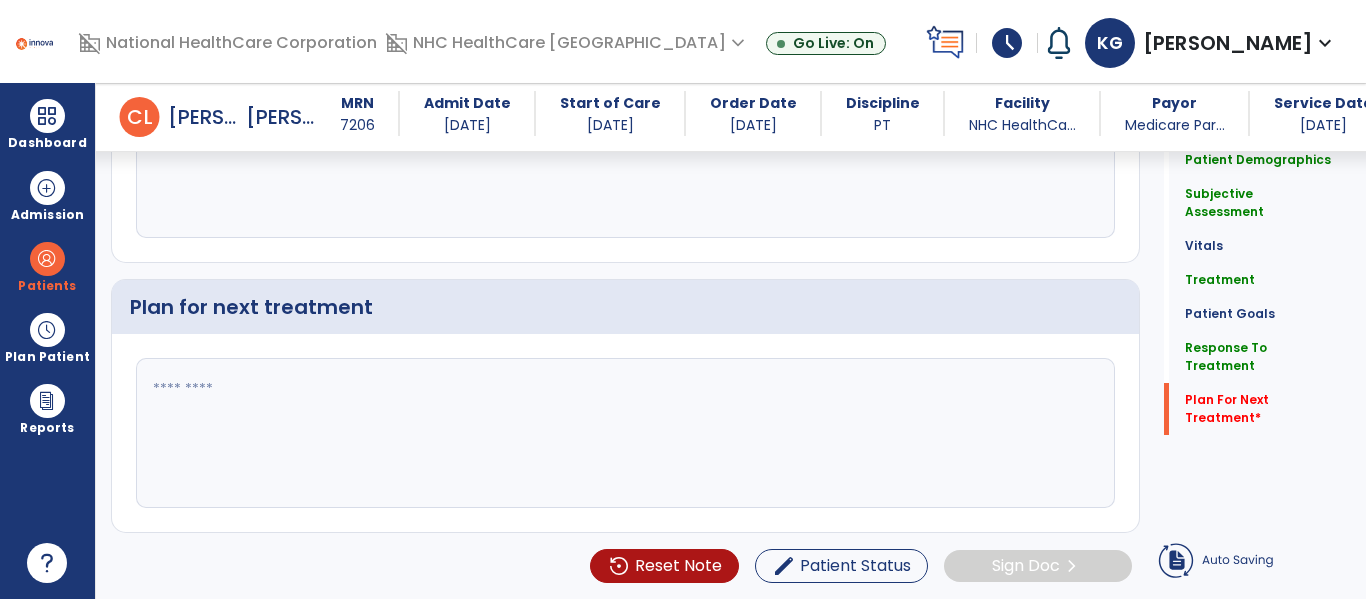type on "**********" 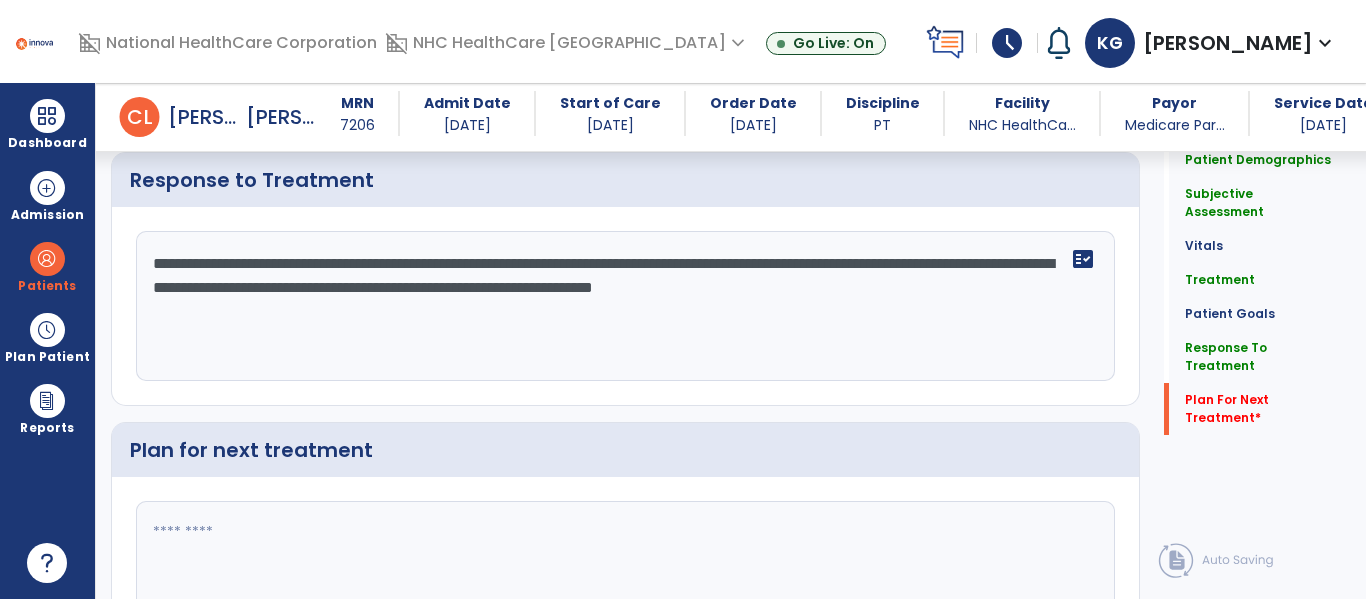 scroll, scrollTop: 3867, scrollLeft: 0, axis: vertical 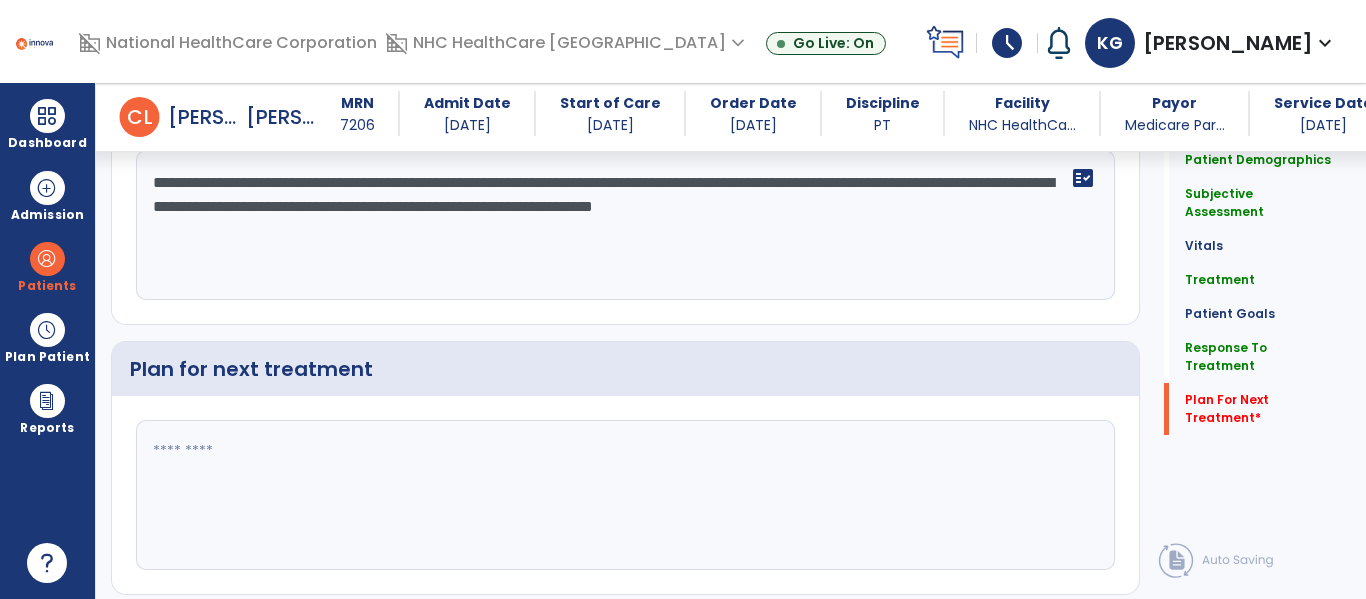 click 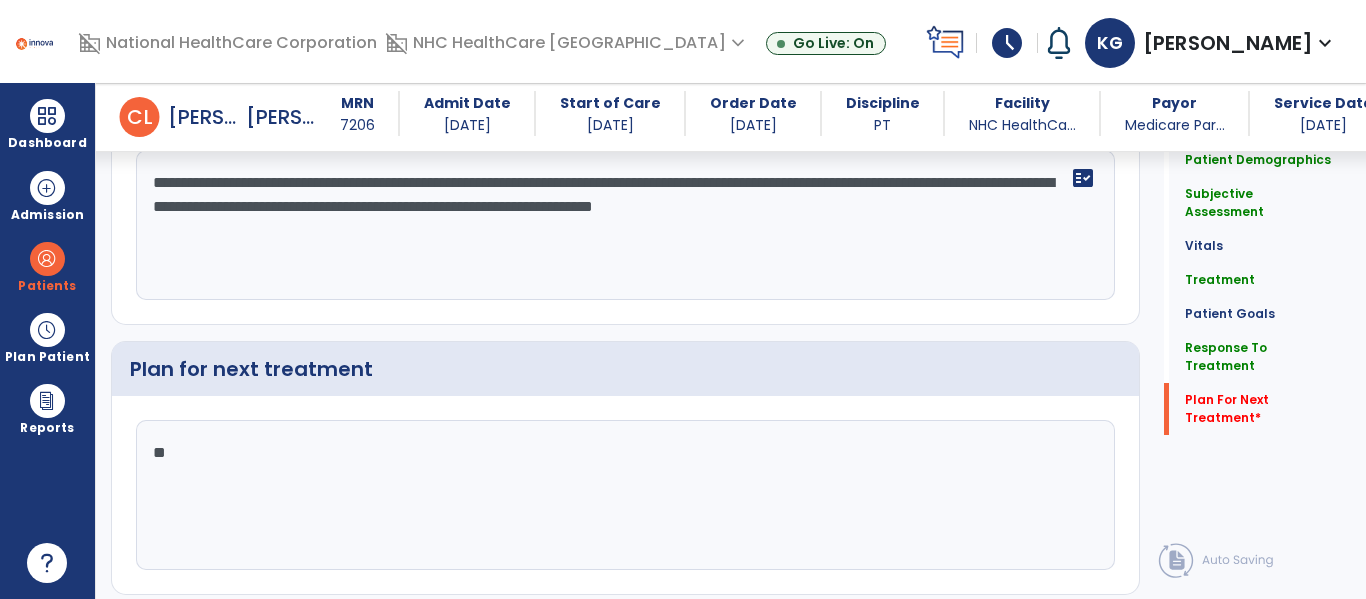 click on "**" 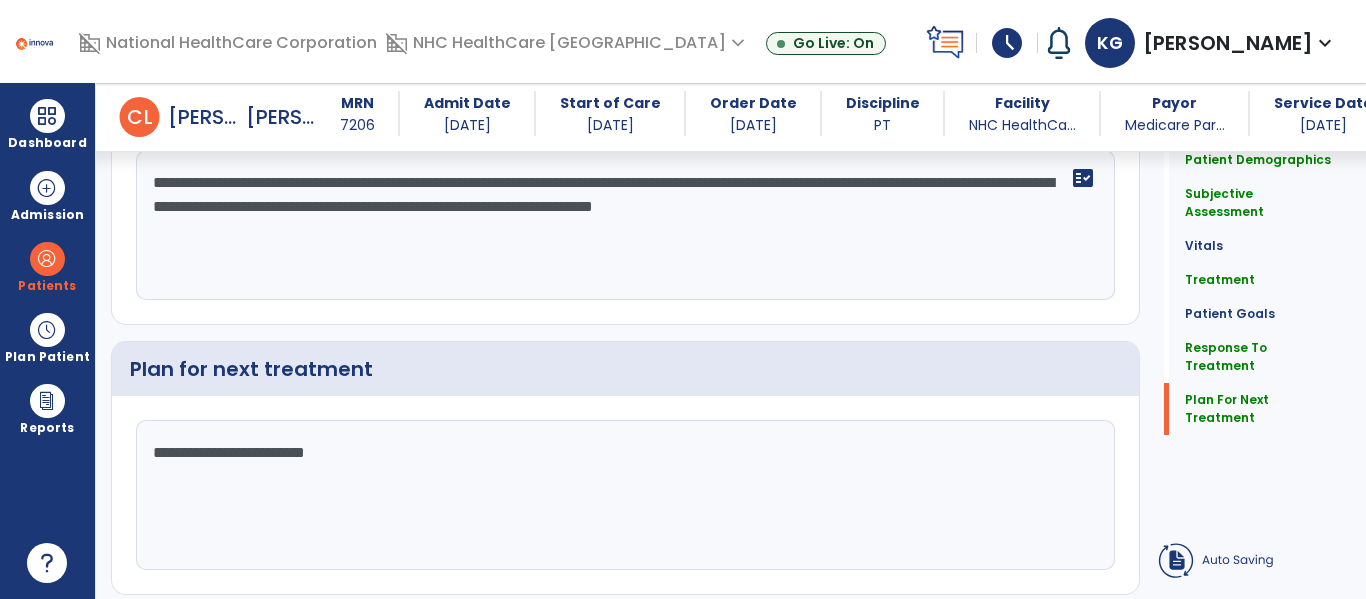 type on "**********" 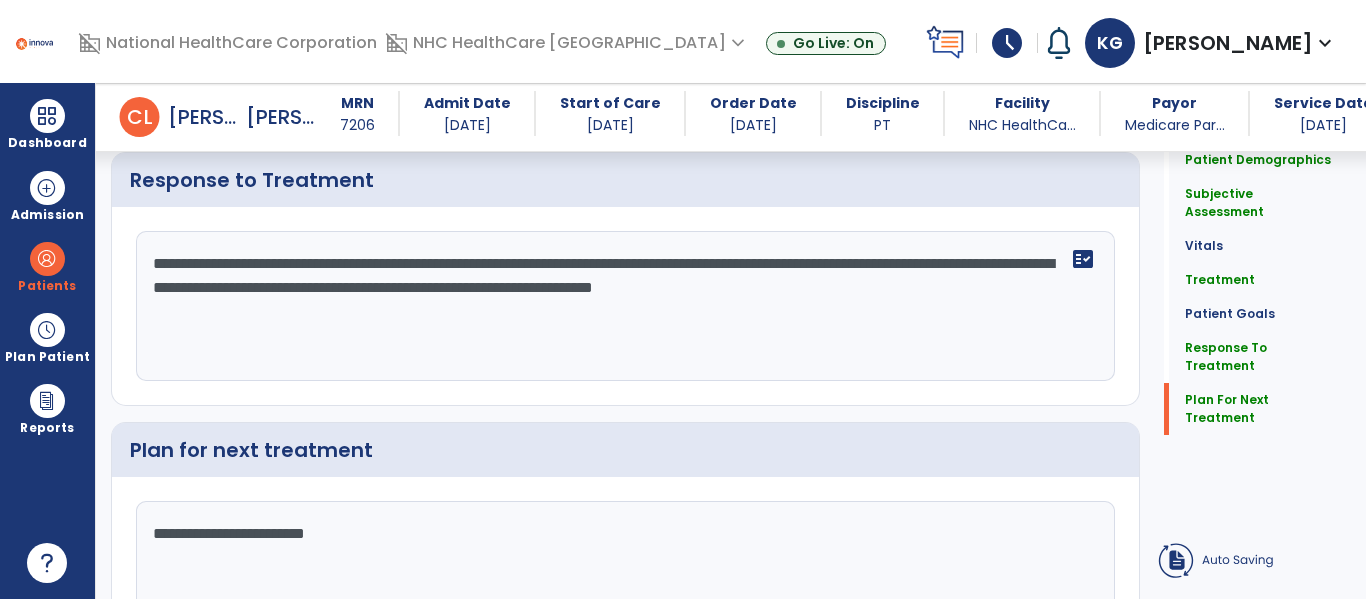 click on "Sign Doc" 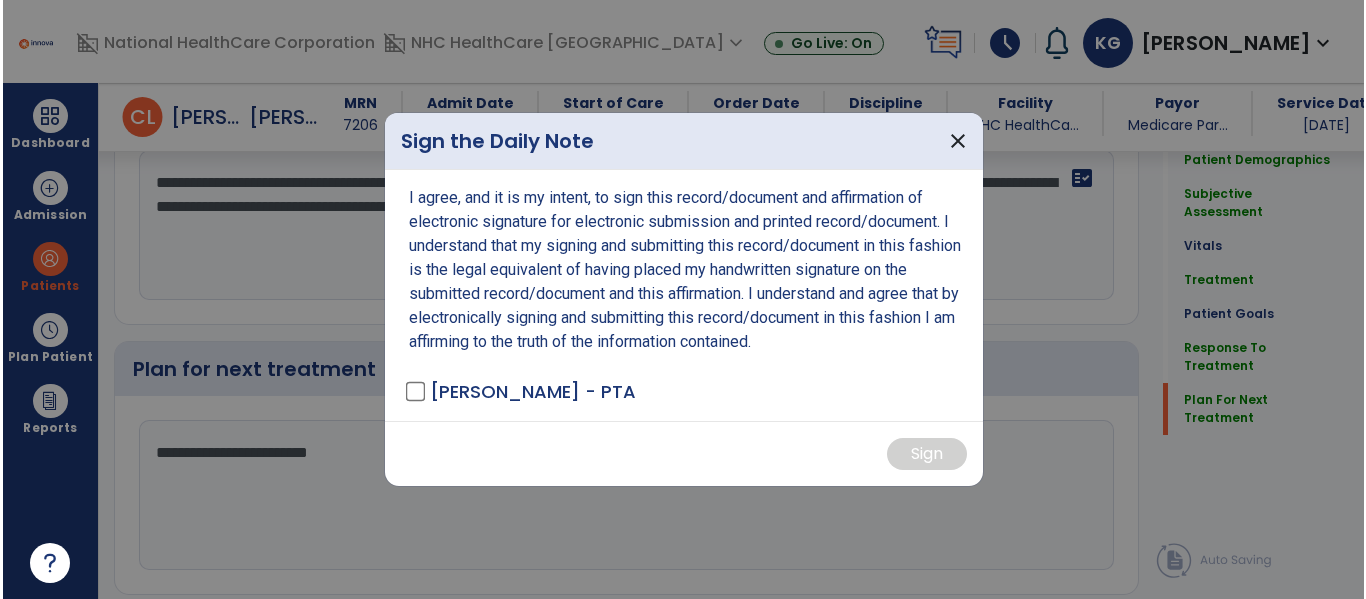 scroll, scrollTop: 3867, scrollLeft: 0, axis: vertical 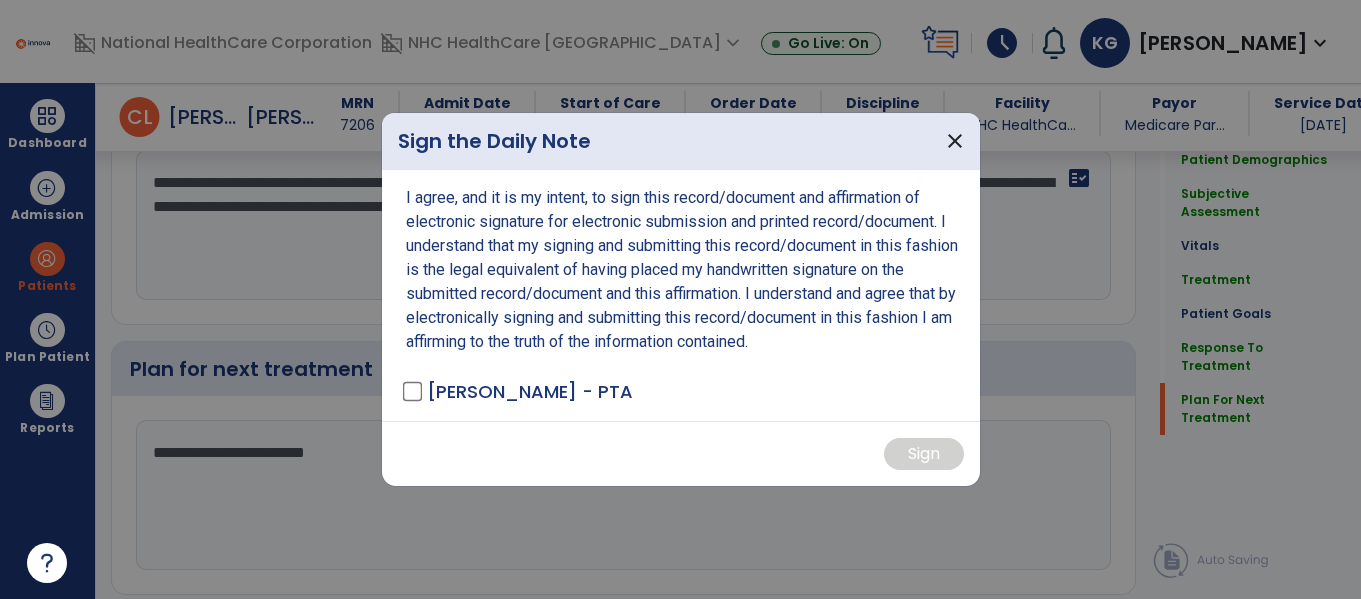 click at bounding box center (680, 299) 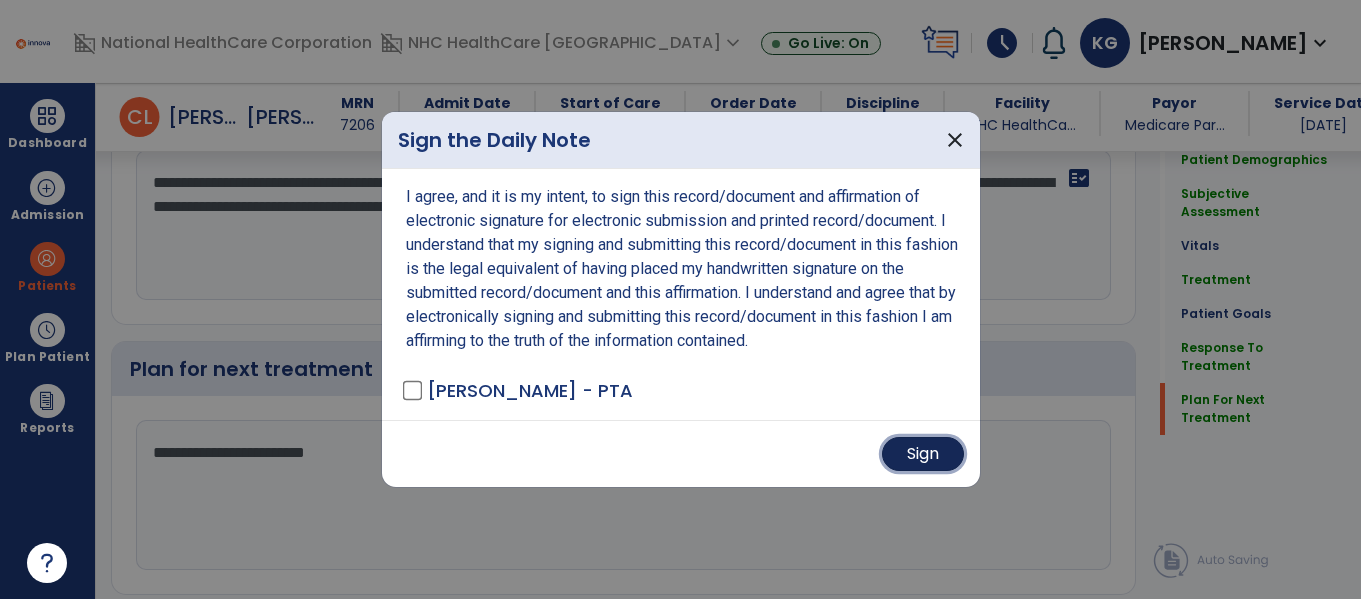click on "Sign" at bounding box center [923, 454] 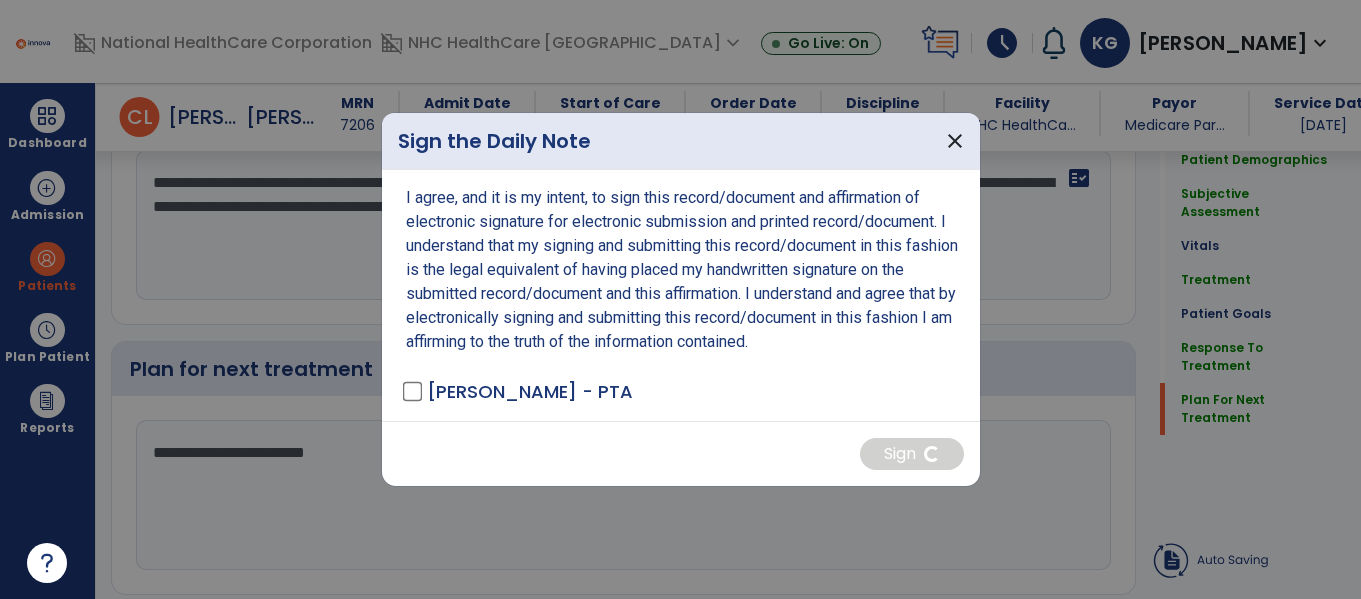 click on "I agree, and it is my intent, to sign this record/document and affirmation of electronic signature for electronic submission and printed record/document. I understand that my signing and submitting this record/document in this fashion is the legal equivalent of having placed my handwritten signature on the submitted record/document and this affirmation. I understand and agree that by electronically signing and submitting this record/document in this fashion I am affirming to the truth of the information contained." at bounding box center (683, 270) 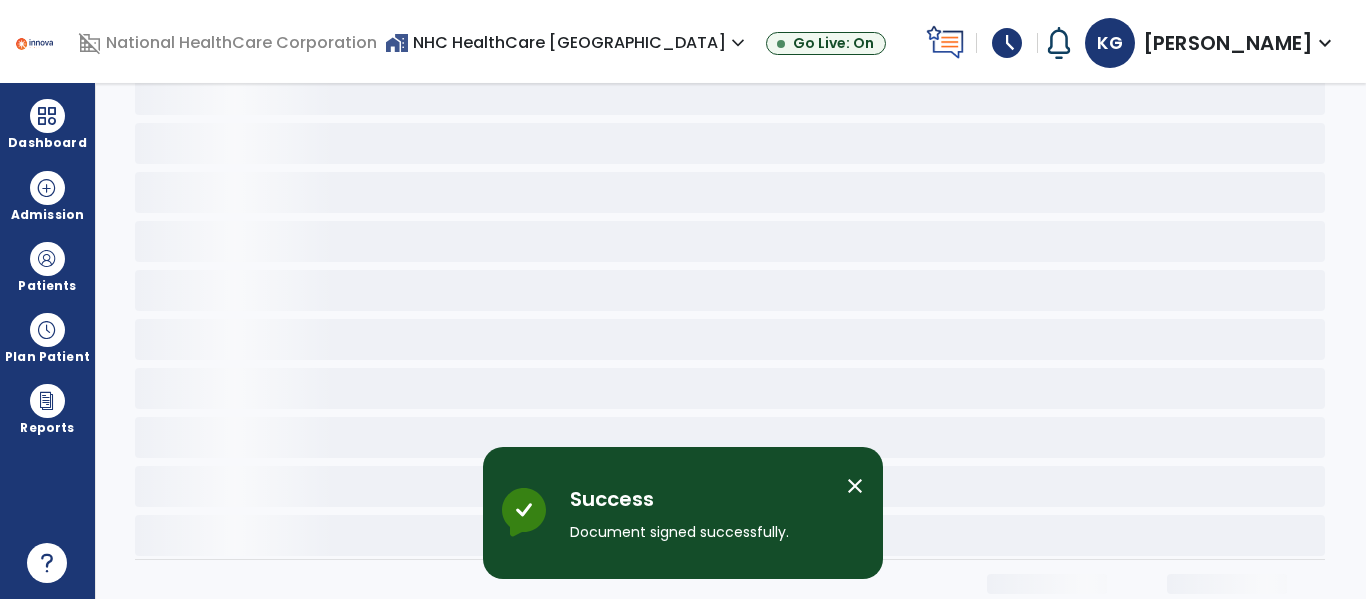scroll, scrollTop: 0, scrollLeft: 0, axis: both 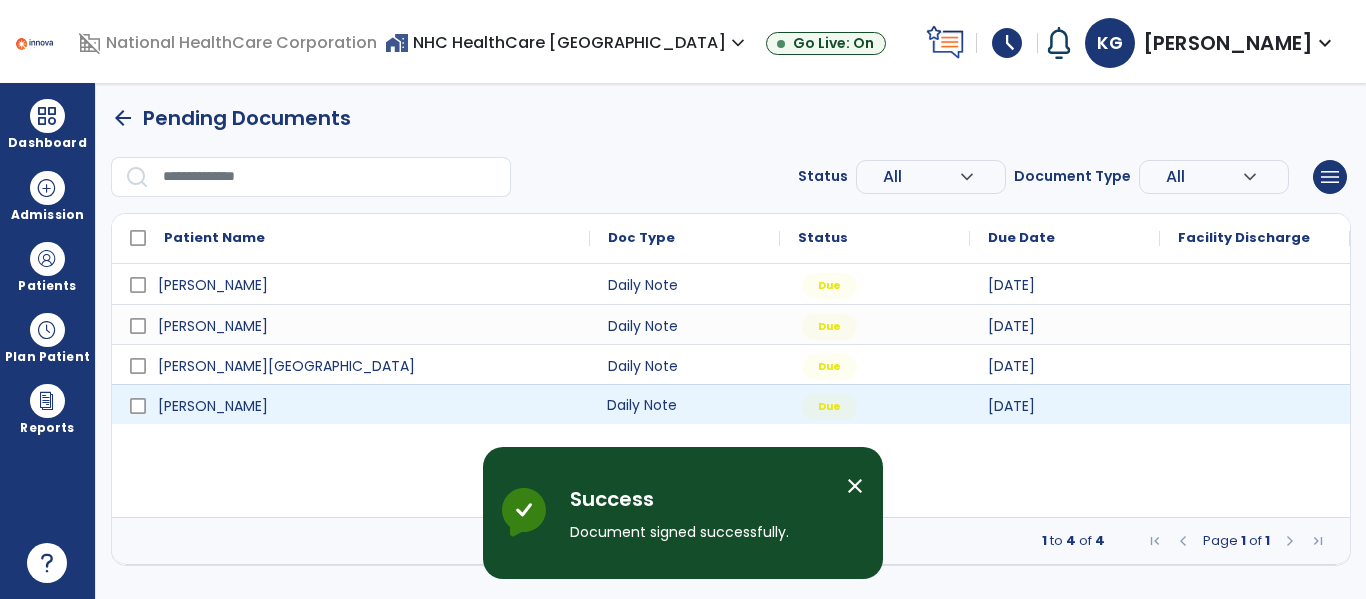 click on "Daily Note" at bounding box center [685, 404] 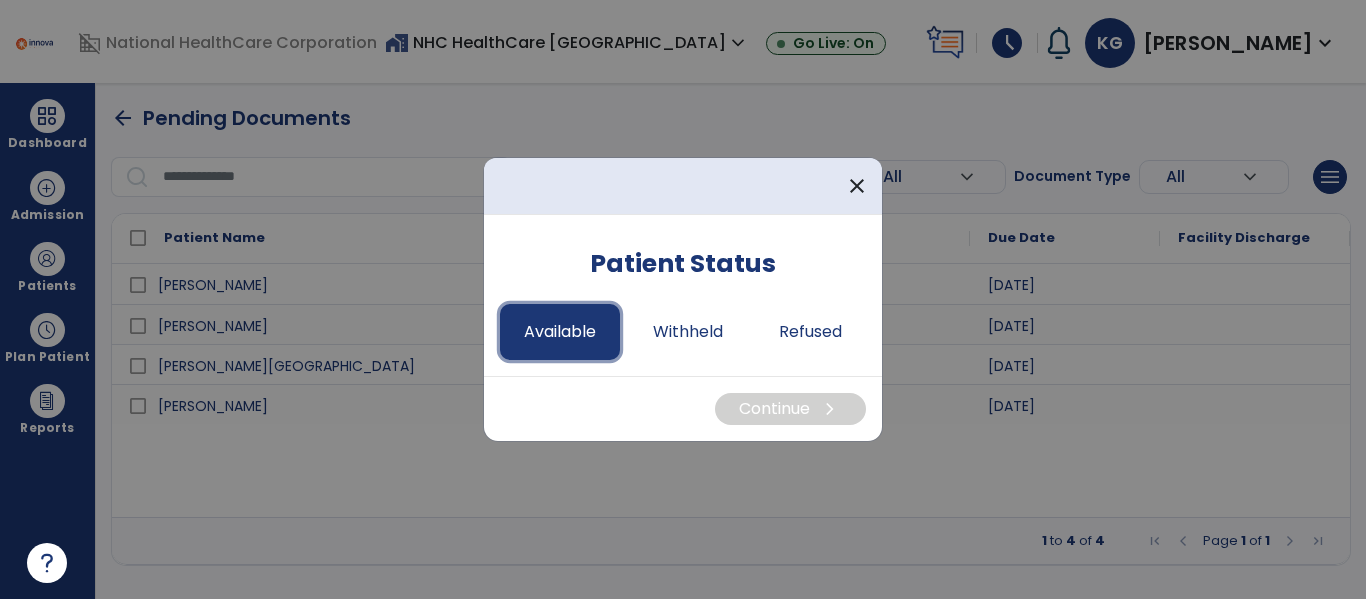 click on "Available" at bounding box center [560, 332] 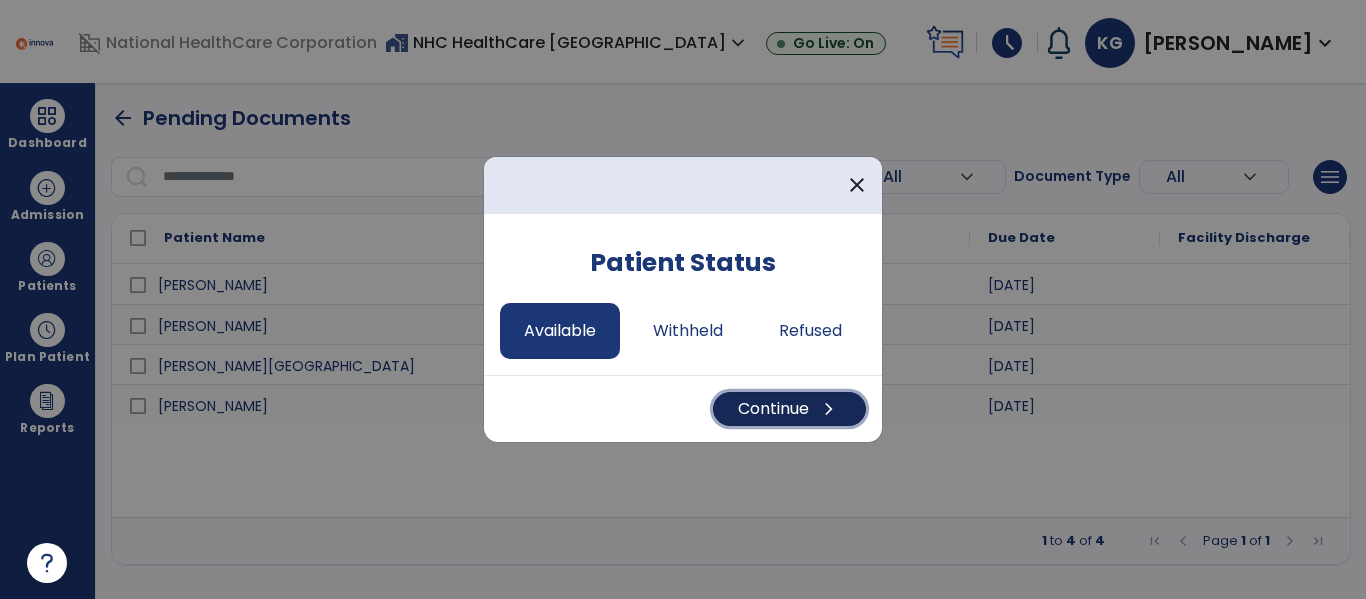 click on "Continue   chevron_right" at bounding box center [789, 409] 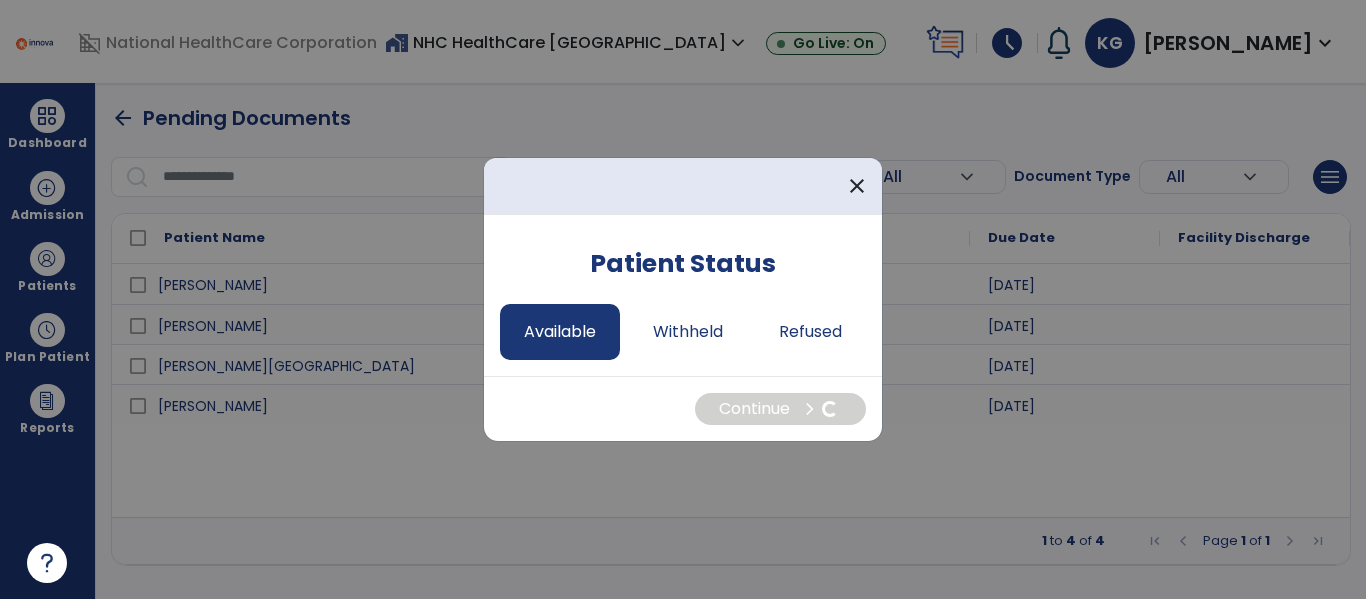 select on "*" 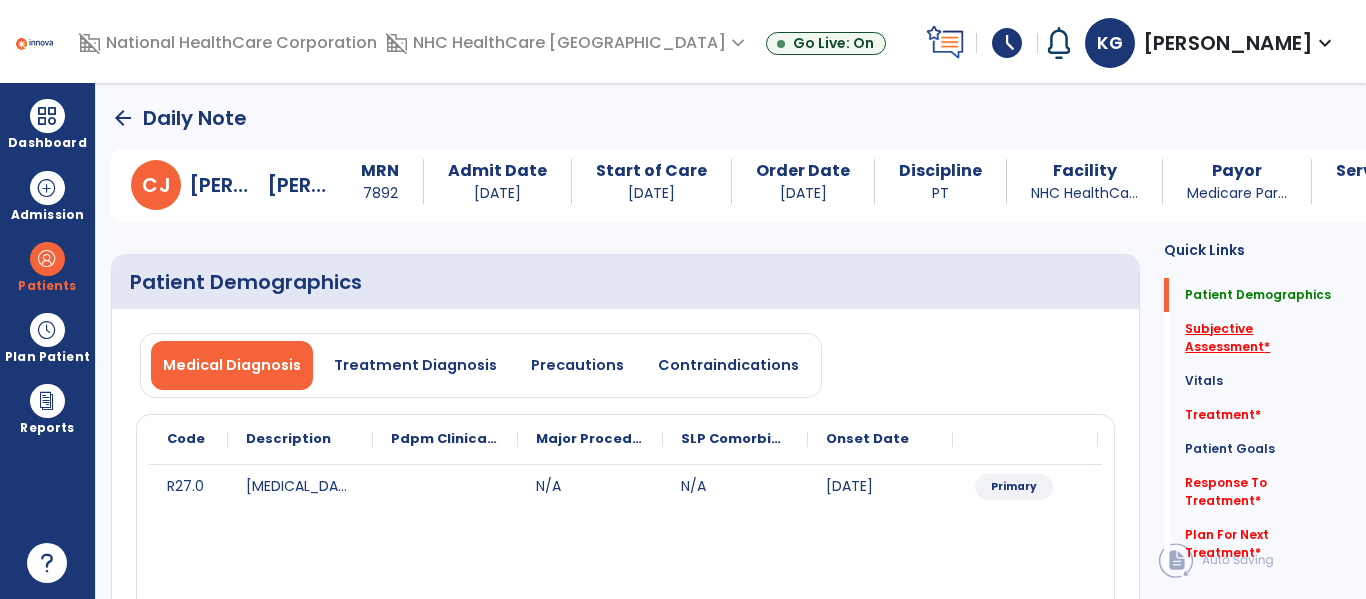 click on "Subjective Assessment   *" 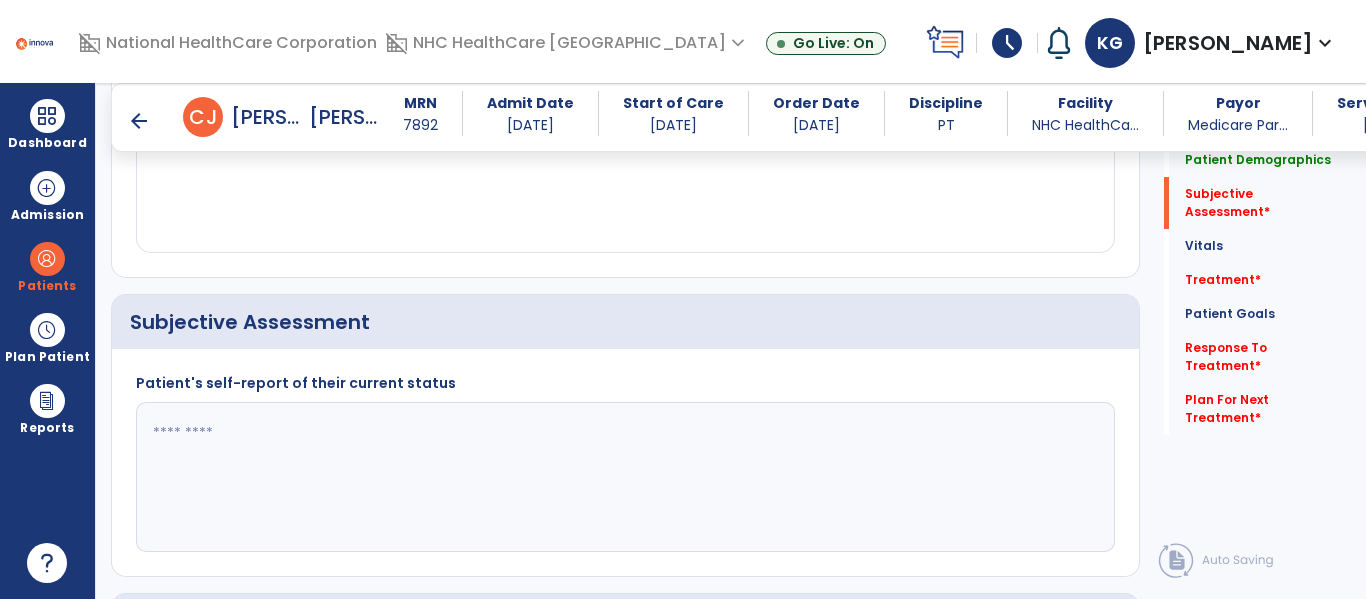 scroll, scrollTop: 457, scrollLeft: 0, axis: vertical 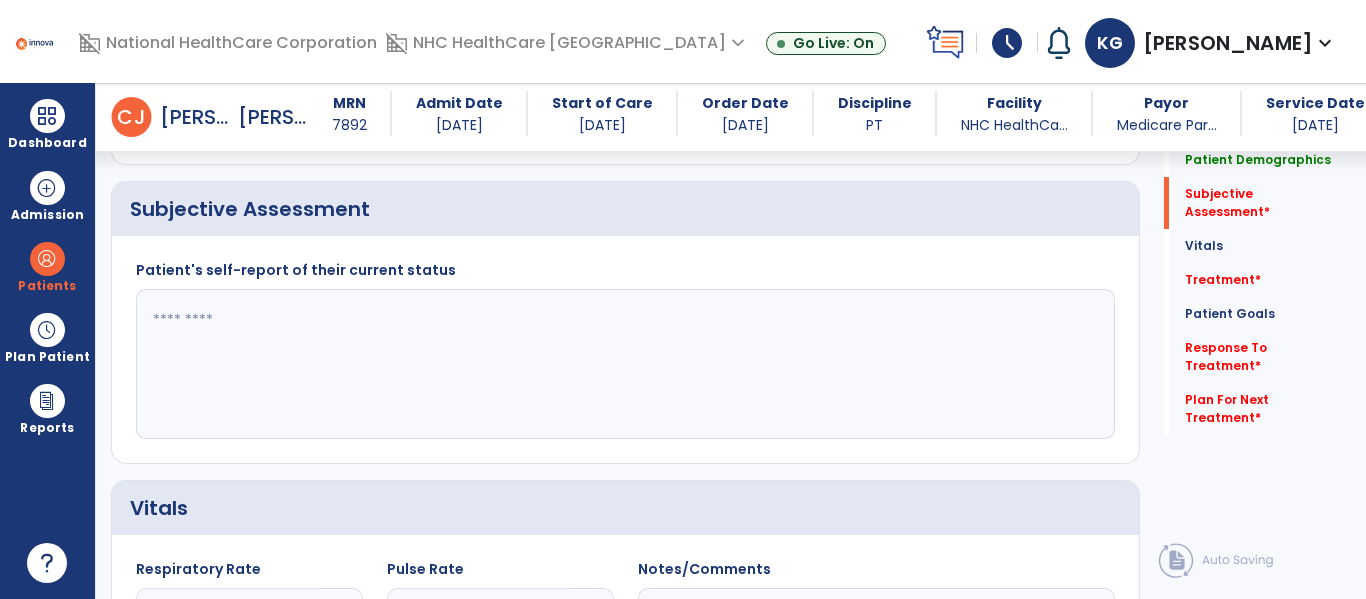 click 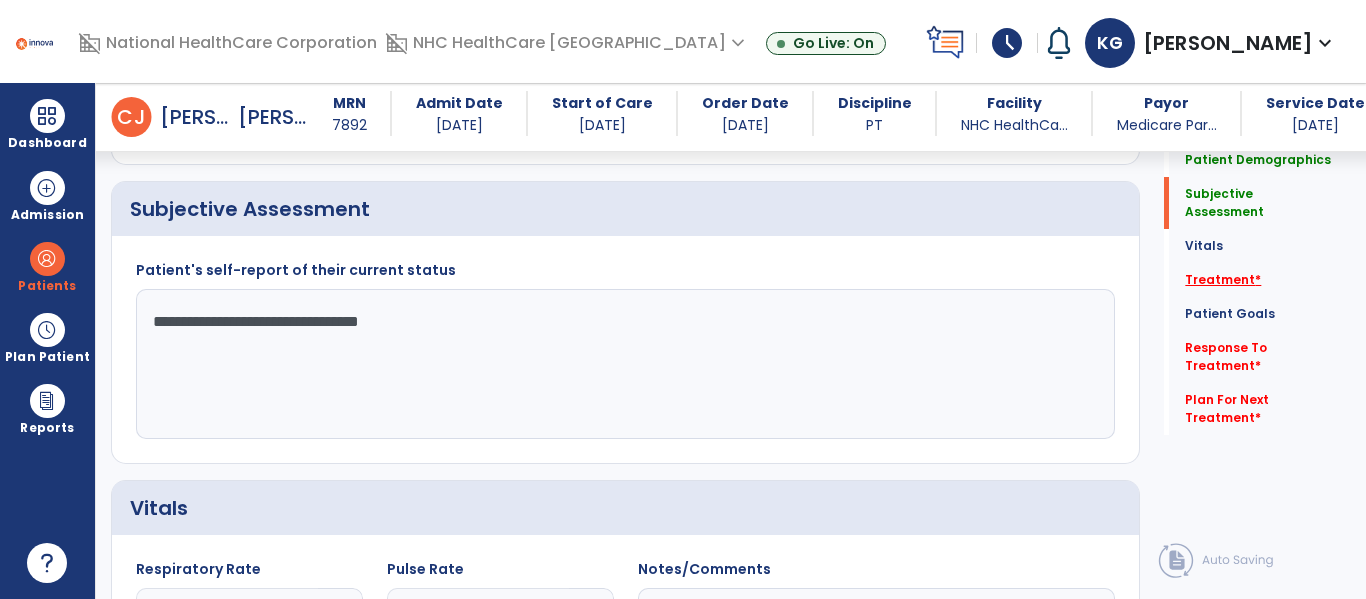 type on "**********" 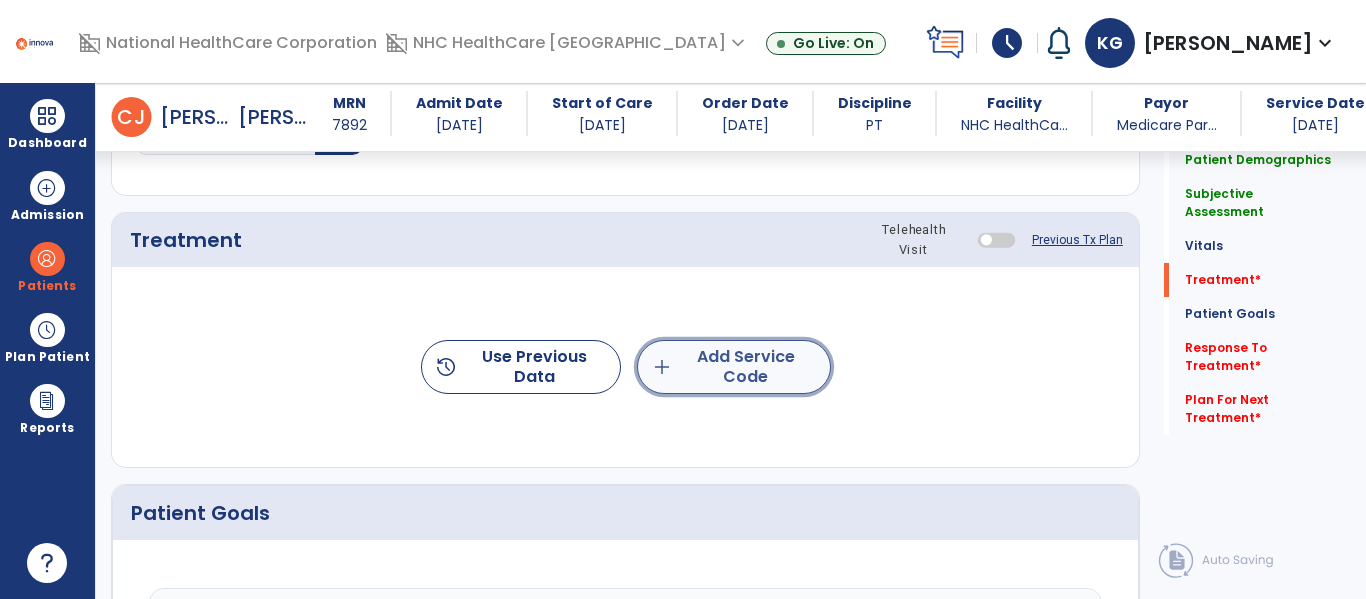 click on "add  Add Service Code" 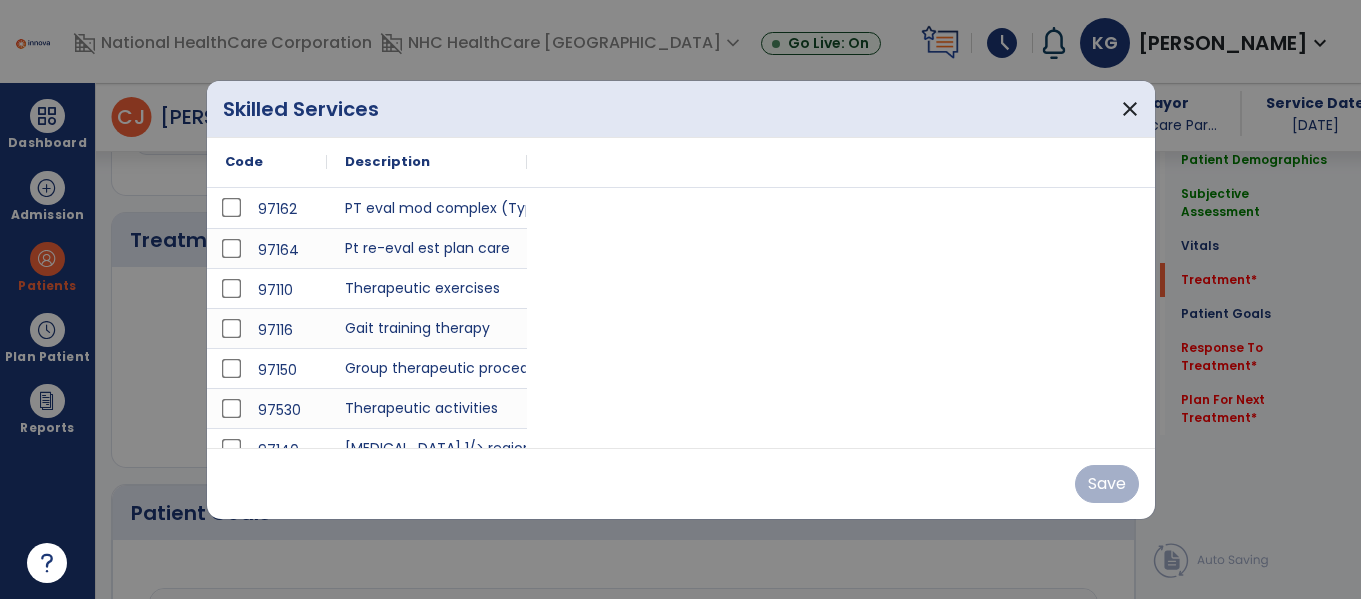 scroll, scrollTop: 1147, scrollLeft: 0, axis: vertical 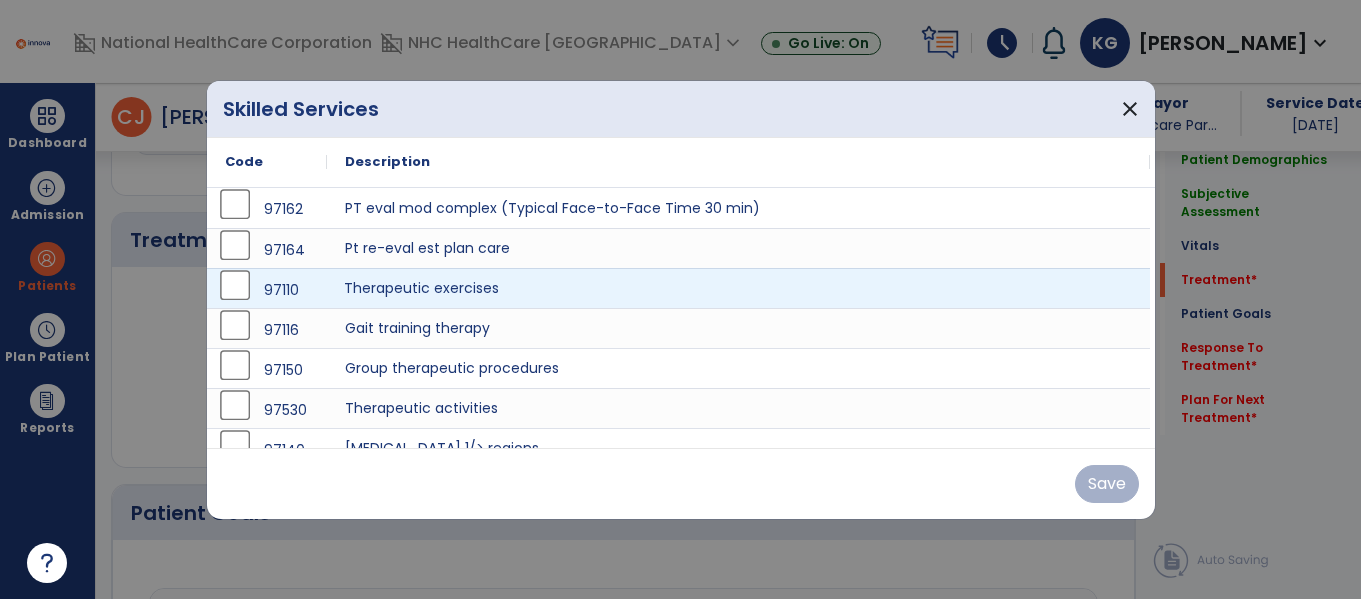 click on "Therapeutic exercises" at bounding box center (738, 288) 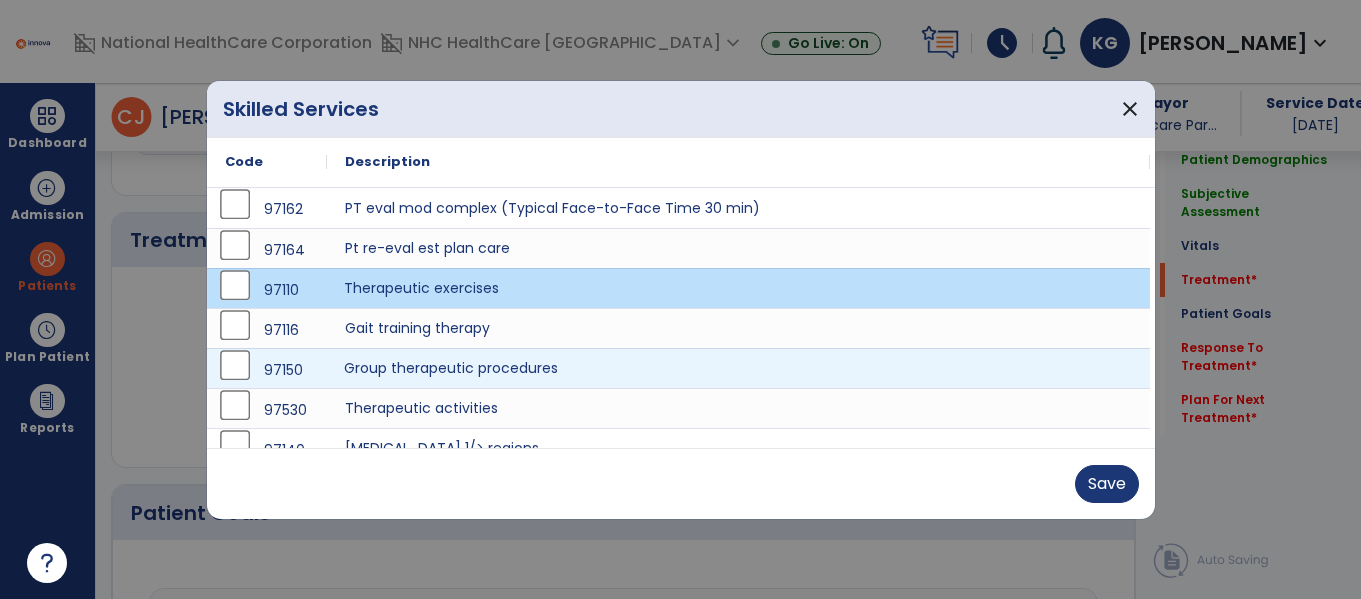 click on "Group therapeutic procedures" at bounding box center [738, 368] 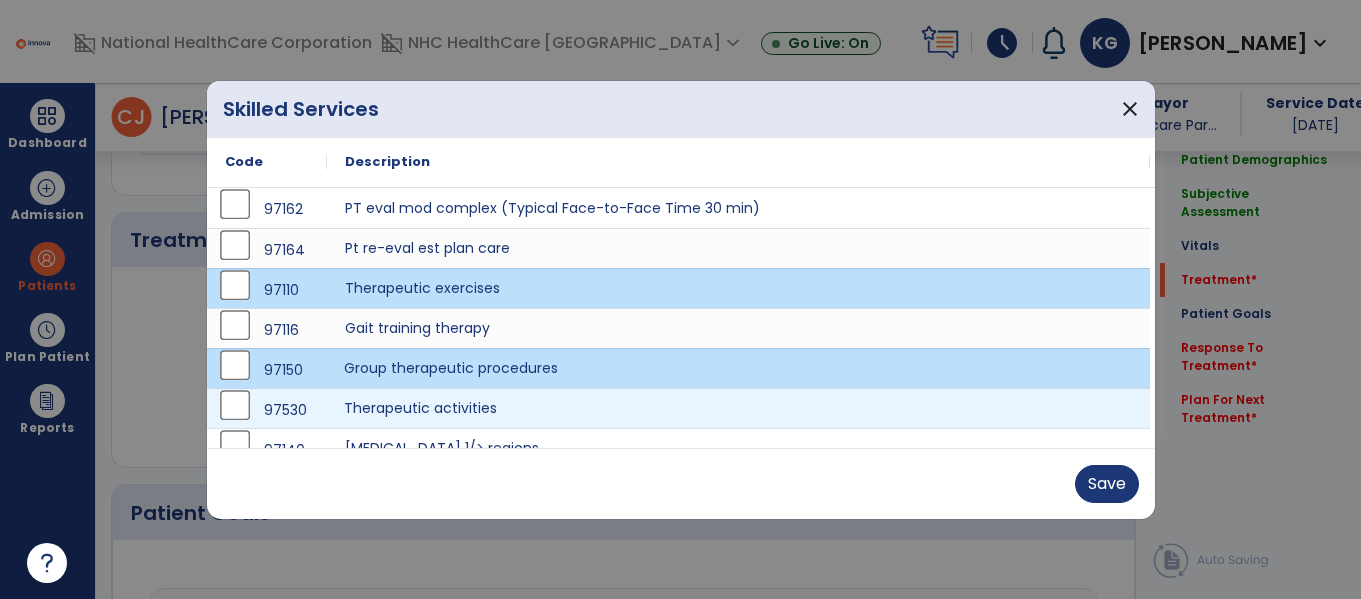 click on "Therapeutic activities" at bounding box center (738, 408) 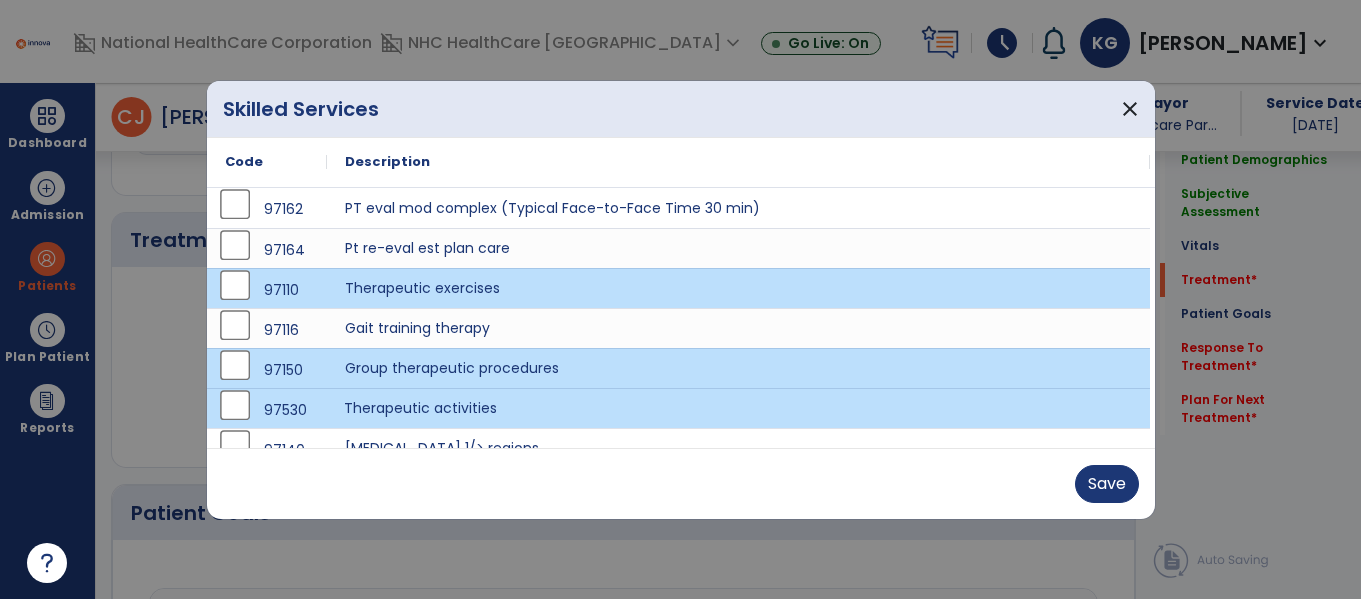 click on "Save" at bounding box center [681, 483] 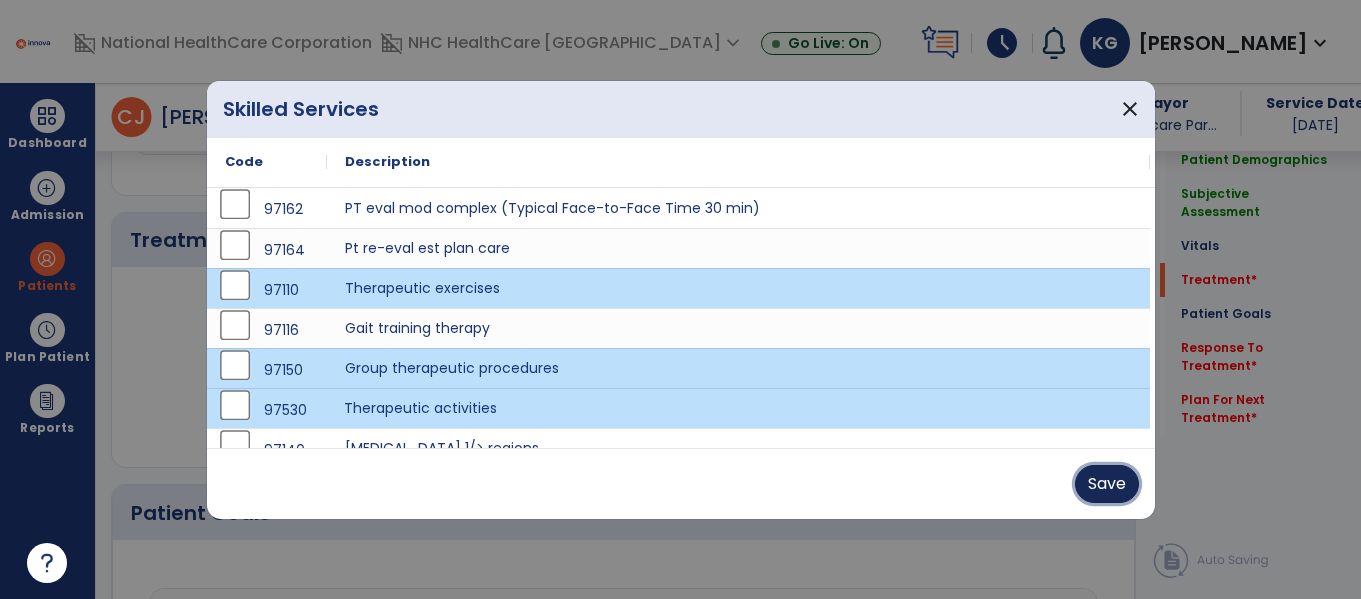 click on "Save" at bounding box center [1107, 484] 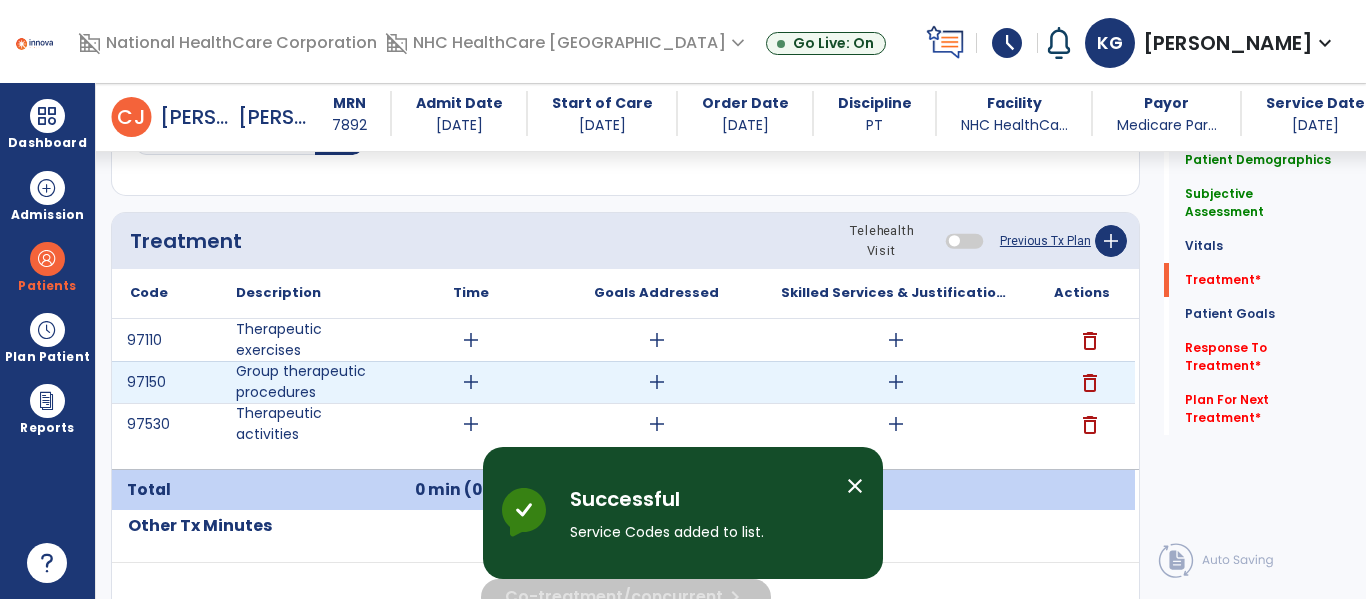 click on "add" at bounding box center [470, 382] 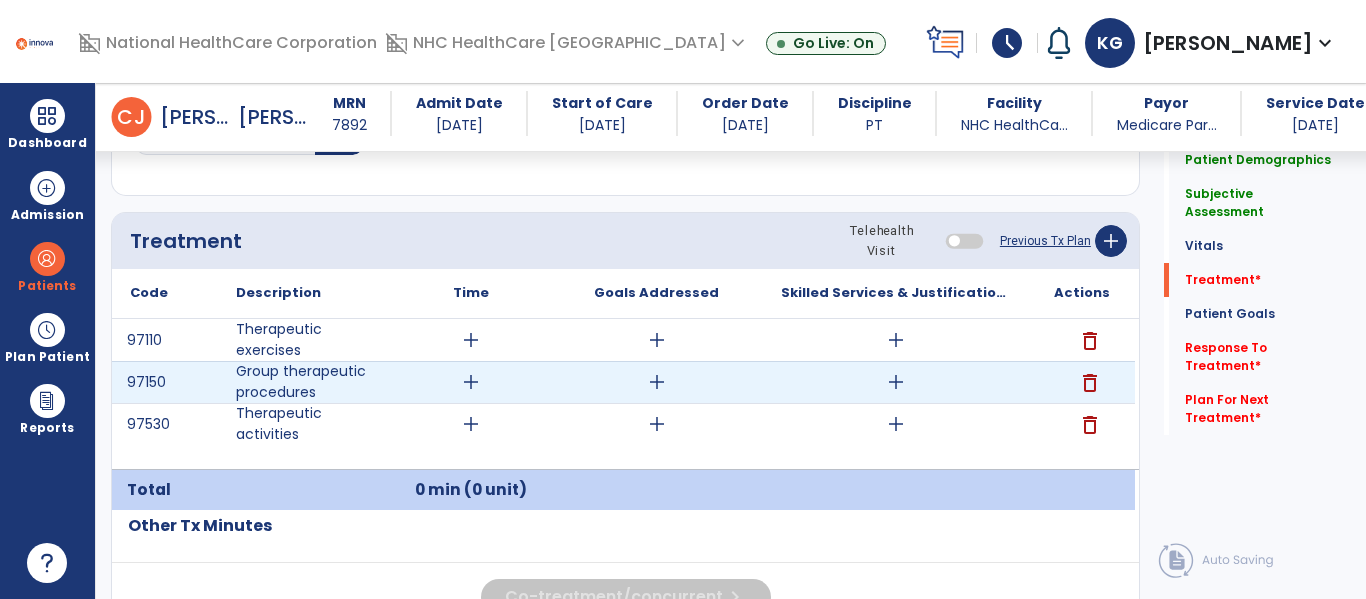 click on "add" at bounding box center [470, 382] 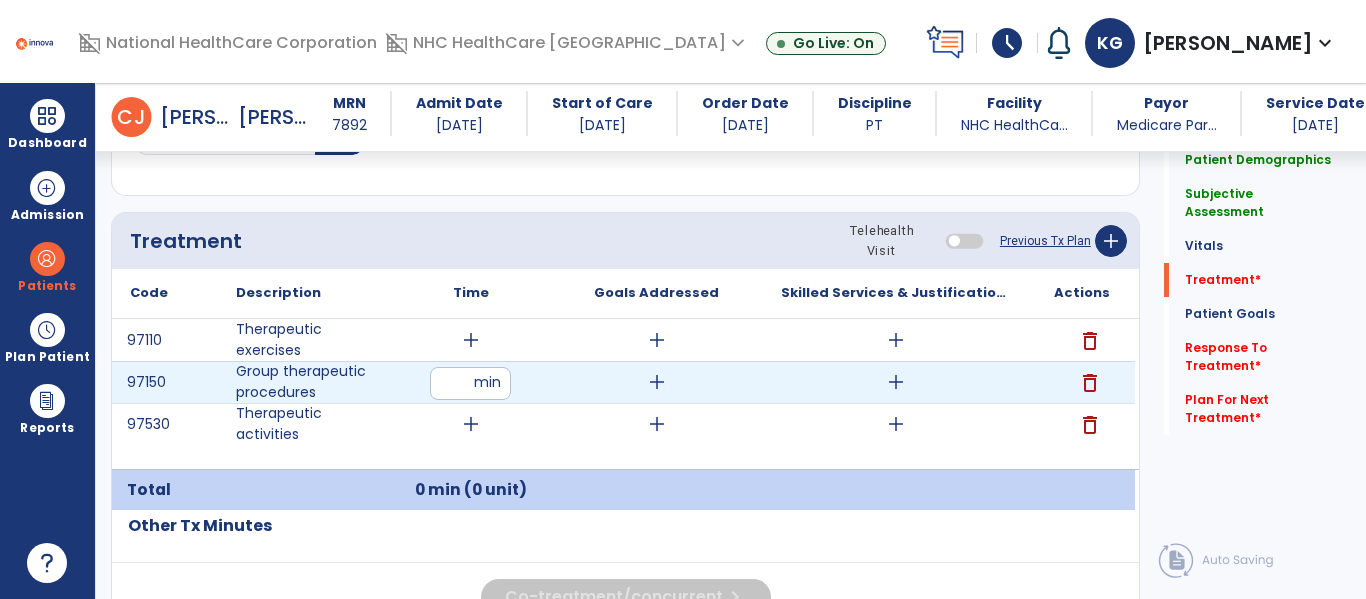 type on "**" 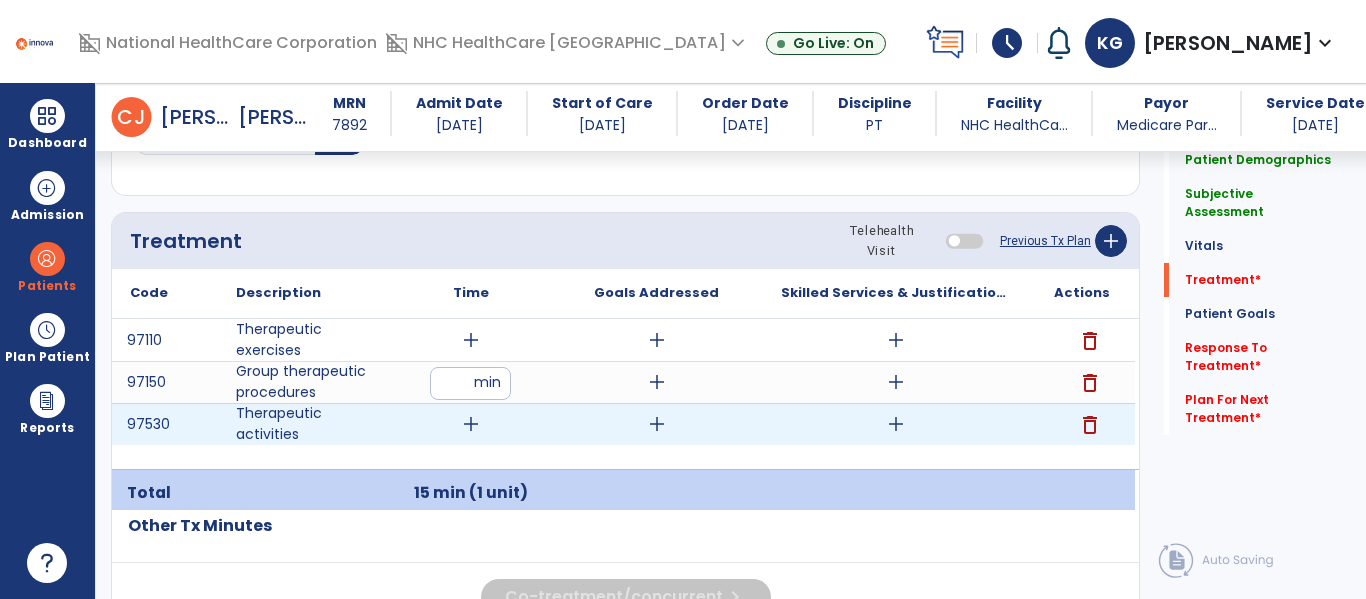 click on "add" at bounding box center [471, 424] 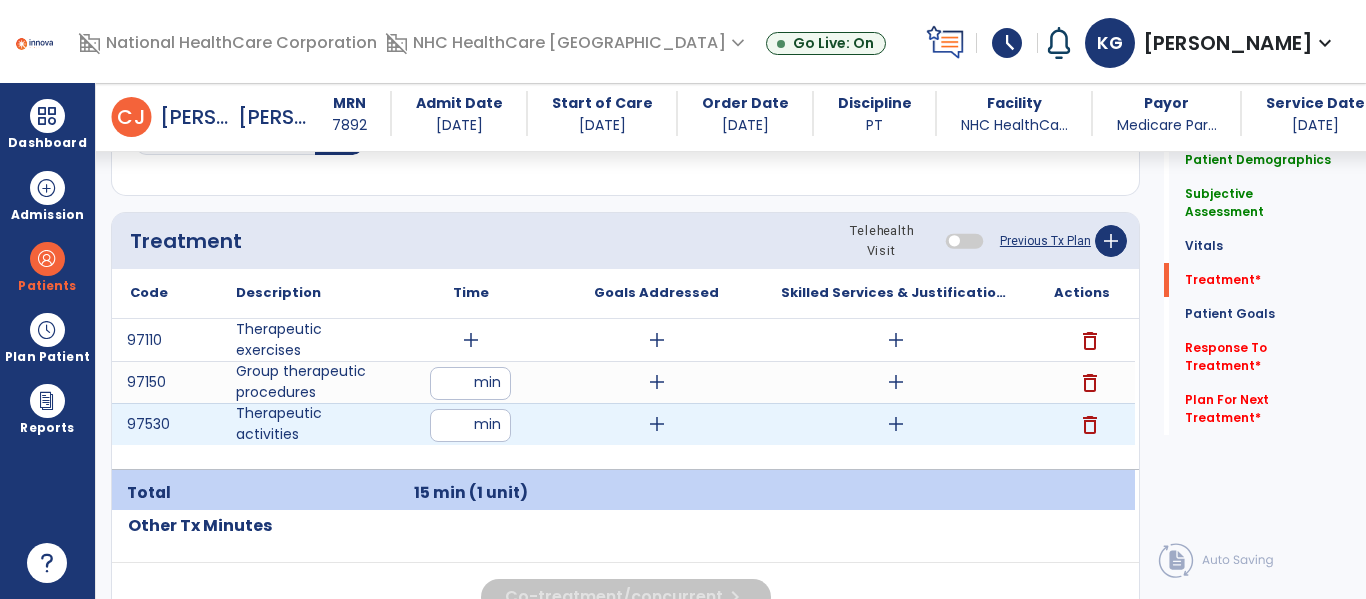 type on "**" 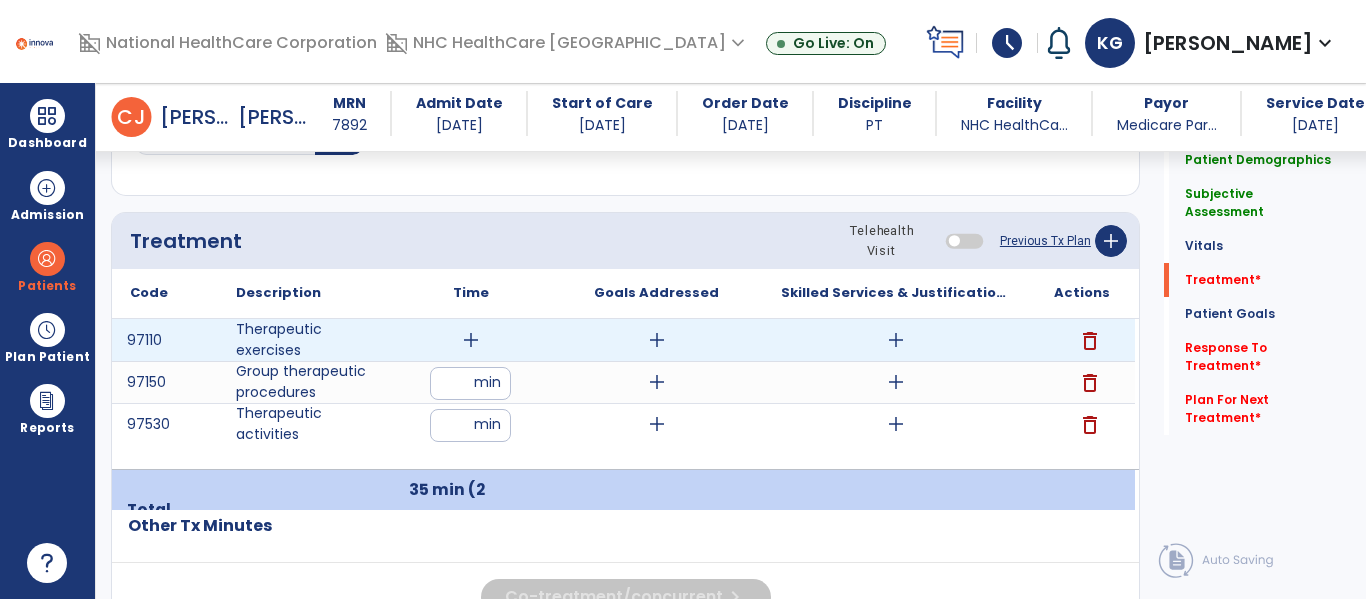 click on "add" at bounding box center [471, 340] 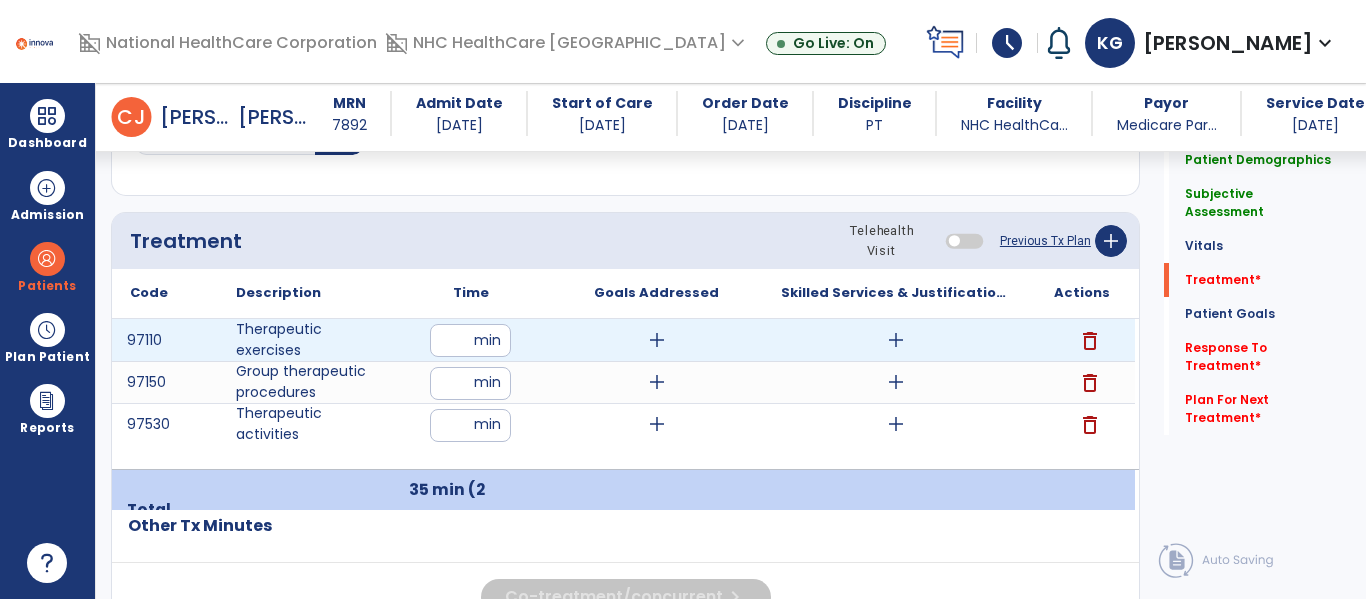 type on "**" 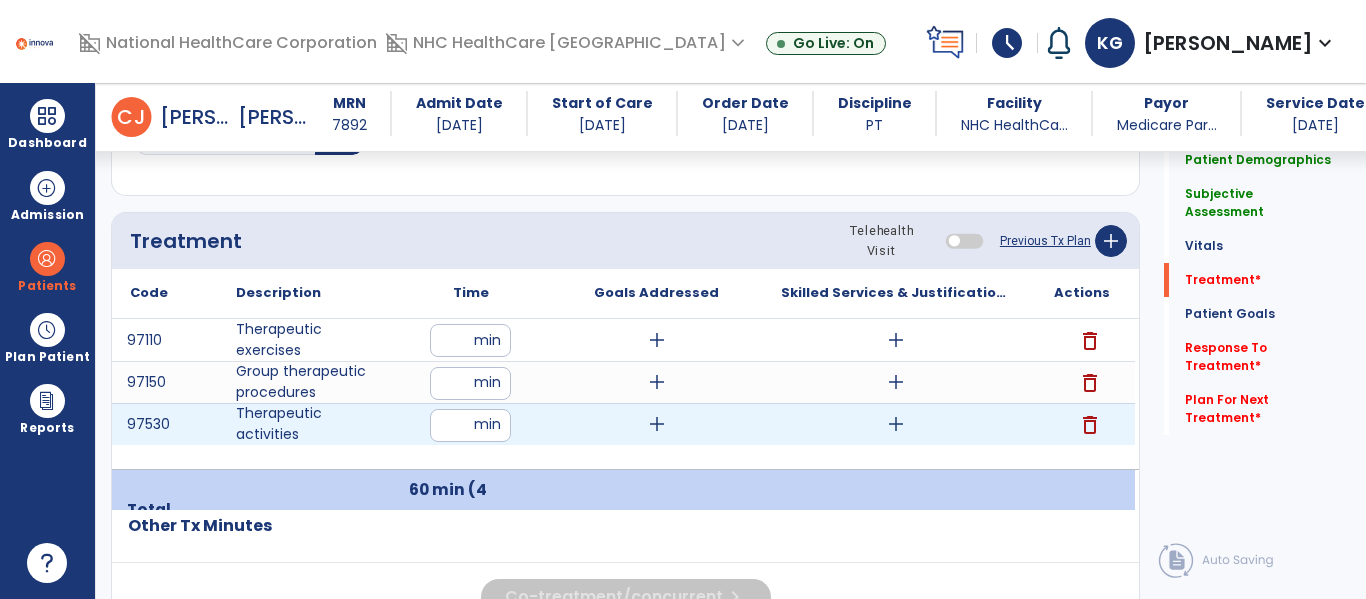 click on "add" at bounding box center (896, 424) 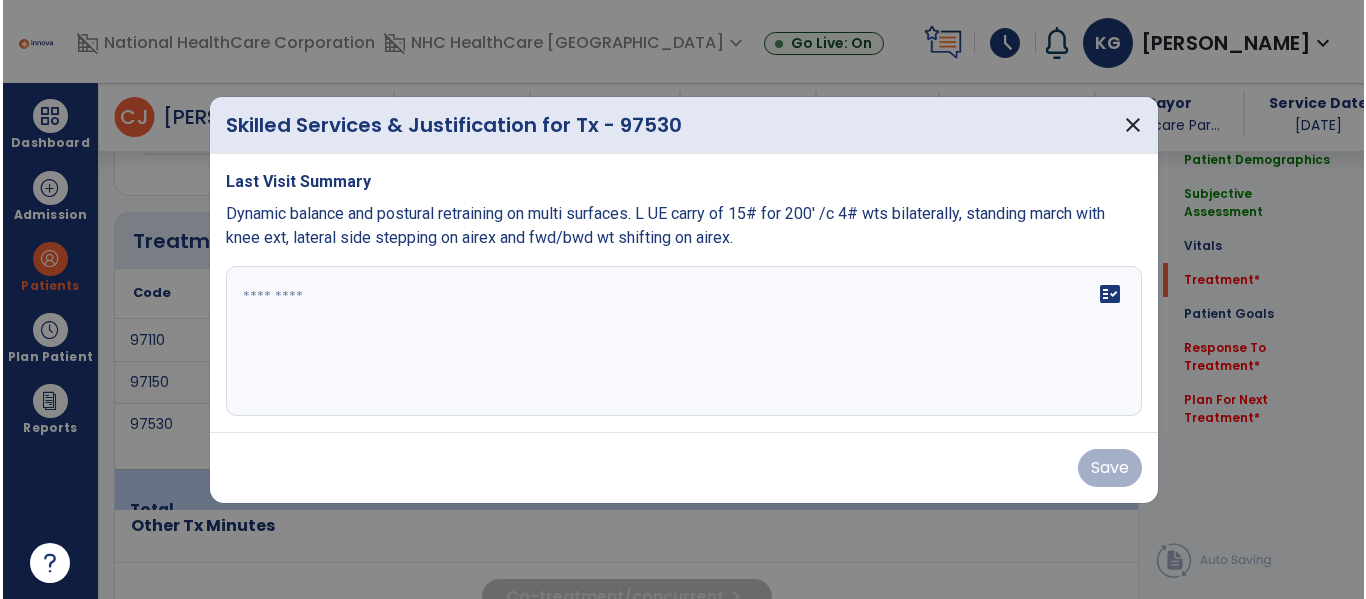 scroll, scrollTop: 1147, scrollLeft: 0, axis: vertical 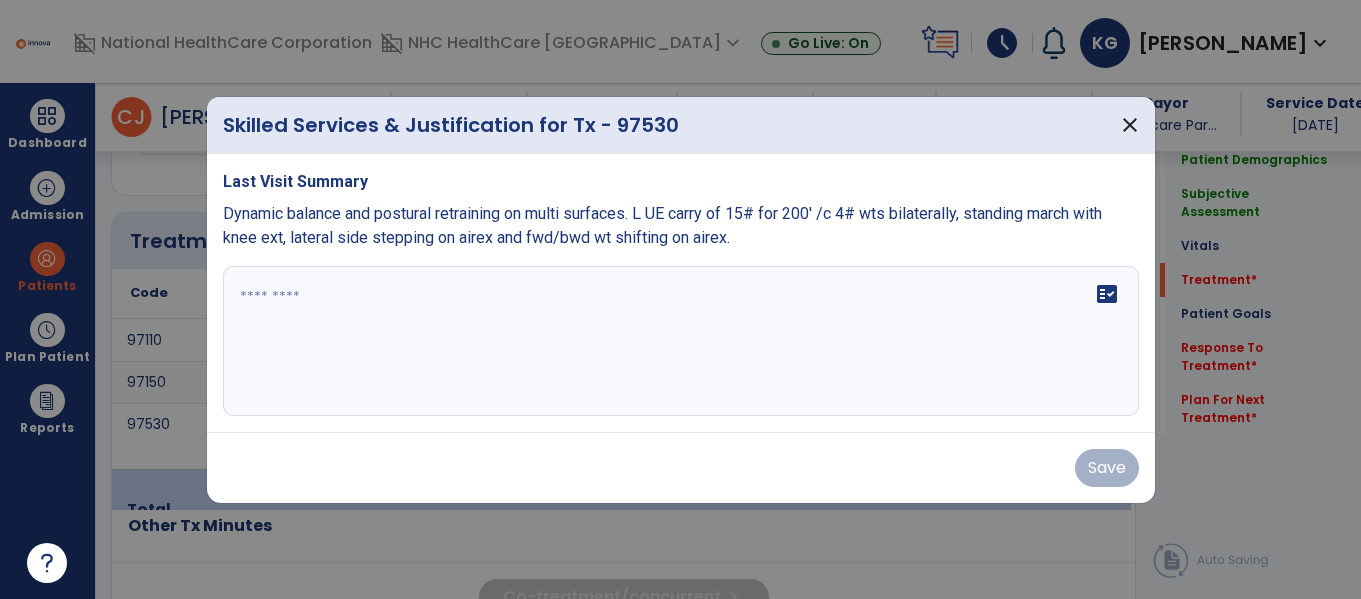 drag, startPoint x: 741, startPoint y: 250, endPoint x: 257, endPoint y: 222, distance: 484.80923 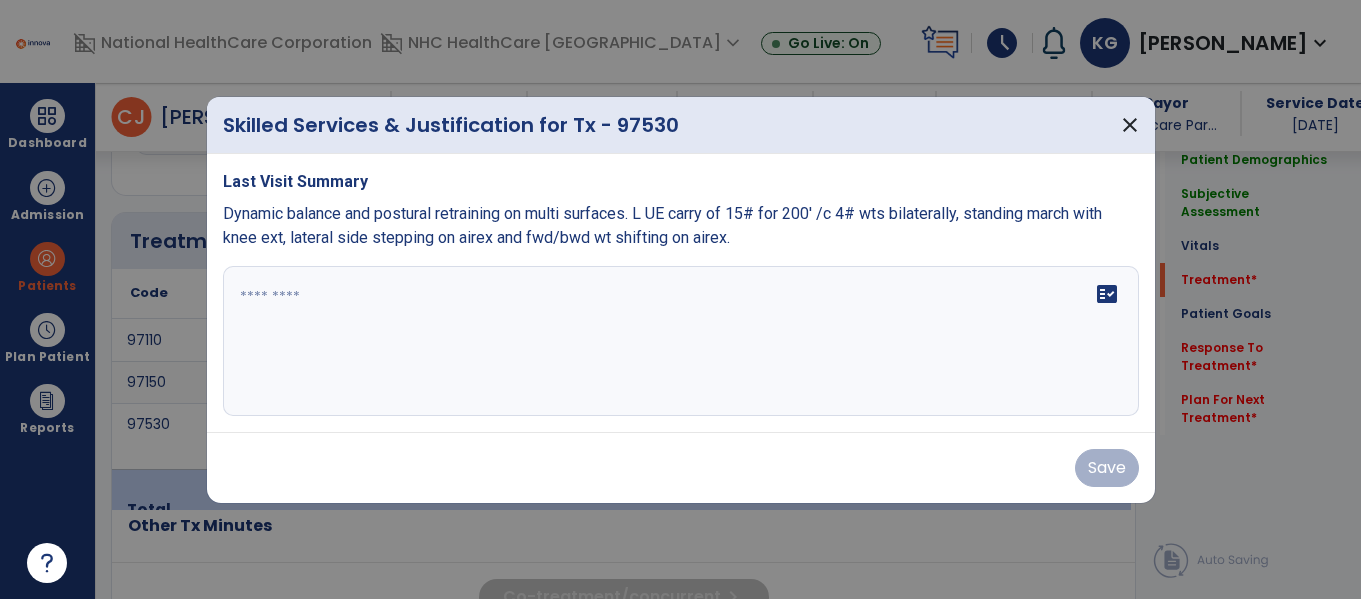click on "Last Visit Summary Dynamic balance and postural retraining on multi surfaces. L UE carry of 15# for 200' /c 4# wts bilaterally, standing march with knee ext, lateral side stepping on airex and fwd/bwd wt shifting on airex.
fact_check" at bounding box center [681, 293] 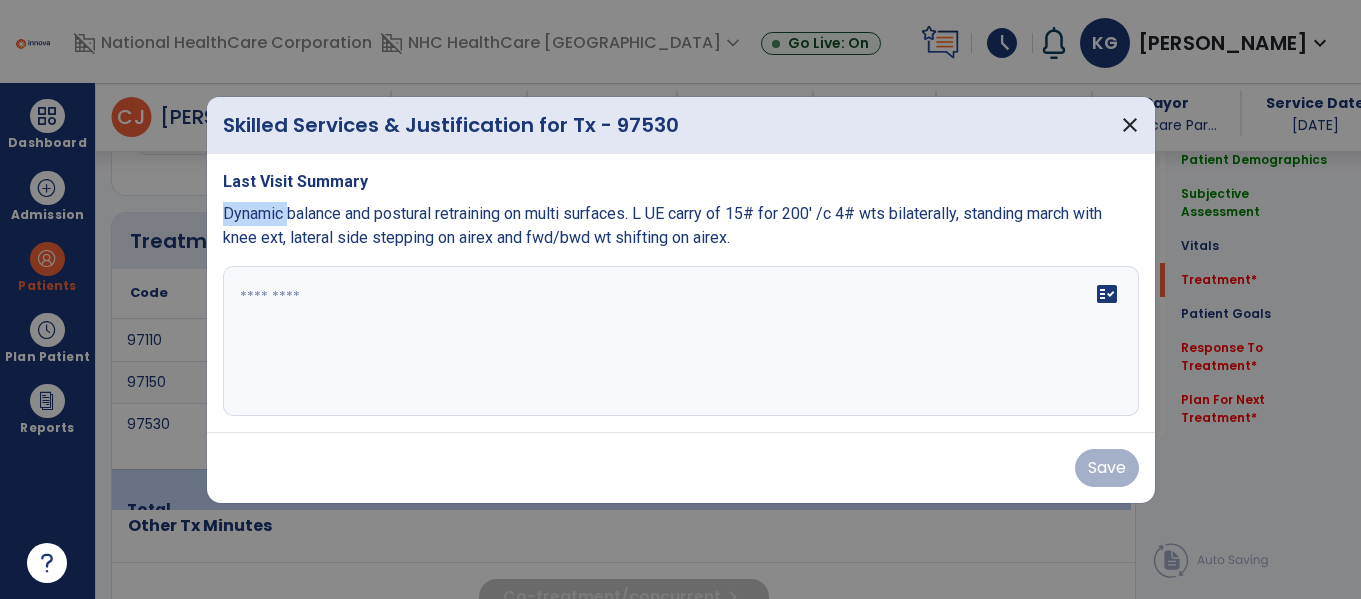 click on "Dynamic balance and postural retraining on multi surfaces. L UE carry of 15# for 200' /c 4# wts bilaterally, standing march with knee ext, lateral side stepping on airex and fwd/bwd wt shifting on airex." at bounding box center [662, 225] 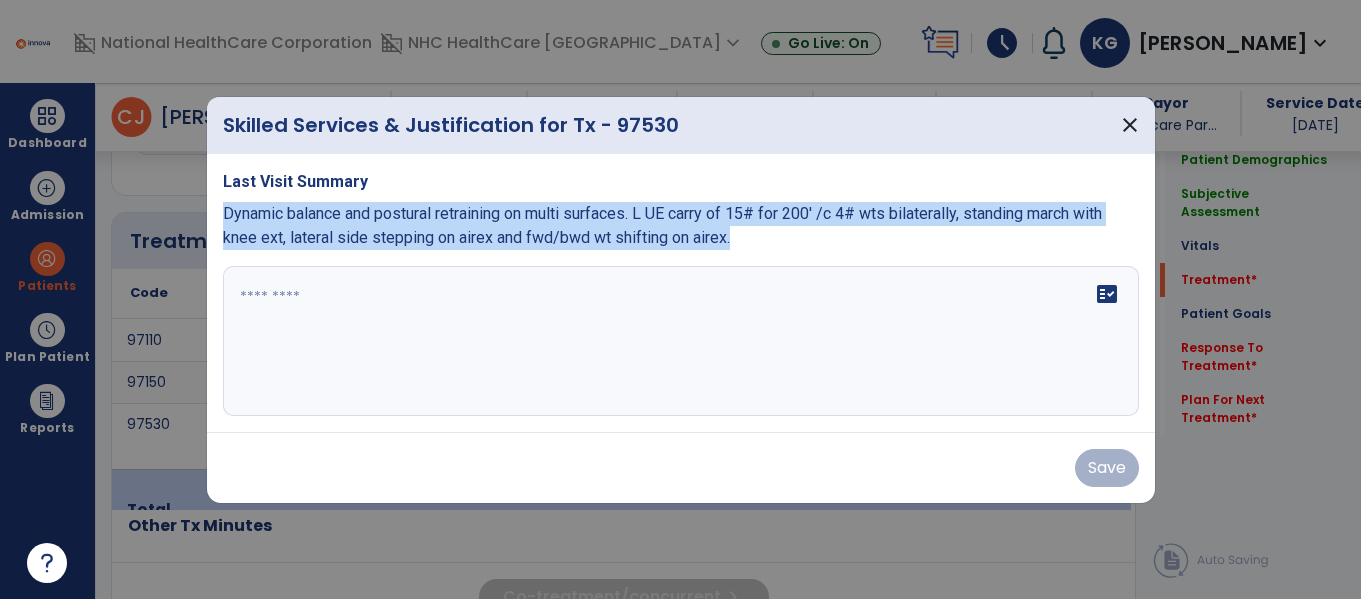 click on "Dynamic balance and postural retraining on multi surfaces. L UE carry of 15# for 200' /c 4# wts bilaterally, standing march with knee ext, lateral side stepping on airex and fwd/bwd wt shifting on airex." at bounding box center [662, 225] 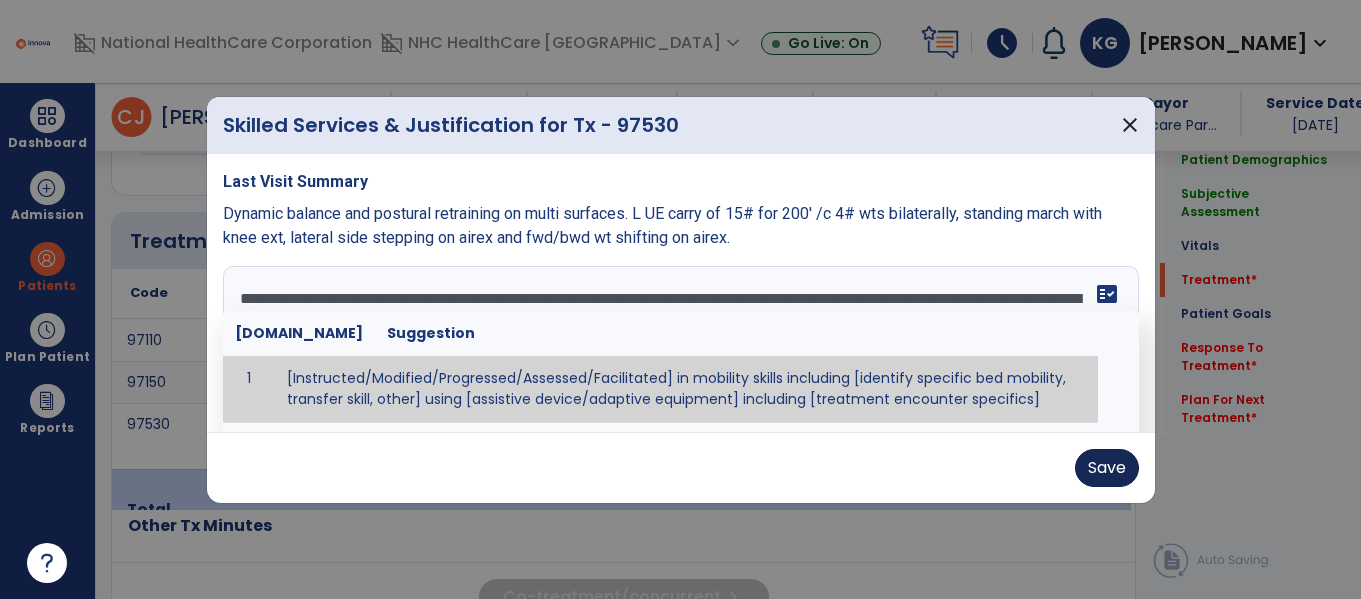 type on "**********" 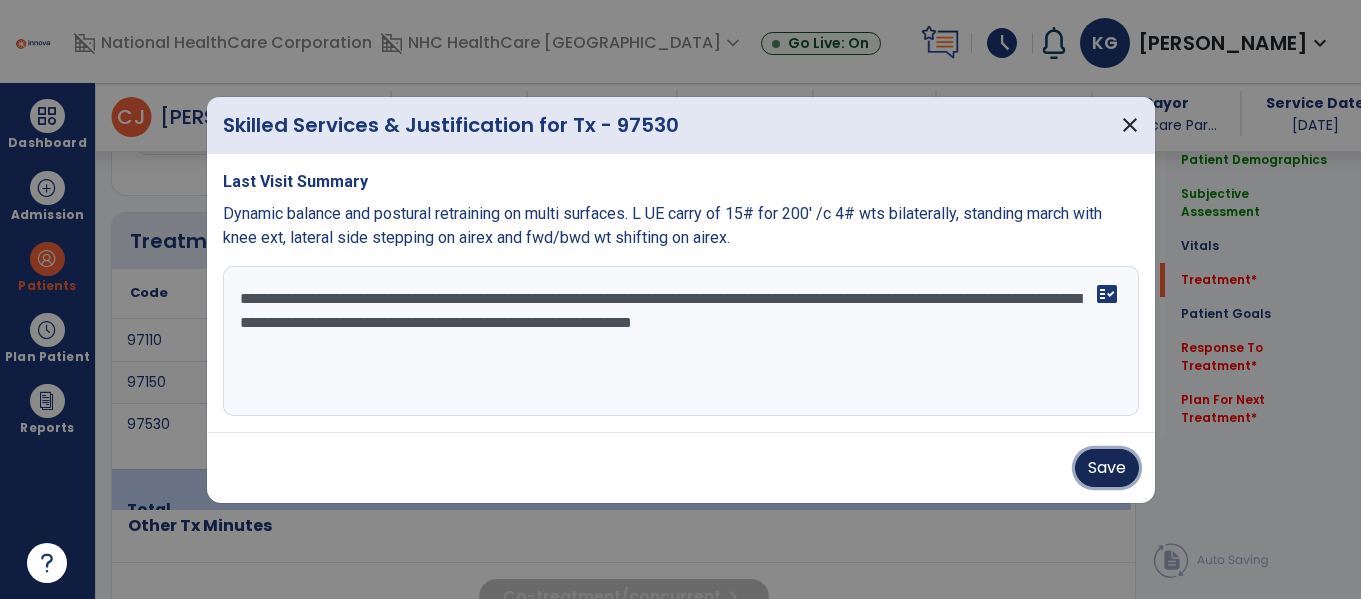click on "Save" at bounding box center (1107, 468) 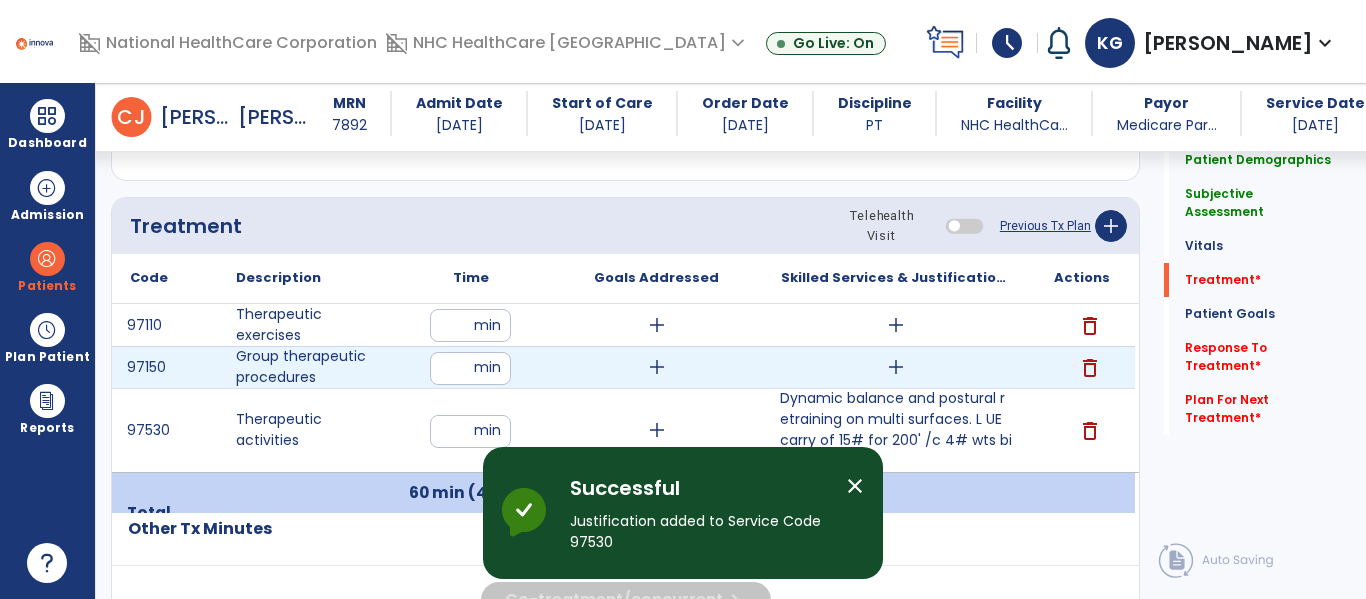 click on "add" at bounding box center (896, 367) 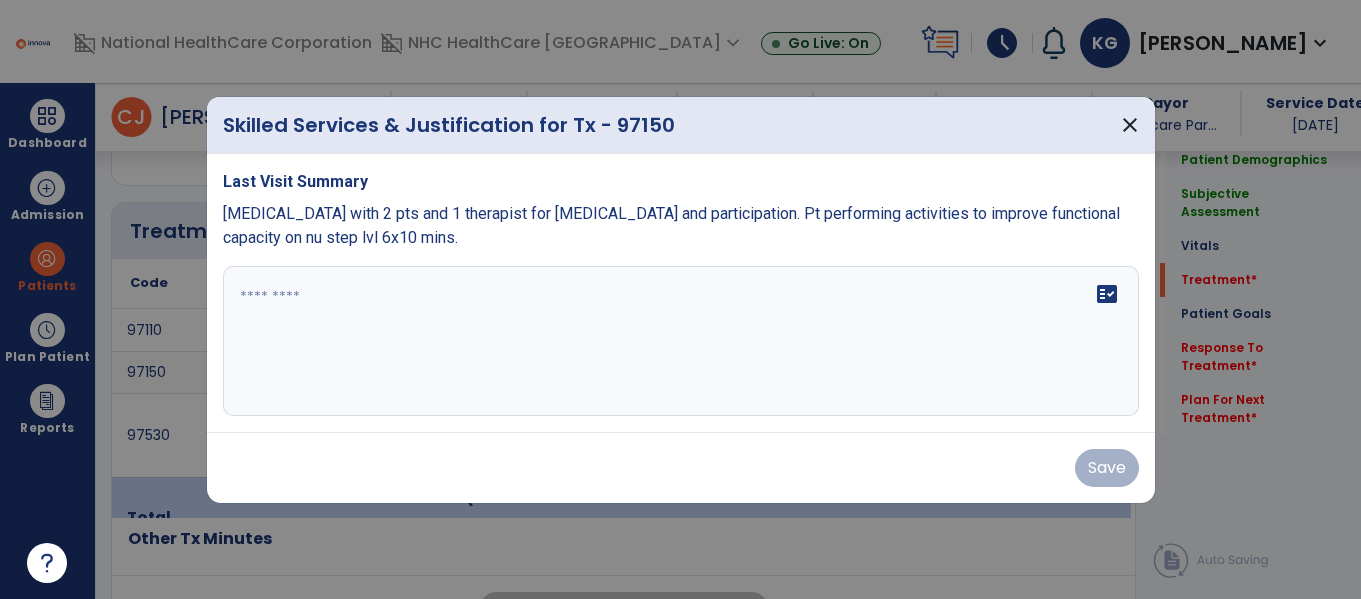 scroll, scrollTop: 1162, scrollLeft: 0, axis: vertical 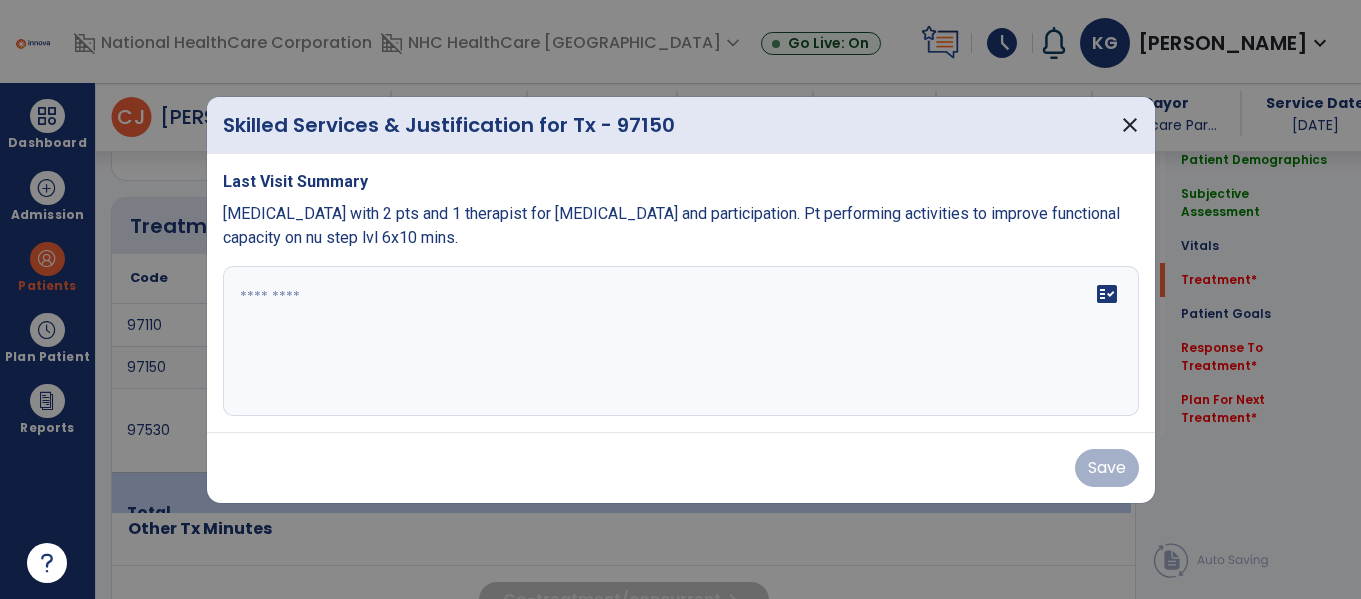 click on "[MEDICAL_DATA] with 2 pts and 1 therapist for [MEDICAL_DATA] and participation. Pt performing activities to improve functional capacity on nu step lvl 6x10 mins." at bounding box center (671, 225) 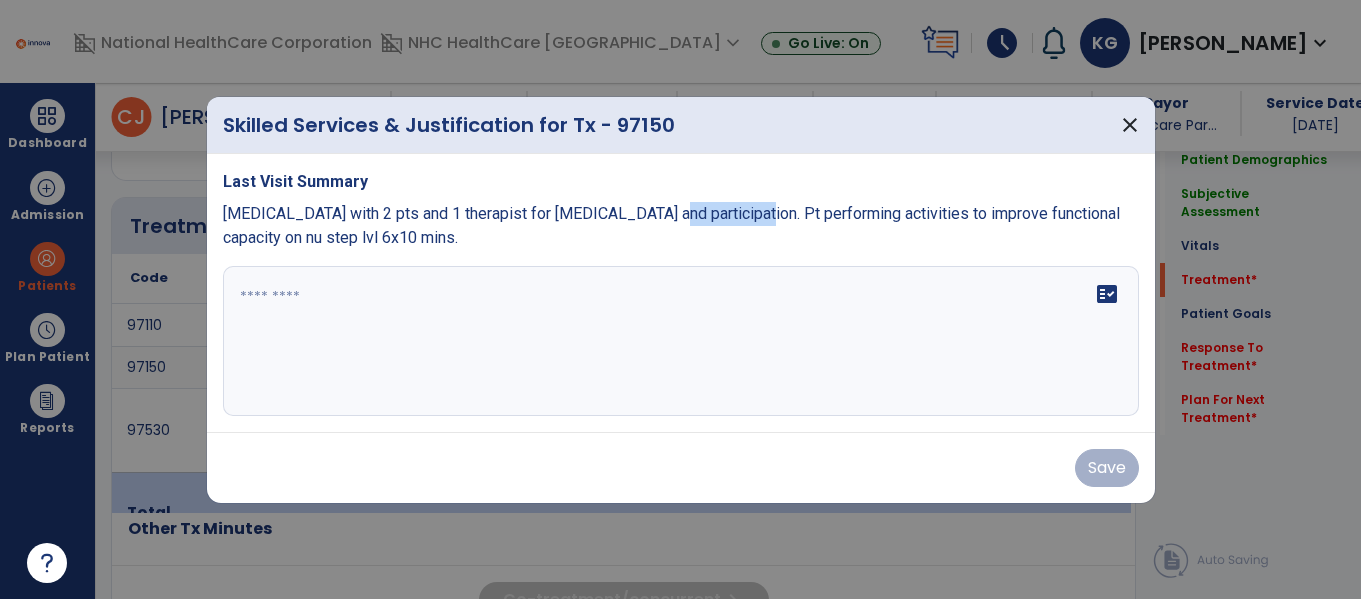 click on "[MEDICAL_DATA] with 2 pts and 1 therapist for [MEDICAL_DATA] and participation. Pt performing activities to improve functional capacity on nu step lvl 6x10 mins." at bounding box center [671, 225] 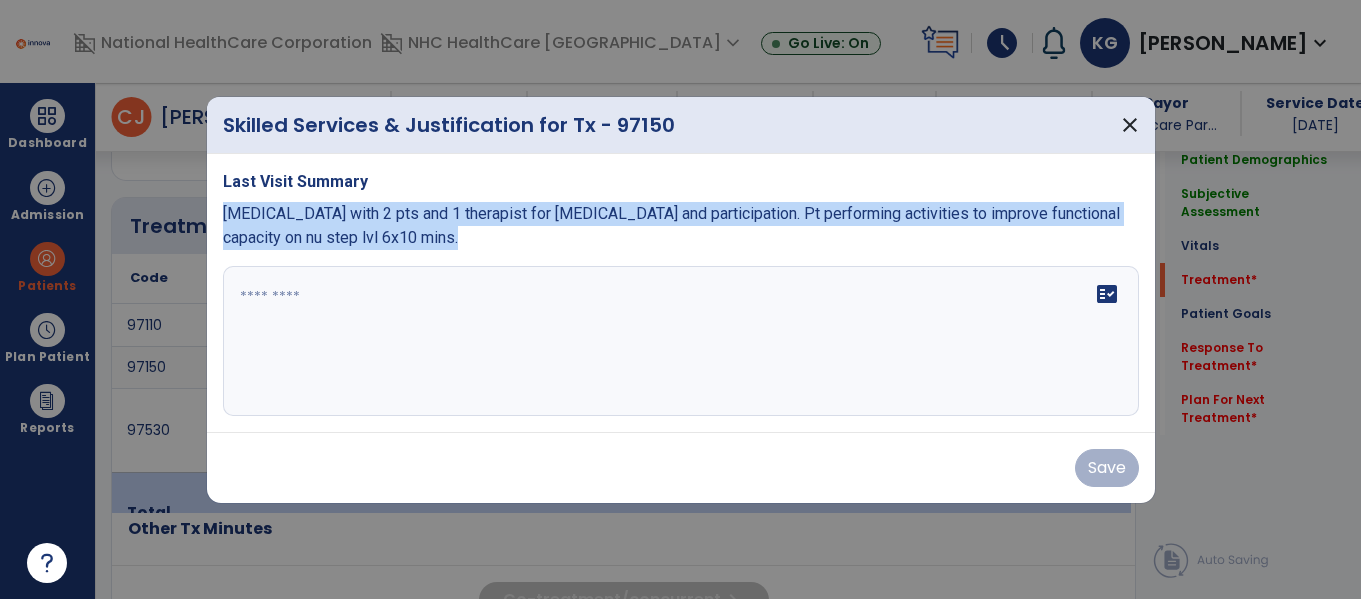 click on "[MEDICAL_DATA] with 2 pts and 1 therapist for [MEDICAL_DATA] and participation. Pt performing activities to improve functional capacity on nu step lvl 6x10 mins." at bounding box center [671, 225] 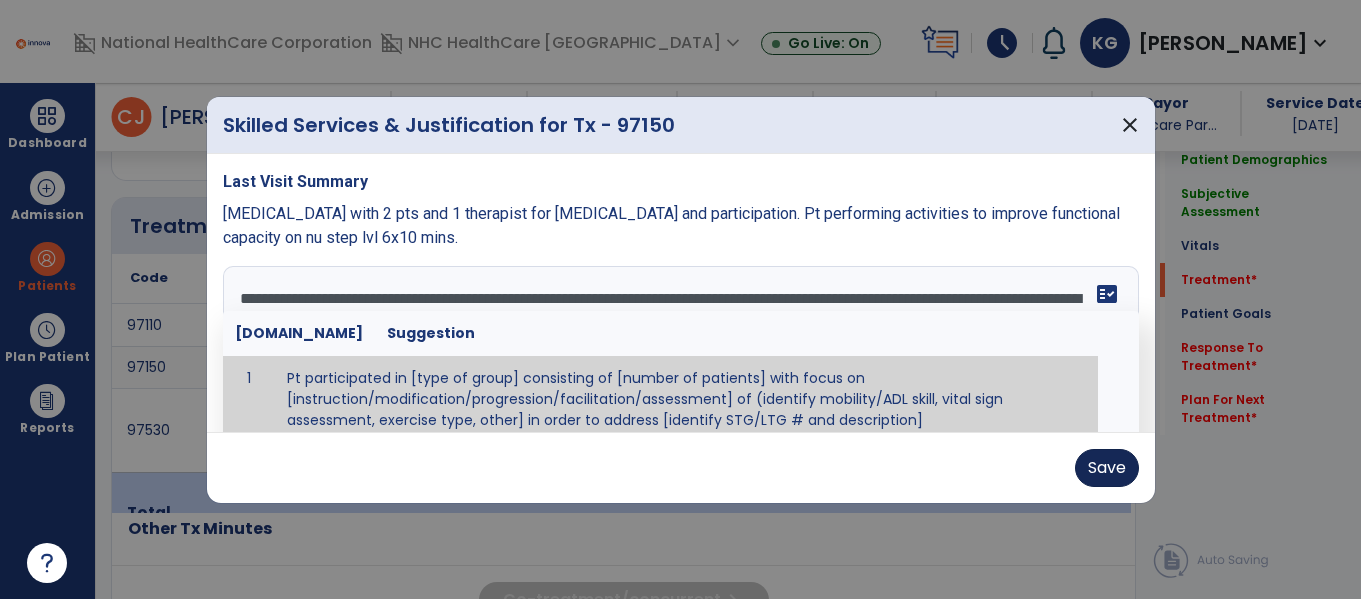 type on "**********" 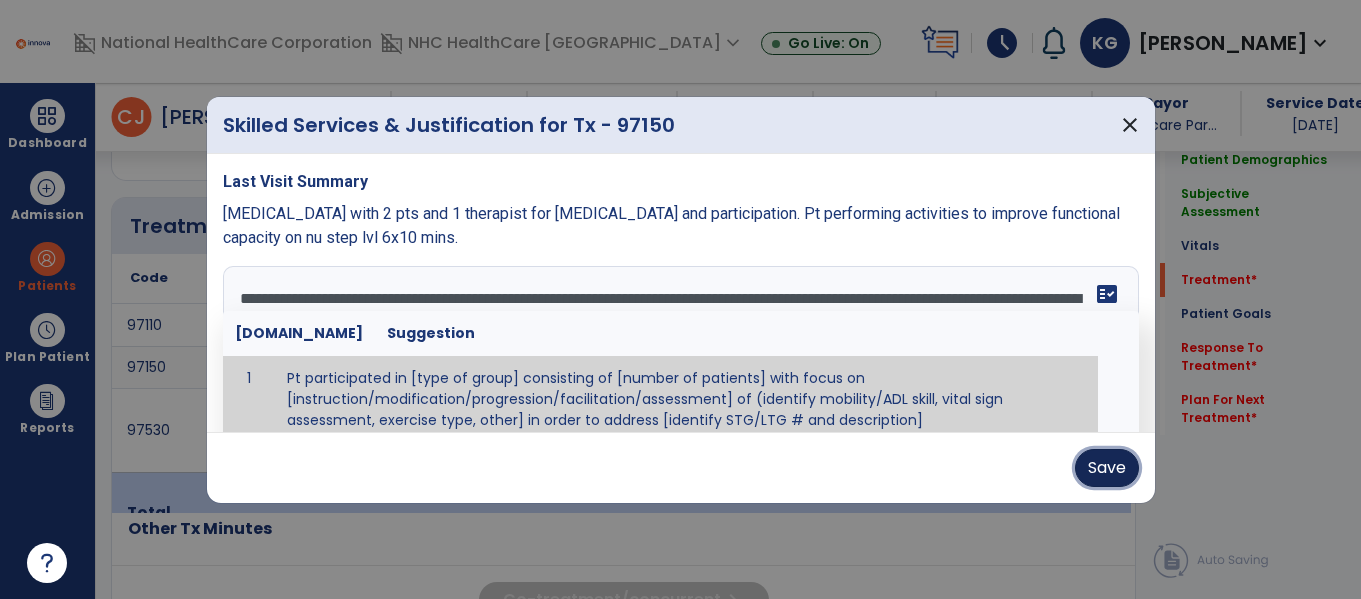 click on "Save" at bounding box center [1107, 468] 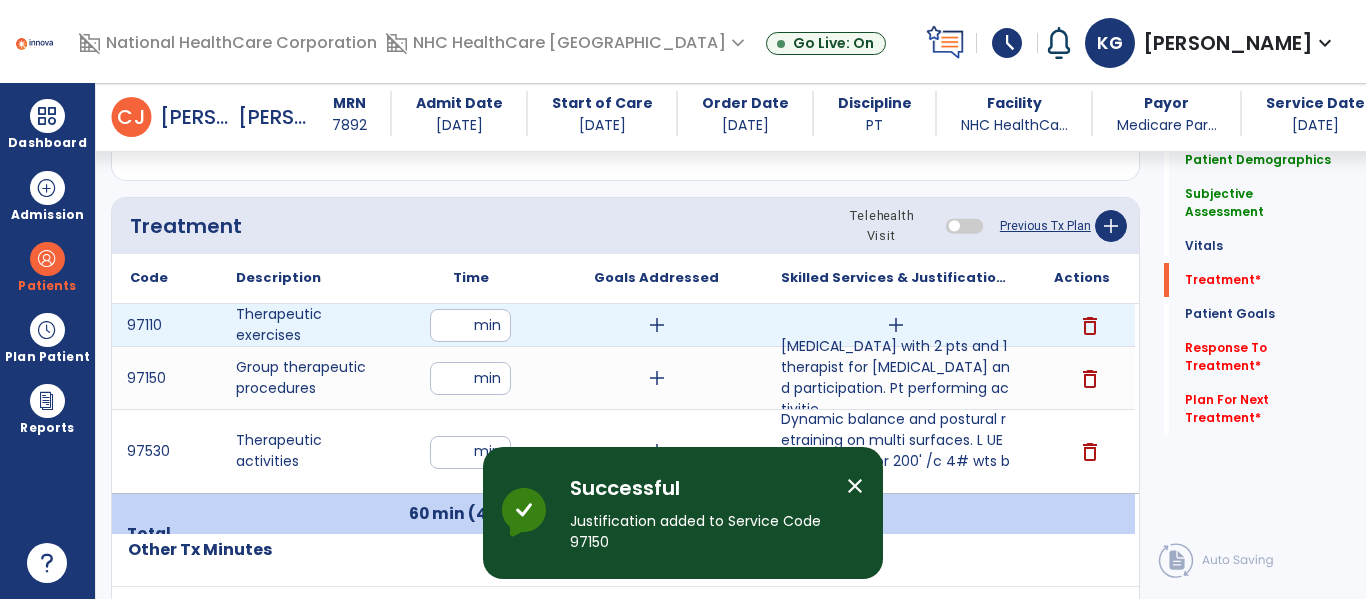 click on "add" at bounding box center (896, 325) 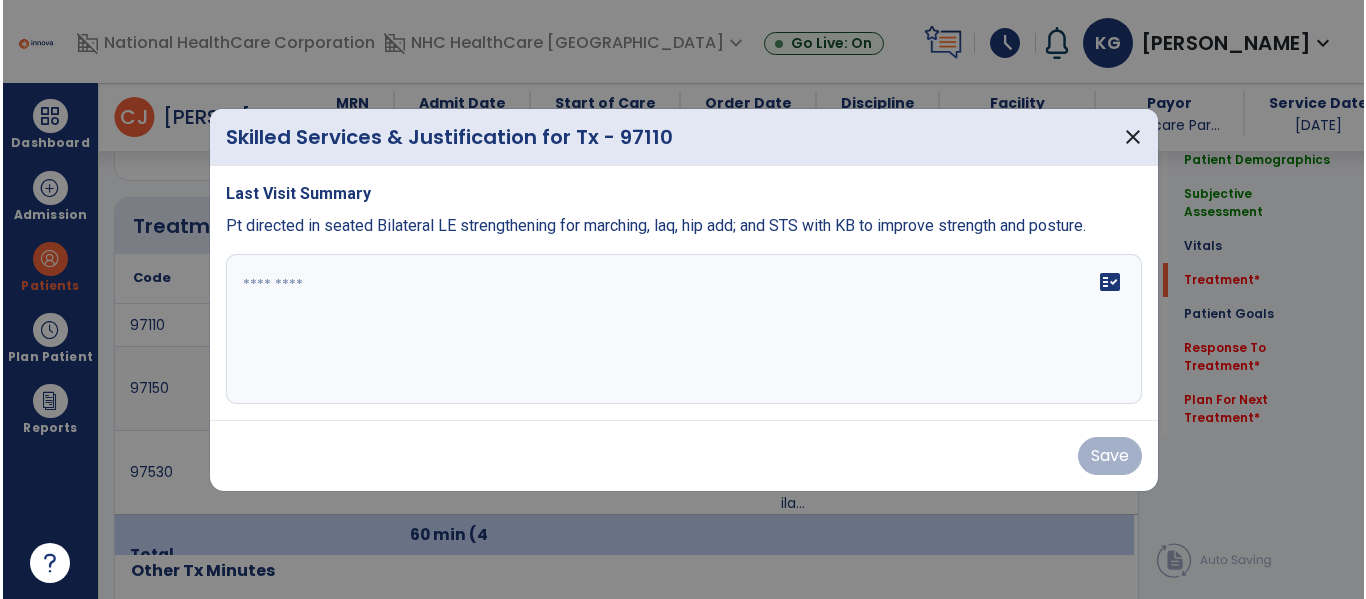 scroll, scrollTop: 1162, scrollLeft: 0, axis: vertical 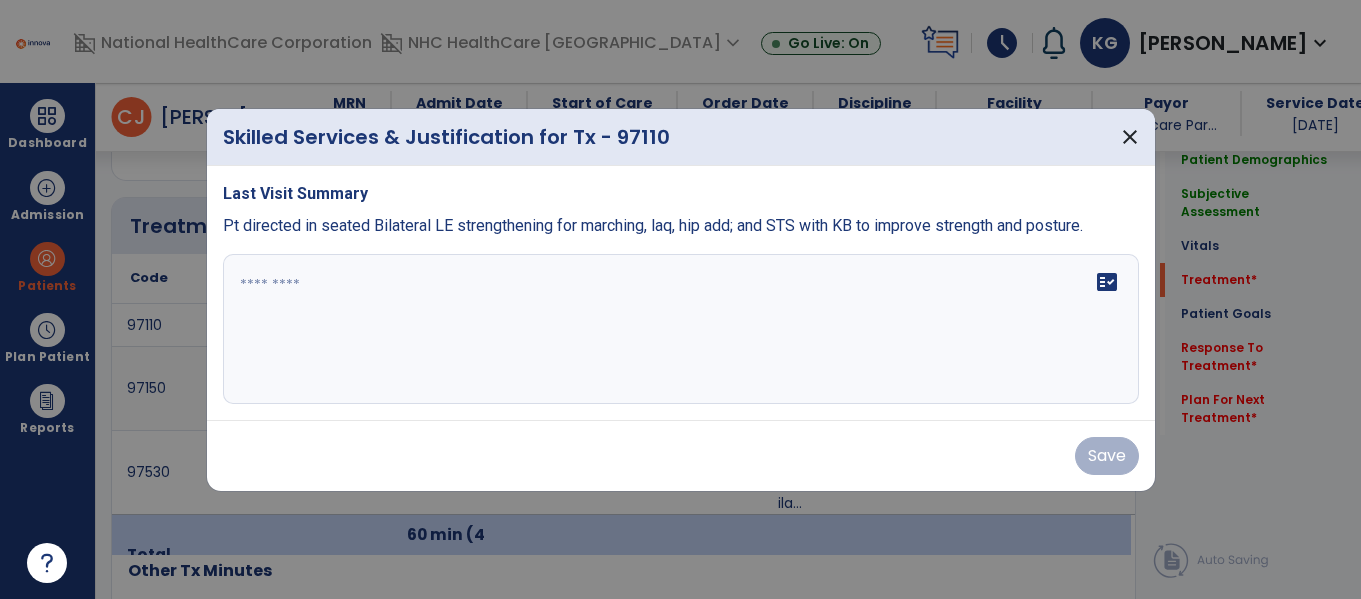 click on "Pt directed in seated Bilateral LE strengthening for marching, laq, hip add; and STS with KB to improve strength and posture." at bounding box center (653, 225) 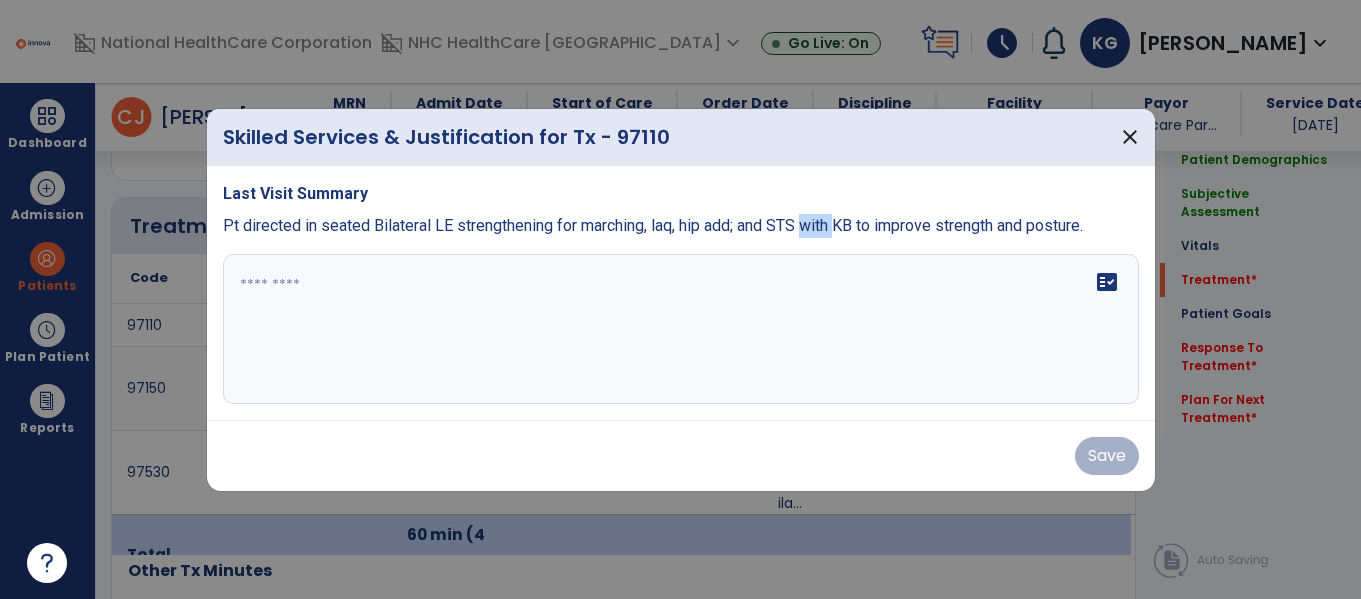 click on "Pt directed in seated Bilateral LE strengthening for marching, laq, hip add; and STS with KB to improve strength and posture." at bounding box center (653, 225) 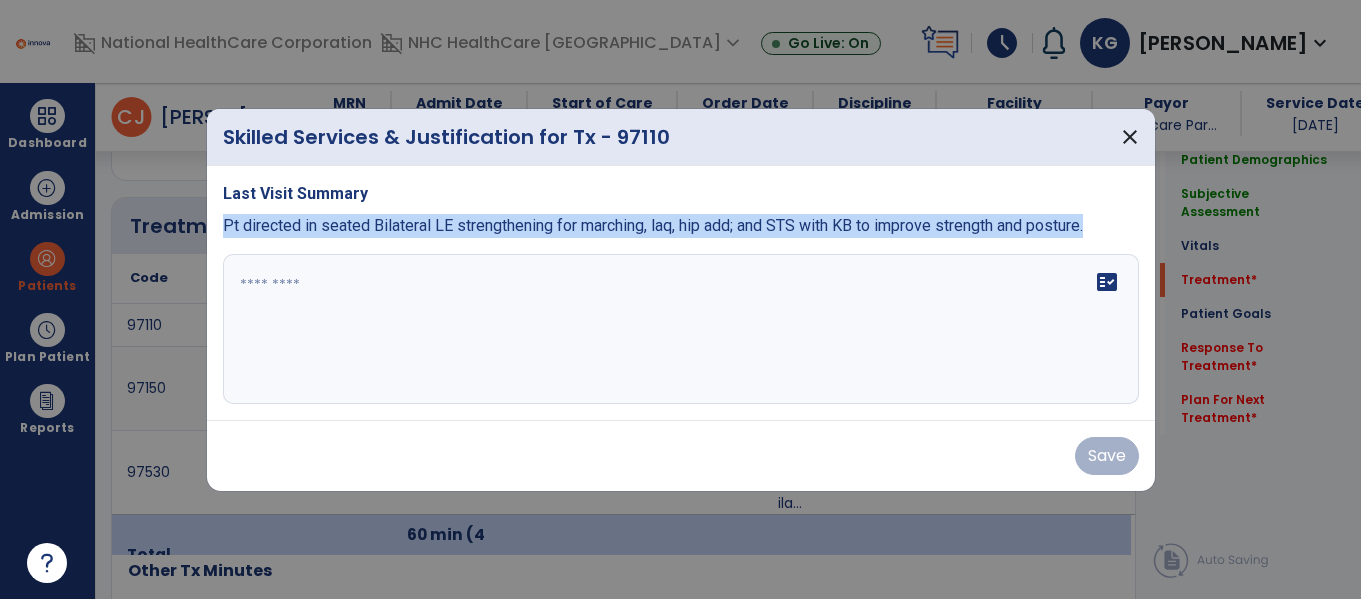 click on "Pt directed in seated Bilateral LE strengthening for marching, laq, hip add; and STS with KB to improve strength and posture." at bounding box center (653, 225) 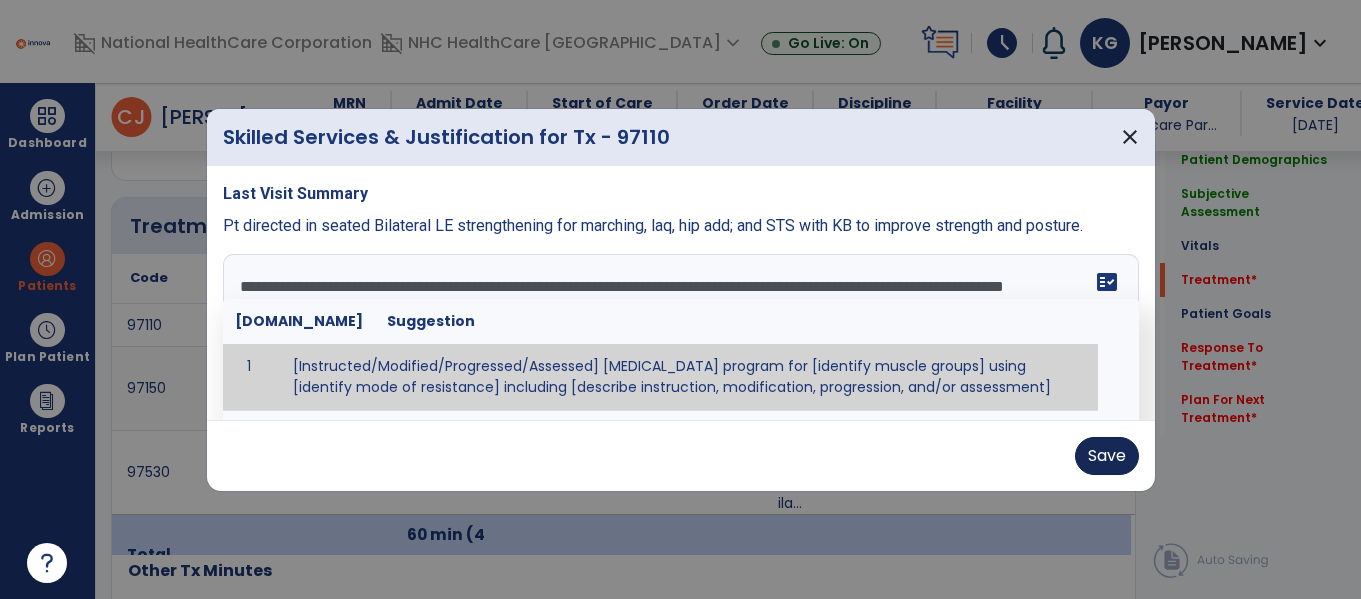 type on "**********" 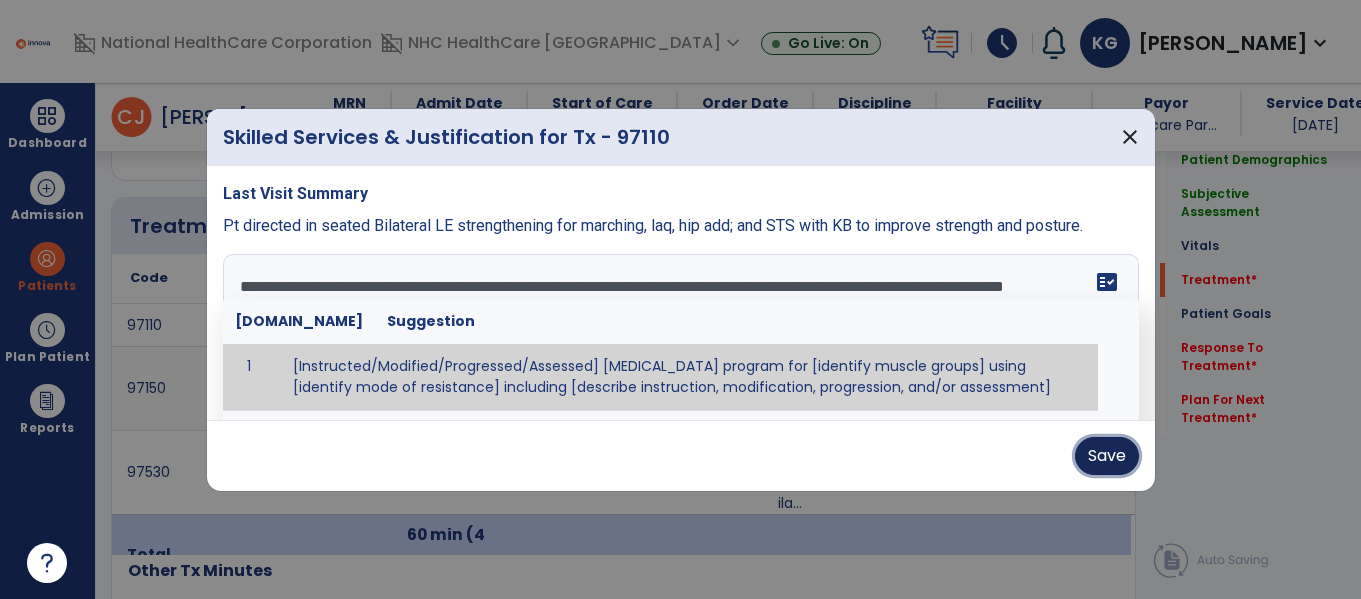 click on "Save" at bounding box center (1107, 456) 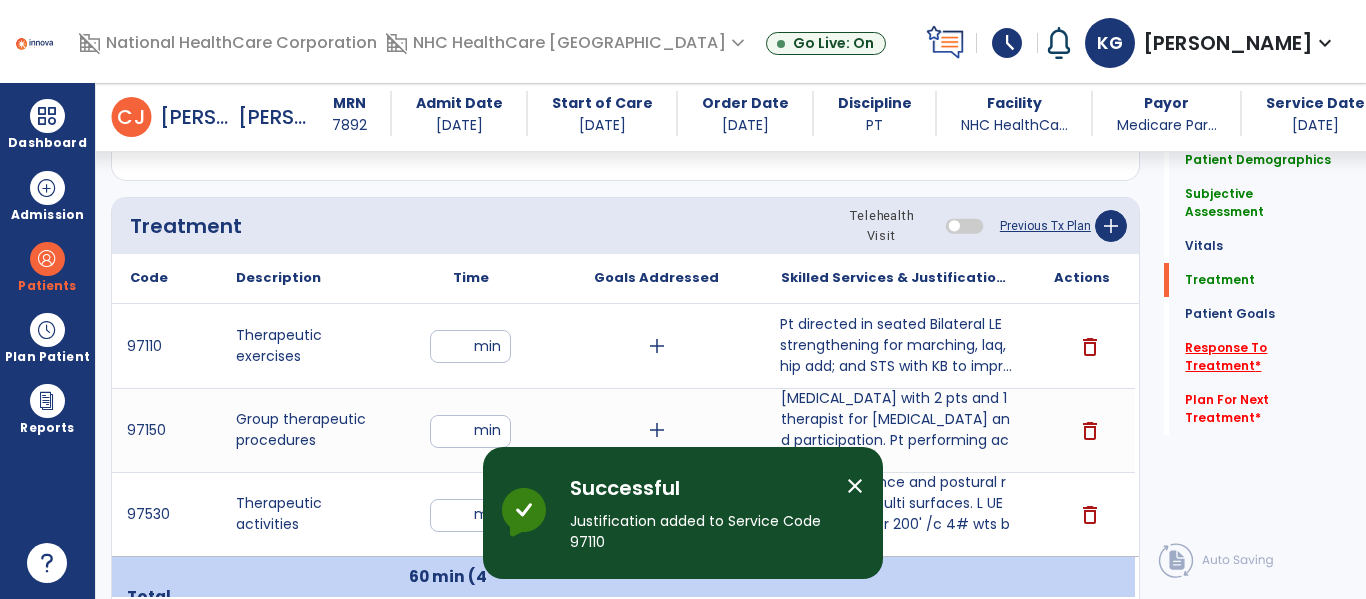 click on "Response To Treatment   *" 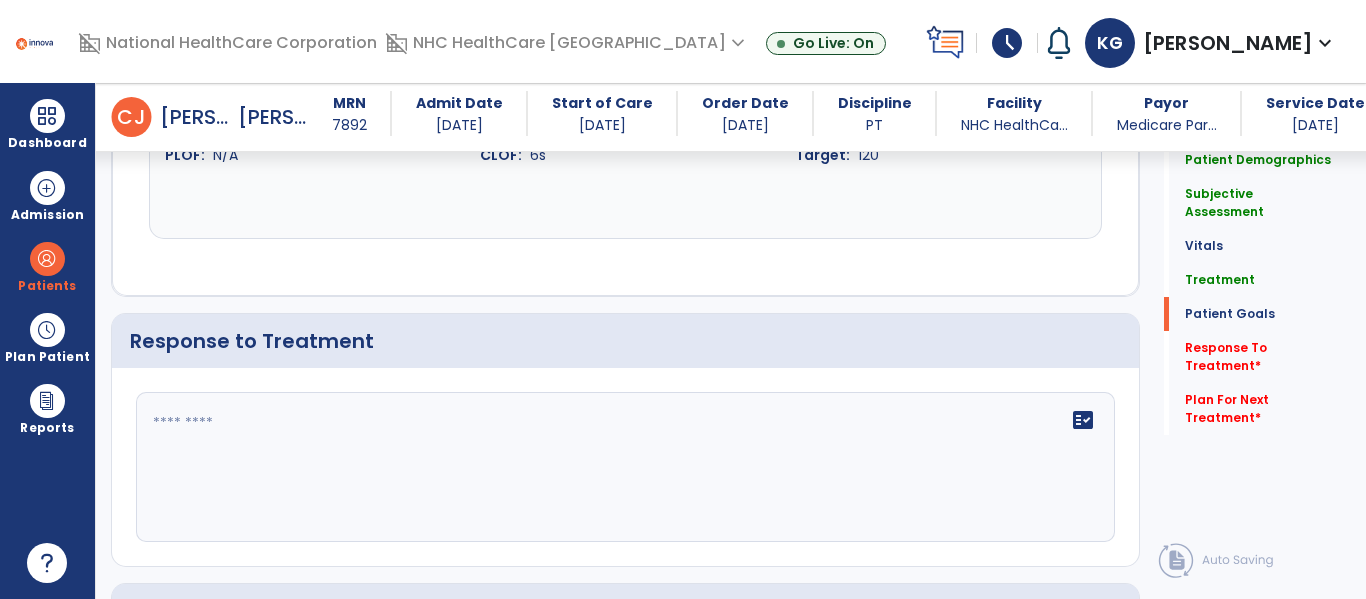 scroll, scrollTop: 2944, scrollLeft: 0, axis: vertical 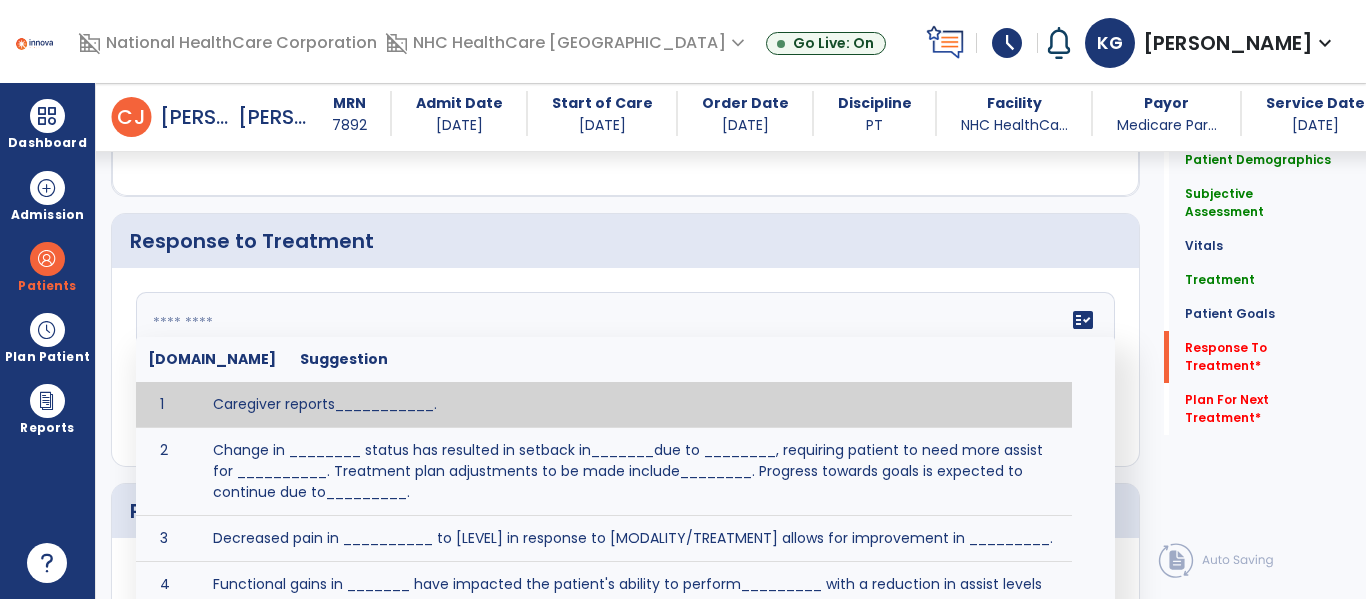 click on "fact_check  [DOMAIN_NAME] Suggestion 1 Caregiver reports___________. 2 Change in ________ status has resulted in setback in_______due to ________, requiring patient to need more assist for __________.   Treatment plan adjustments to be made include________.  Progress towards goals is expected to continue due to_________. 3 Decreased pain in __________ to [LEVEL] in response to [MODALITY/TREATMENT] allows for improvement in _________. 4 Functional gains in _______ have impacted the patient's ability to perform_________ with a reduction in assist levels to_________. 5 Functional progress this week has been significant due to__________. 6 Gains in ________ have improved the patient's ability to perform ______with decreased levels of assist to___________. 7 Improvement in ________allows patient to tolerate higher levels of challenges in_________. 8 Pain in [AREA] has decreased to [LEVEL] in response to [TREATMENT/MODALITY], allowing fore ease in completing__________. 9 10 11 12 13 14 15 16 17 18 19 20 21" 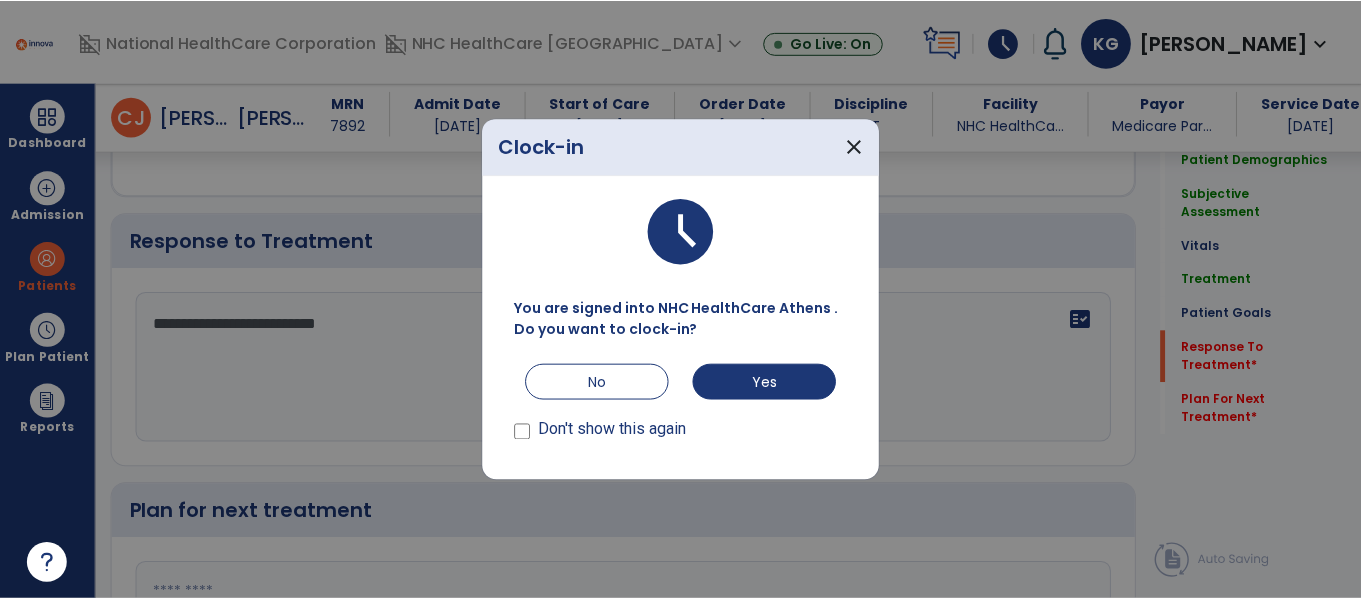 scroll, scrollTop: 2944, scrollLeft: 0, axis: vertical 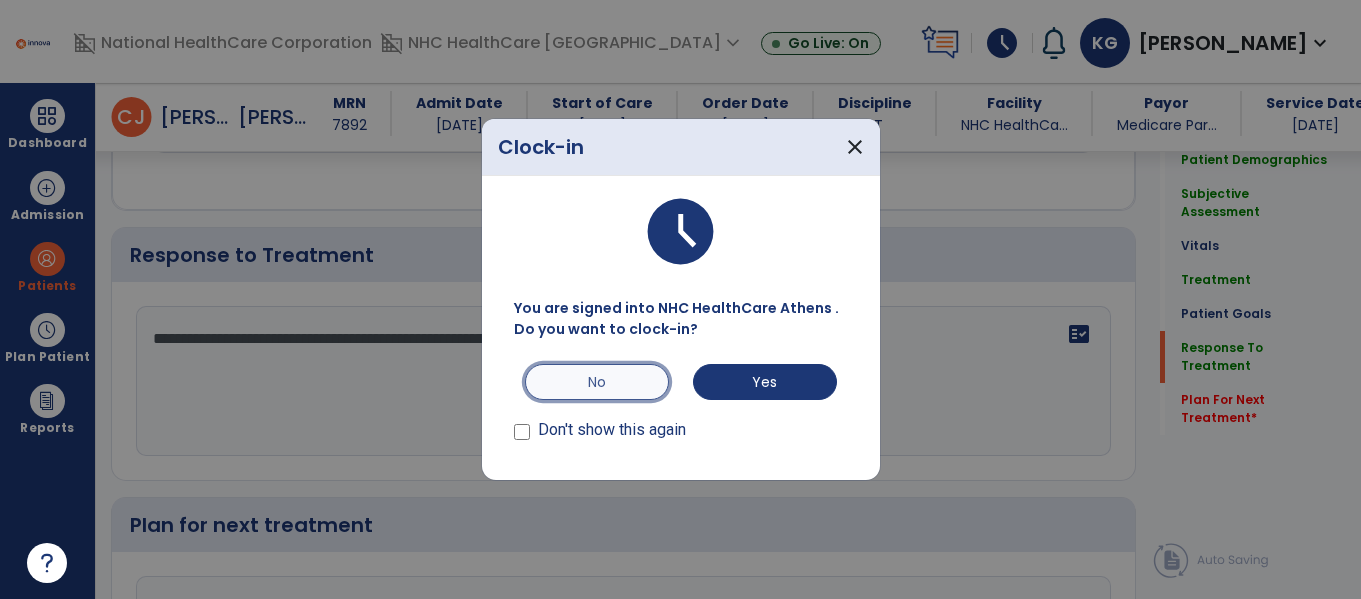 click on "No" at bounding box center (597, 382) 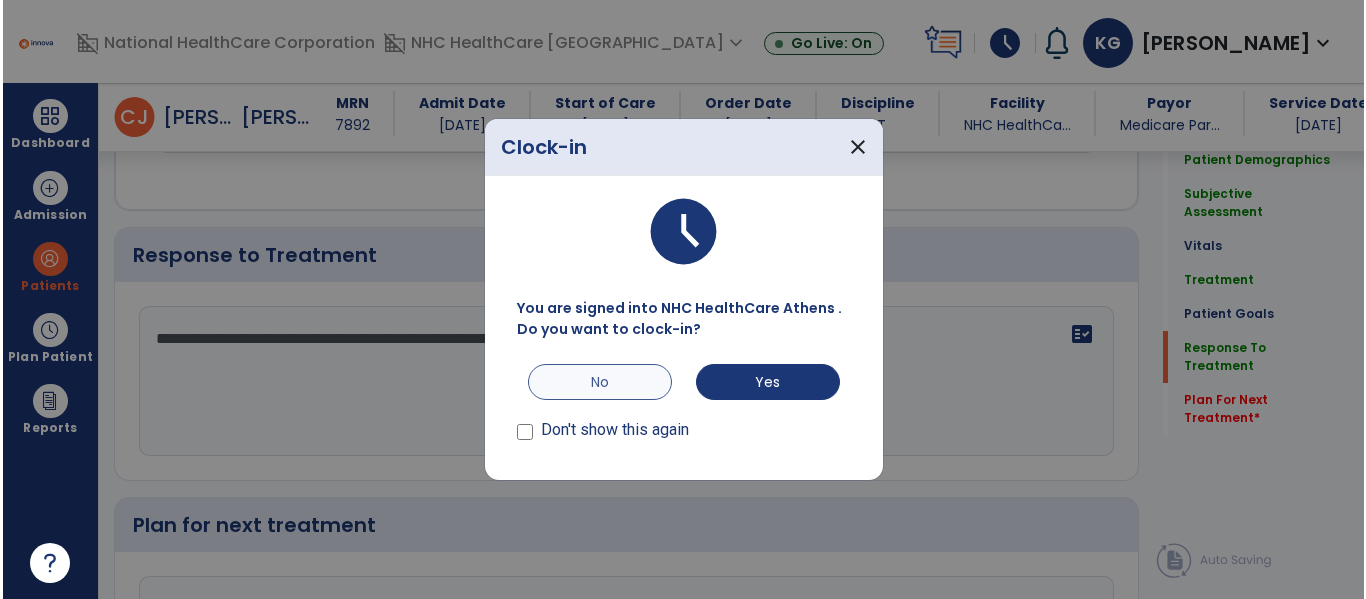 scroll, scrollTop: 2944, scrollLeft: 0, axis: vertical 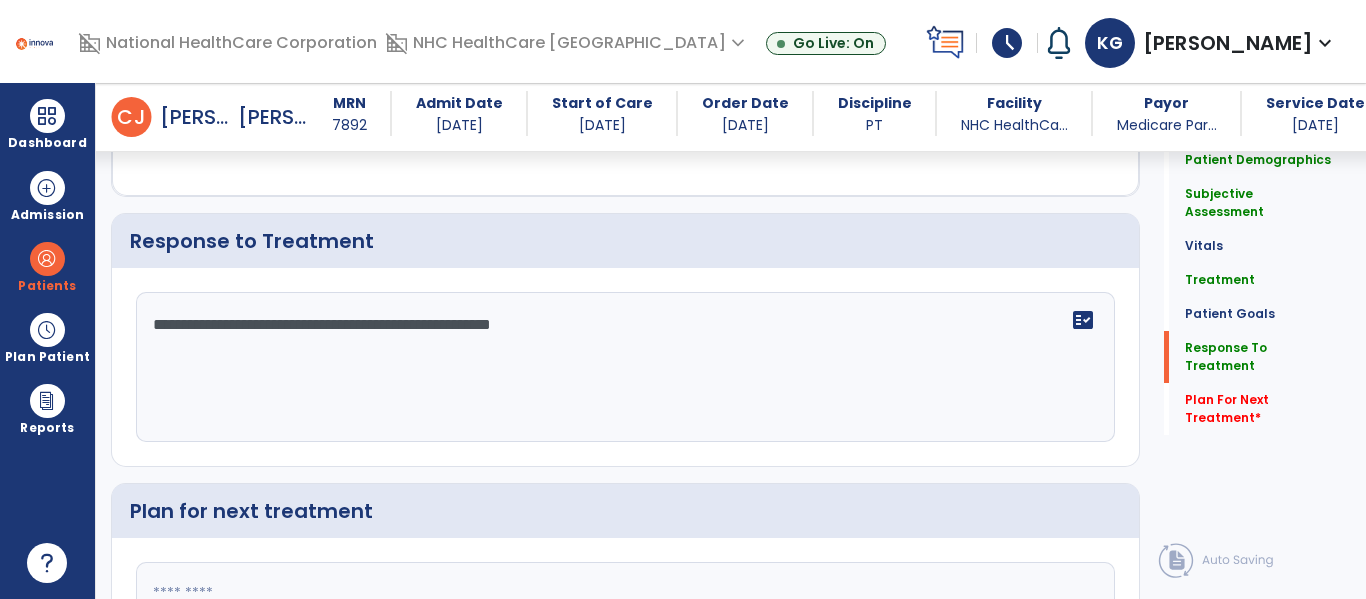 click on "**********" 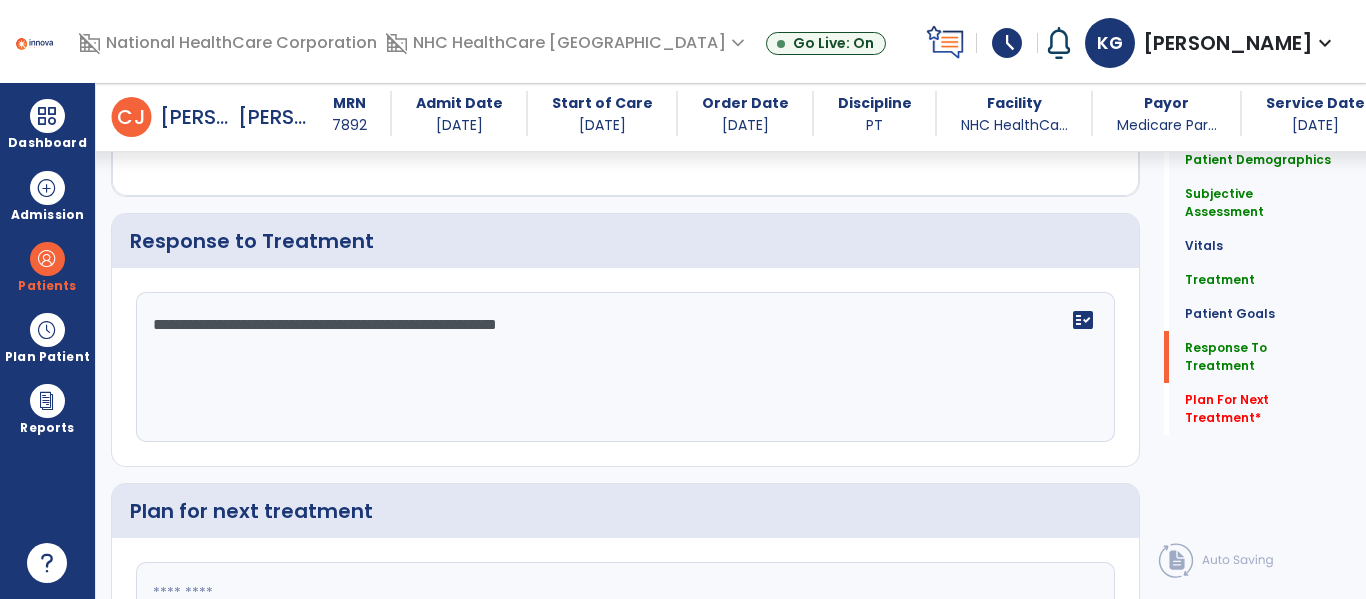 click on "**********" 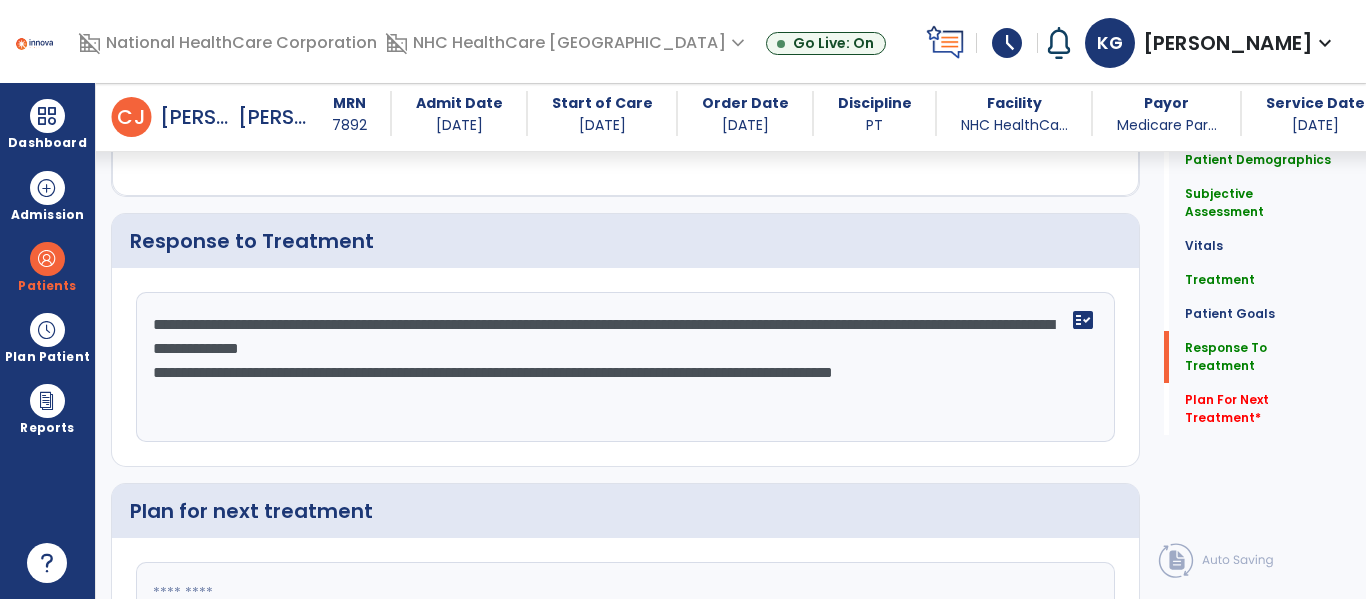drag, startPoint x: 580, startPoint y: 346, endPoint x: 1365, endPoint y: 441, distance: 790.72754 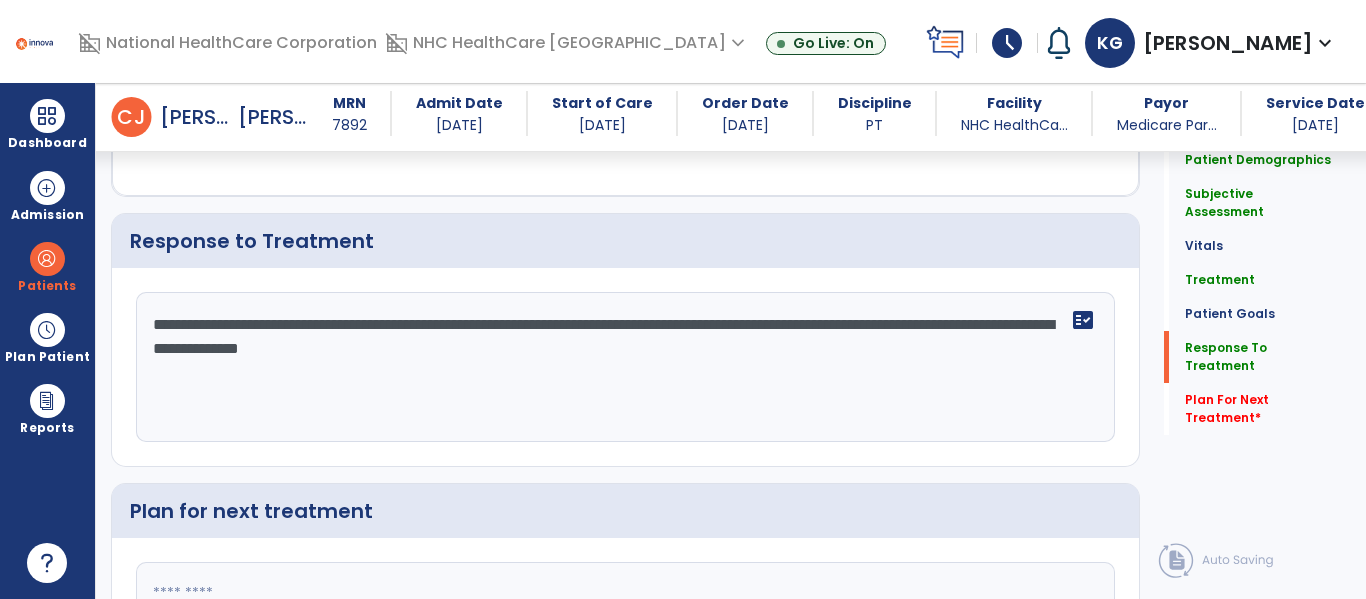 type on "**********" 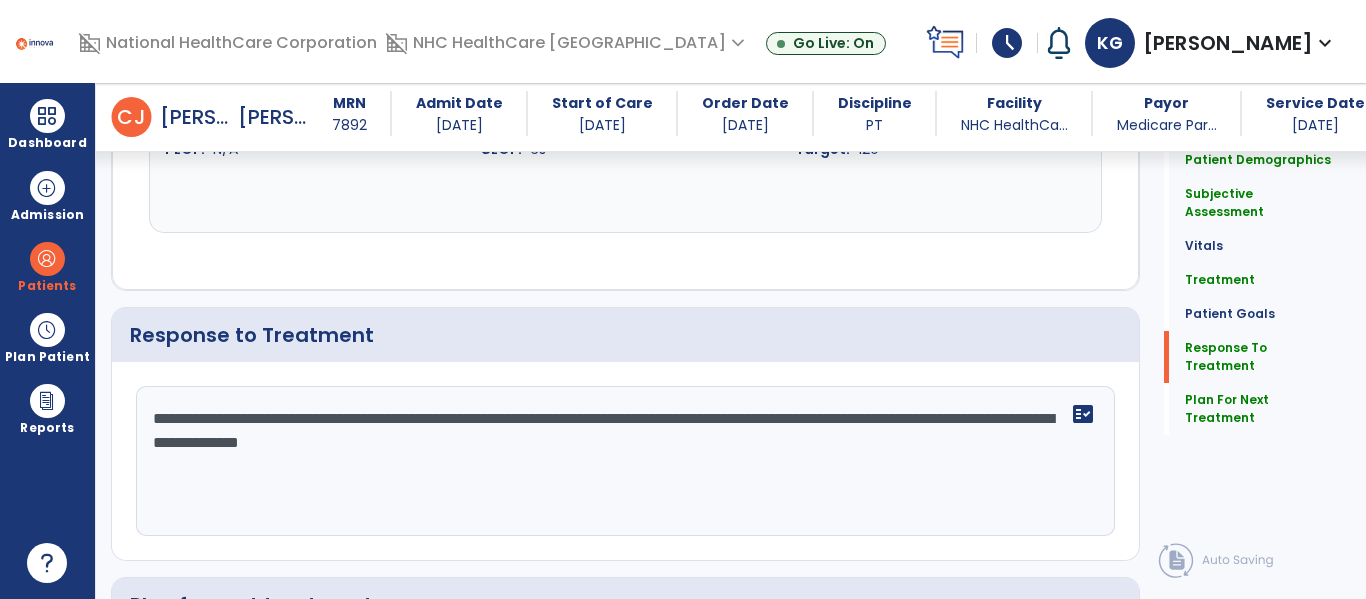 scroll, scrollTop: 2952, scrollLeft: 0, axis: vertical 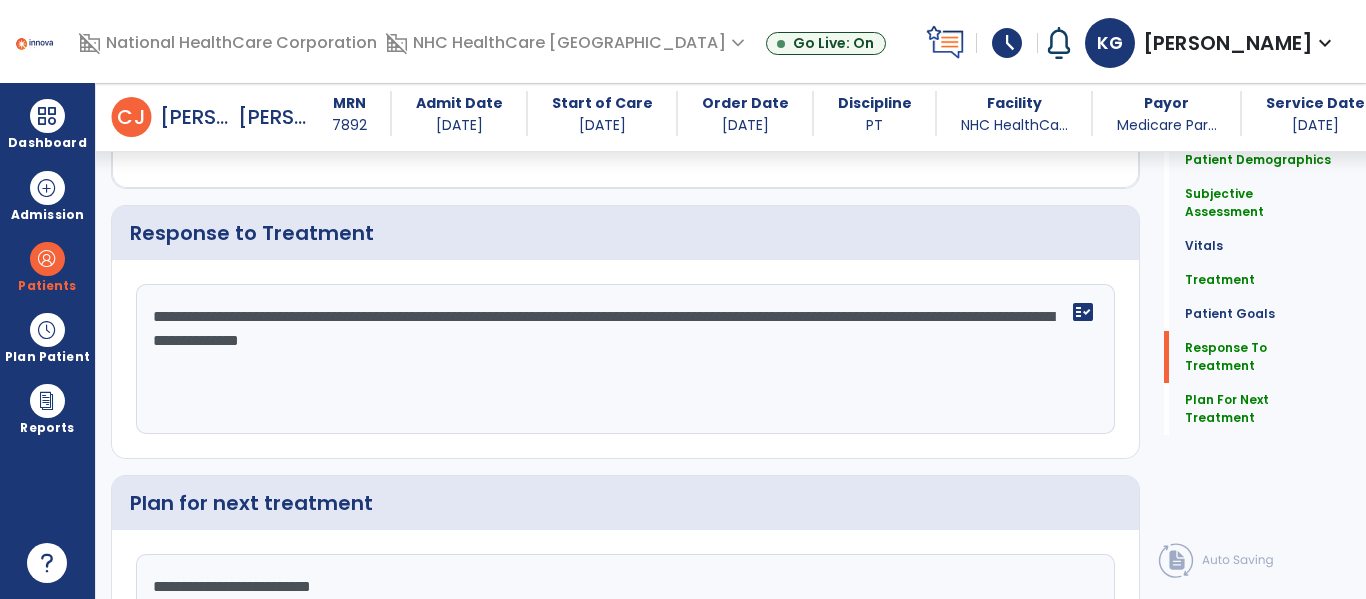 type on "**********" 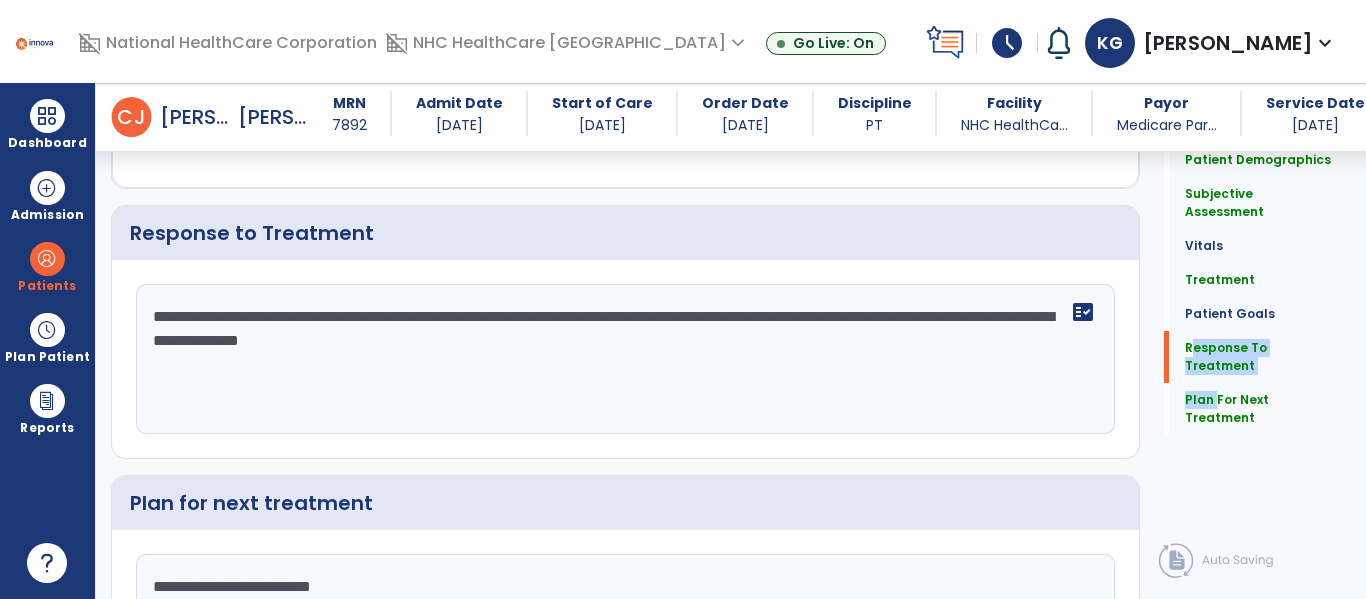 drag, startPoint x: 1164, startPoint y: 327, endPoint x: 1187, endPoint y: 448, distance: 123.16656 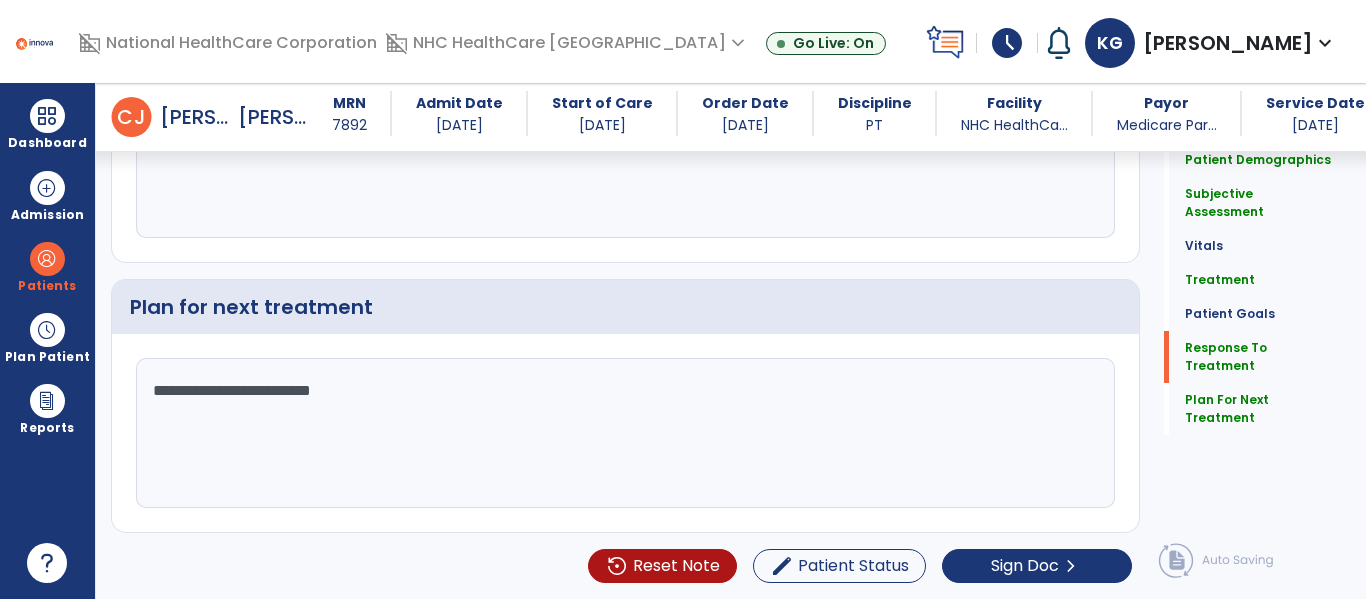 scroll, scrollTop: 3149, scrollLeft: 0, axis: vertical 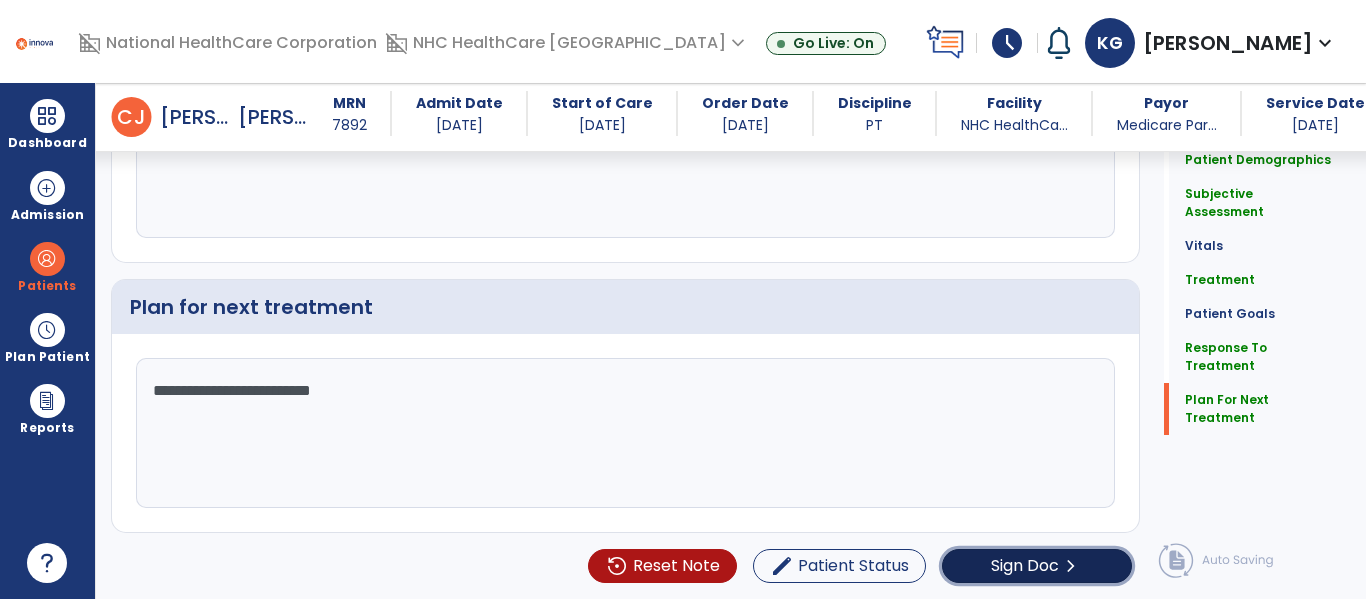 click on "Sign Doc" 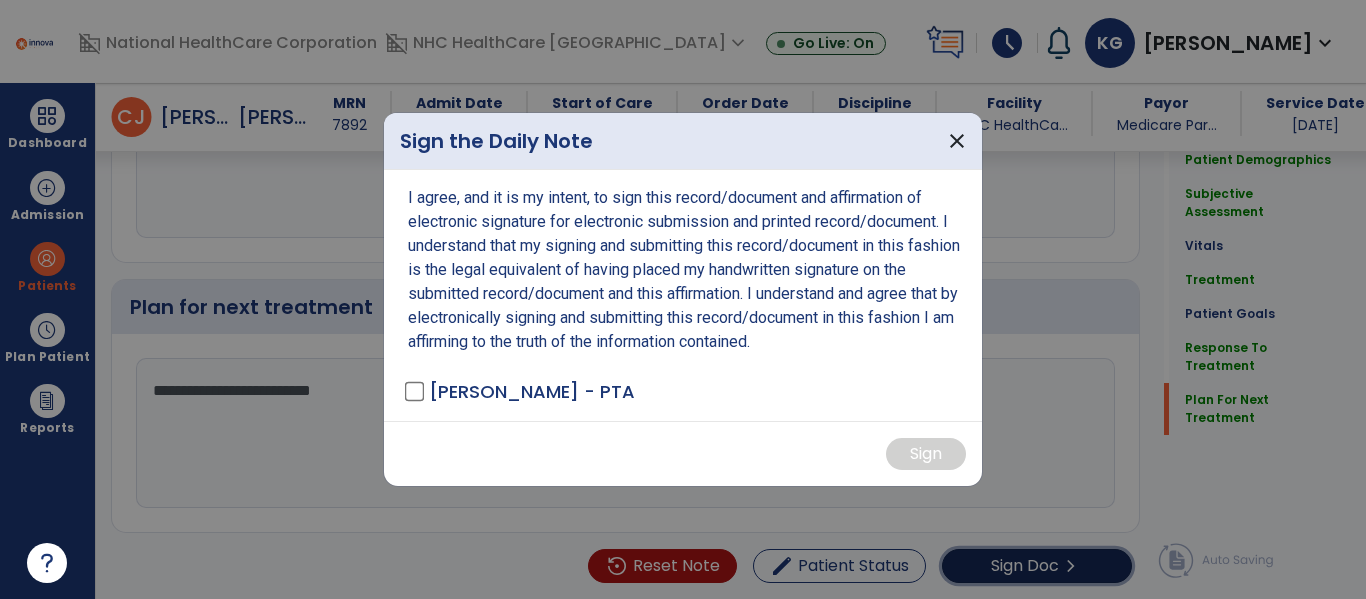 scroll, scrollTop: 3149, scrollLeft: 0, axis: vertical 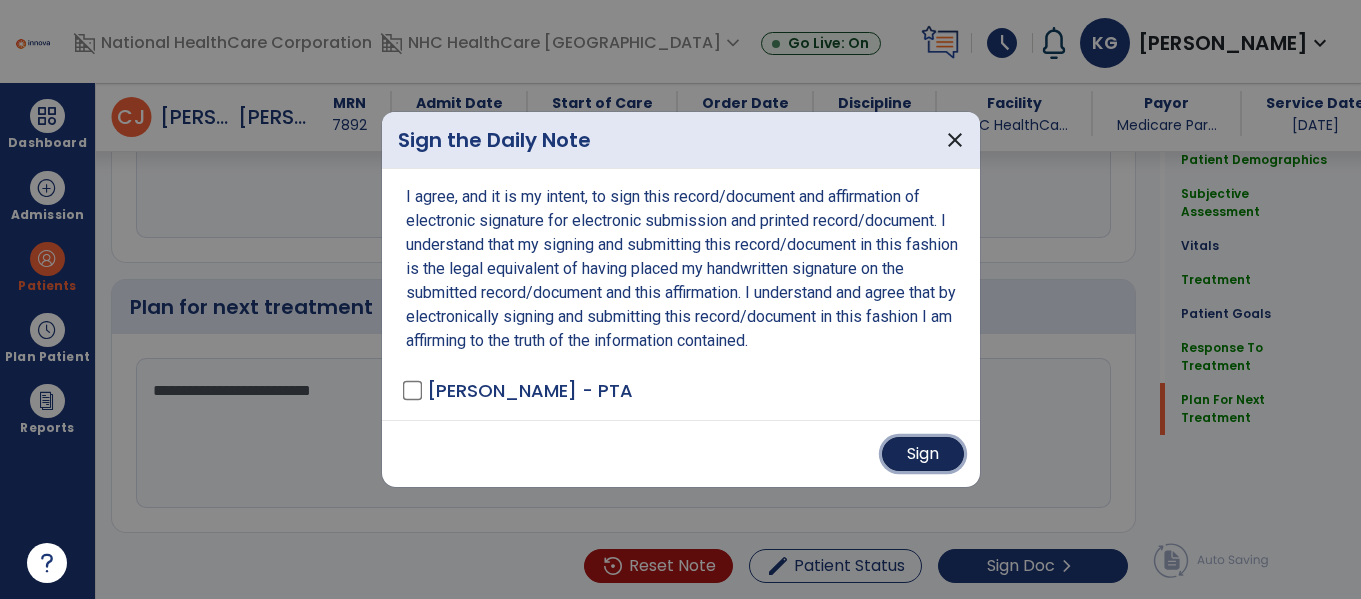 click on "Sign" at bounding box center (923, 454) 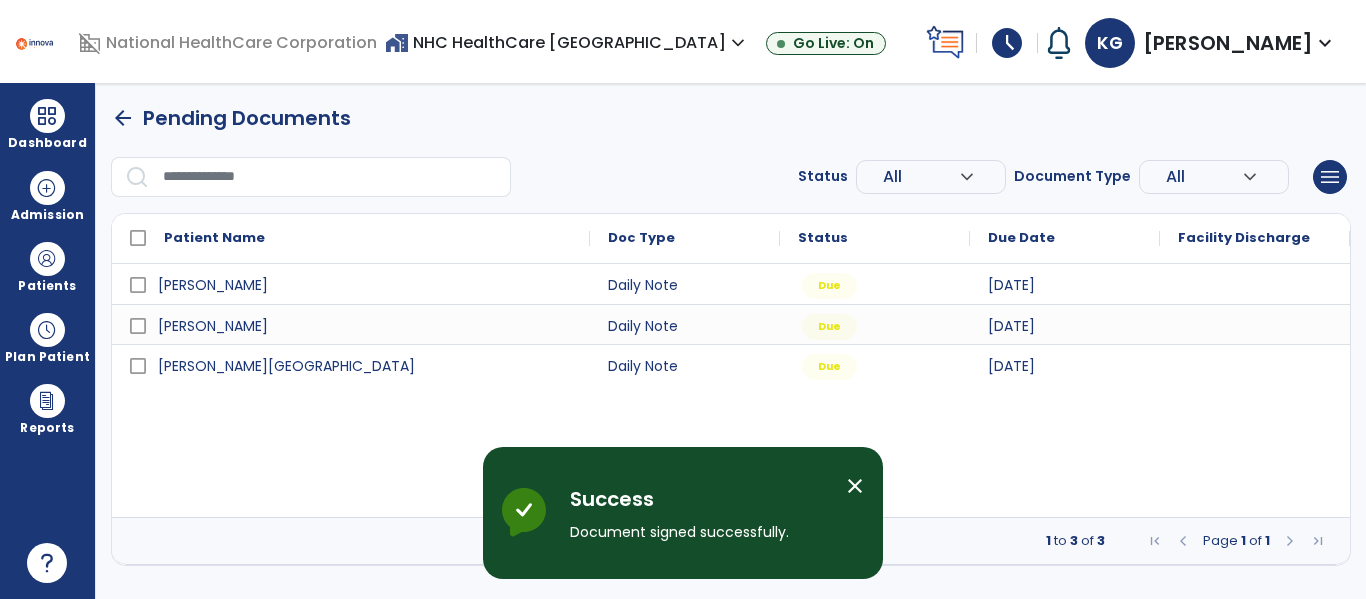 scroll, scrollTop: 0, scrollLeft: 0, axis: both 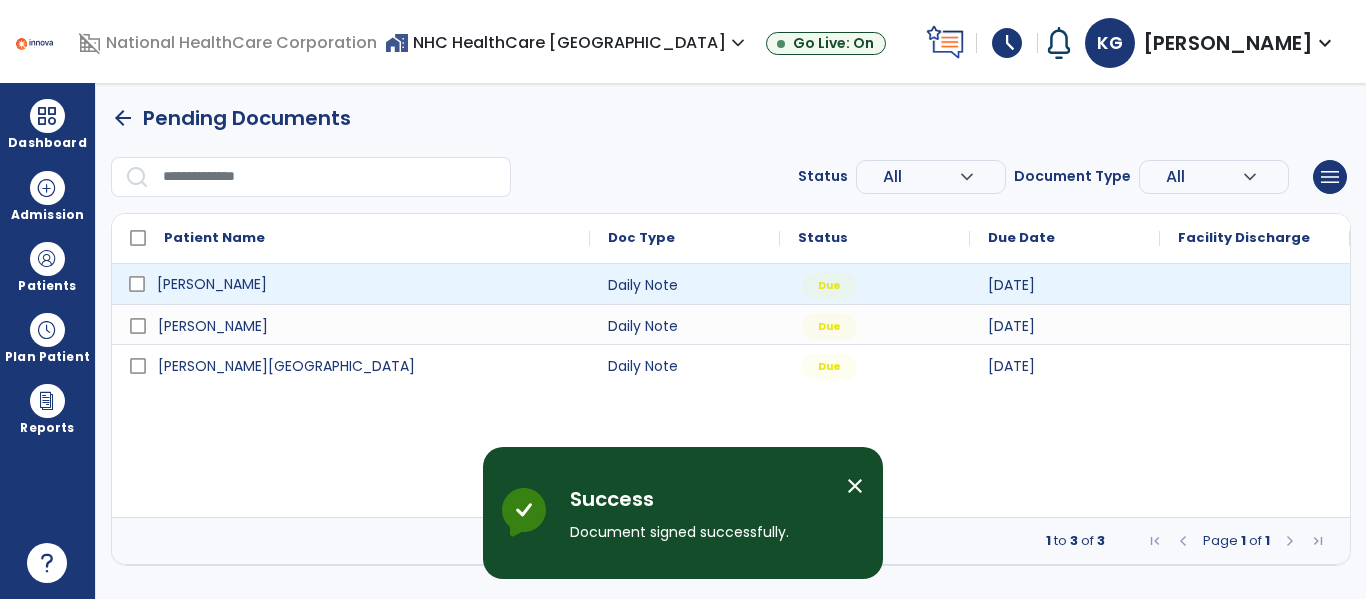 click on "[PERSON_NAME]" at bounding box center [212, 284] 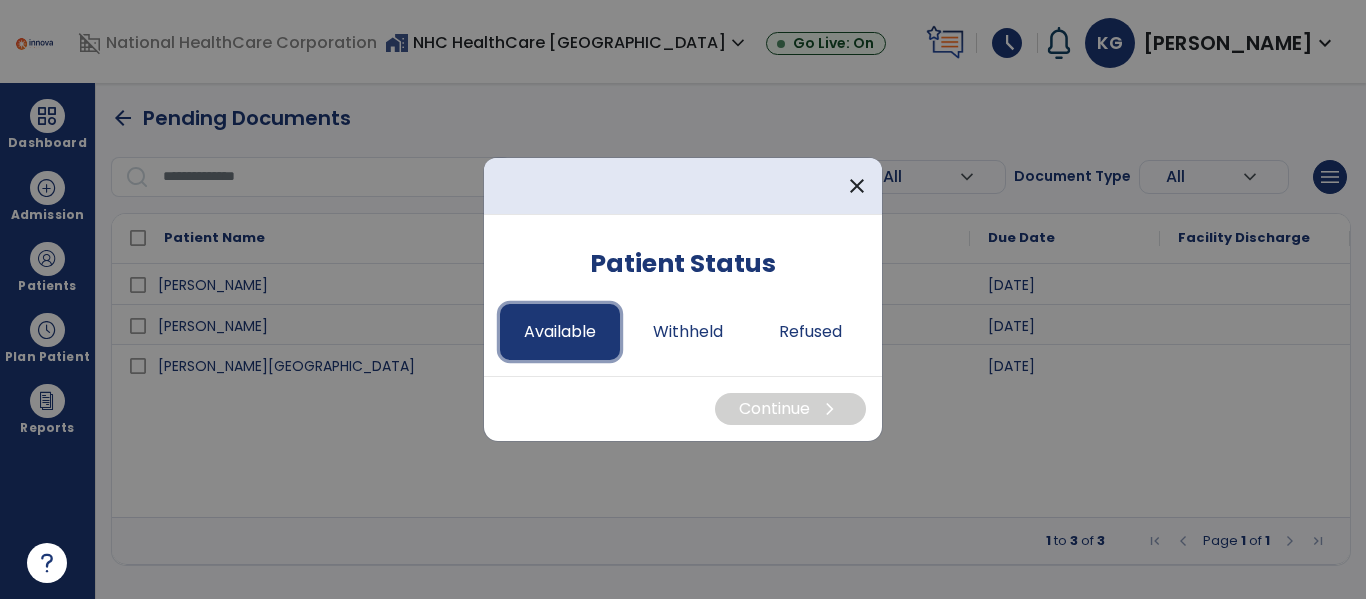 click on "Available" at bounding box center [560, 332] 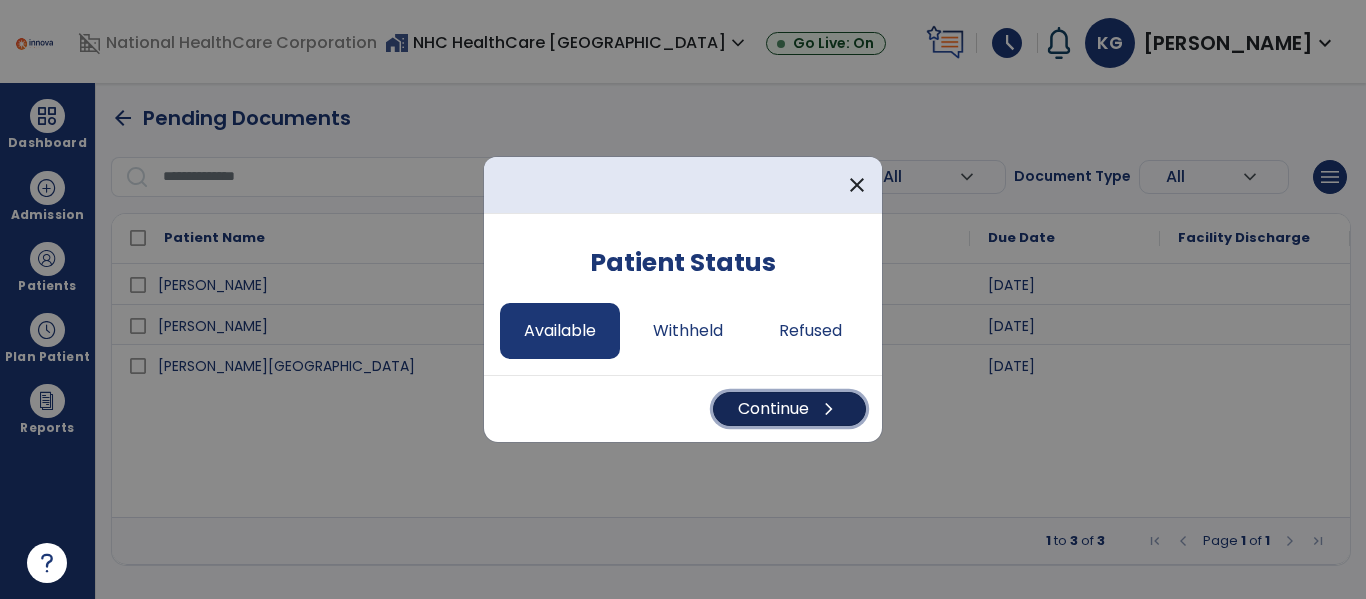 click on "chevron_right" at bounding box center [829, 409] 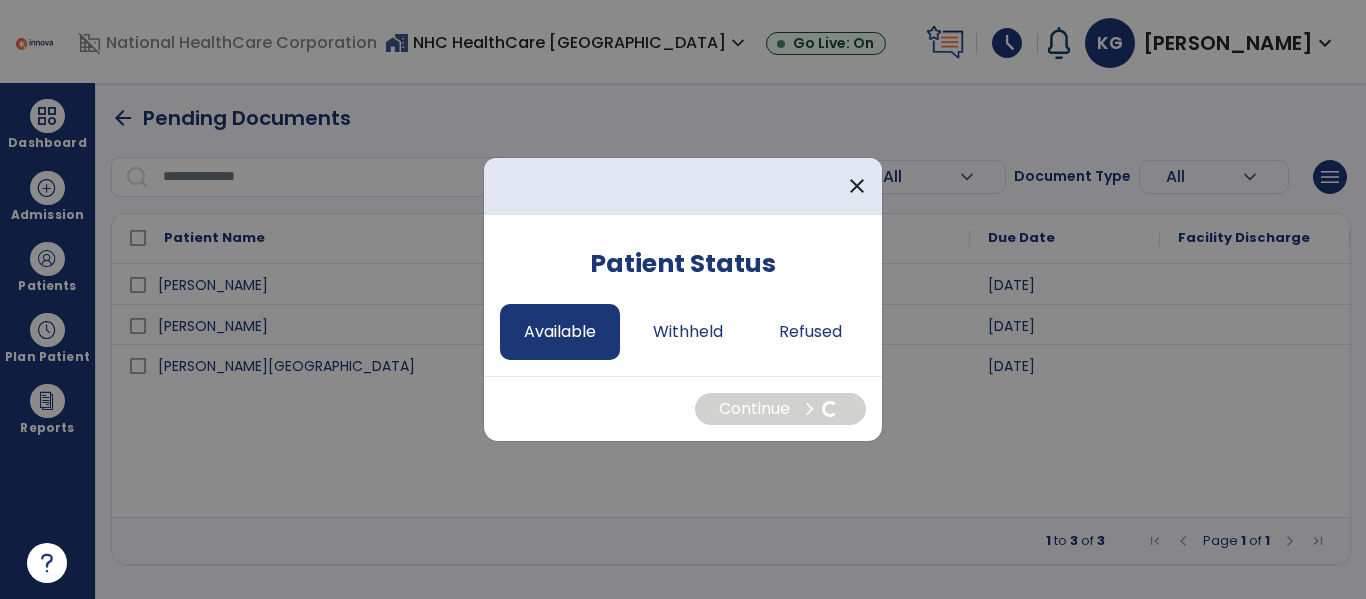 select on "*" 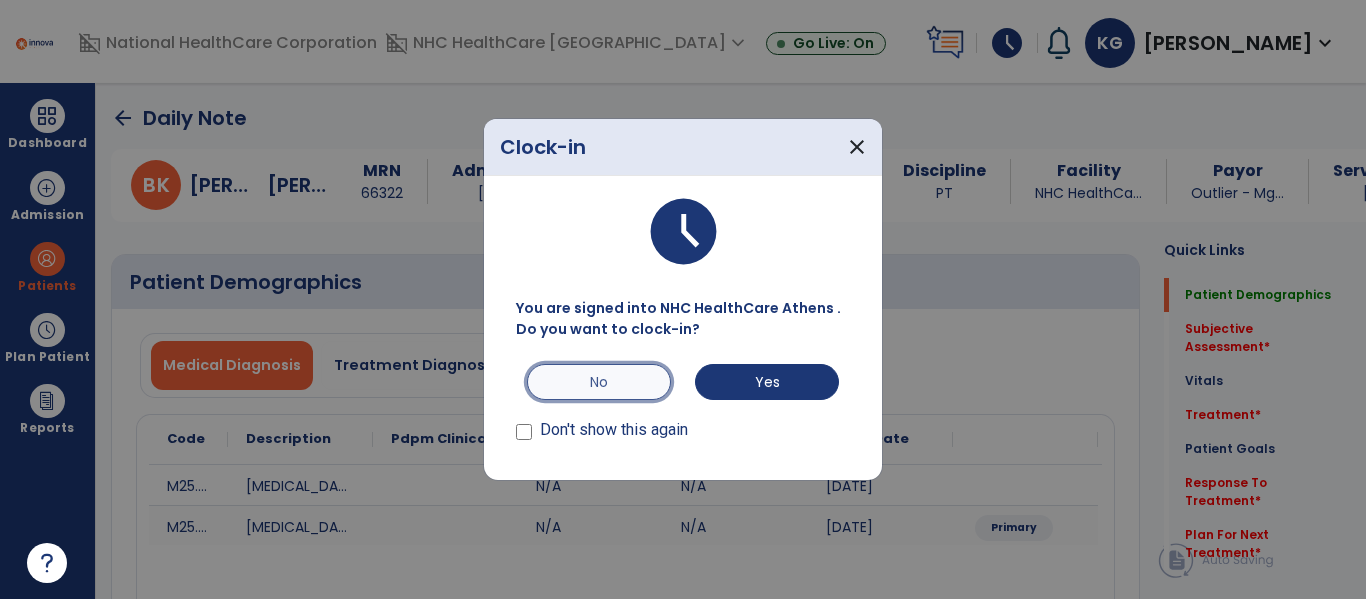 click on "No" at bounding box center [599, 382] 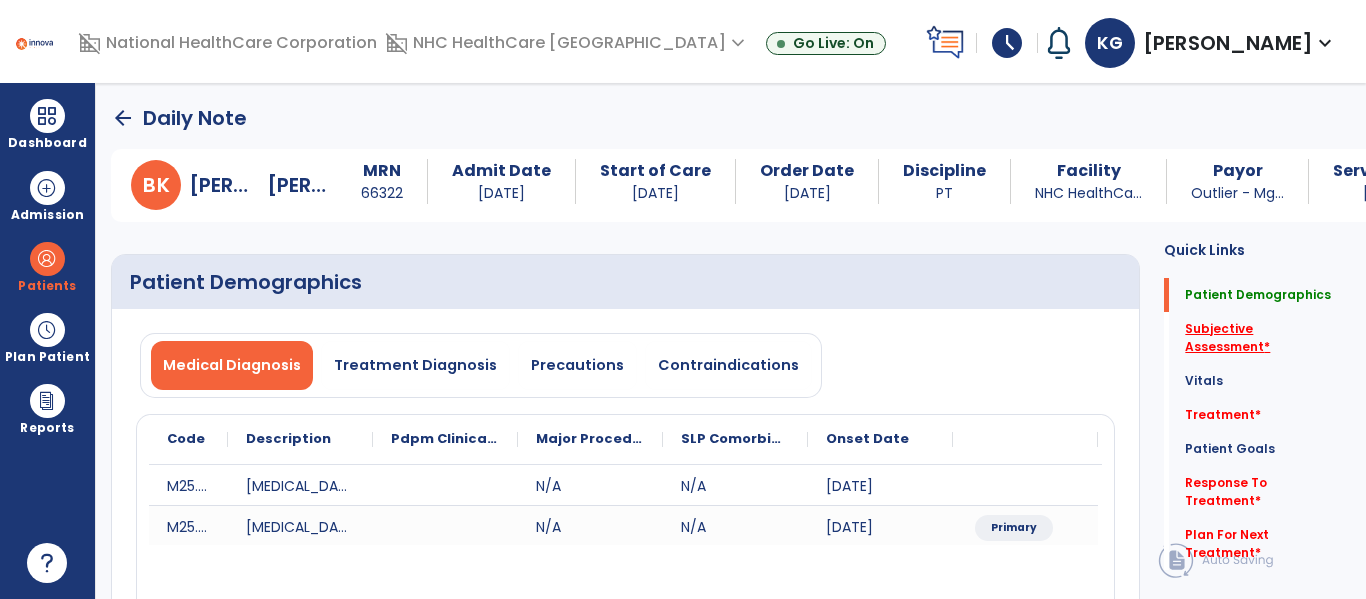 click on "Subjective Assessment   *" 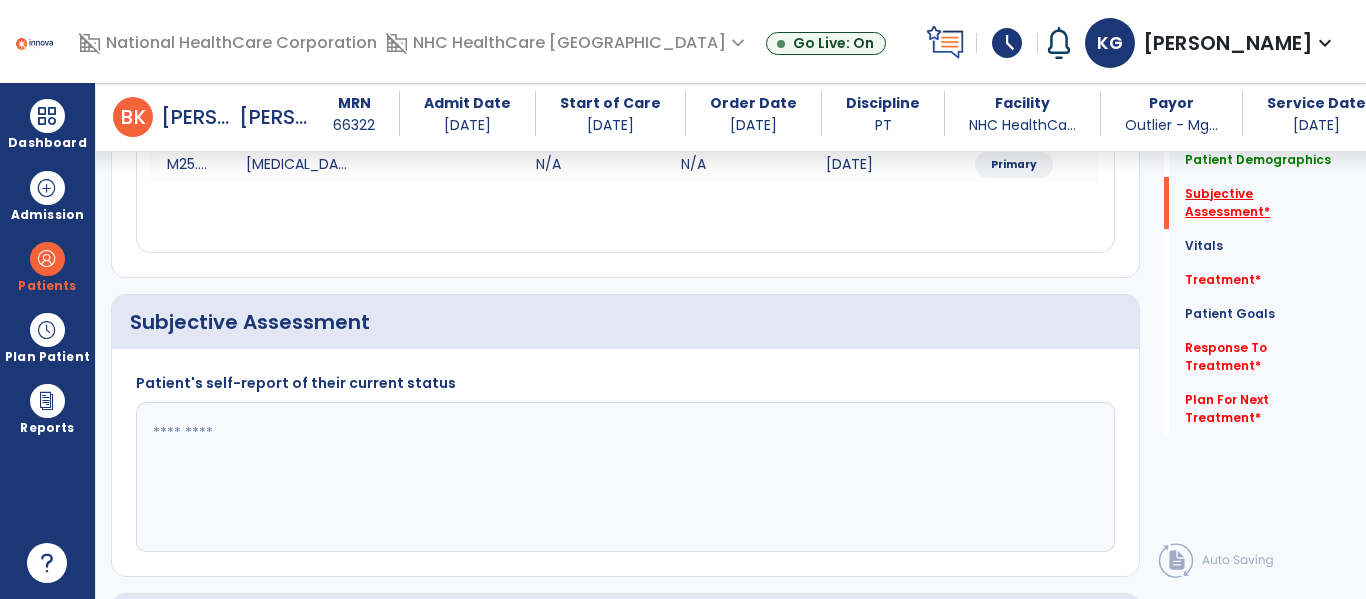 scroll, scrollTop: 457, scrollLeft: 0, axis: vertical 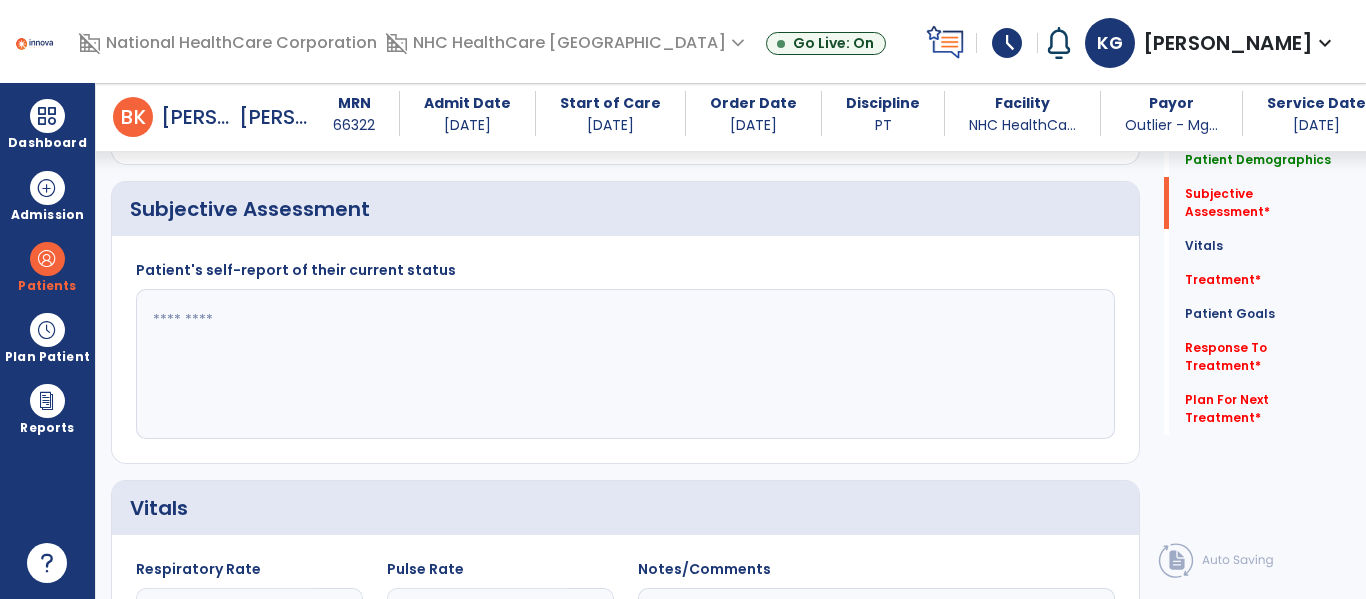 click 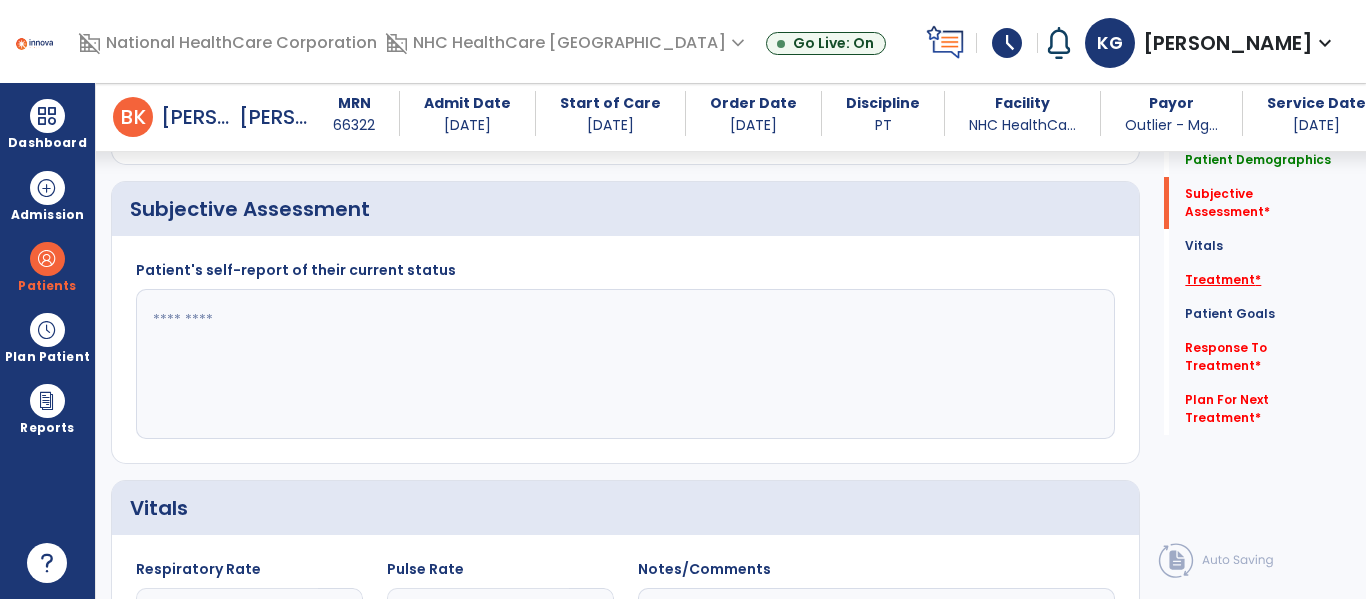 click on "Treatment   *" 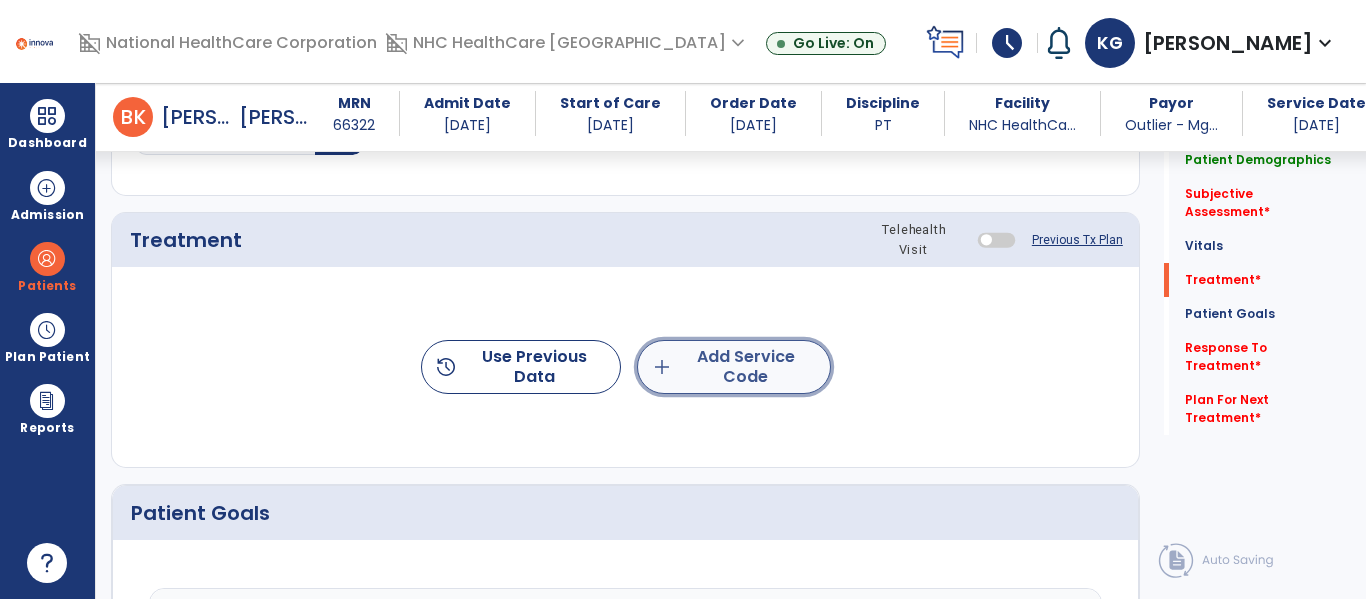 click on "add  Add Service Code" 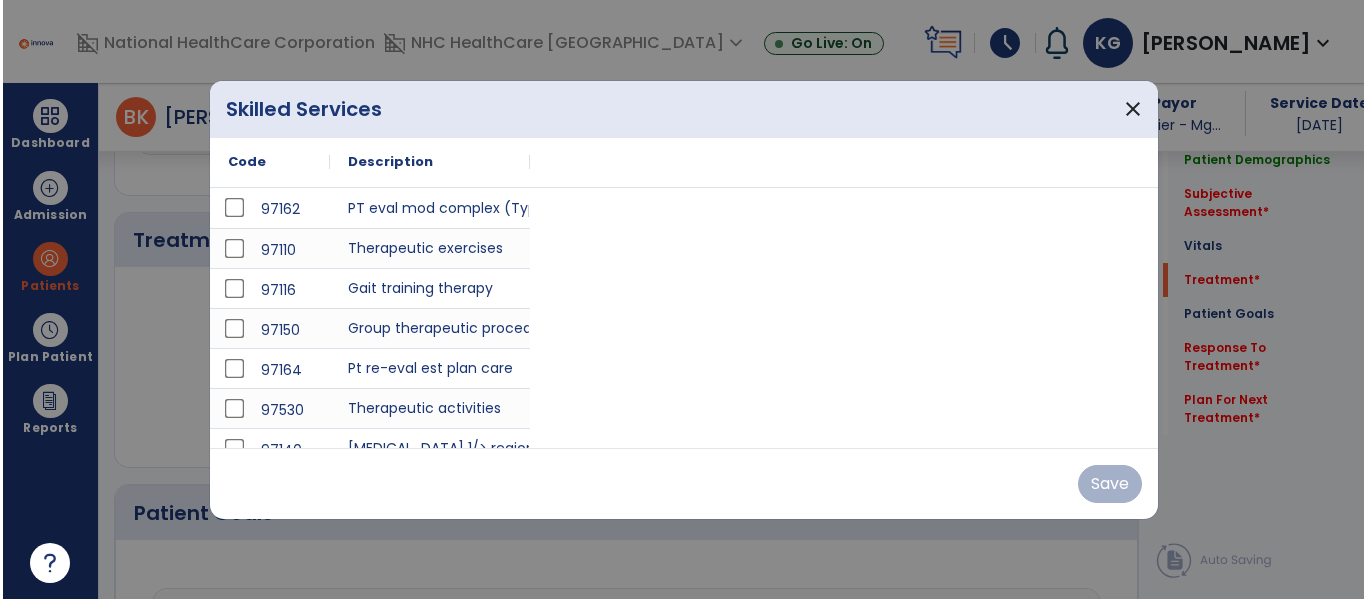 scroll, scrollTop: 1147, scrollLeft: 0, axis: vertical 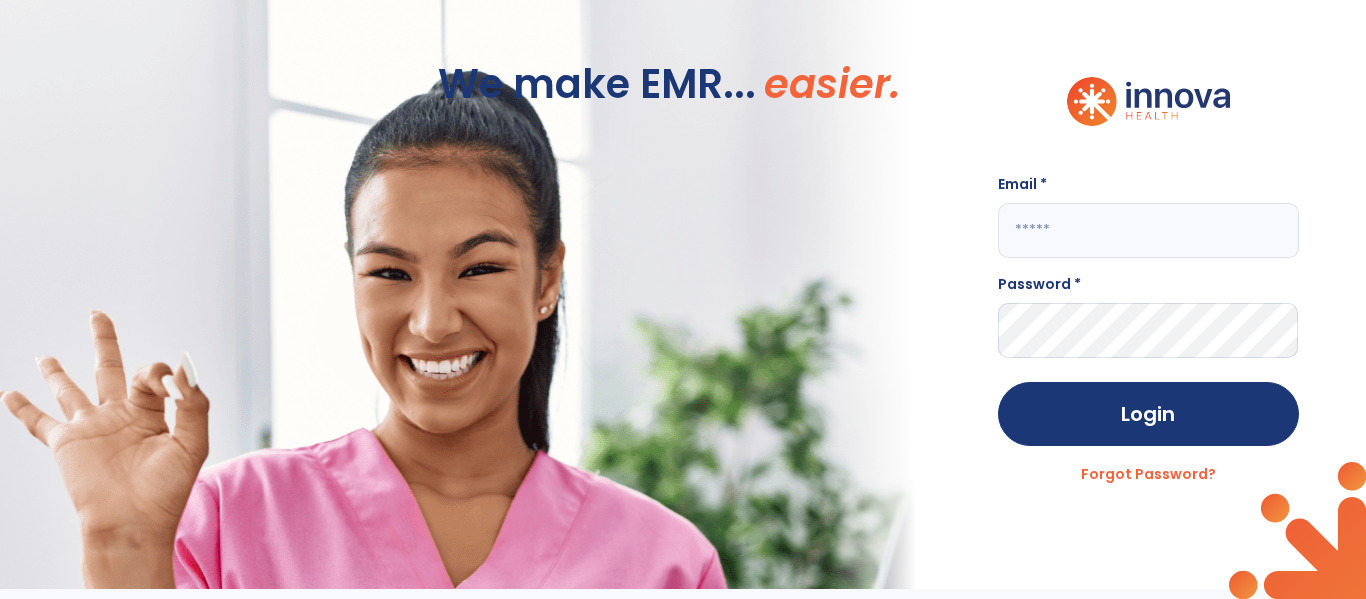 type on "**********" 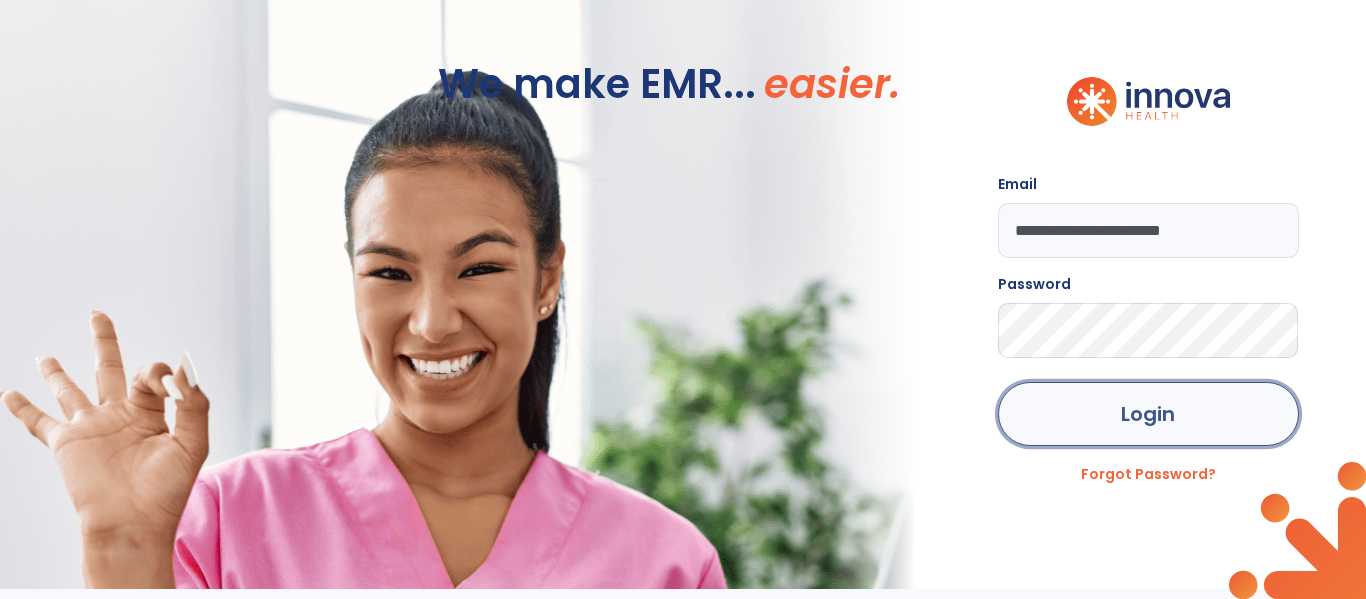 click on "Login" 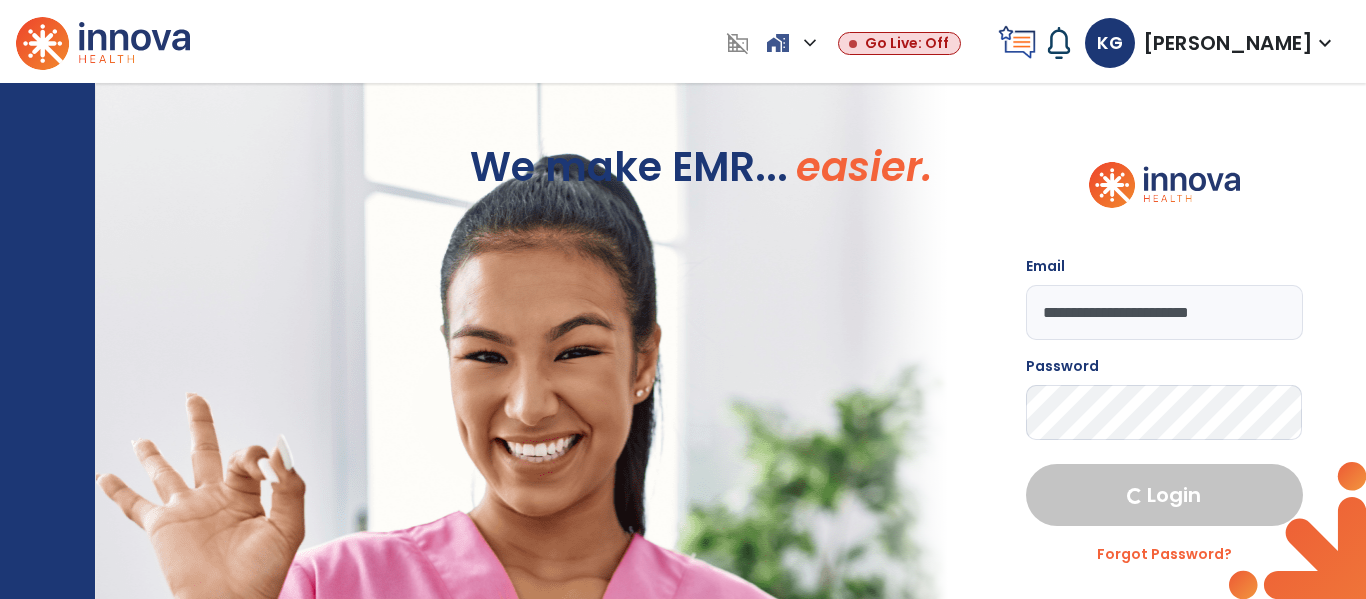 select on "****" 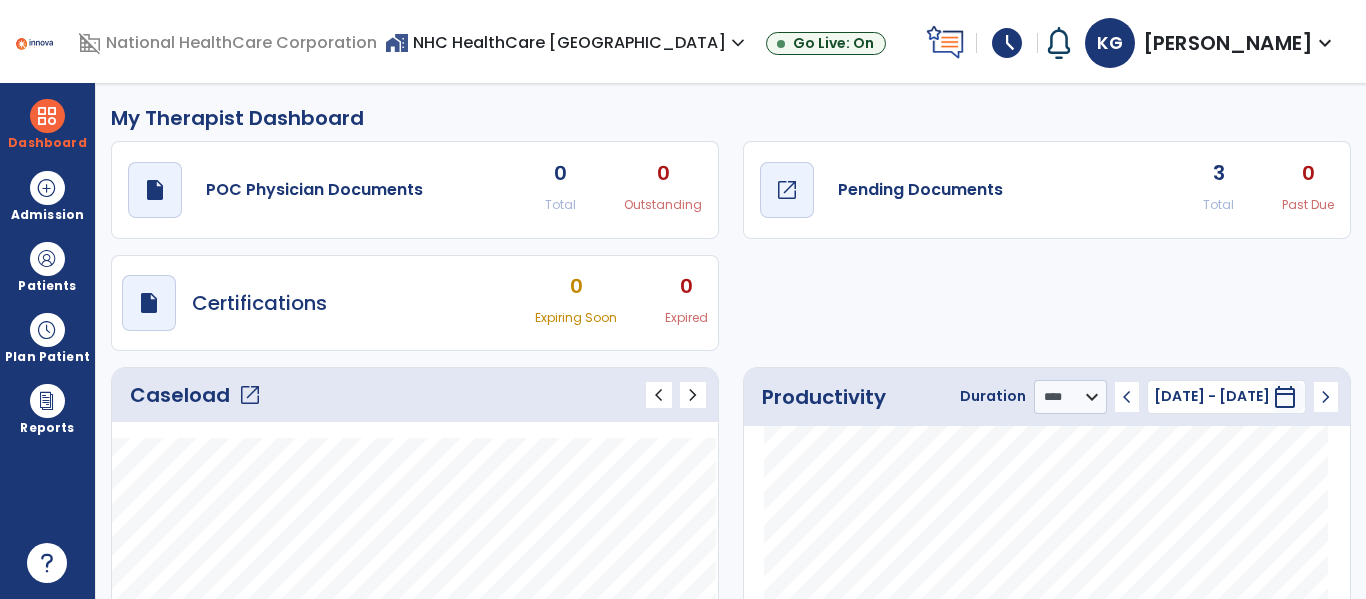 click on "open_in_new" 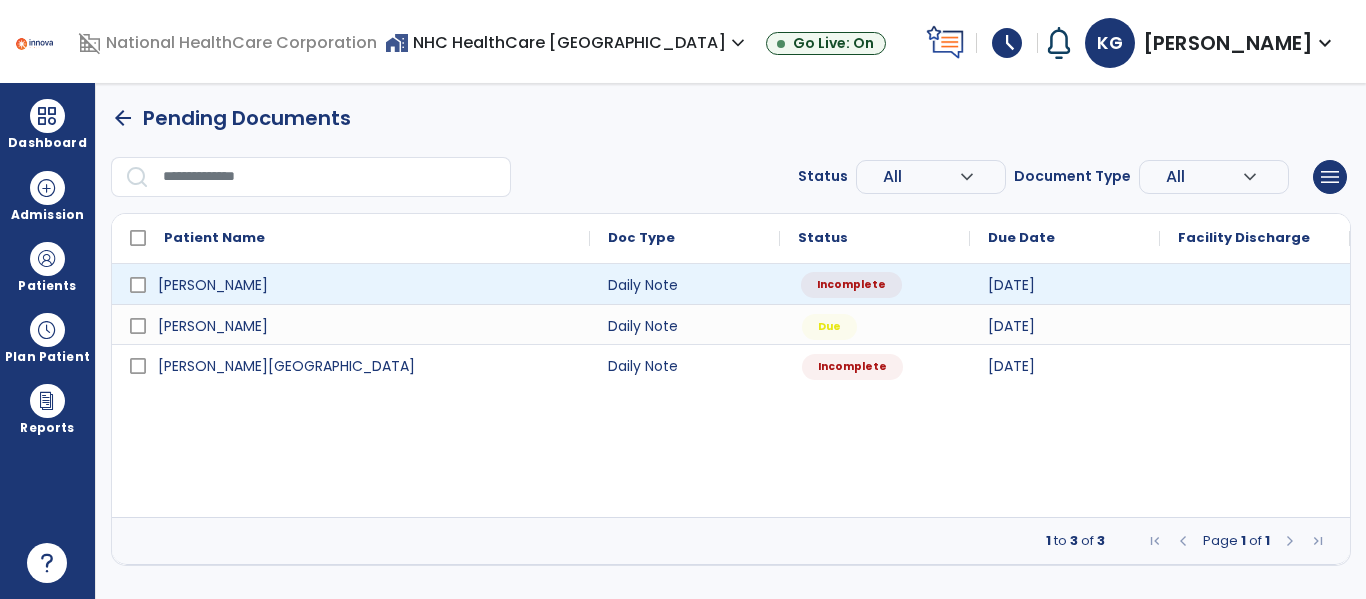 click on "Incomplete" at bounding box center [851, 285] 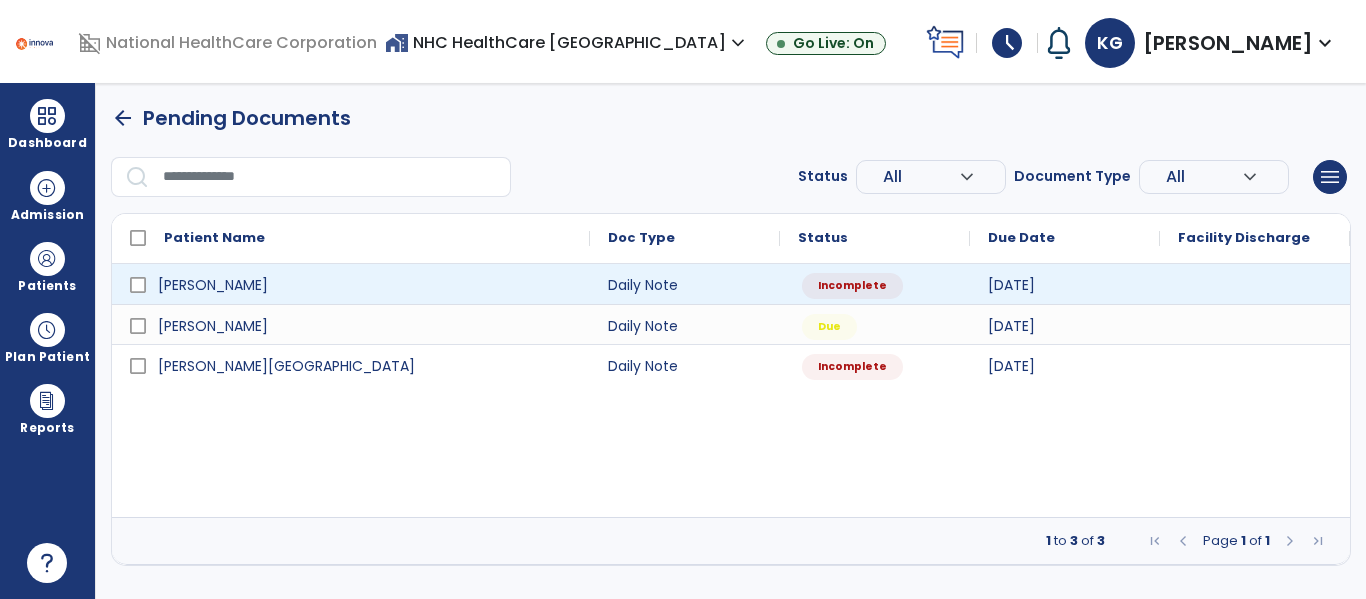 select on "*" 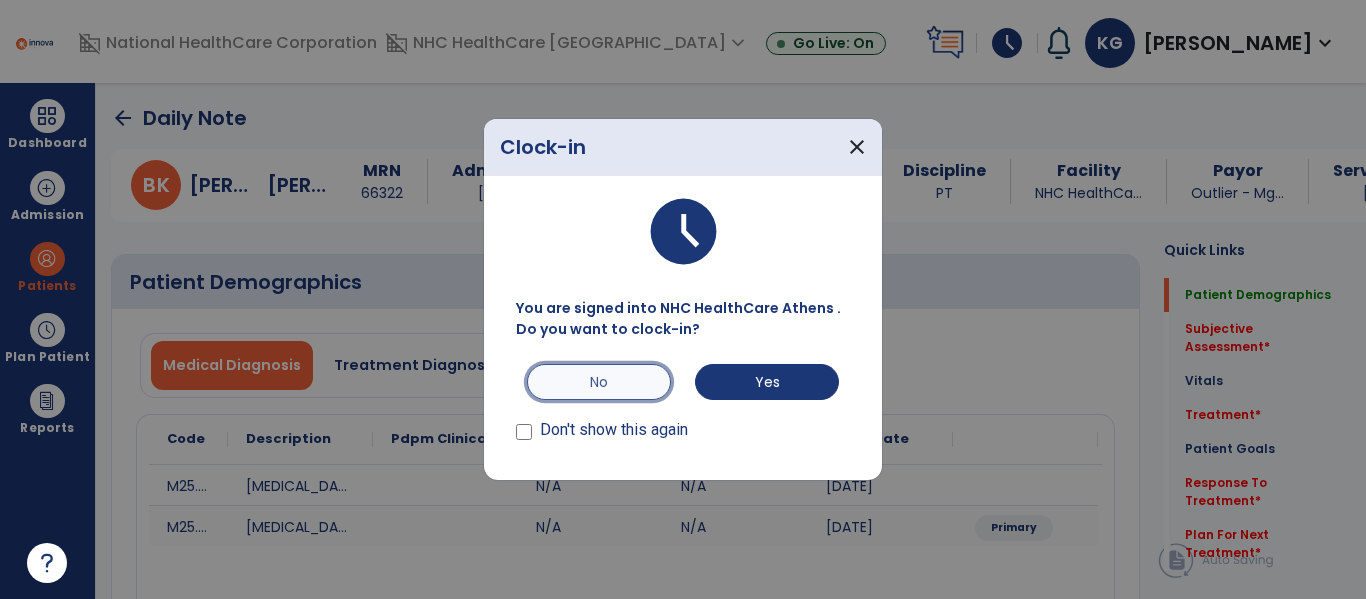 click on "No" at bounding box center [599, 382] 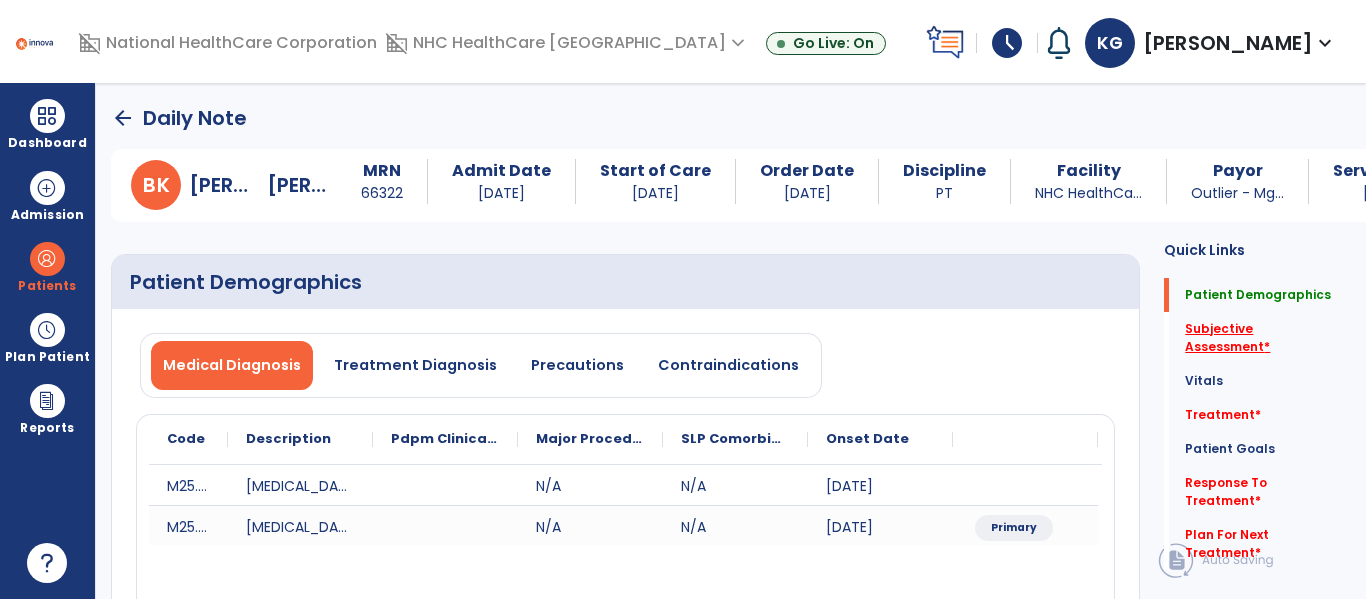 click on "Subjective Assessment   *" 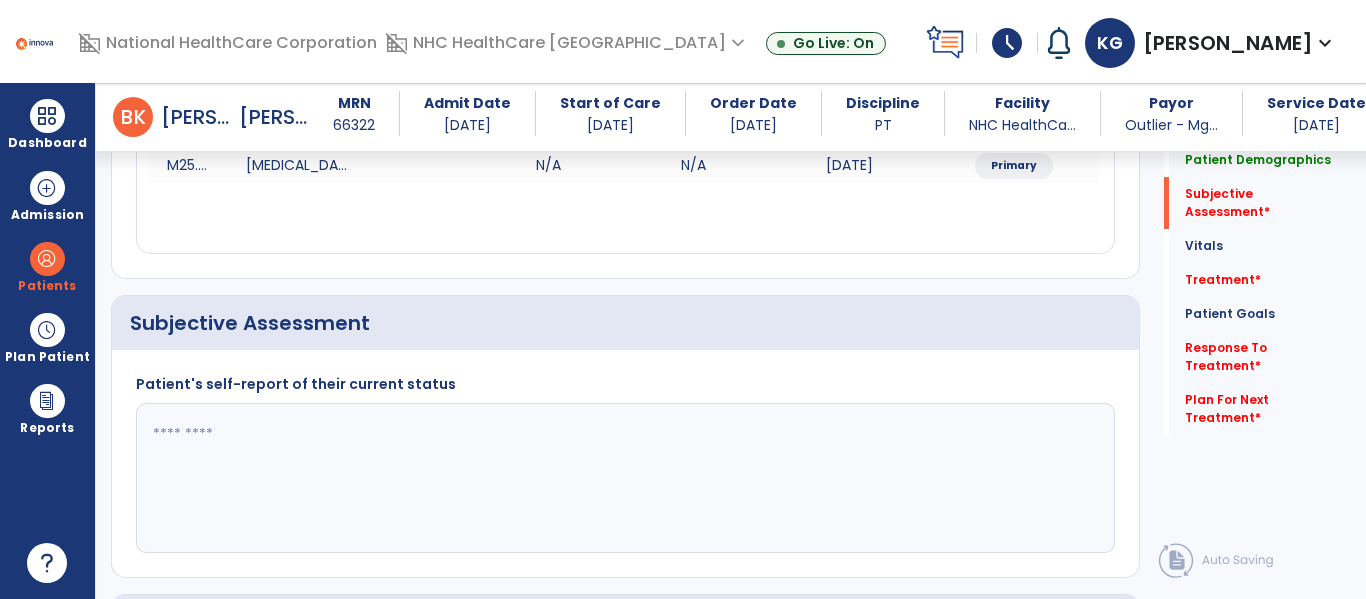 scroll, scrollTop: 457, scrollLeft: 0, axis: vertical 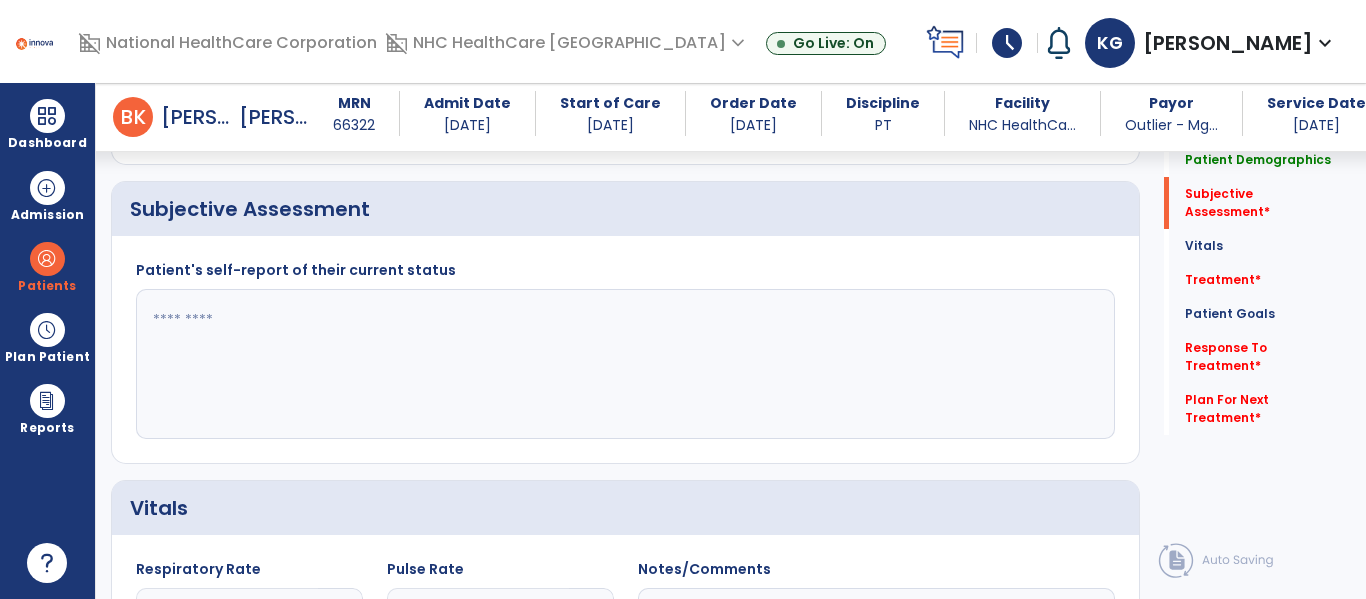 click 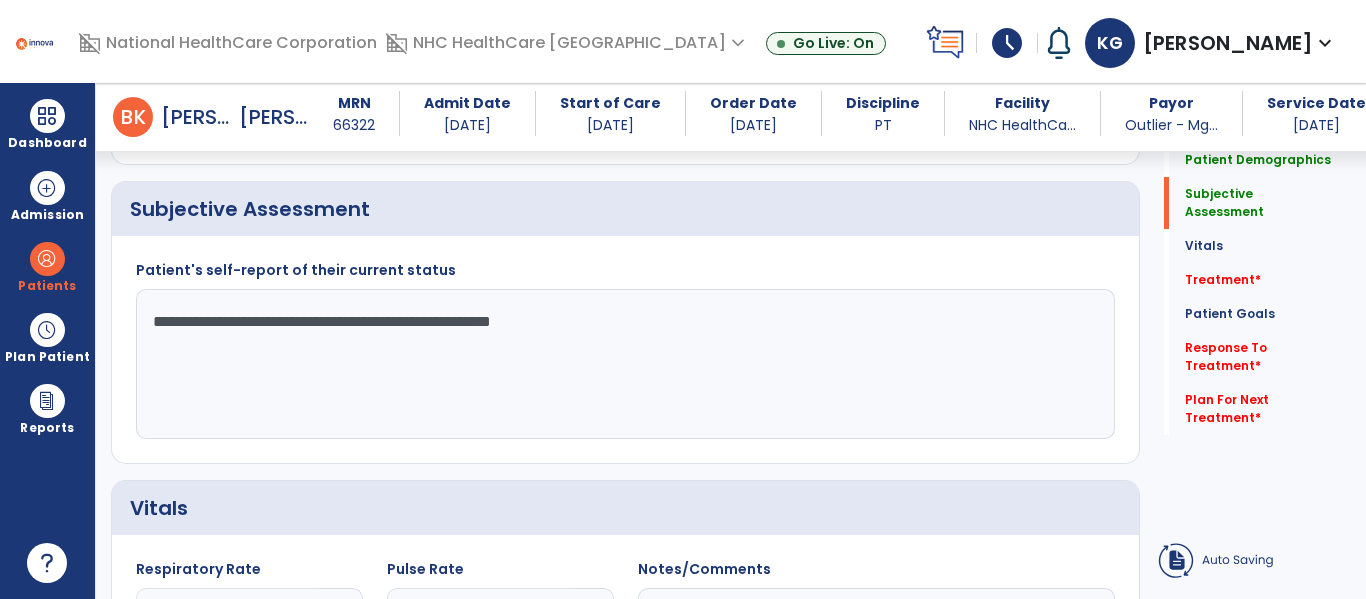 type on "**********" 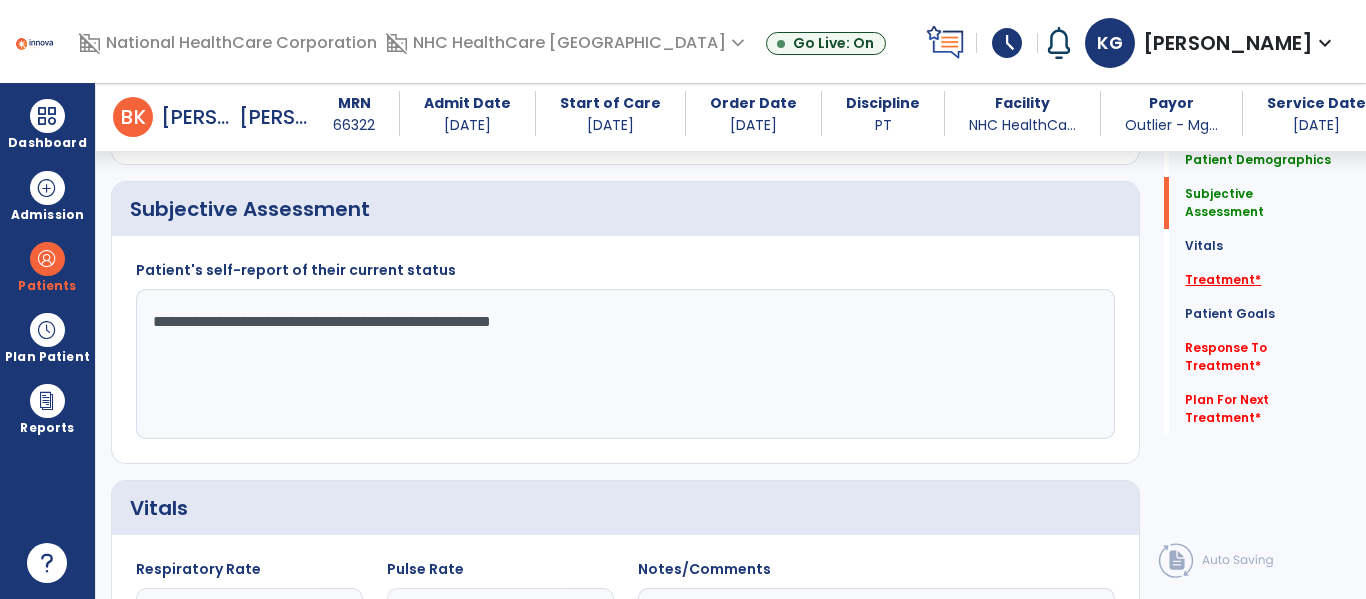 click on "Treatment   *" 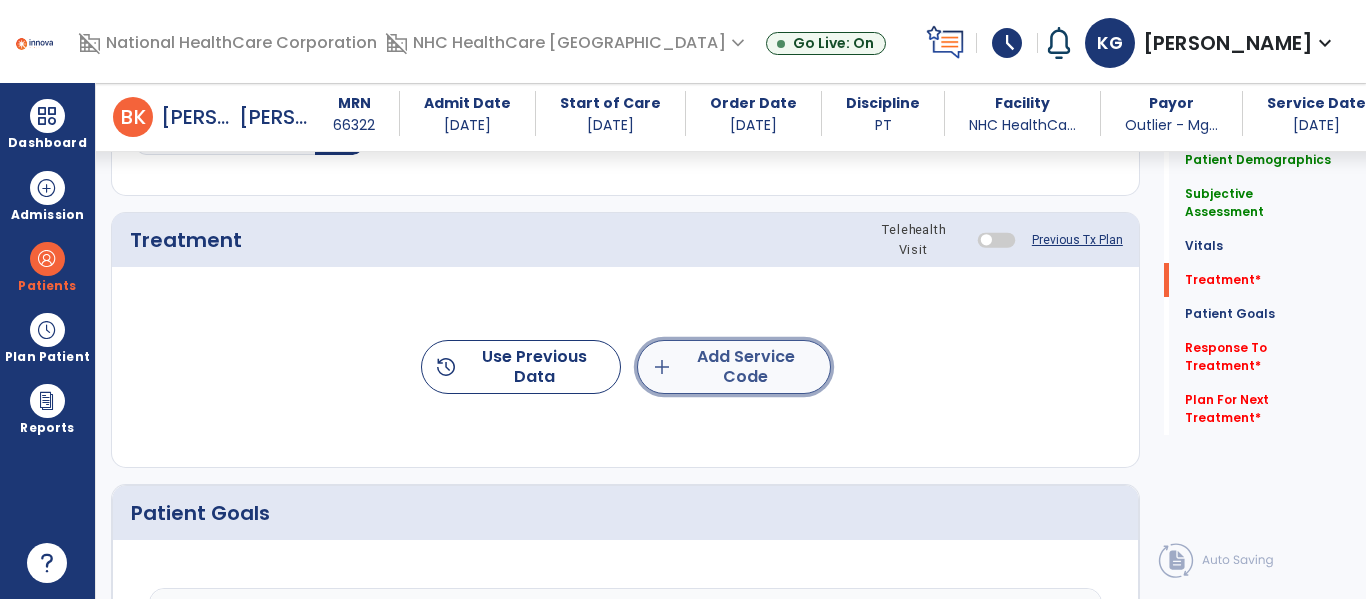 click on "add  Add Service Code" 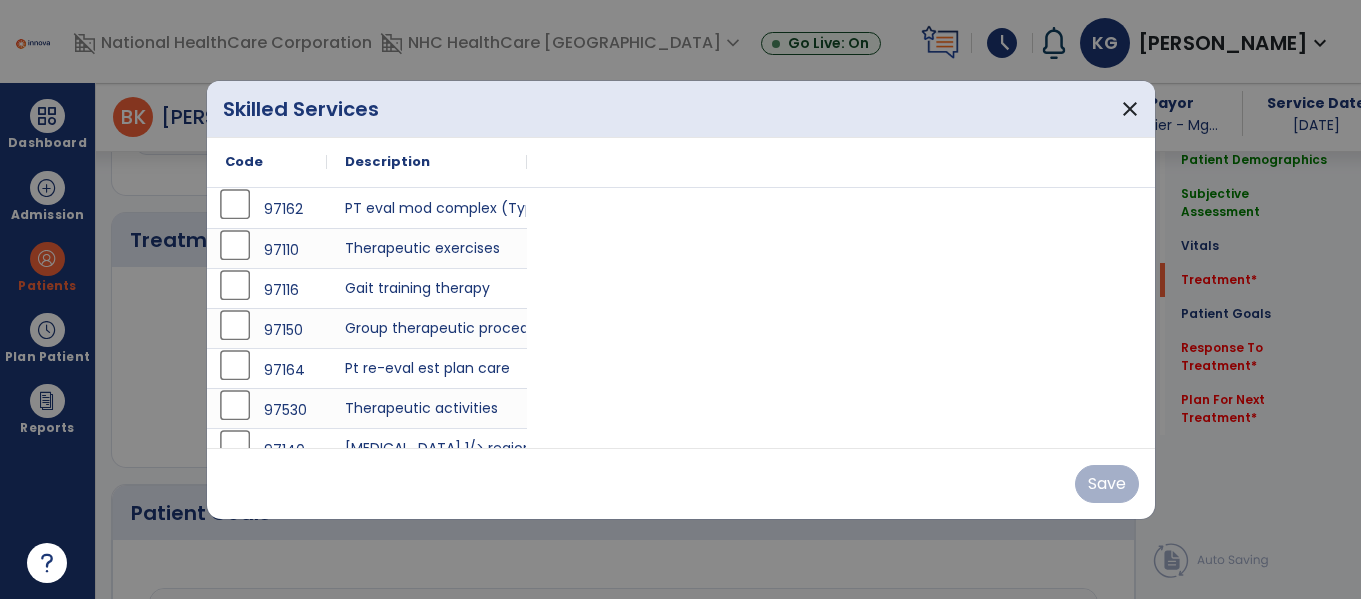 scroll, scrollTop: 1147, scrollLeft: 0, axis: vertical 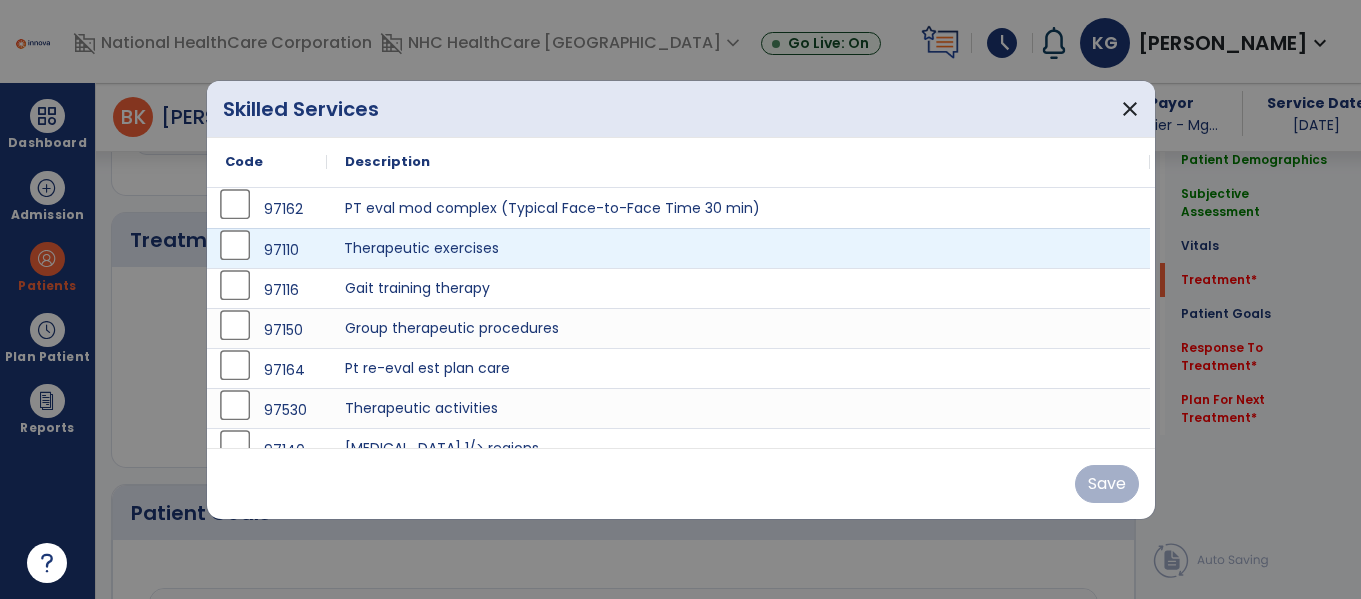 click on "Therapeutic exercises" at bounding box center (738, 248) 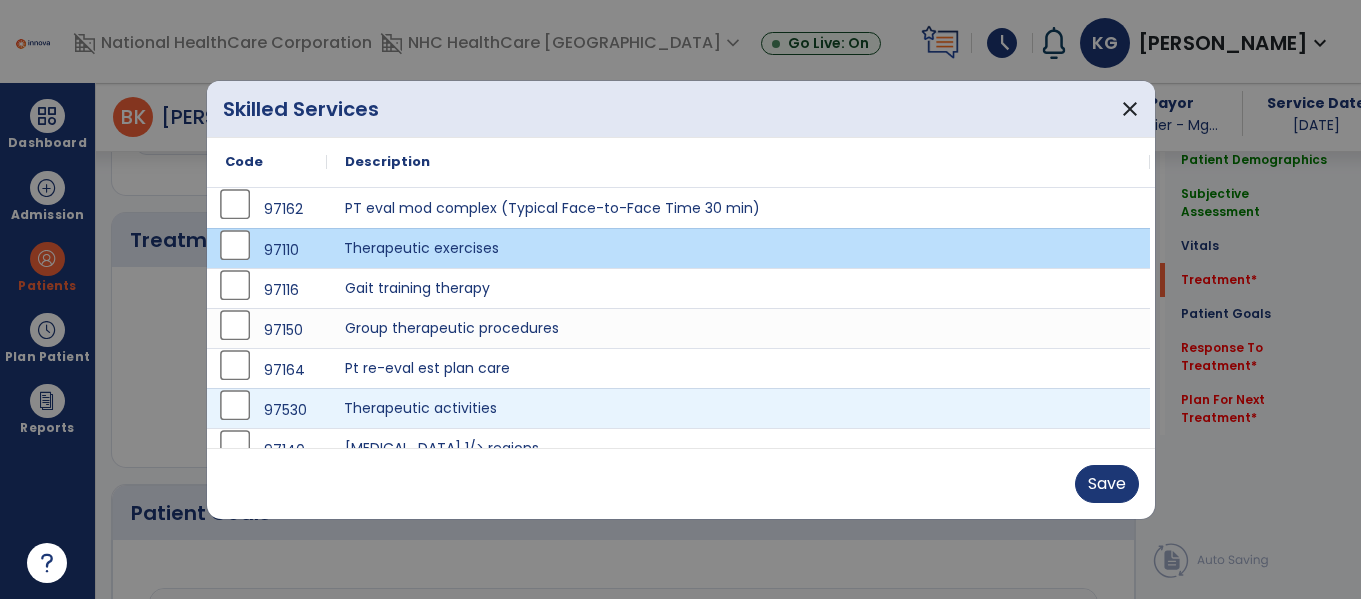click on "Therapeutic activities" at bounding box center (738, 408) 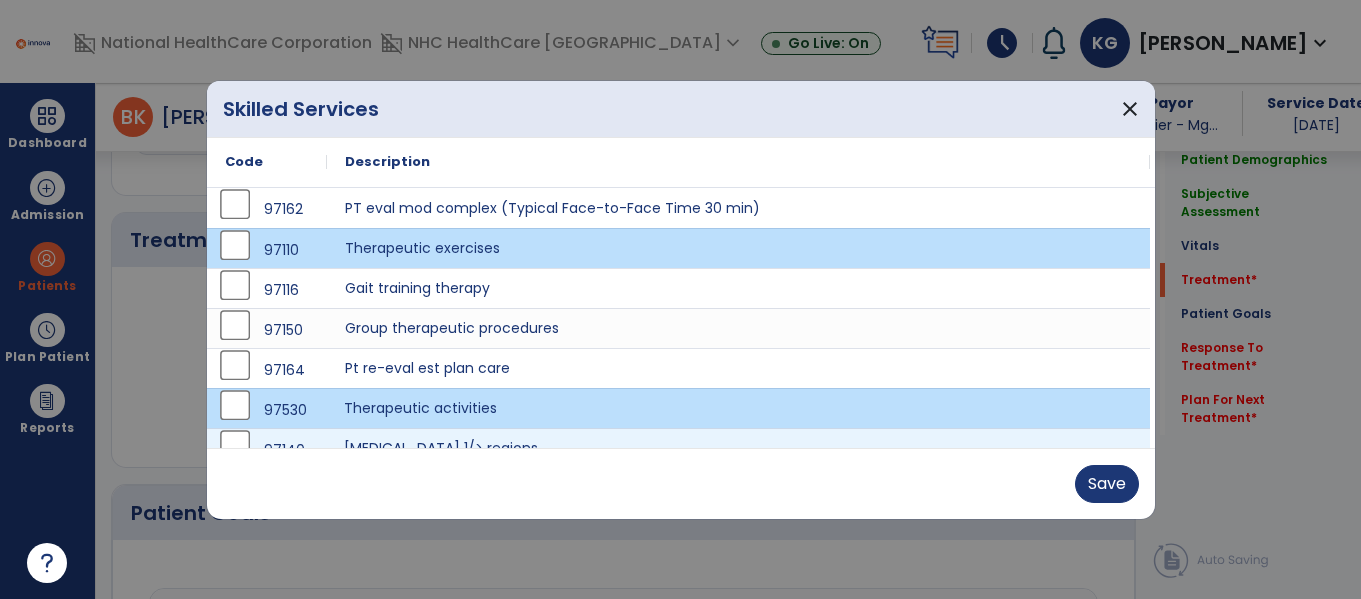 click on "[MEDICAL_DATA] 1/> regions" at bounding box center (738, 448) 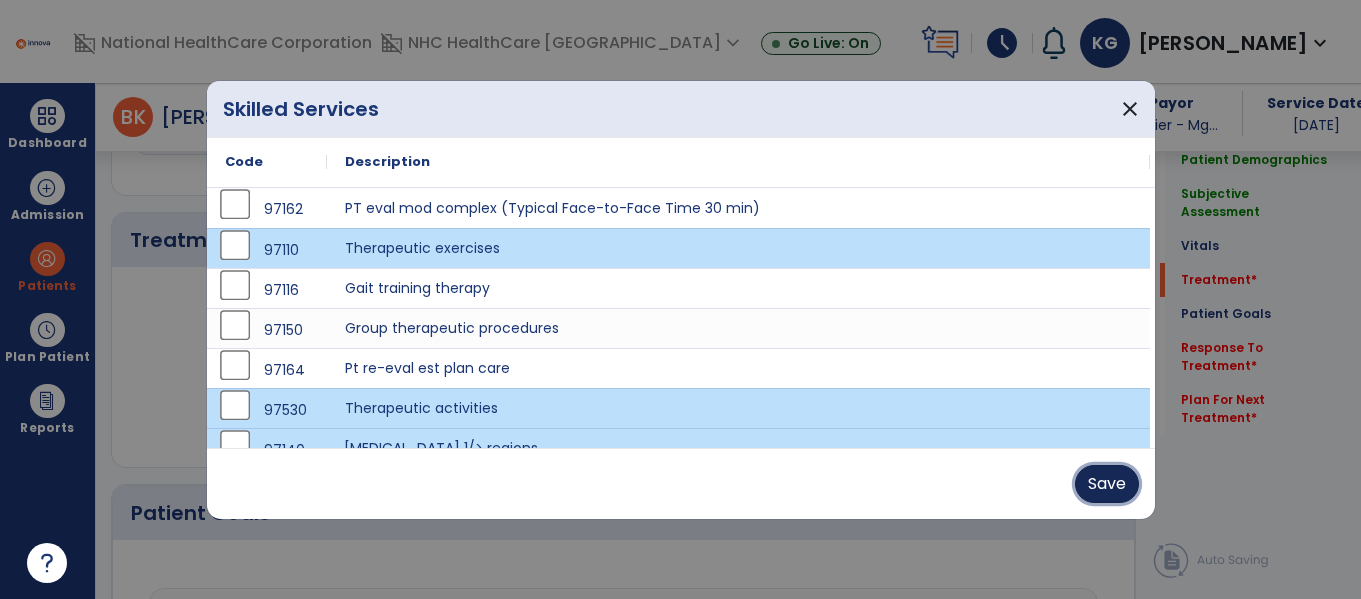 click on "Save" at bounding box center [1107, 484] 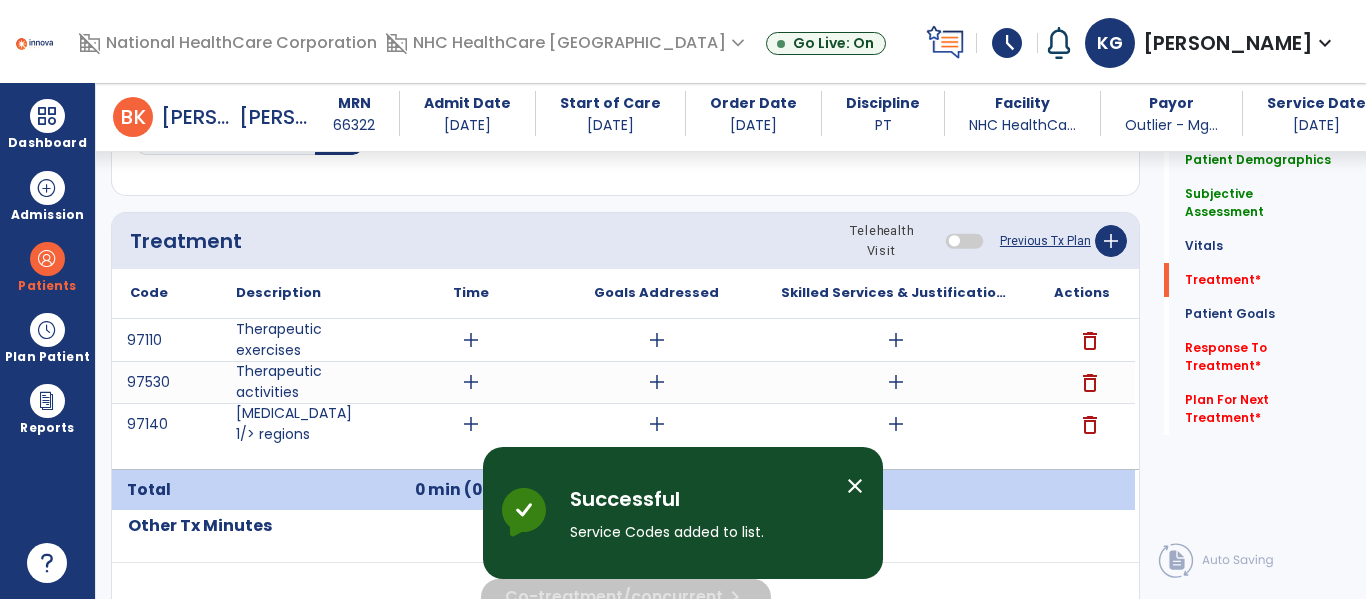 click on "Respiratory Rate  BPM Blood Pressure   SBP   DBP Temperature  ** ** Pulse Rate  BPM O2 Saturation  % Notes/Comments" 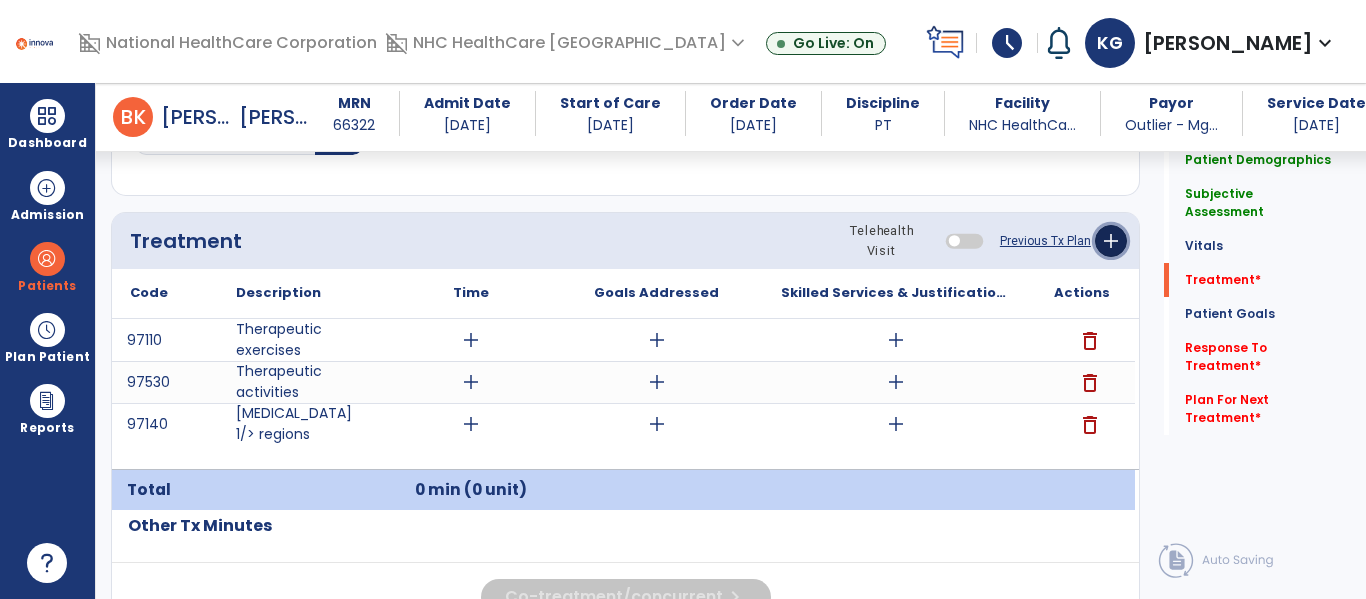 click on "add" 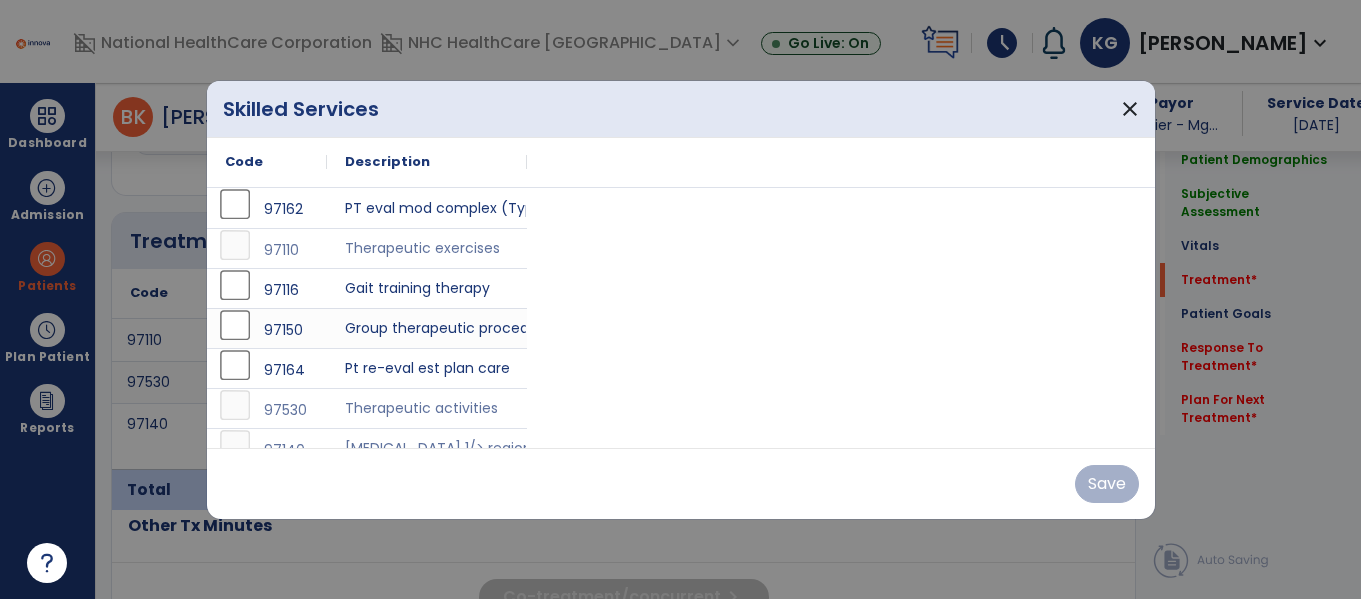 scroll, scrollTop: 1147, scrollLeft: 0, axis: vertical 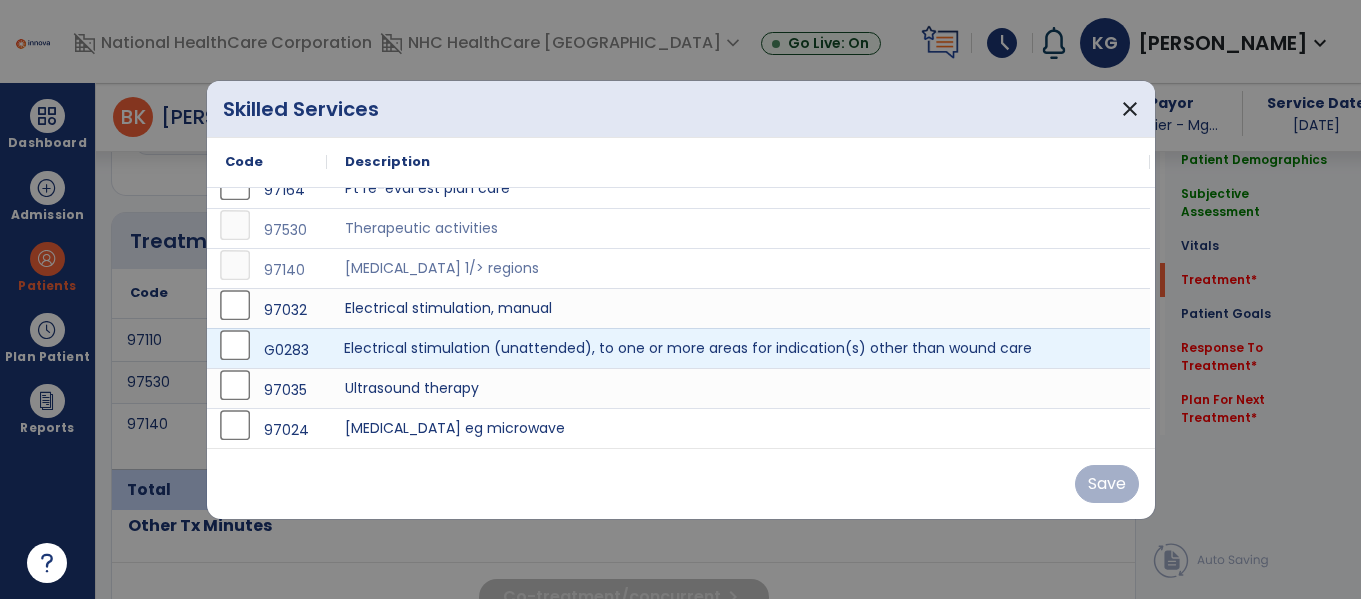 click on "Electrical stimulation (unattended), to one or more areas for indication(s) other than wound care" at bounding box center [738, 348] 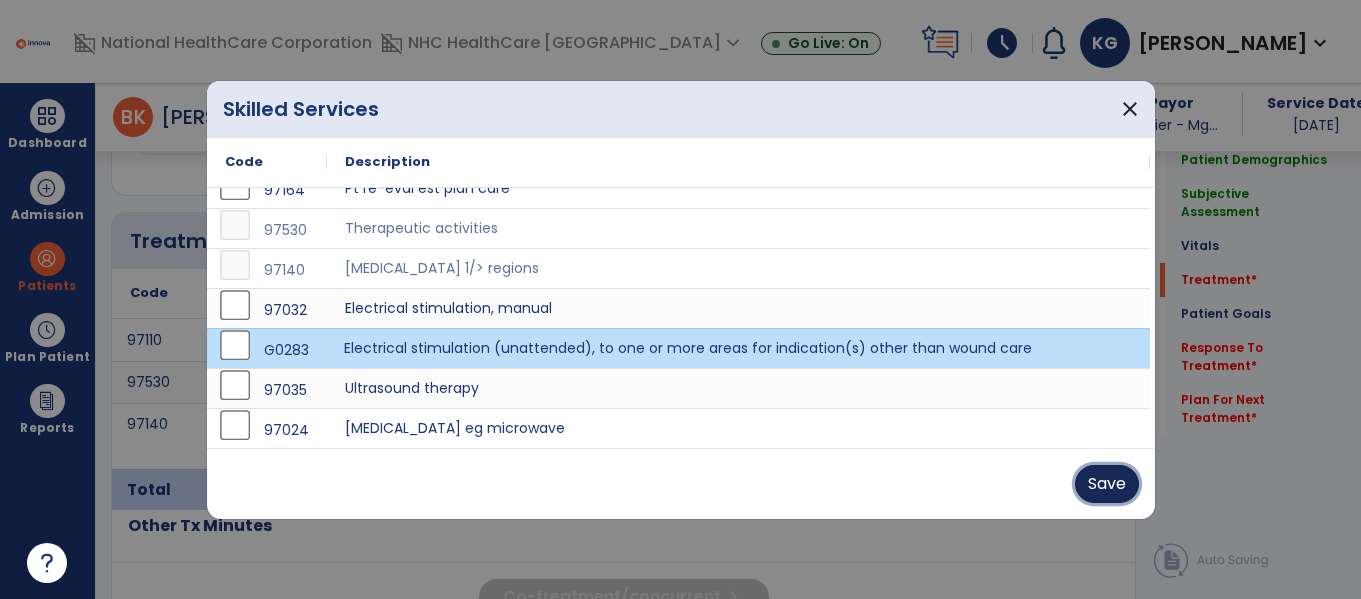 click on "Save" at bounding box center [1107, 484] 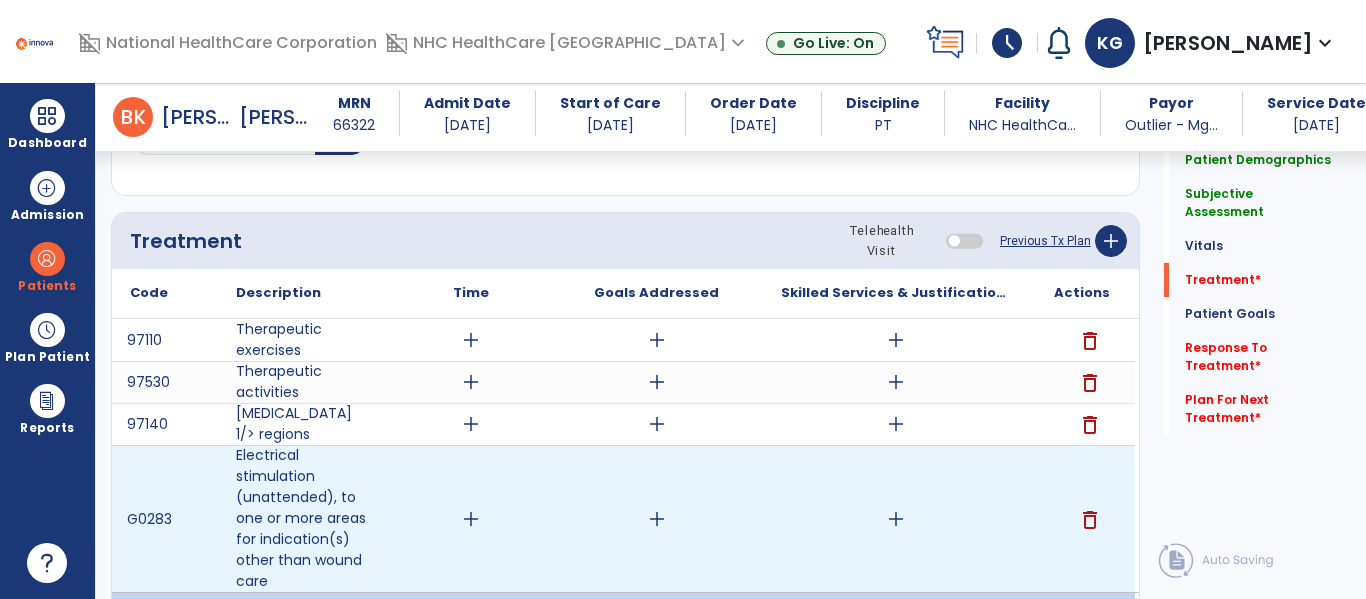 click on "add" at bounding box center (896, 519) 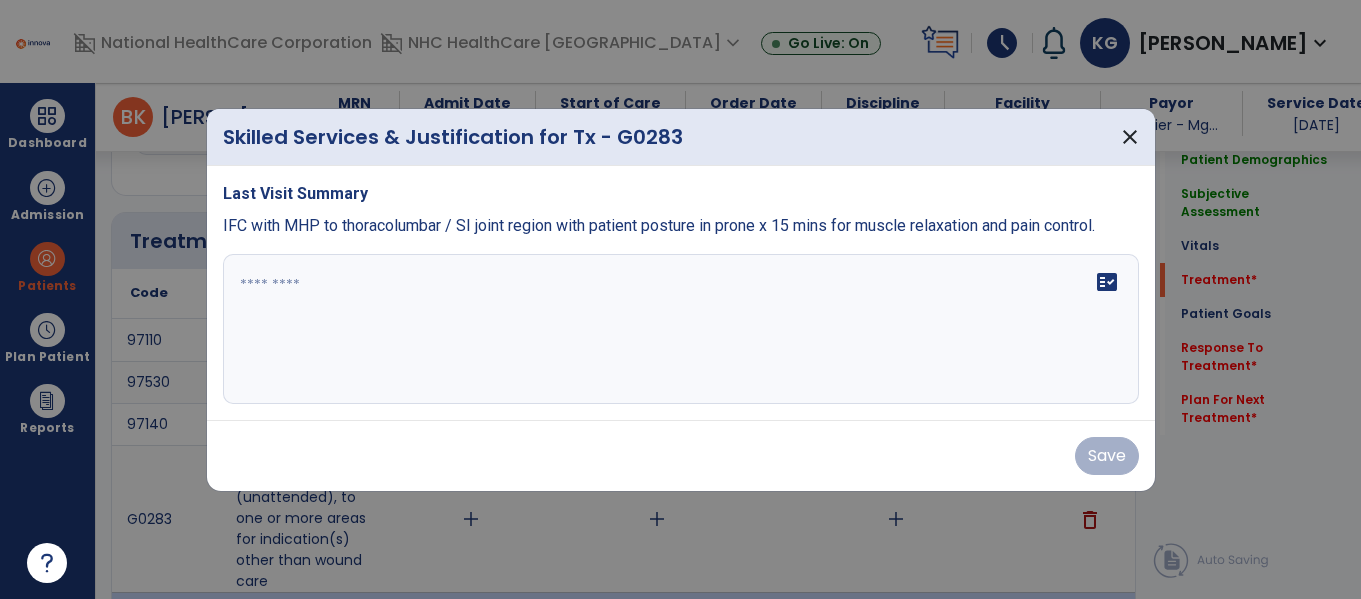 scroll, scrollTop: 1147, scrollLeft: 0, axis: vertical 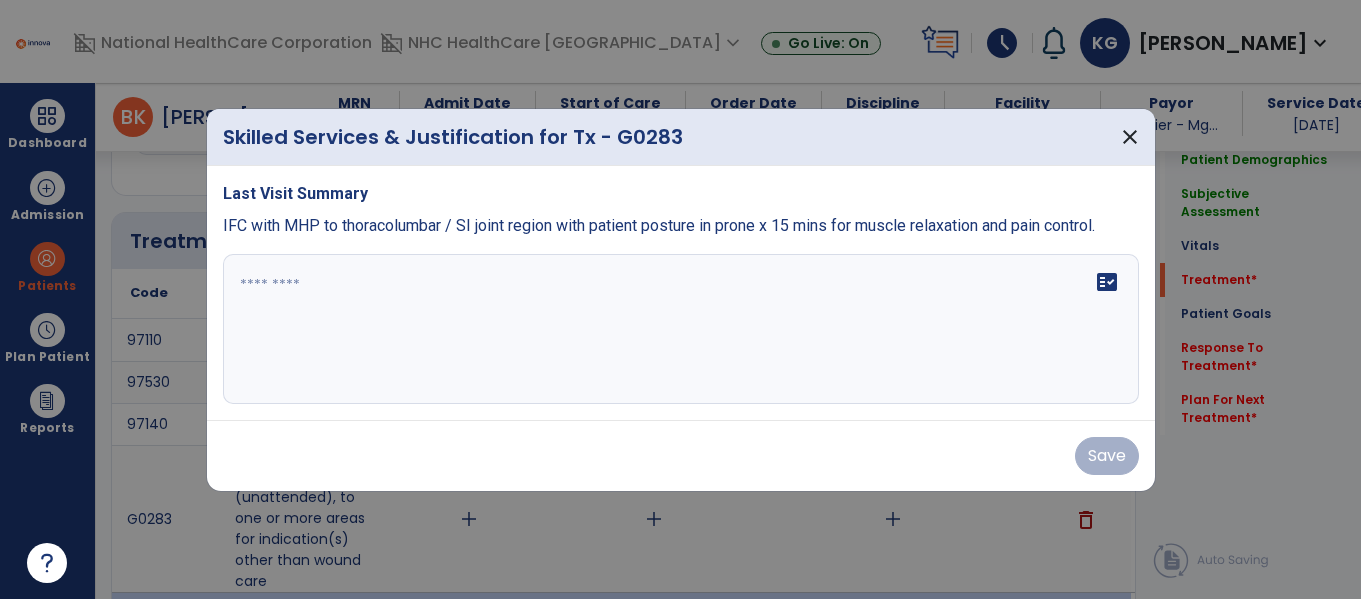 click on "IFC with MHP to thoracolumbar / SI joint region with patient posture in prone x 15 mins for muscle relaxation and pain control." at bounding box center [659, 225] 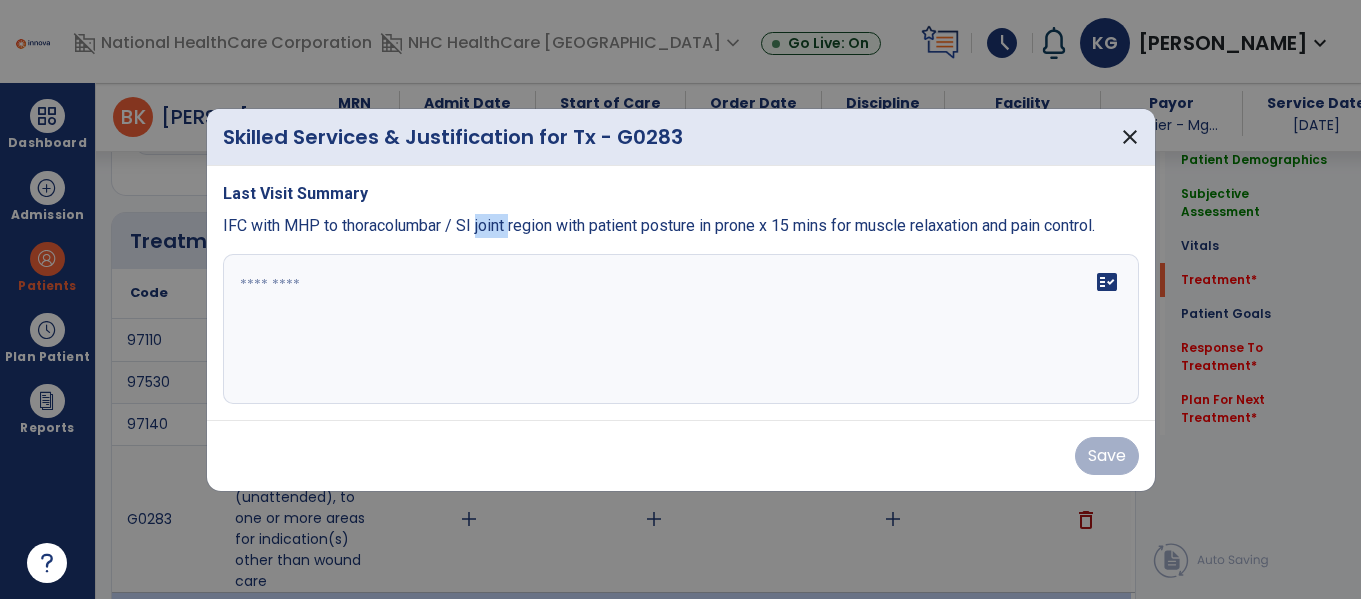 click on "IFC with MHP to thoracolumbar / SI joint region with patient posture in prone x 15 mins for muscle relaxation and pain control." at bounding box center [659, 225] 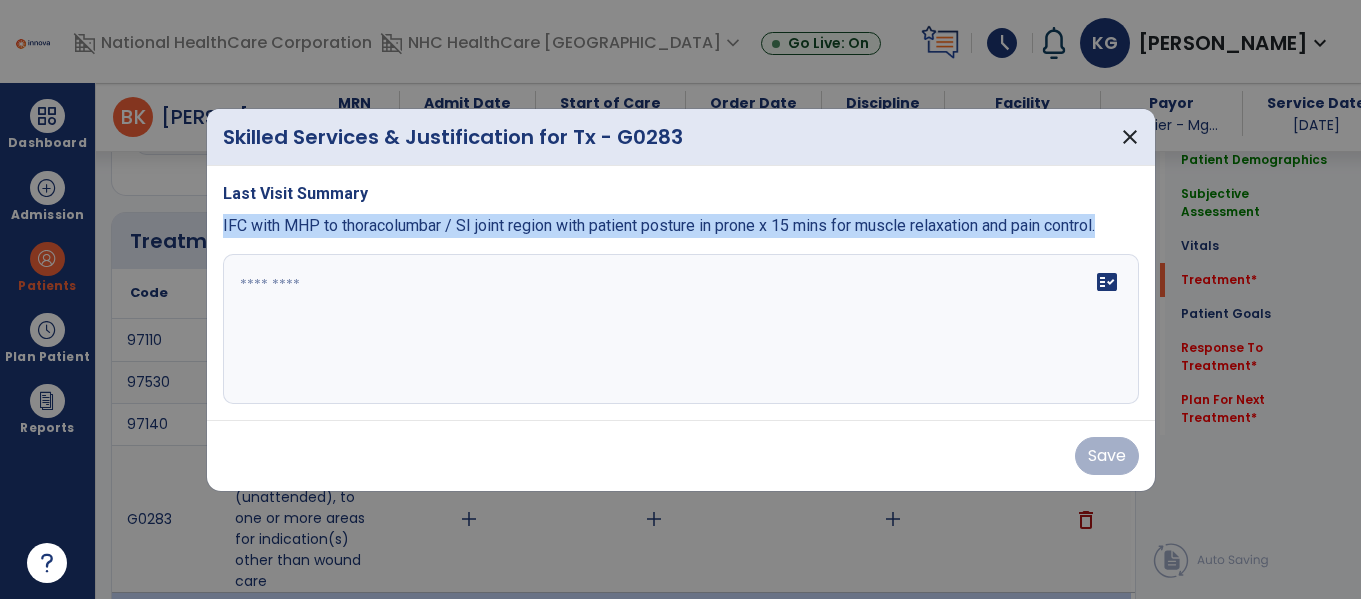 click on "IFC with MHP to thoracolumbar / SI joint region with patient posture in prone x 15 mins for muscle relaxation and pain control." at bounding box center (659, 225) 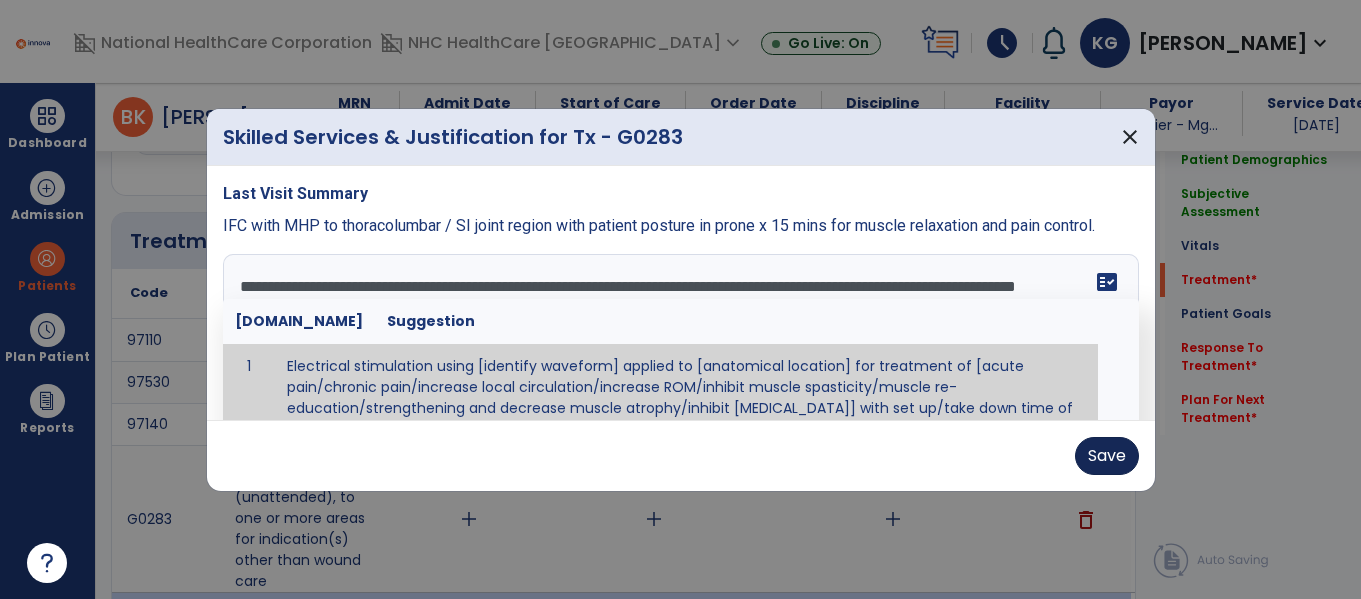 type on "**********" 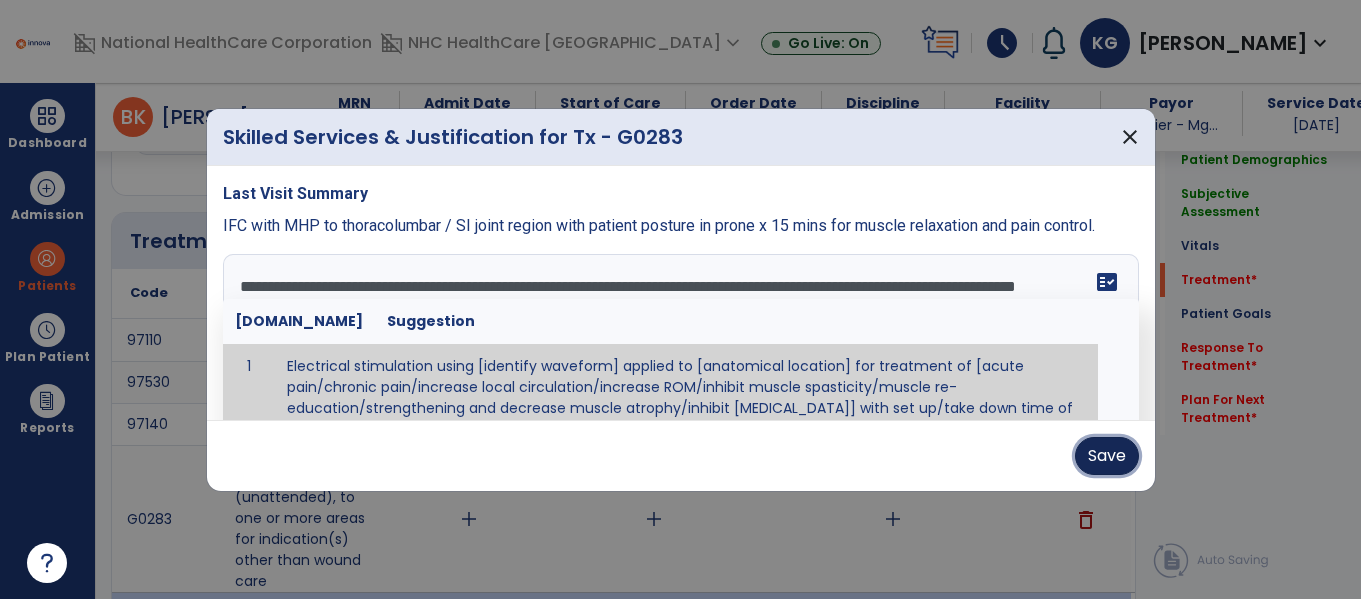 click on "Save" at bounding box center (1107, 456) 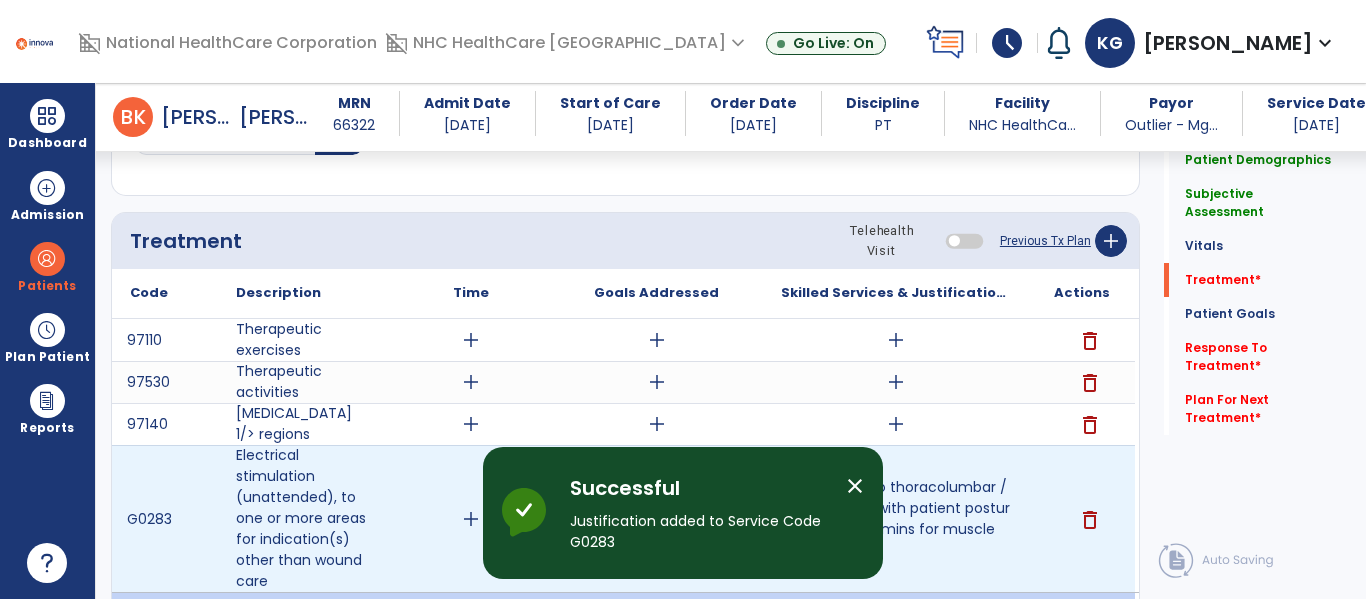 click on "add" at bounding box center [471, 519] 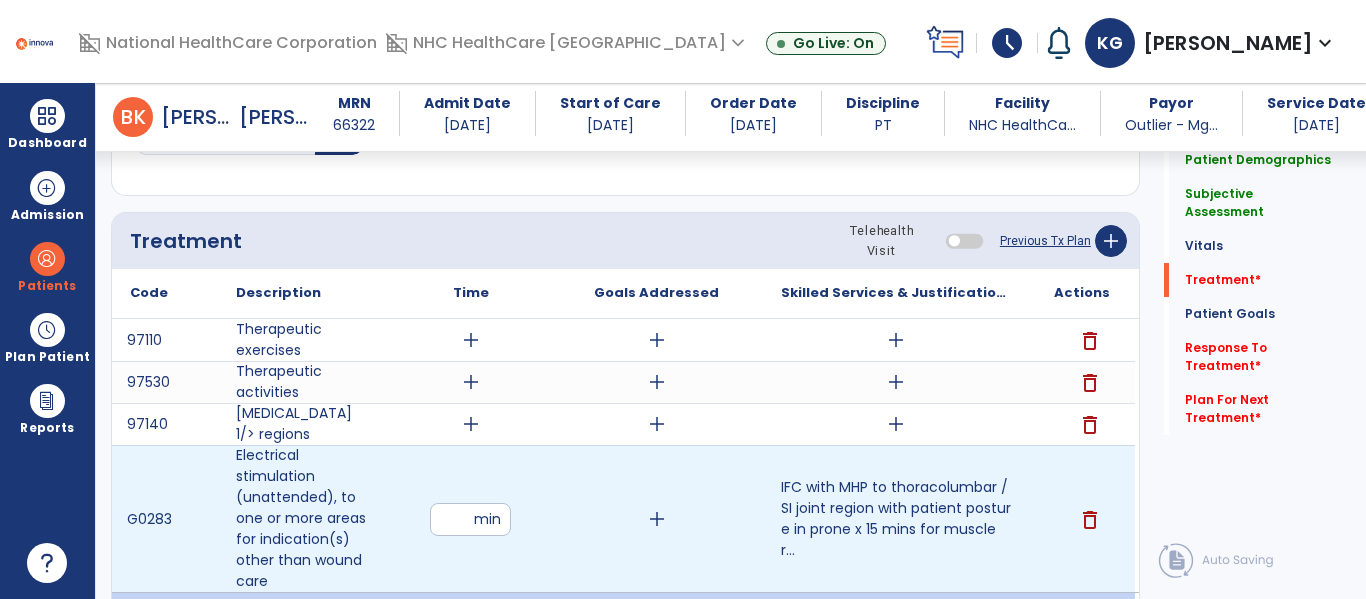type on "**" 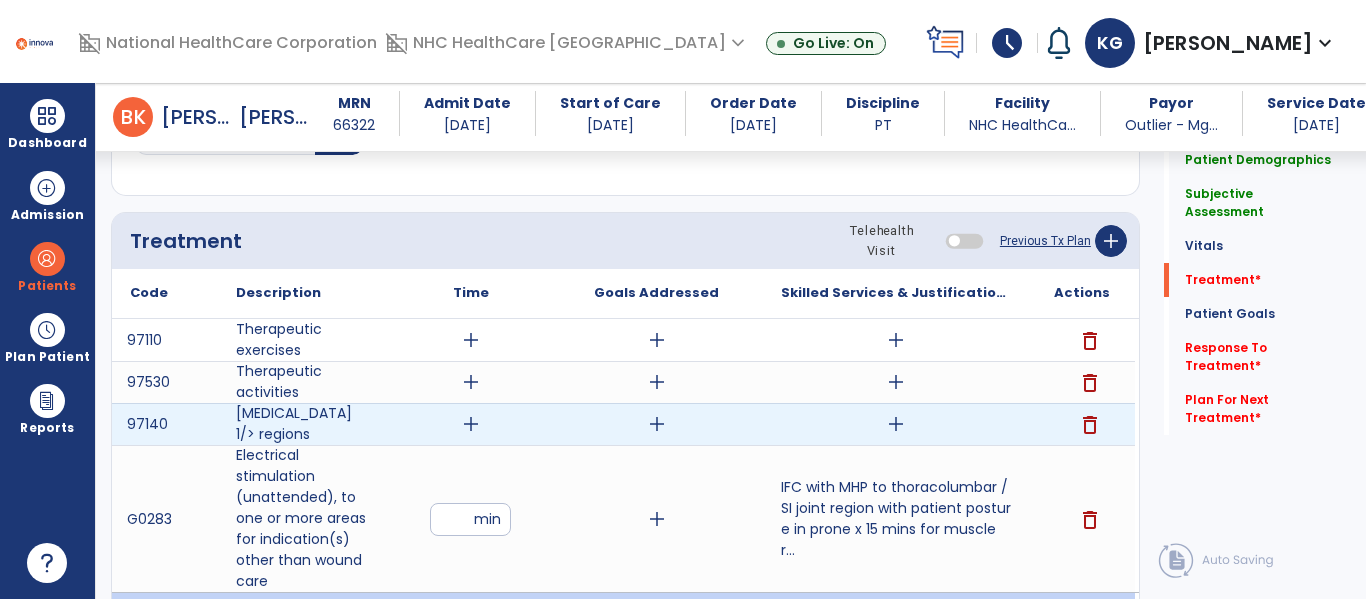 click on "add" at bounding box center [471, 424] 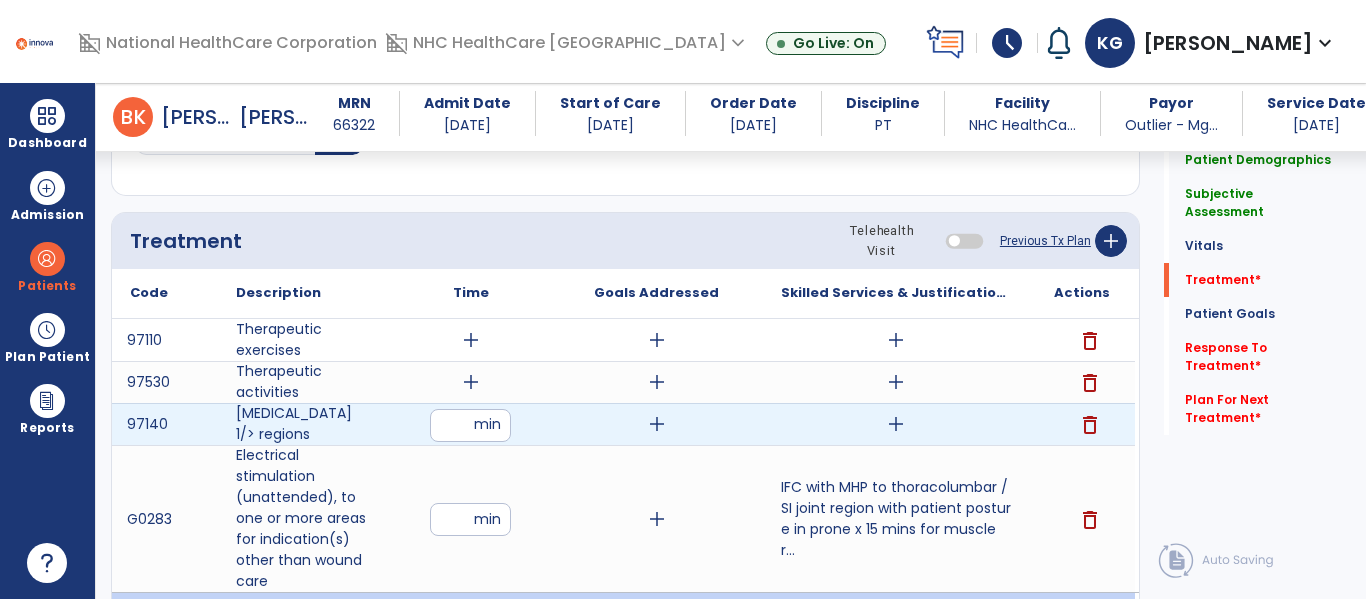type on "**" 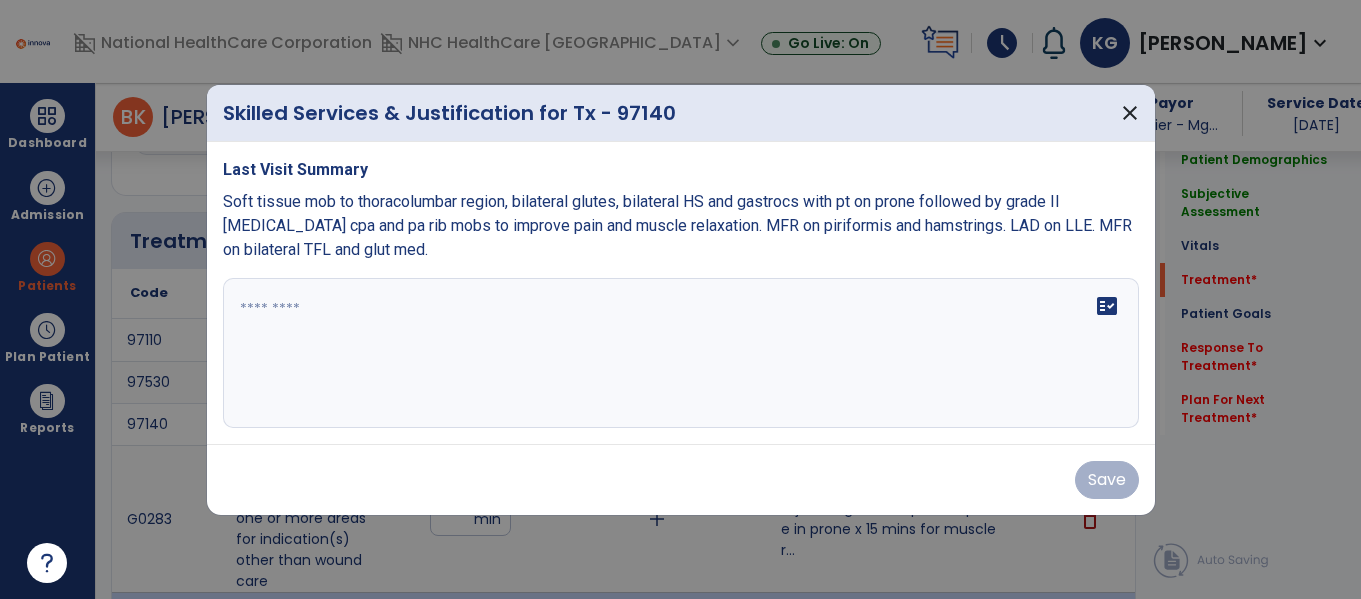 scroll, scrollTop: 1147, scrollLeft: 0, axis: vertical 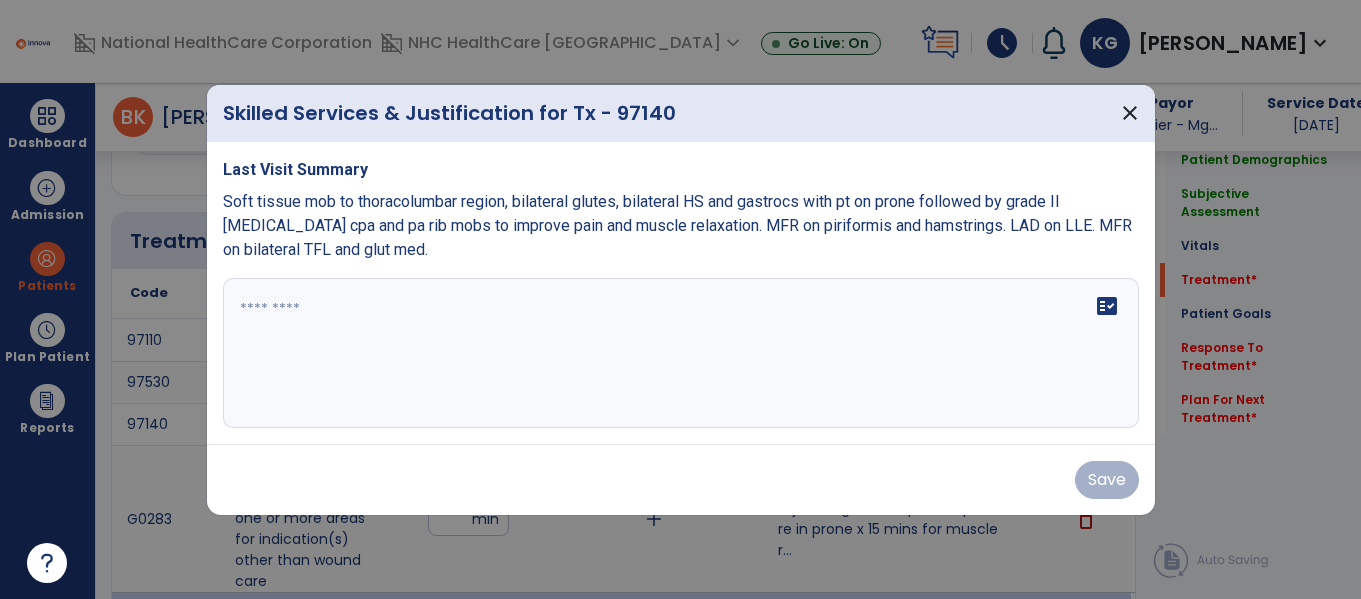 click on "Soft tissue mob to thoracolumbar region, bilateral glutes, bilateral HS and gastrocs with pt on prone followed by grade II [MEDICAL_DATA] cpa and pa rib mobs to improve pain and muscle relaxation. MFR on piriformis and hamstrings. LAD on LLE. MFR on bilateral TFL and glut med." at bounding box center [677, 225] 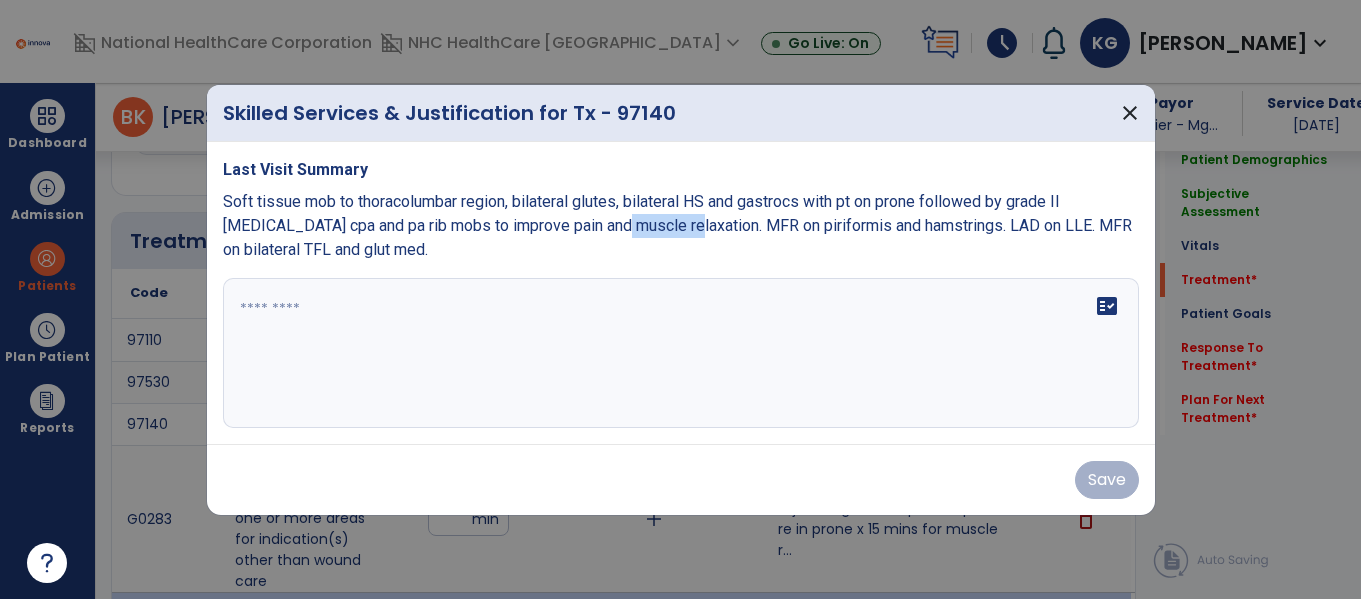 click on "Soft tissue mob to thoracolumbar region, bilateral glutes, bilateral HS and gastrocs with pt on prone followed by grade II [MEDICAL_DATA] cpa and pa rib mobs to improve pain and muscle relaxation. MFR on piriformis and hamstrings. LAD on LLE. MFR on bilateral TFL and glut med." at bounding box center [677, 225] 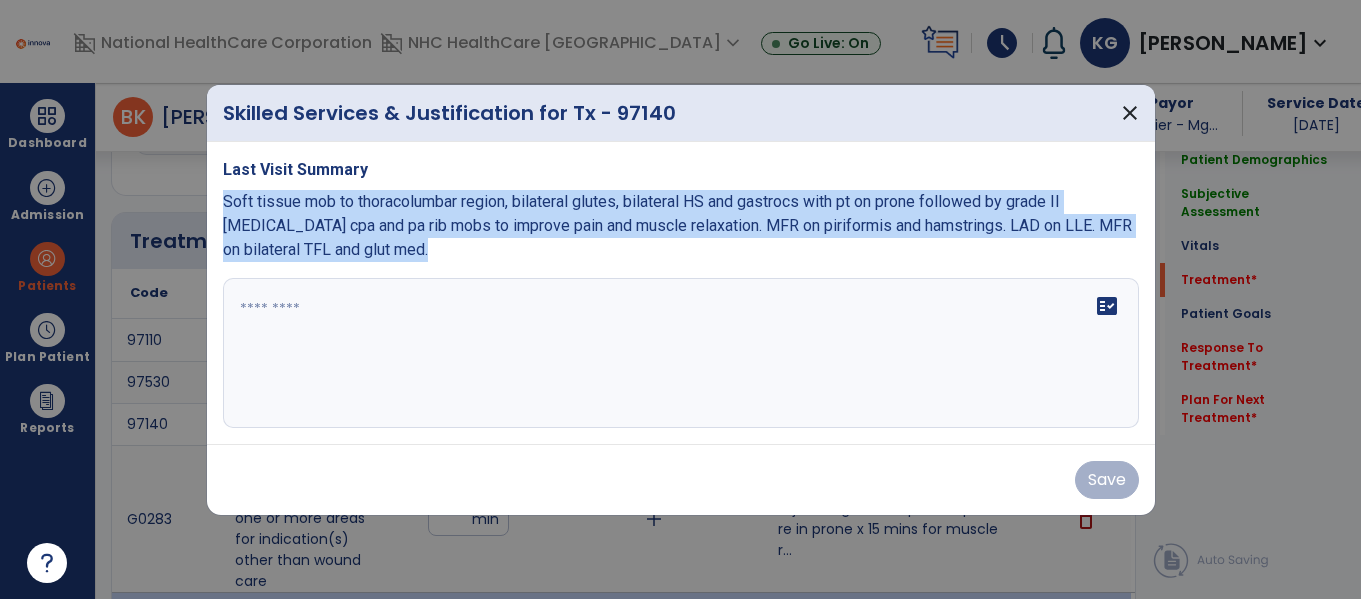 click on "Soft tissue mob to thoracolumbar region, bilateral glutes, bilateral HS and gastrocs with pt on prone followed by grade II [MEDICAL_DATA] cpa and pa rib mobs to improve pain and muscle relaxation. MFR on piriformis and hamstrings. LAD on LLE. MFR on bilateral TFL and glut med." at bounding box center [677, 225] 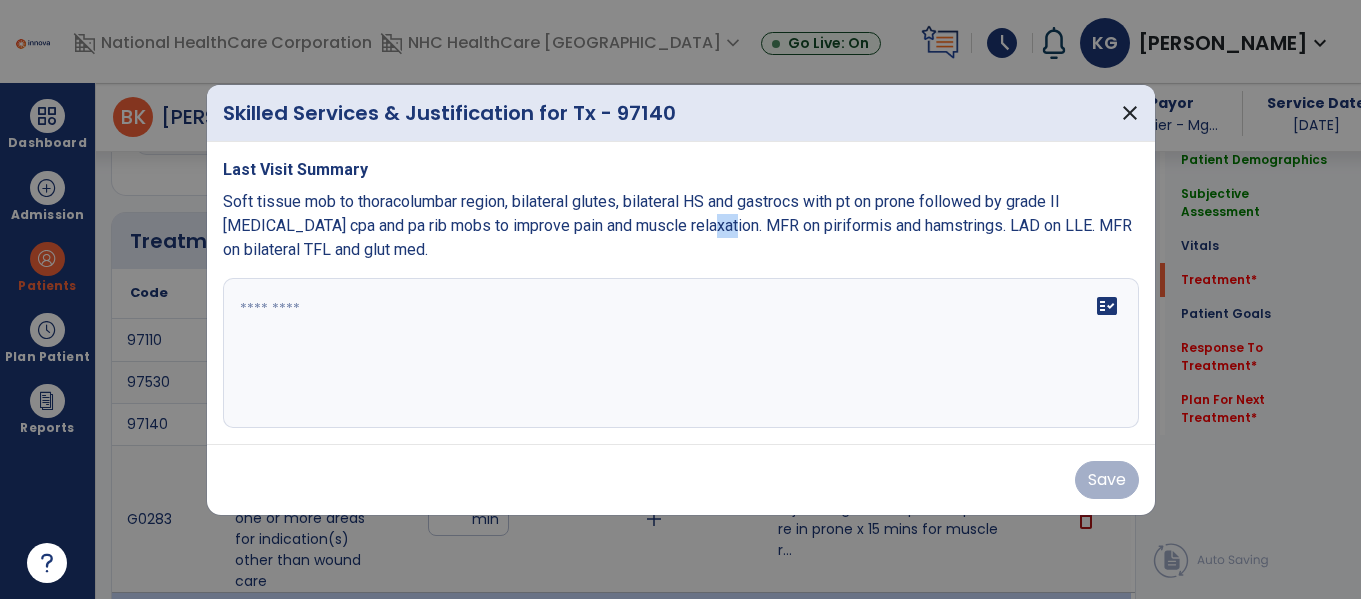 drag, startPoint x: 652, startPoint y: 223, endPoint x: 652, endPoint y: 237, distance: 14 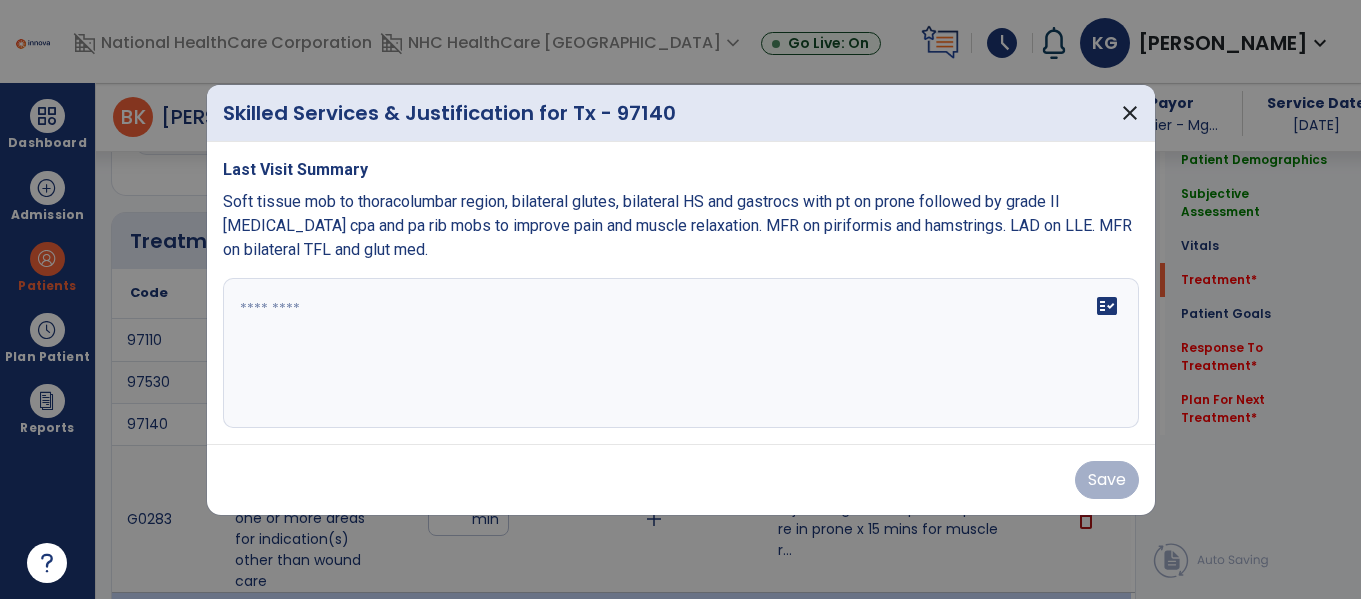 click on "Soft tissue mob to thoracolumbar region, bilateral glutes, bilateral HS and gastrocs with pt on prone followed by grade II [MEDICAL_DATA] cpa and pa rib mobs to improve pain and muscle relaxation. MFR on piriformis and hamstrings. LAD on LLE. MFR on bilateral TFL and glut med." at bounding box center [677, 225] 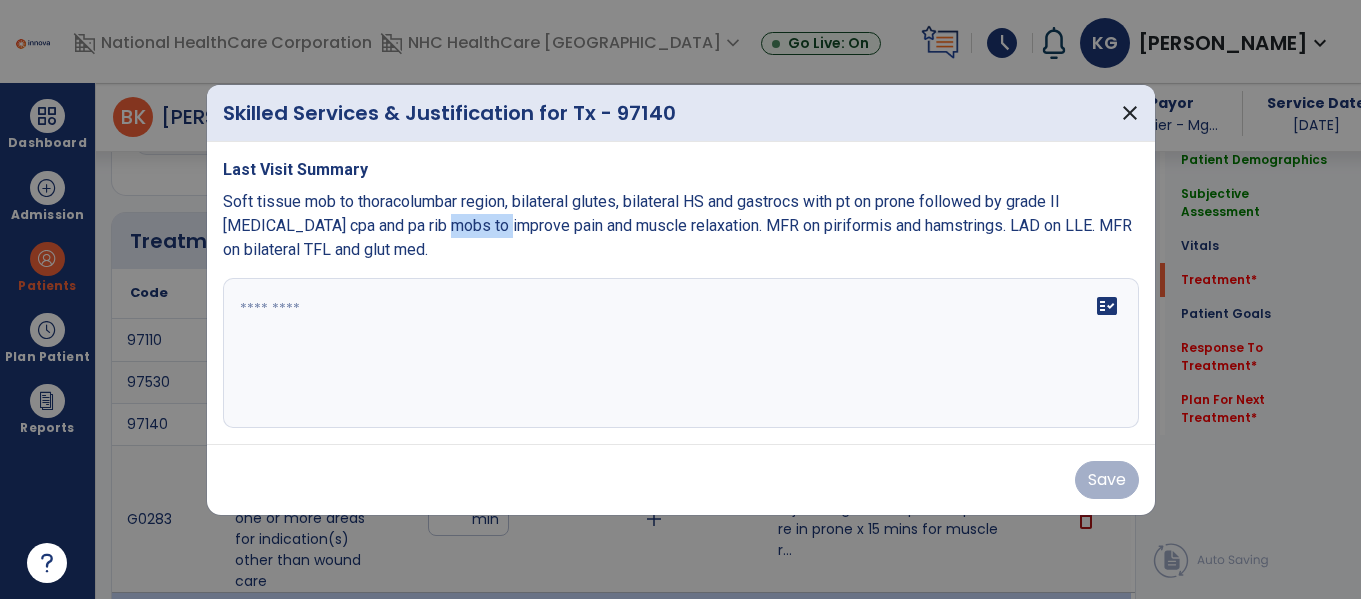 click on "Soft tissue mob to thoracolumbar region, bilateral glutes, bilateral HS and gastrocs with pt on prone followed by grade II [MEDICAL_DATA] cpa and pa rib mobs to improve pain and muscle relaxation. MFR on piriformis and hamstrings. LAD on LLE. MFR on bilateral TFL and glut med." at bounding box center [677, 225] 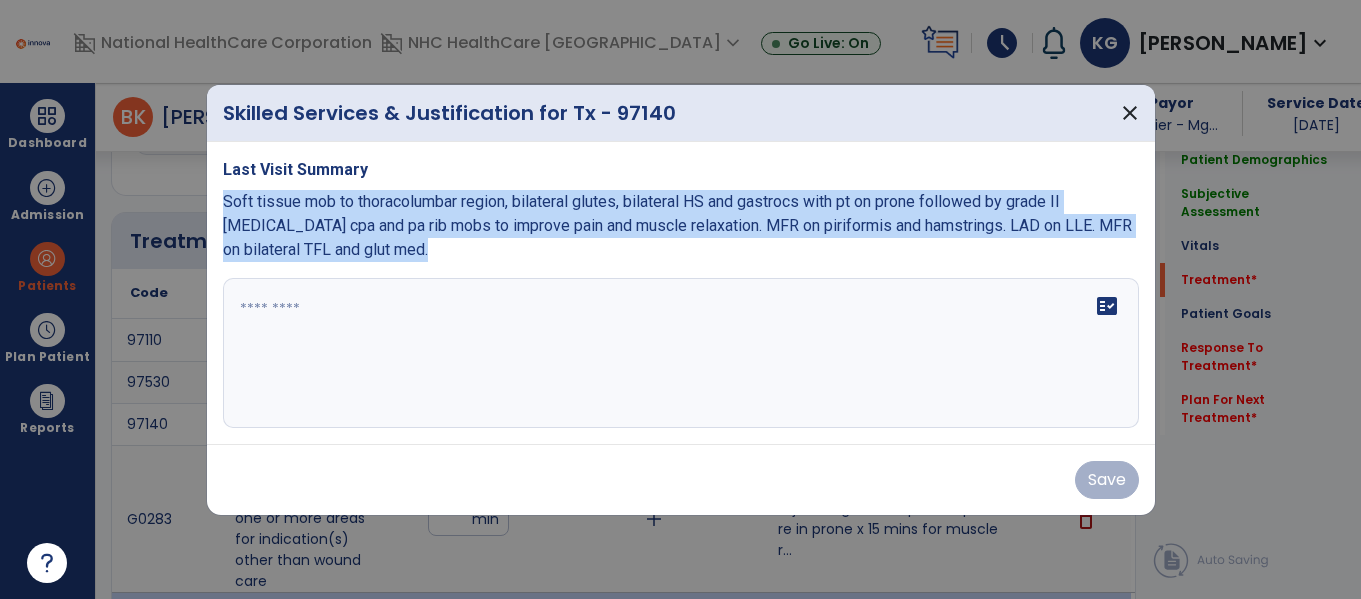 click on "Soft tissue mob to thoracolumbar region, bilateral glutes, bilateral HS and gastrocs with pt on prone followed by grade II [MEDICAL_DATA] cpa and pa rib mobs to improve pain and muscle relaxation. MFR on piriformis and hamstrings. LAD on LLE. MFR on bilateral TFL and glut med." at bounding box center (677, 225) 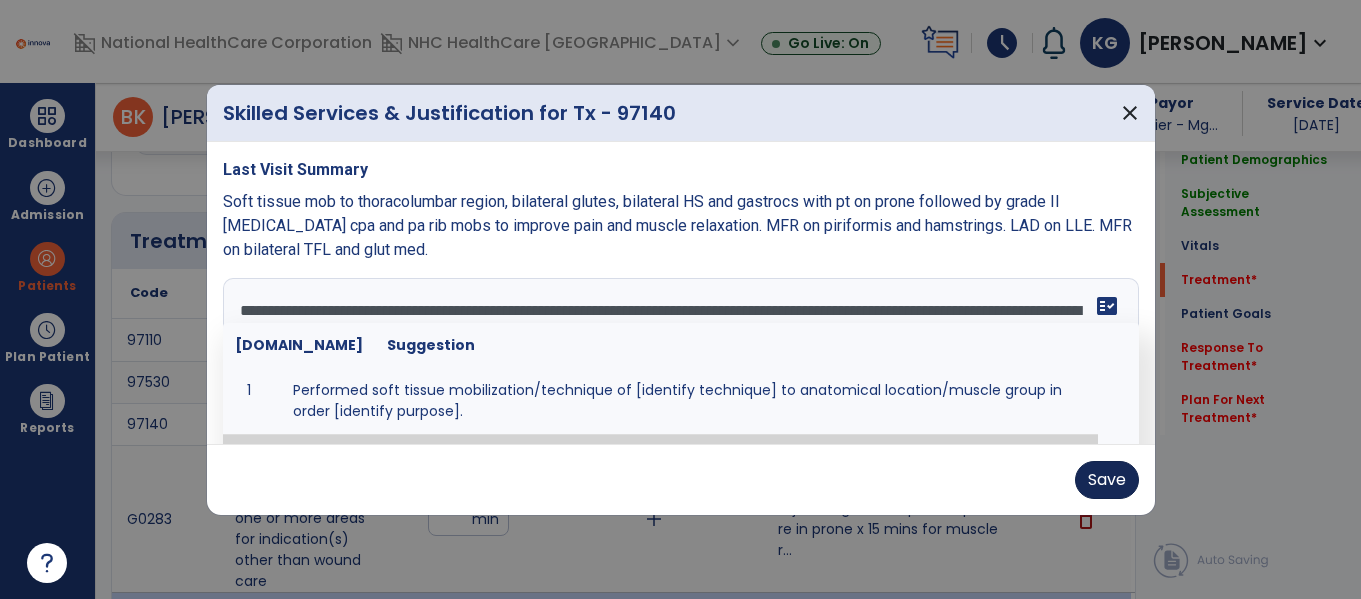 type on "**********" 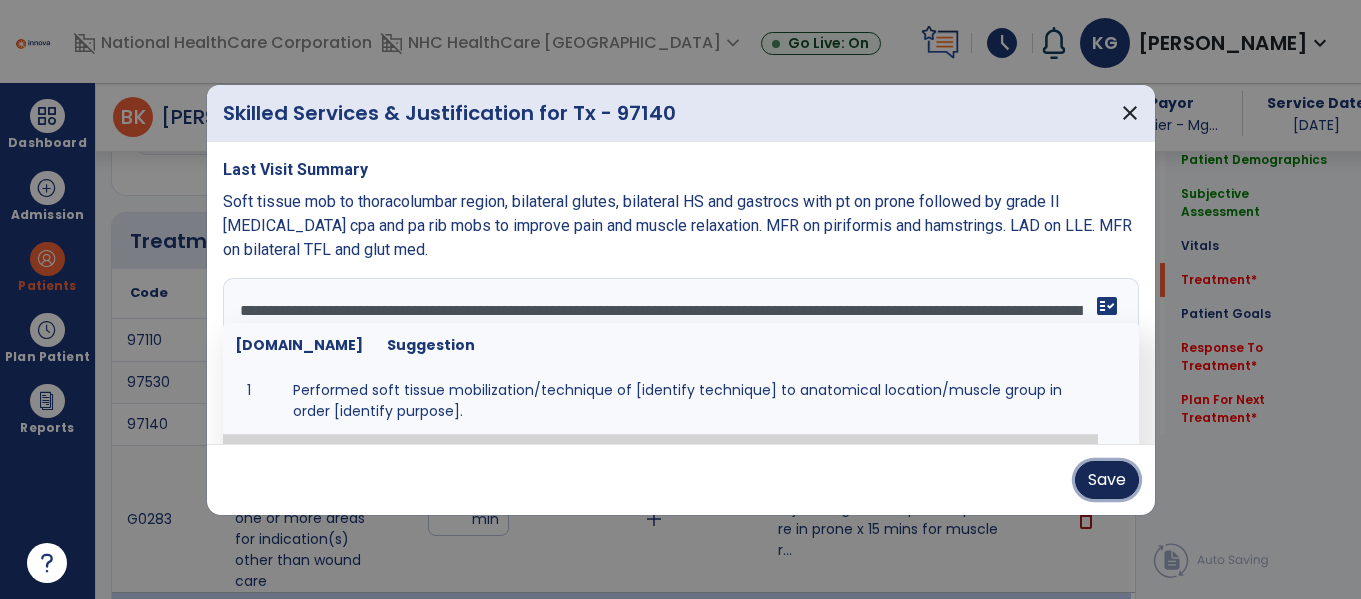click on "Save" at bounding box center (1107, 480) 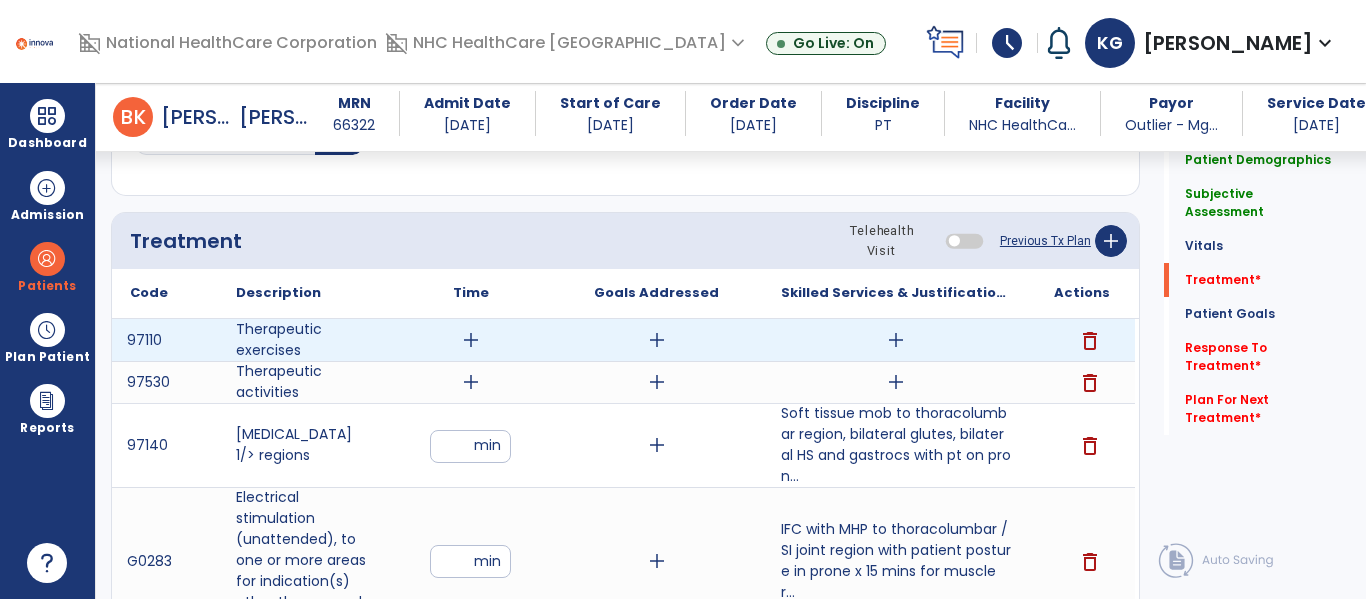 click on "add" at bounding box center [896, 340] 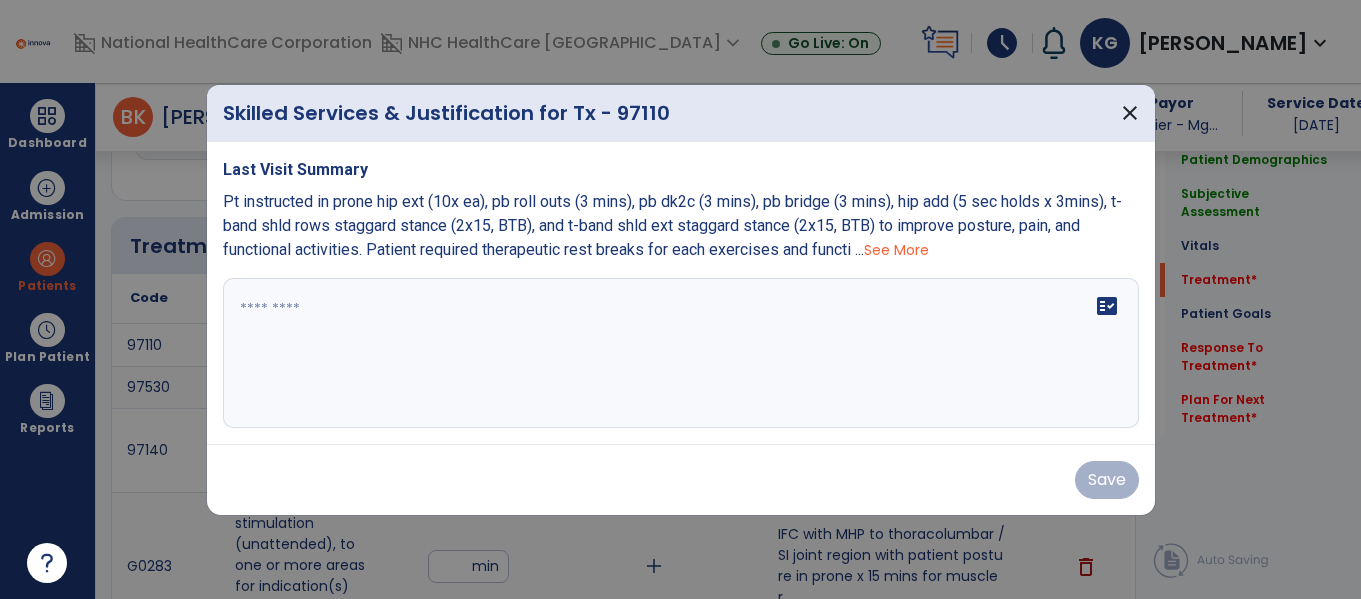 scroll, scrollTop: 1147, scrollLeft: 0, axis: vertical 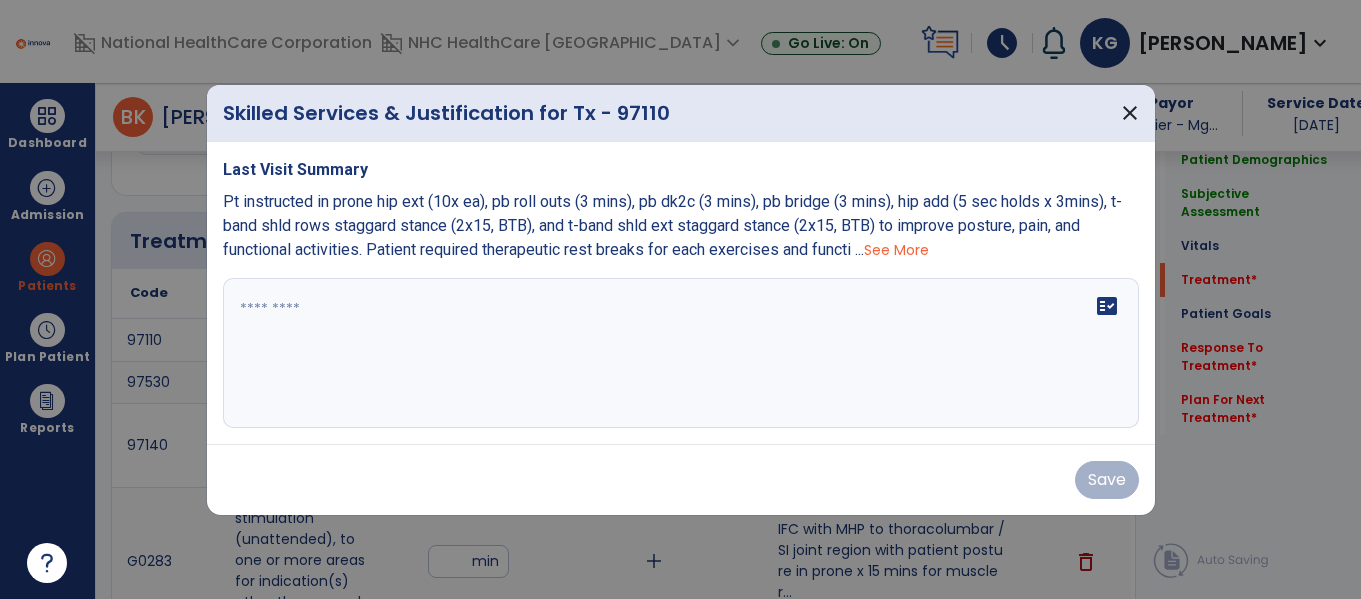 click on "See More" at bounding box center [896, 250] 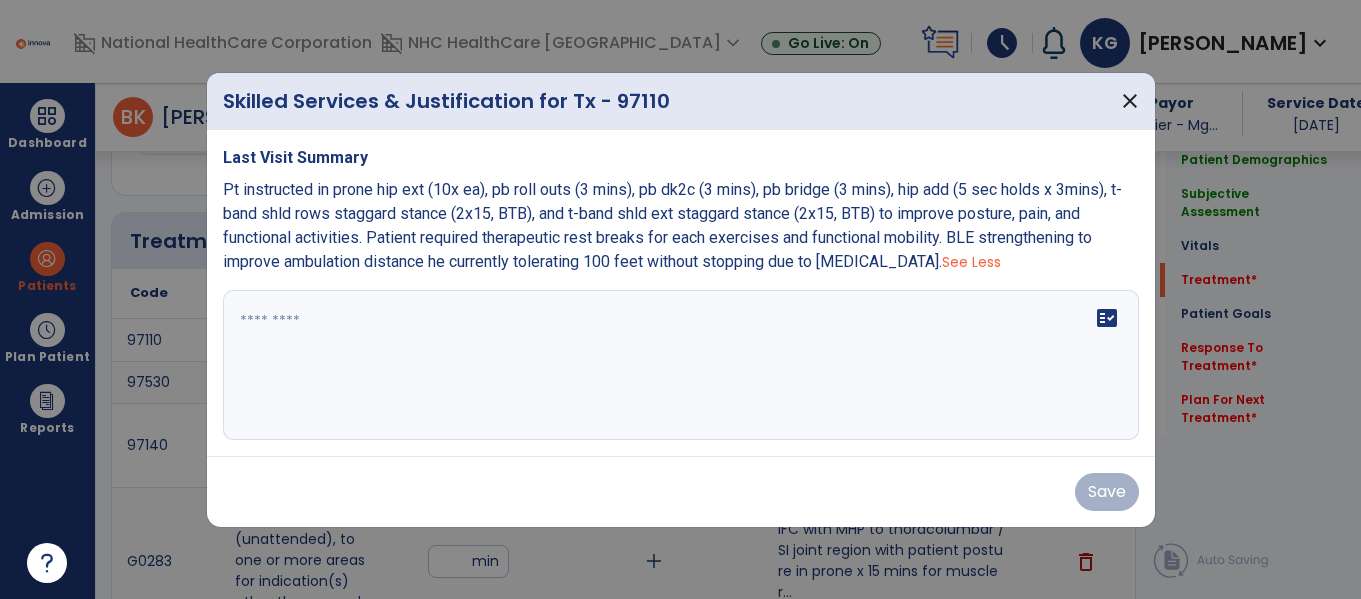 drag, startPoint x: 970, startPoint y: 263, endPoint x: 212, endPoint y: 188, distance: 761.70135 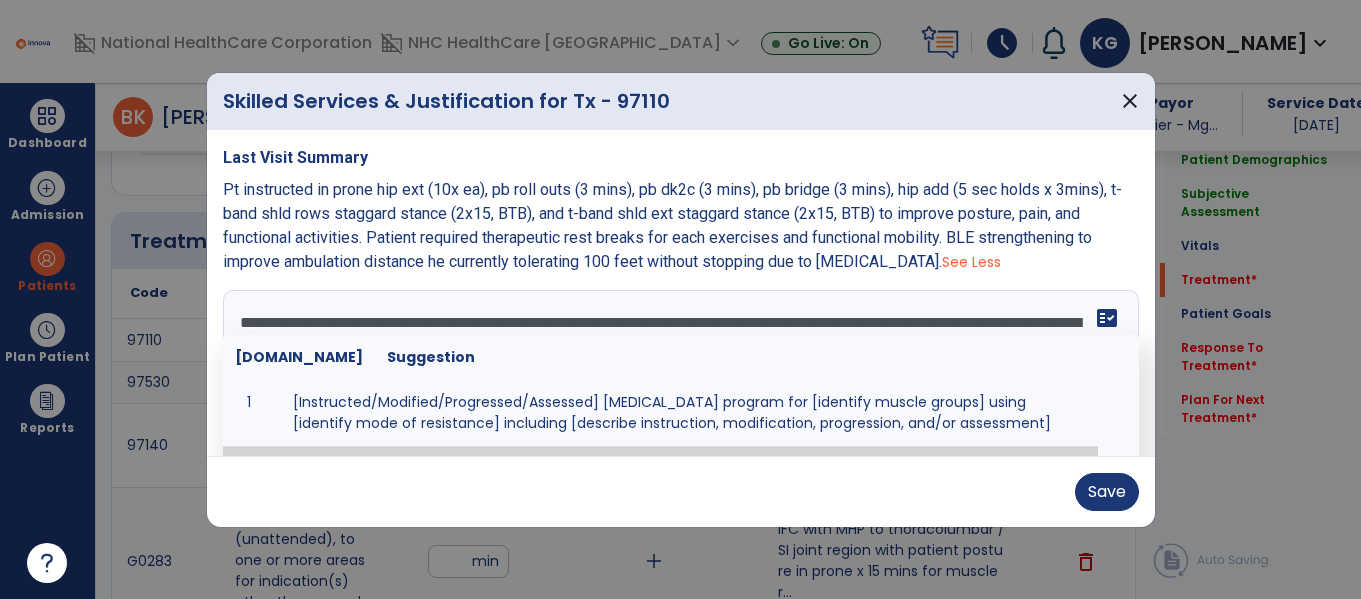 type on "**********" 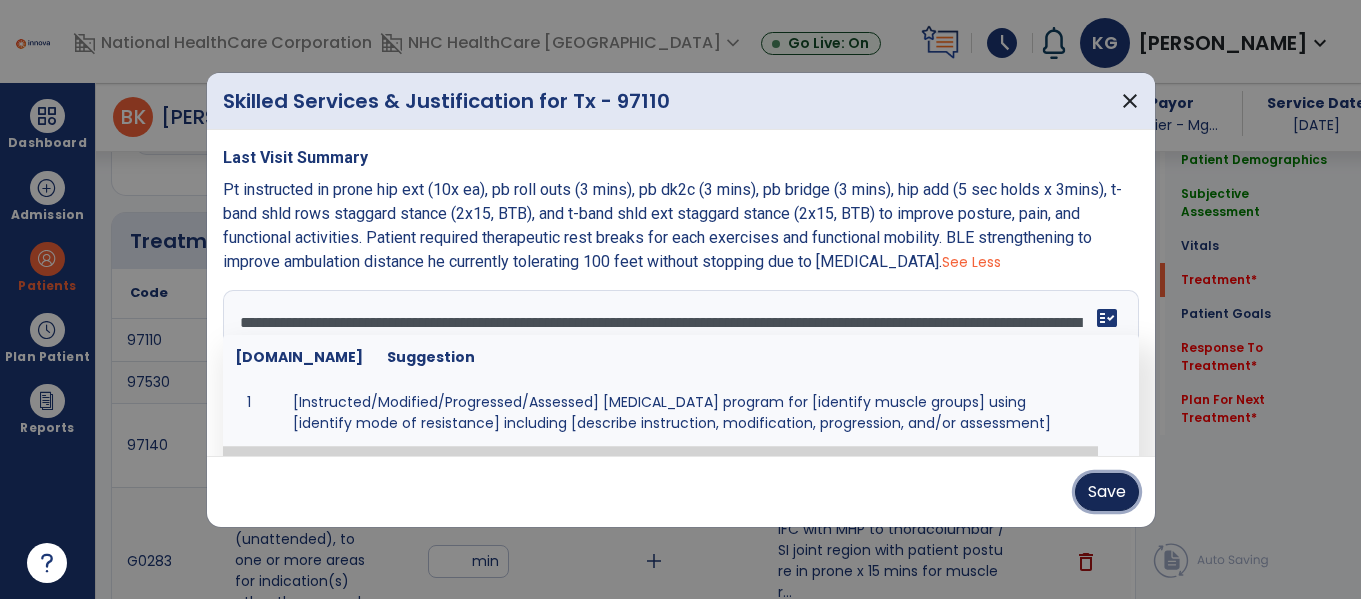 click on "Save" at bounding box center (1107, 492) 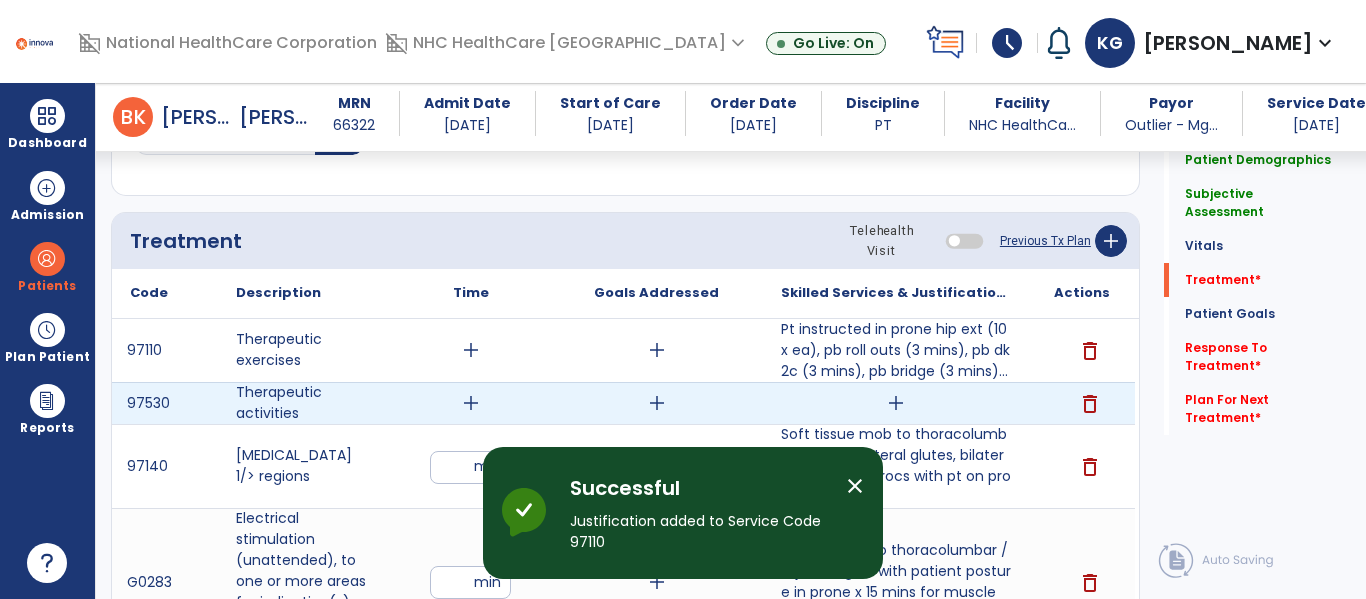 click on "delete" at bounding box center (1090, 404) 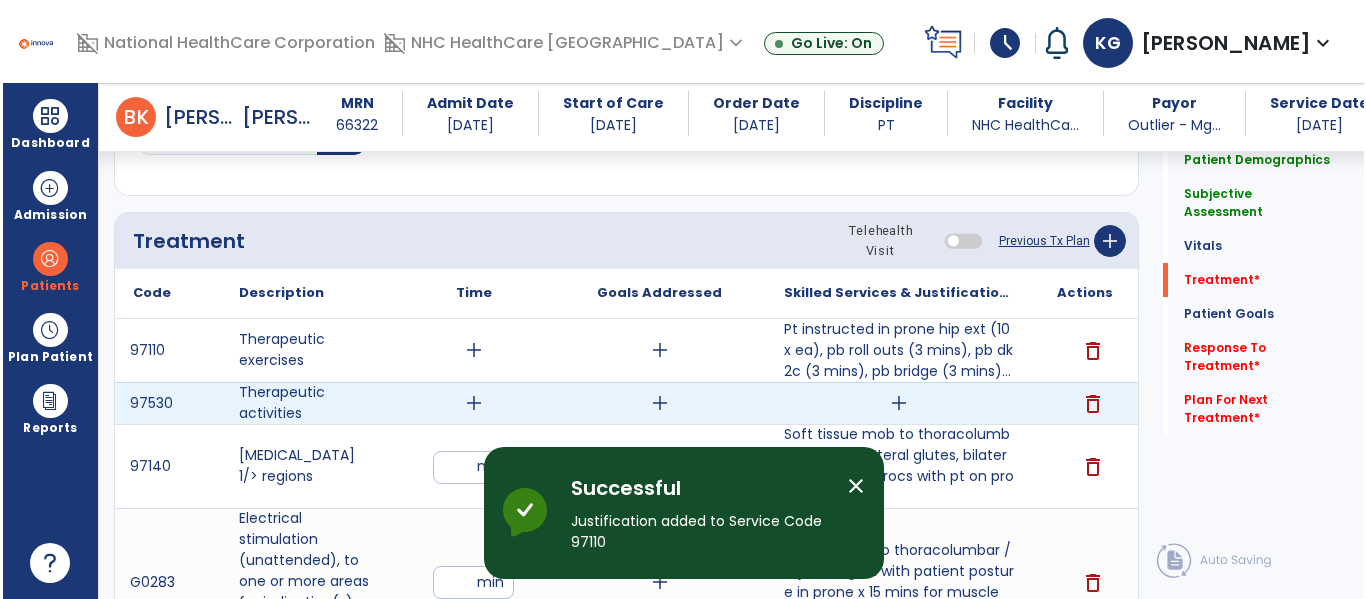 scroll, scrollTop: 1147, scrollLeft: 0, axis: vertical 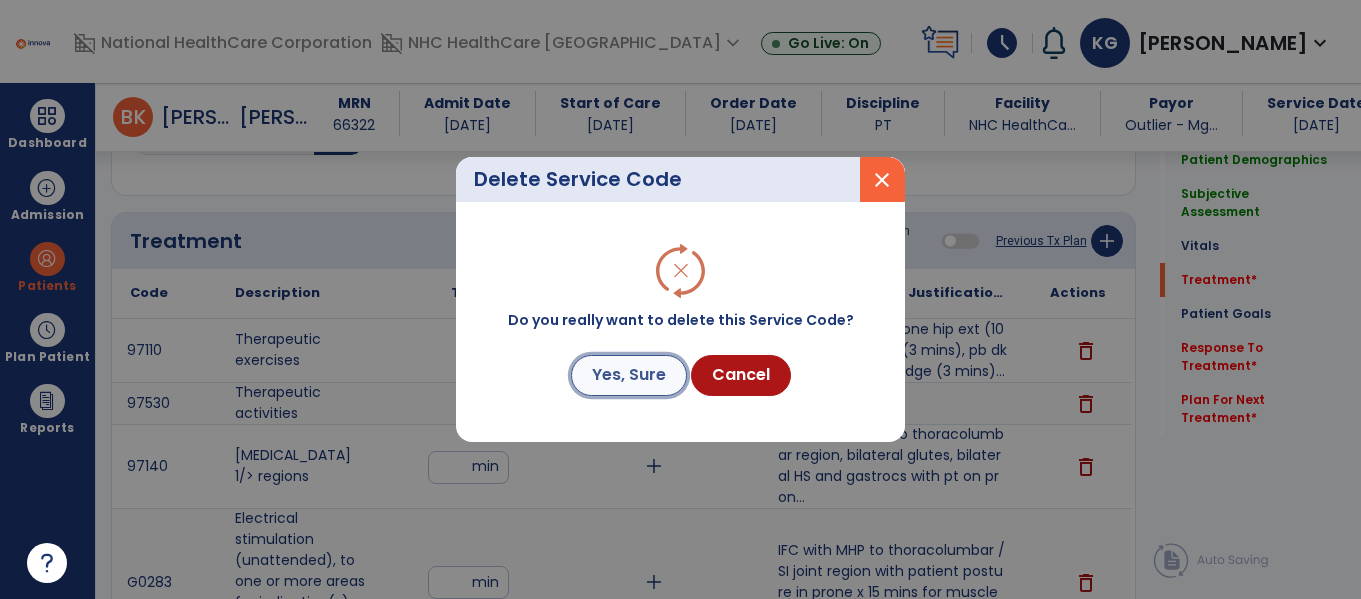 click on "Yes, Sure" at bounding box center (629, 375) 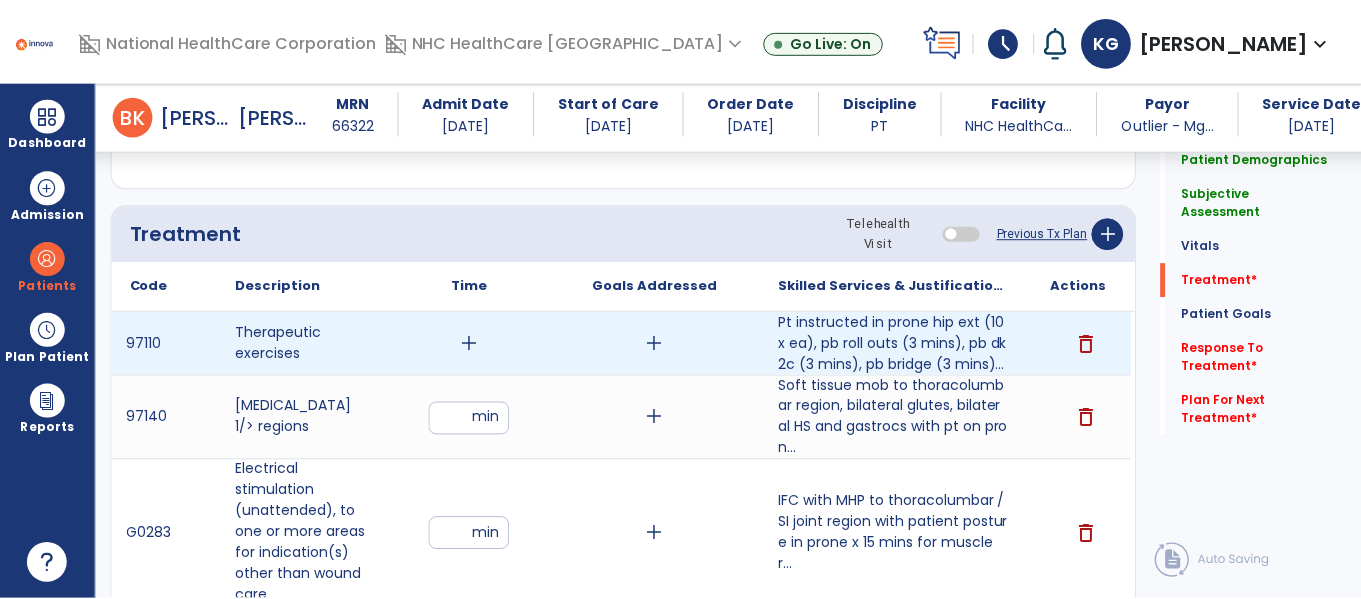 scroll, scrollTop: 1147, scrollLeft: 0, axis: vertical 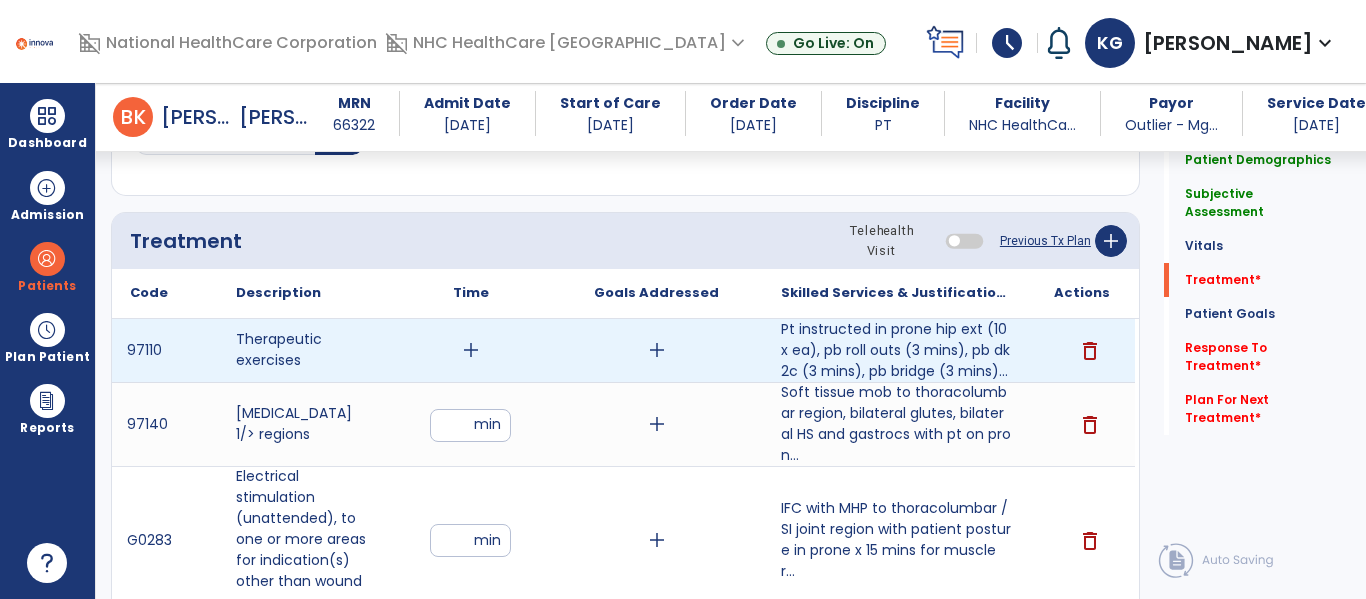 click on "add" at bounding box center [470, 350] 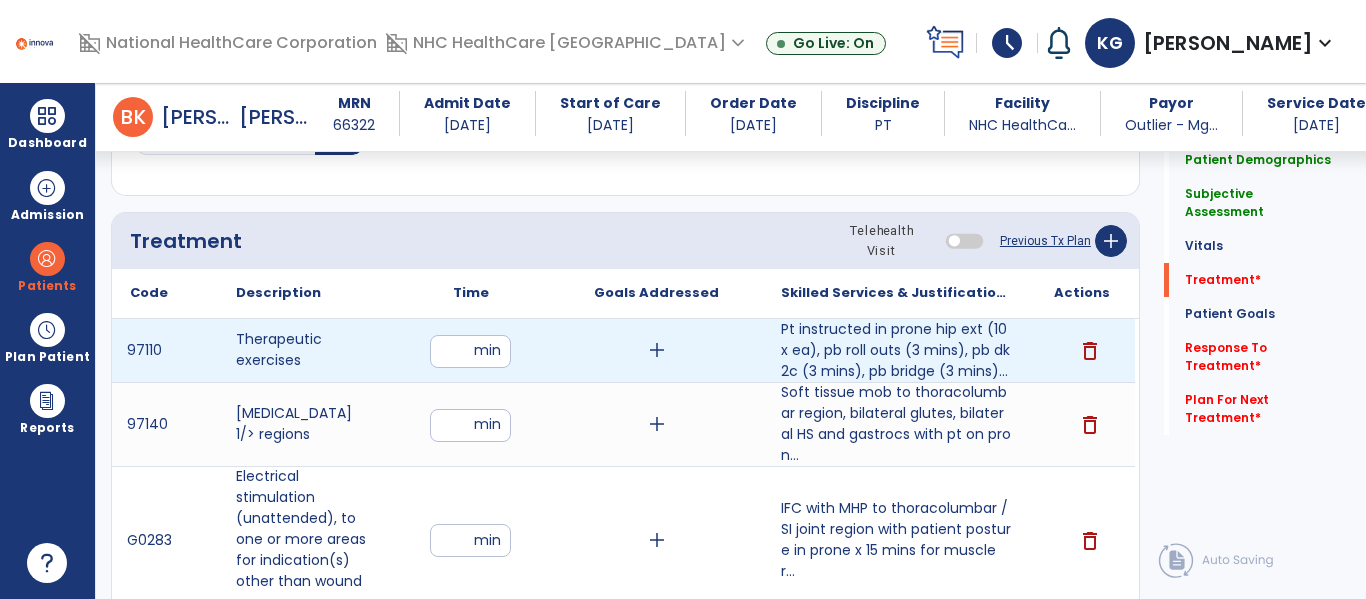 type on "**" 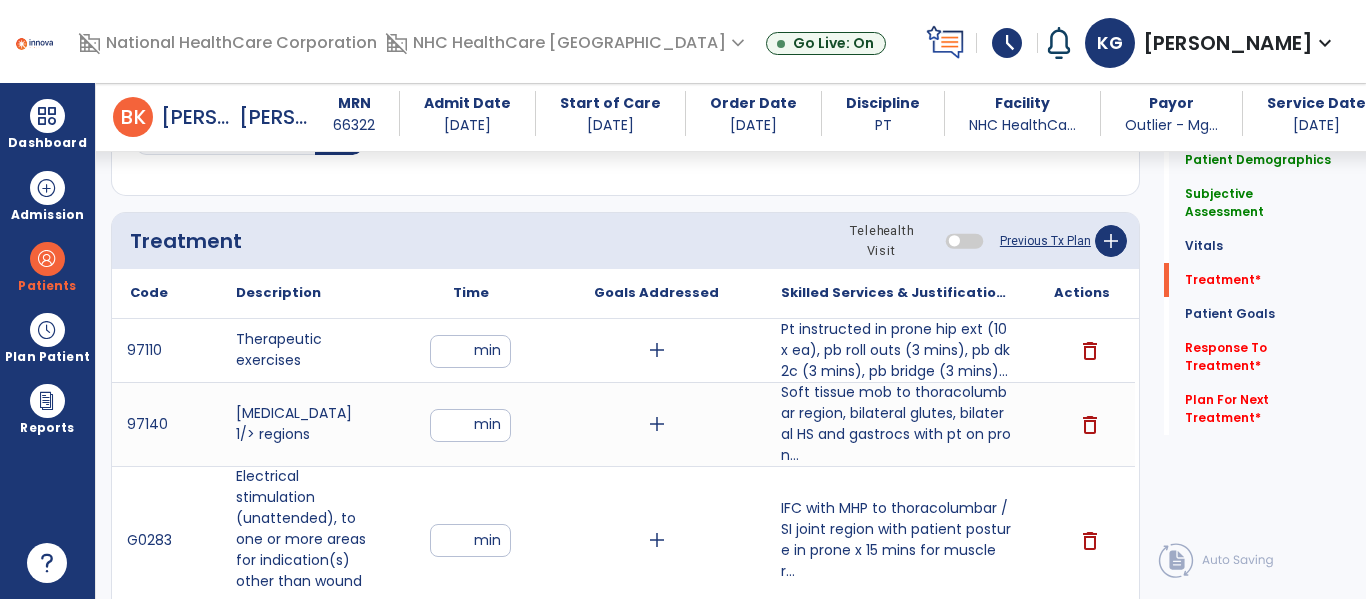 click on "Notes/Comments" 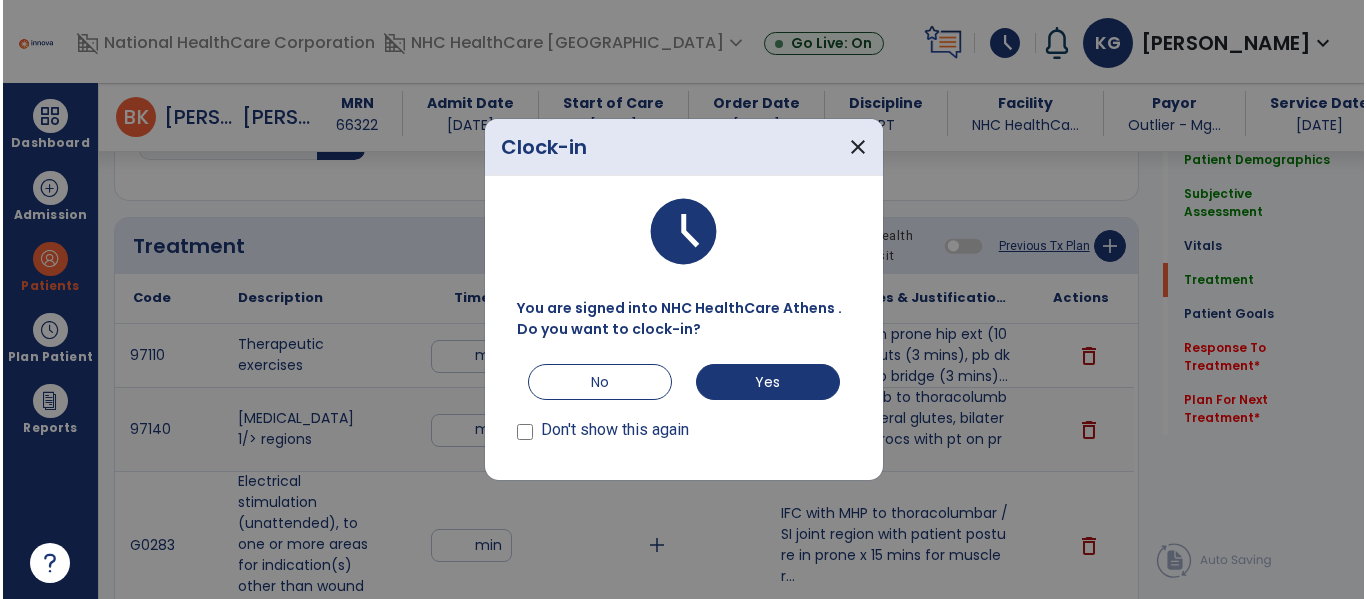 scroll, scrollTop: 1147, scrollLeft: 0, axis: vertical 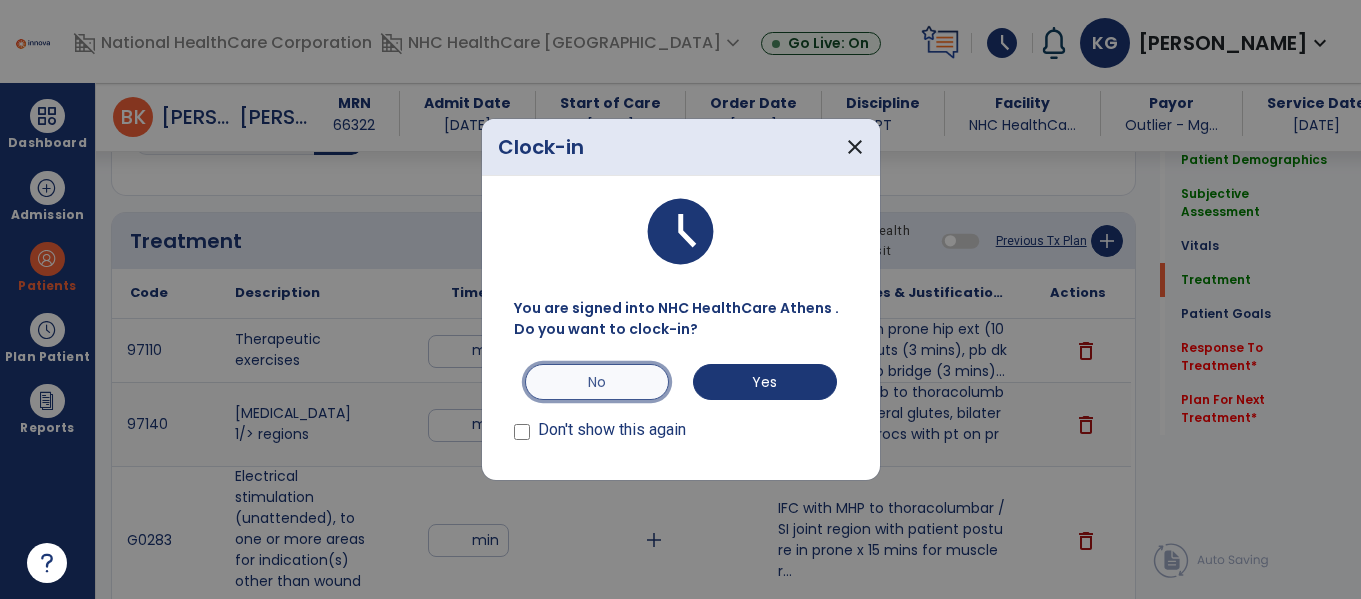 click on "No" at bounding box center (597, 382) 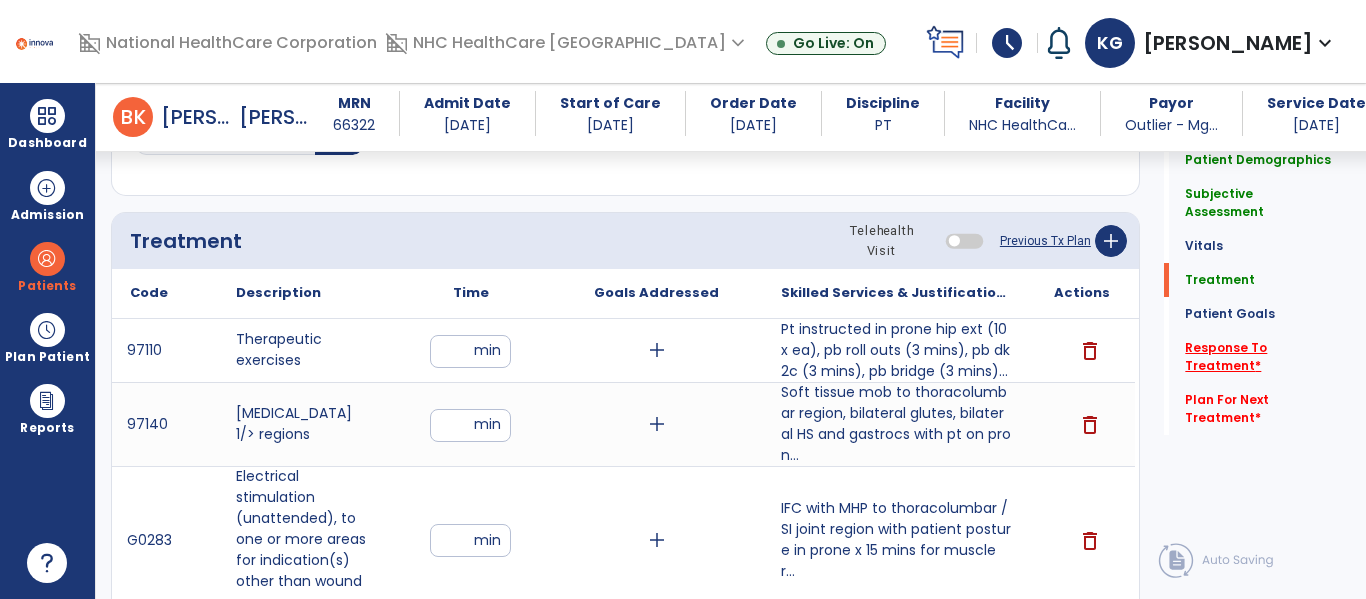 click on "Response To Treatment   *" 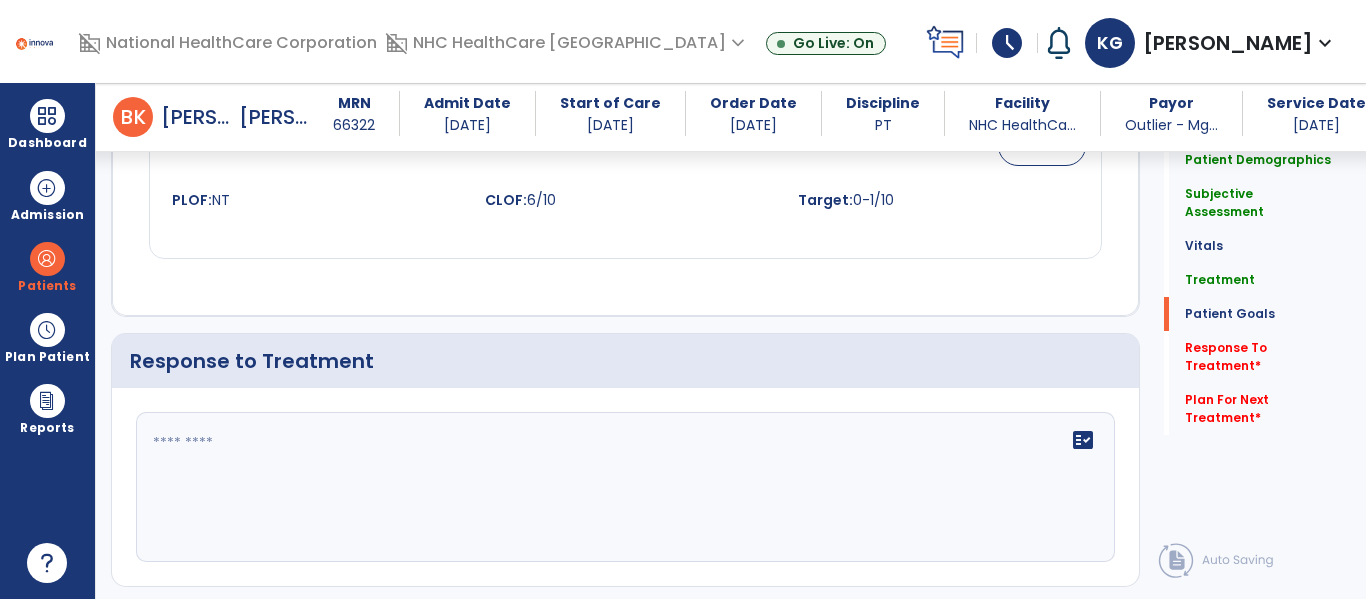 scroll, scrollTop: 2915, scrollLeft: 0, axis: vertical 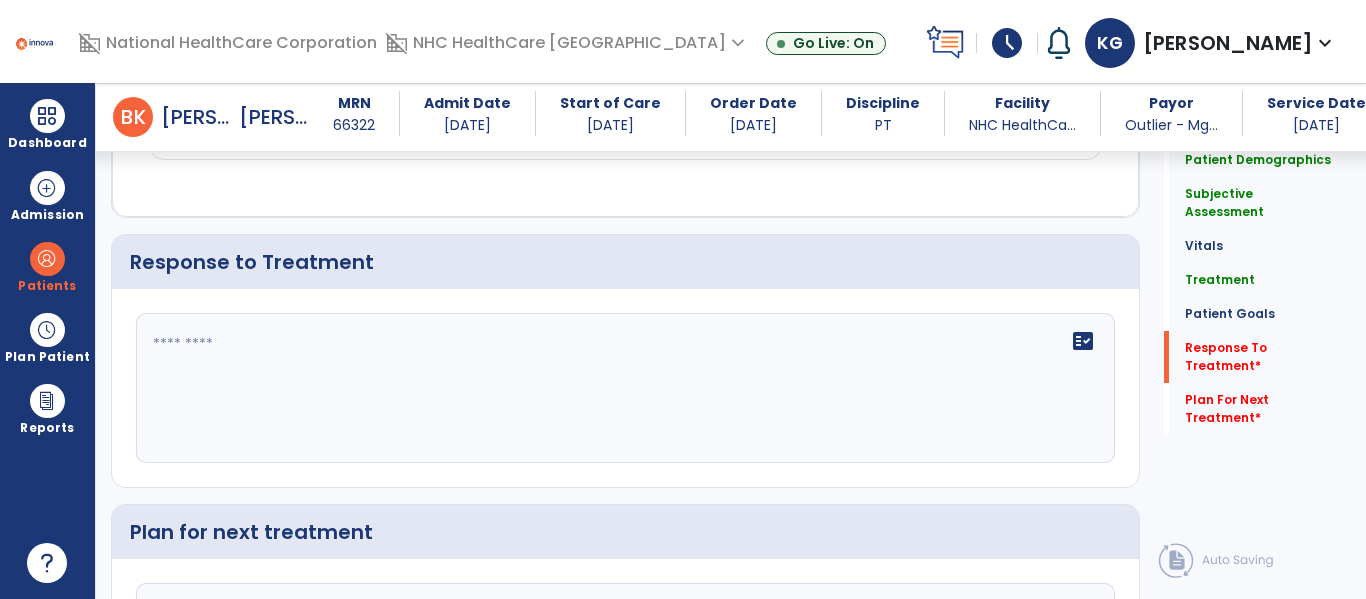click on "fact_check" 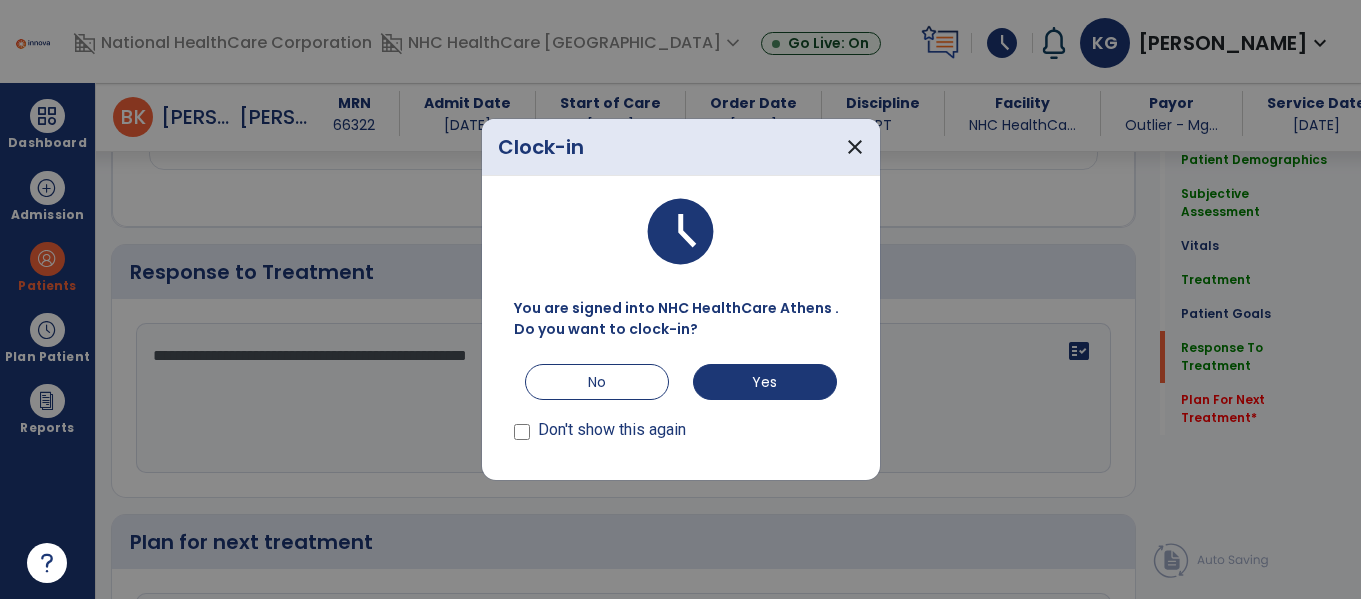 scroll, scrollTop: 2915, scrollLeft: 0, axis: vertical 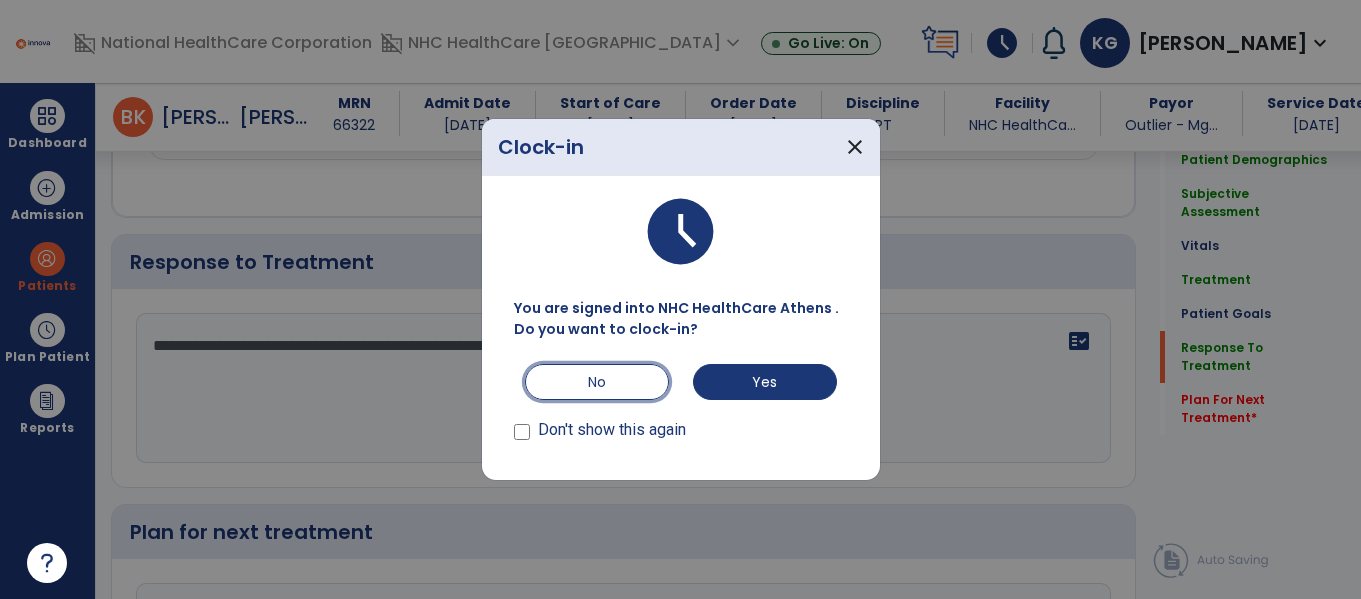 drag, startPoint x: 978, startPoint y: 358, endPoint x: 886, endPoint y: 377, distance: 93.941475 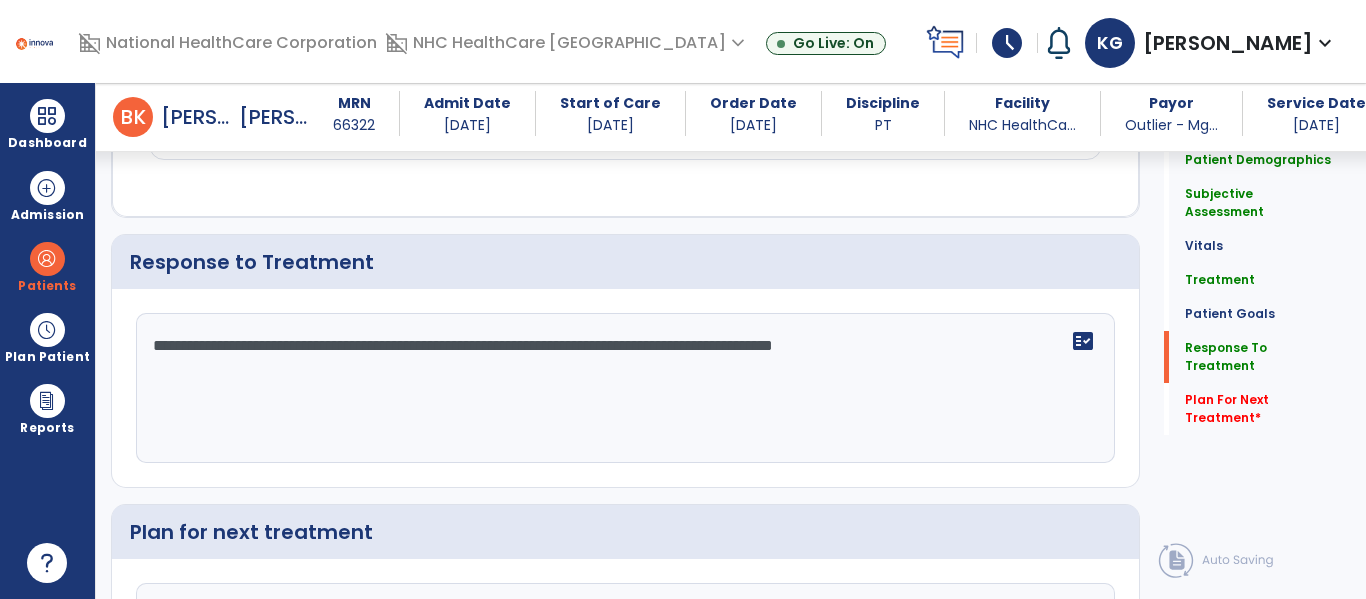 click on "**********" 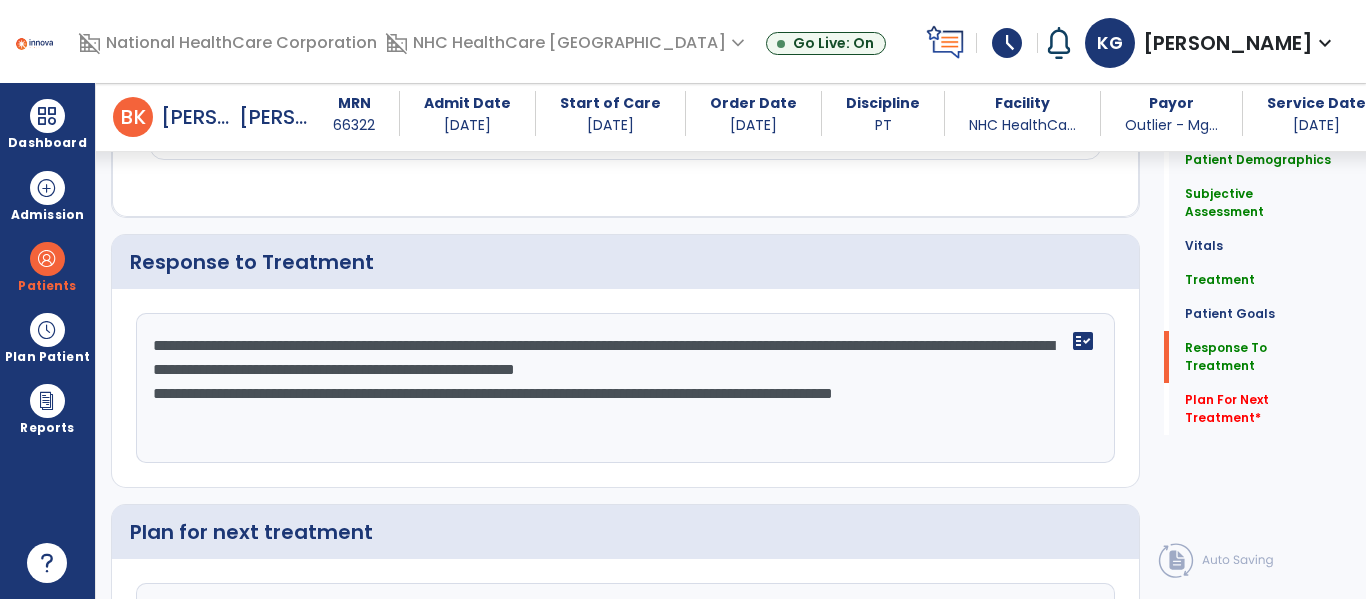 drag, startPoint x: 1043, startPoint y: 385, endPoint x: 927, endPoint y: 345, distance: 122.702896 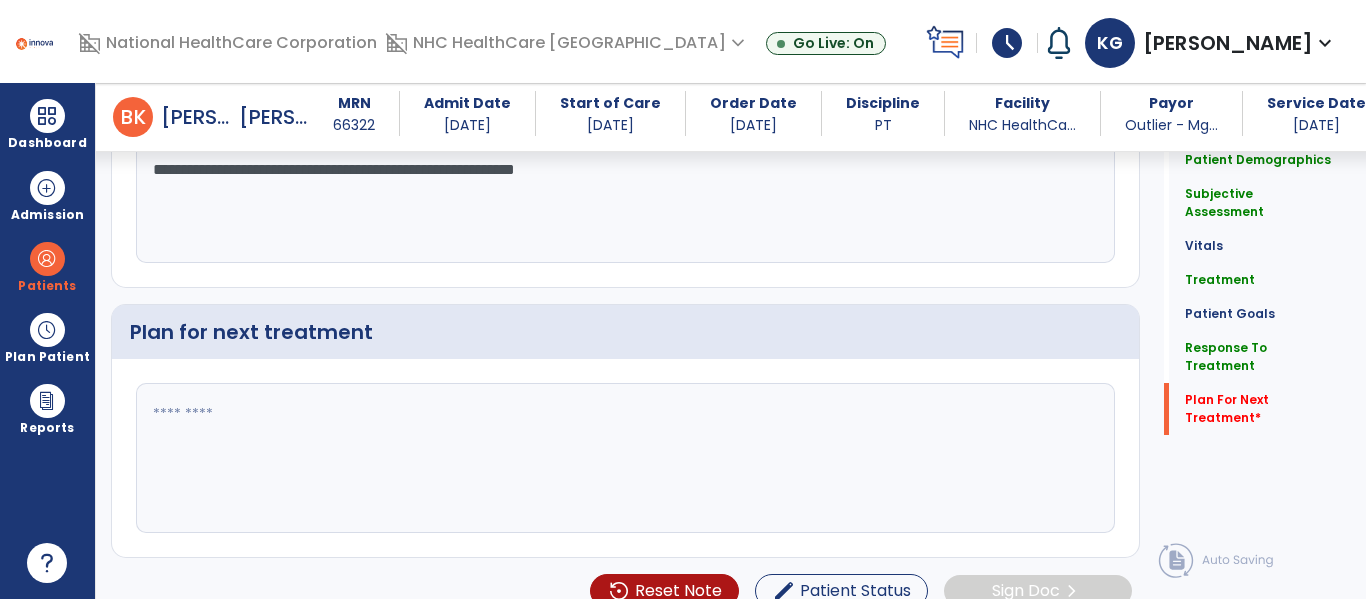 type on "**********" 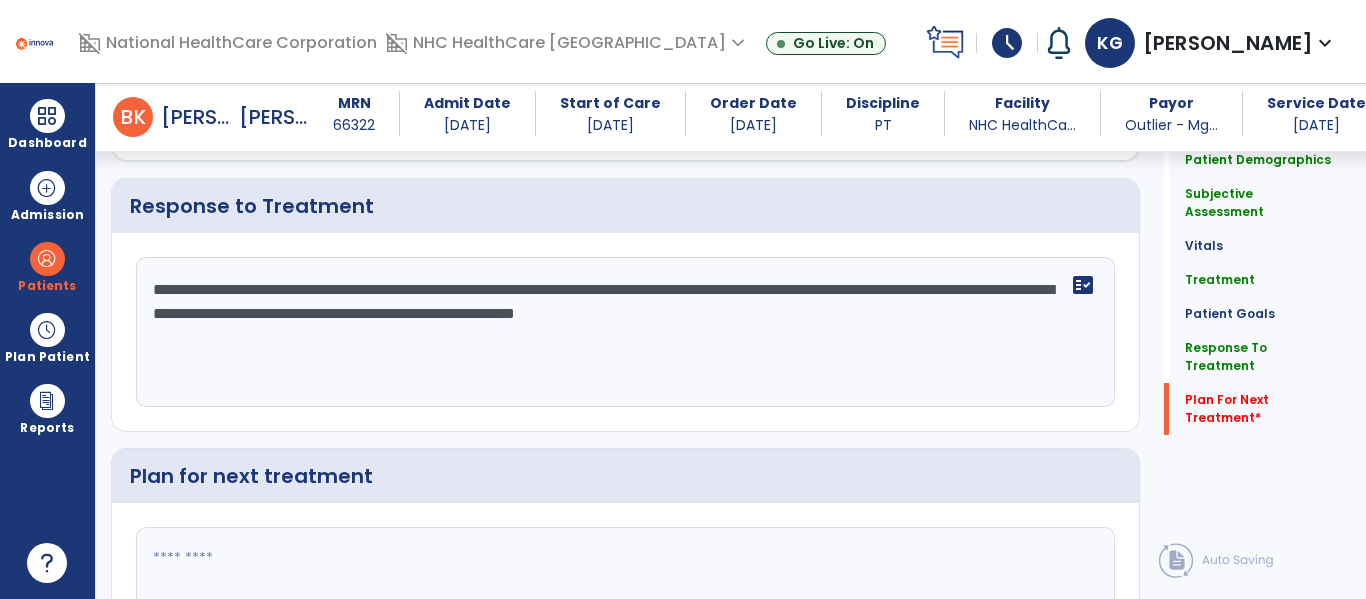 scroll, scrollTop: 3115, scrollLeft: 0, axis: vertical 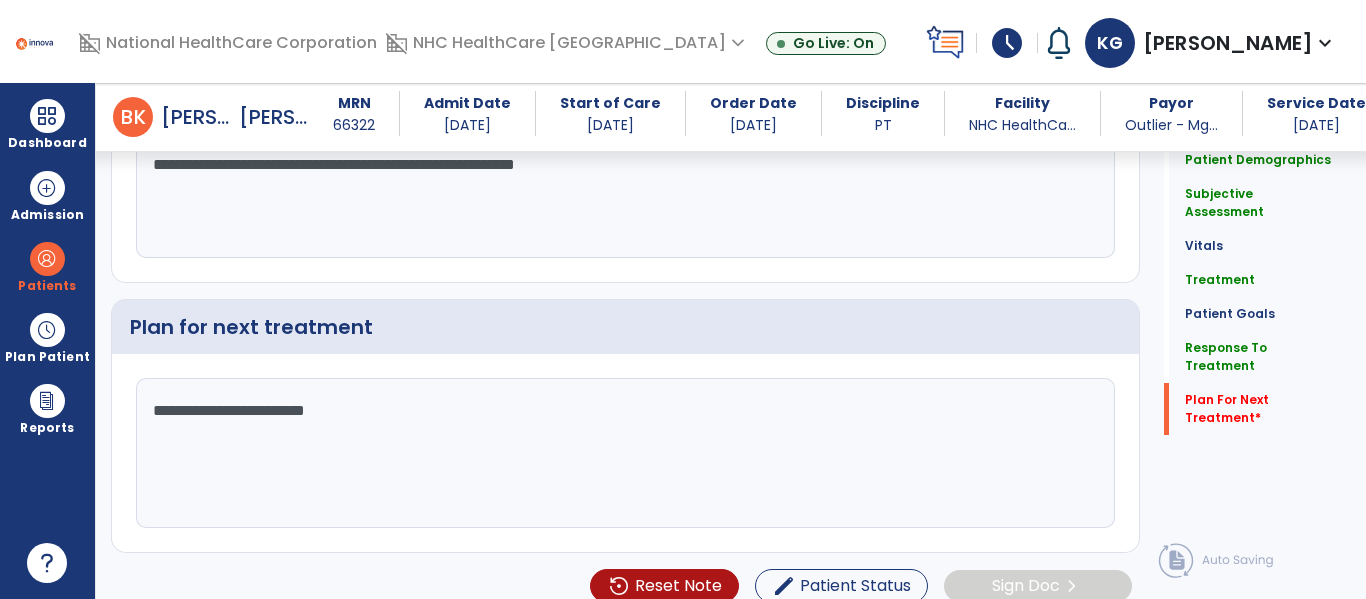 type on "**********" 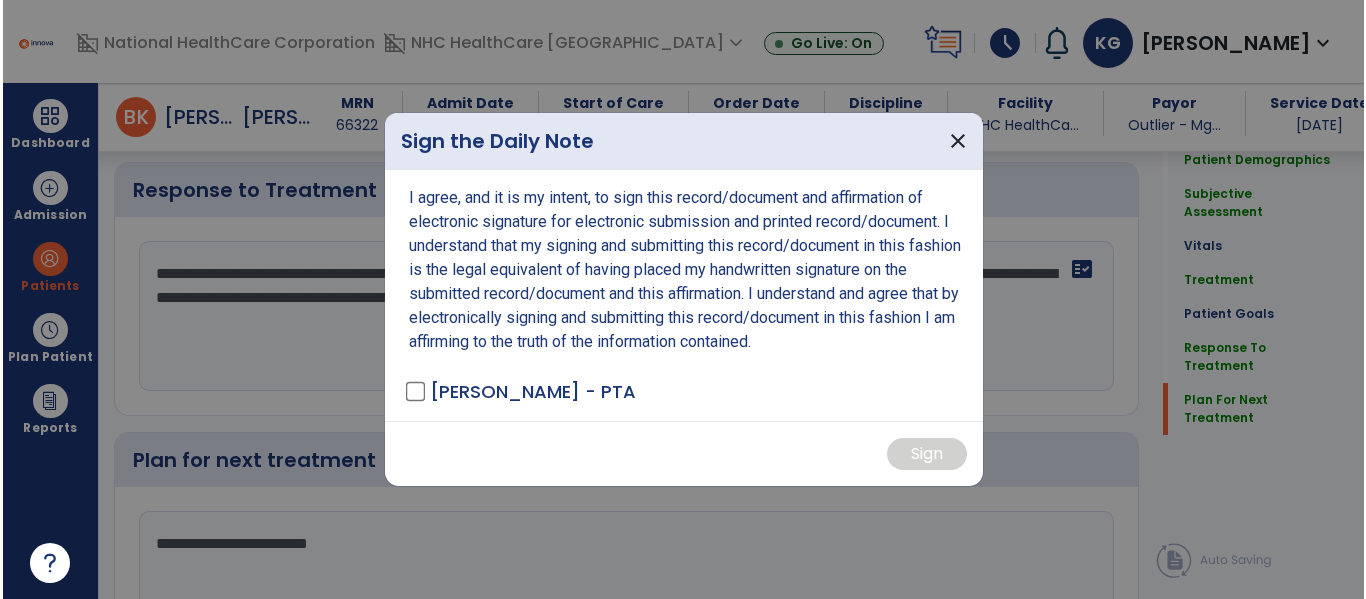 scroll, scrollTop: 3141, scrollLeft: 0, axis: vertical 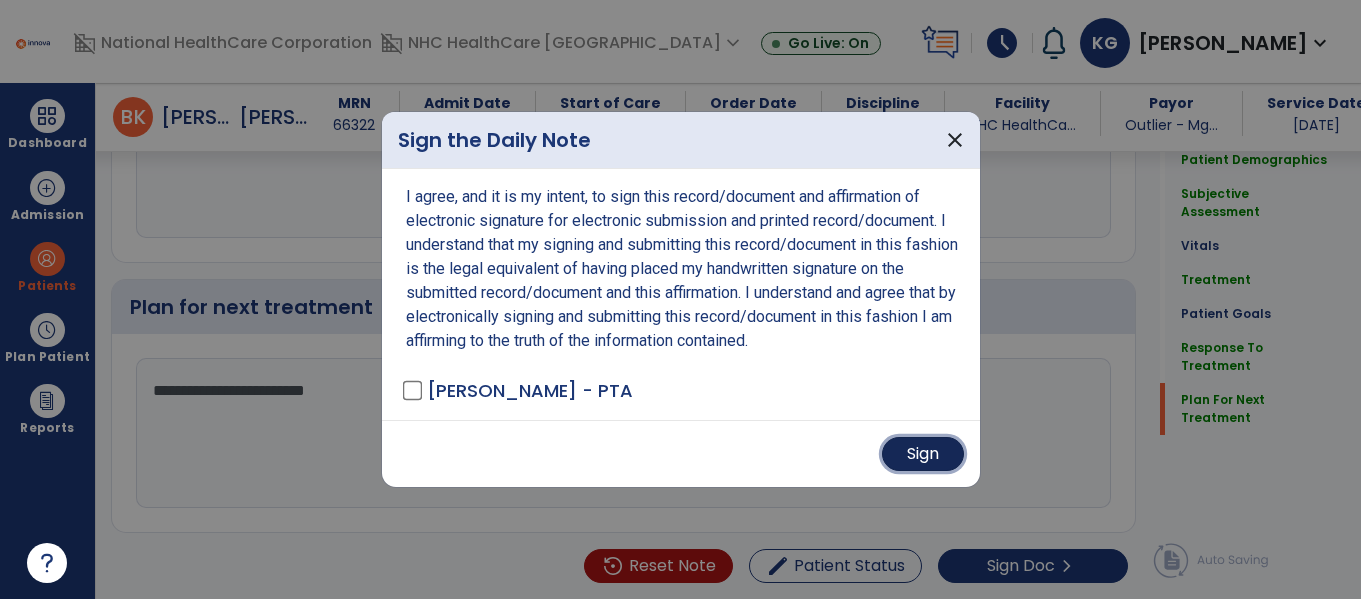 click on "Sign" at bounding box center (923, 454) 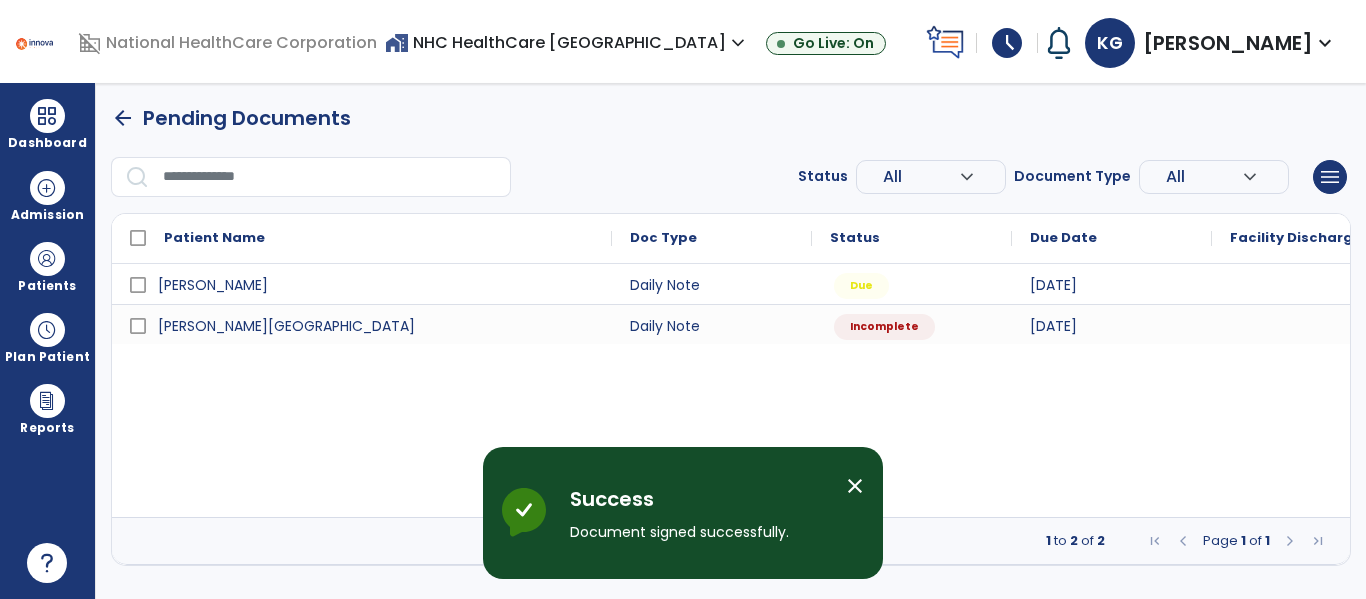 scroll, scrollTop: 0, scrollLeft: 0, axis: both 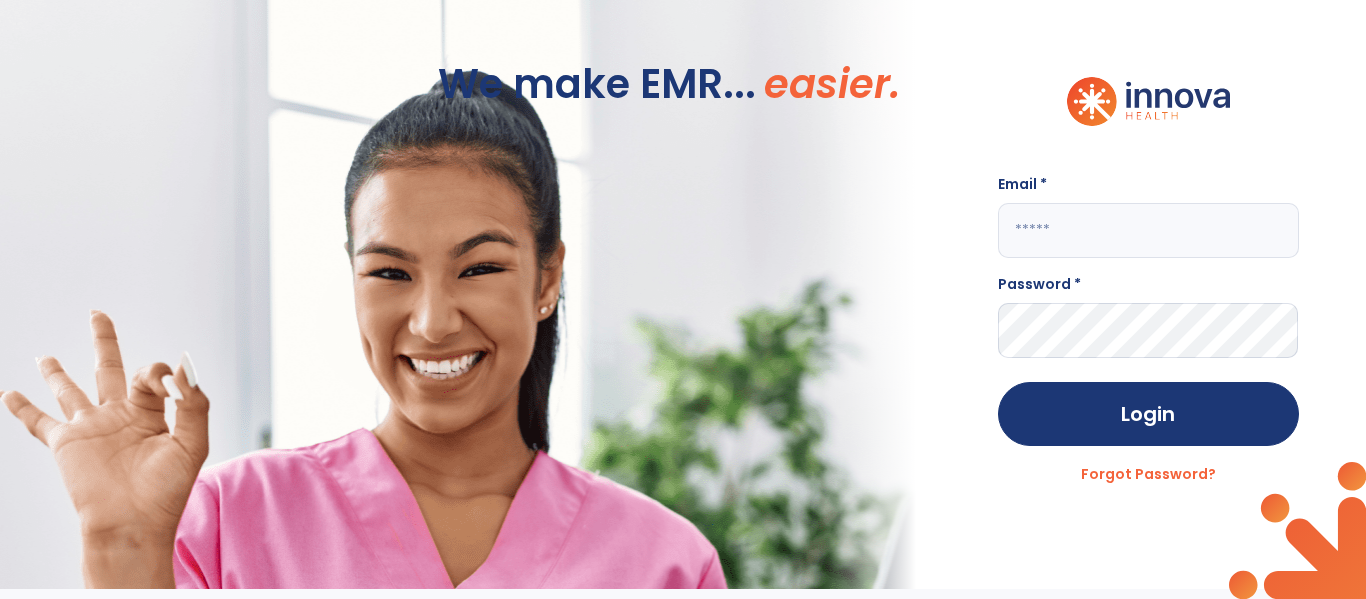 type on "**********" 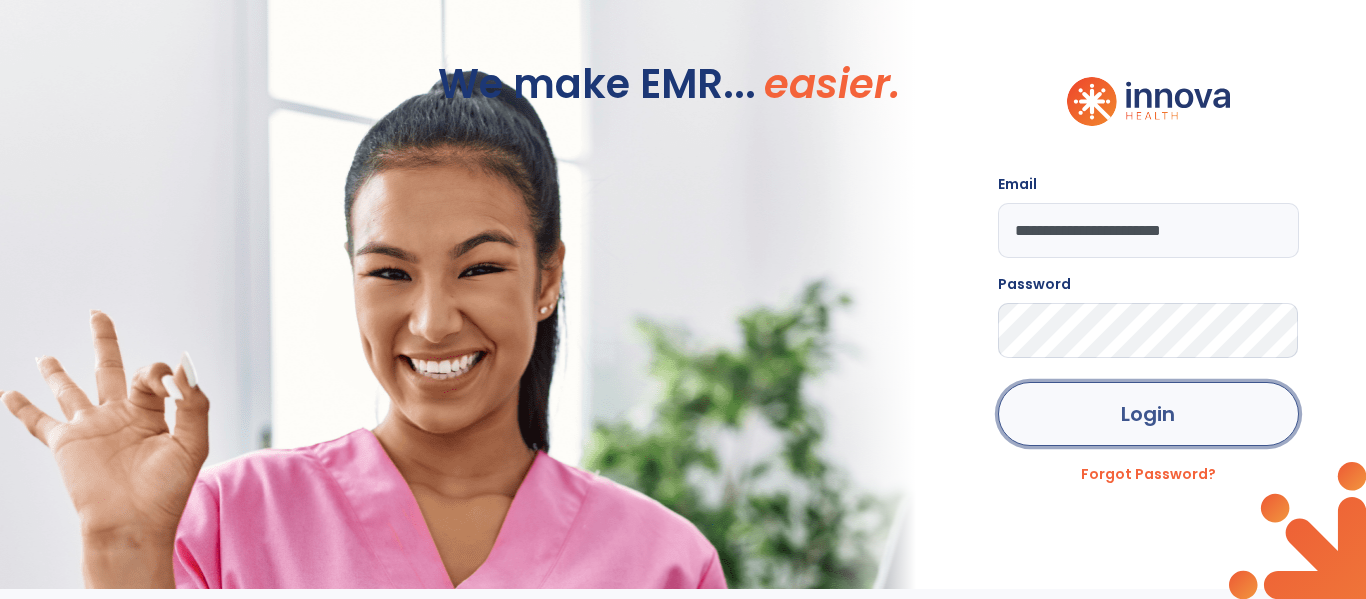 click on "Login" 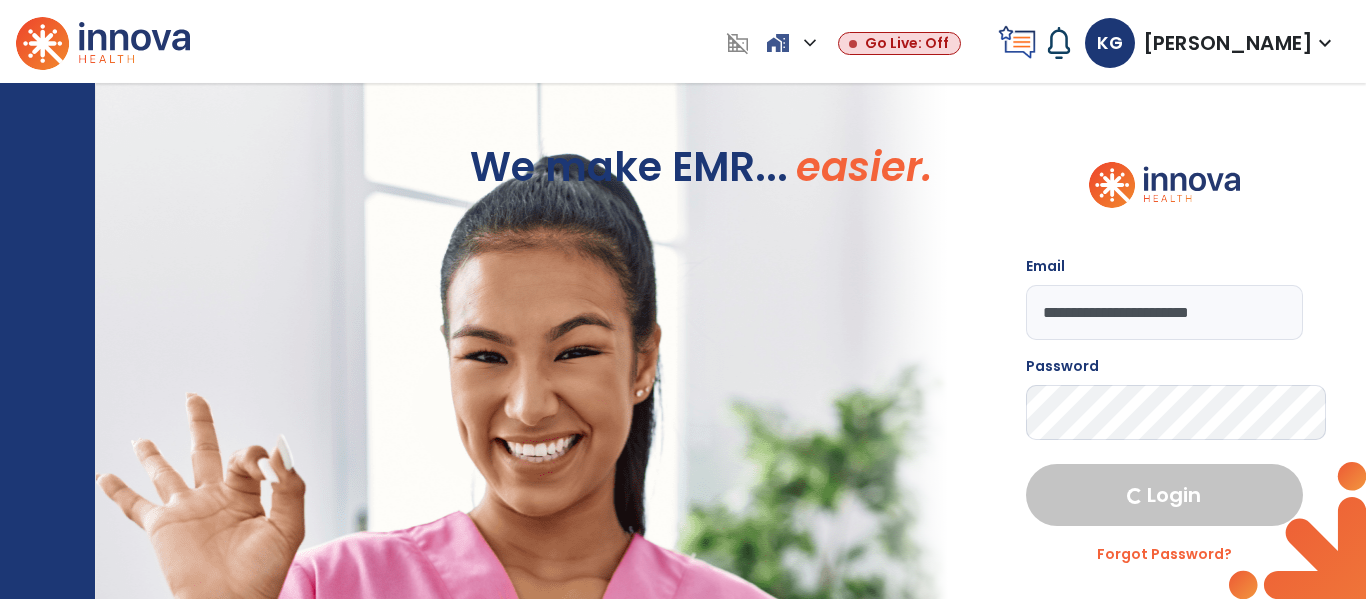 select on "****" 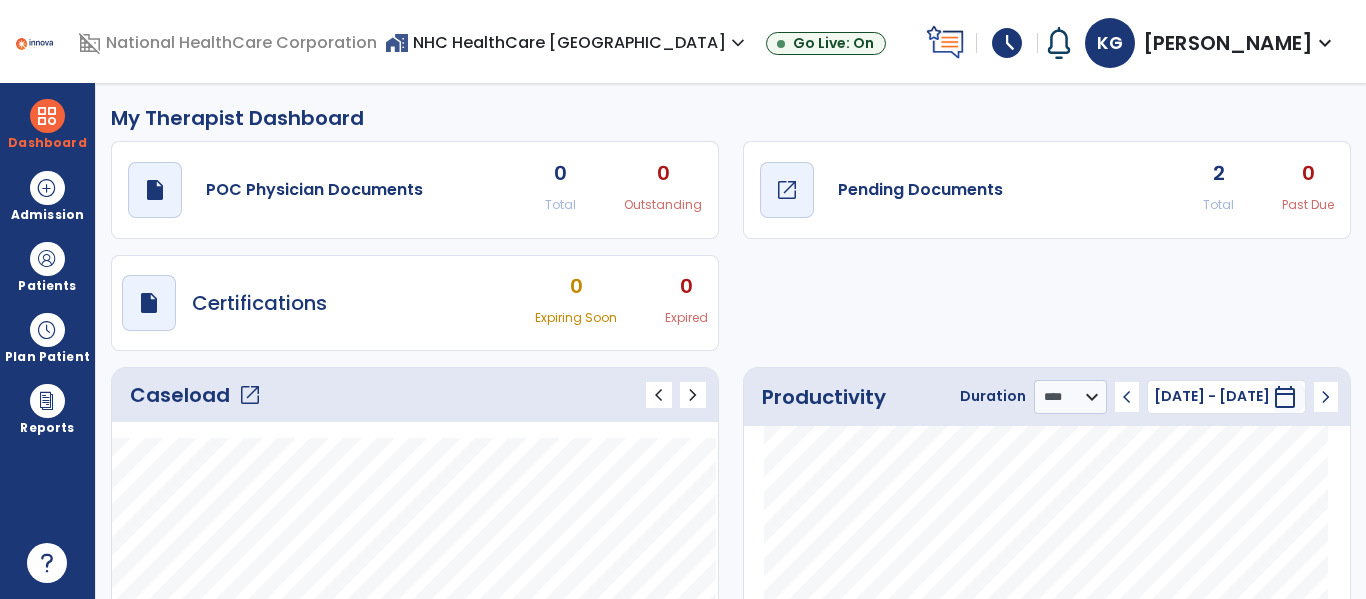 click on "open_in_new" 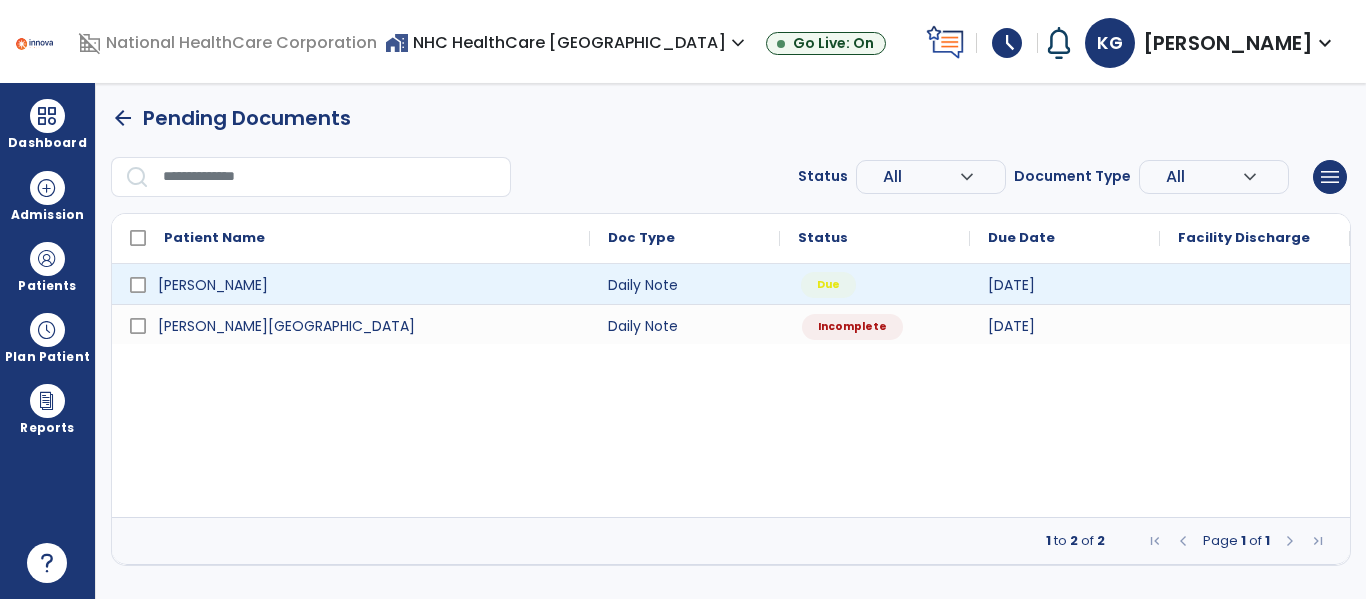 click on "Due" at bounding box center (828, 285) 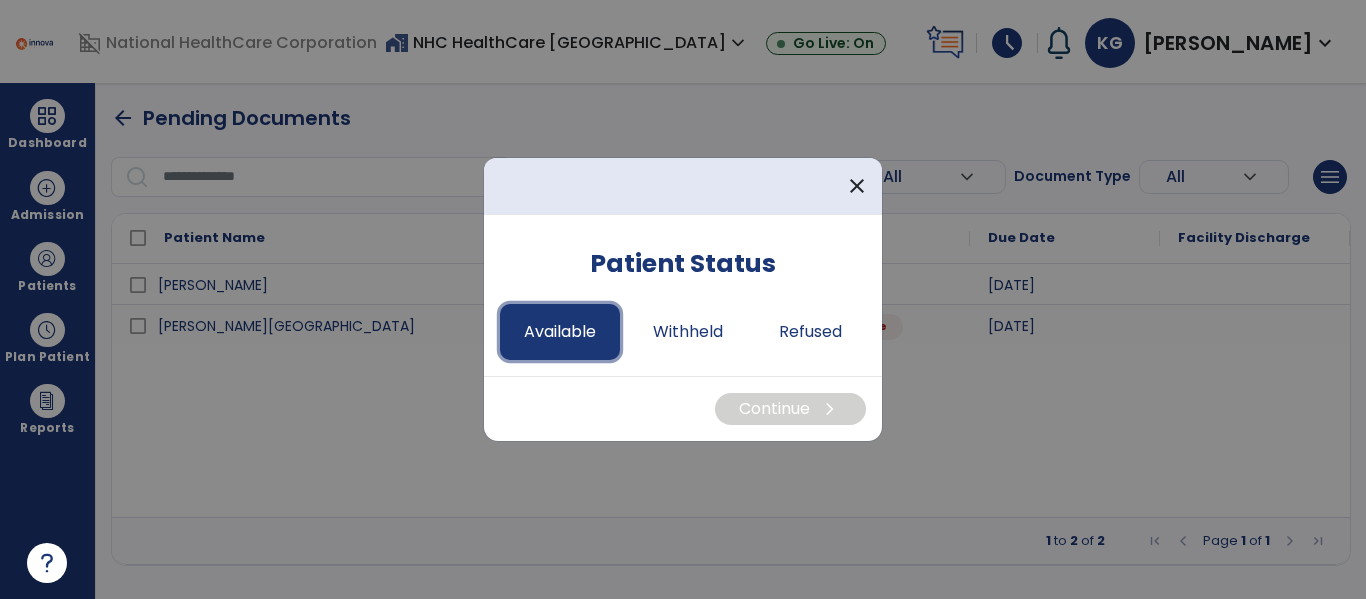click on "Available" at bounding box center [560, 332] 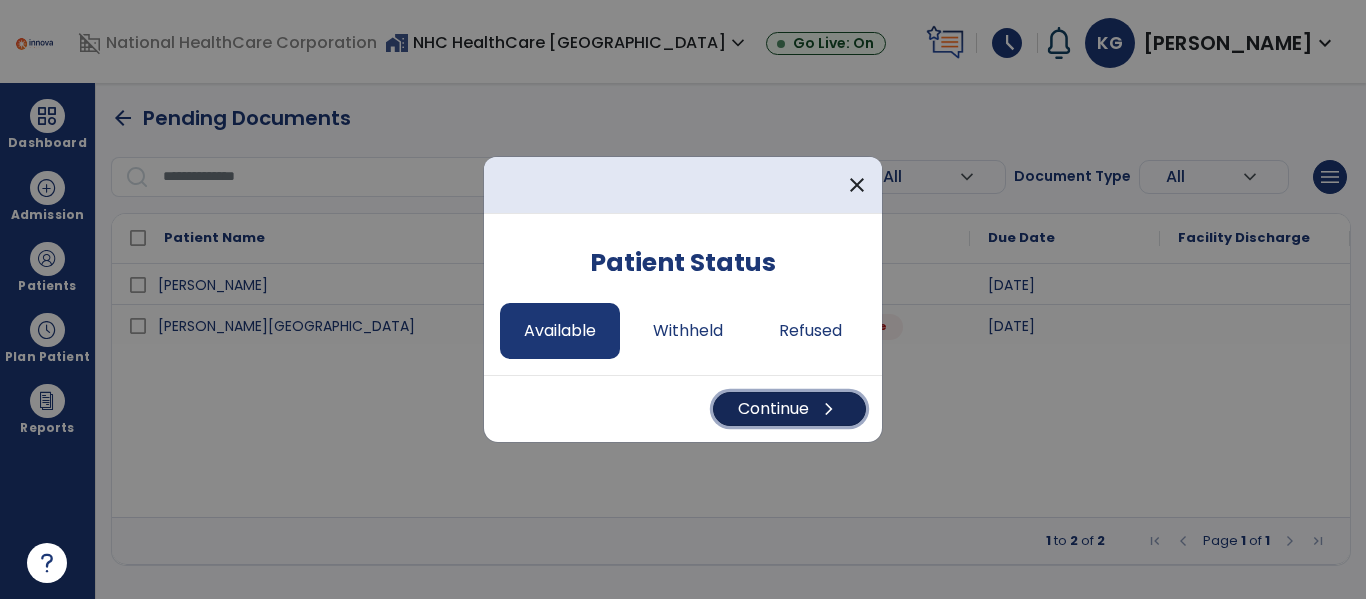 click on "Continue   chevron_right" at bounding box center [789, 409] 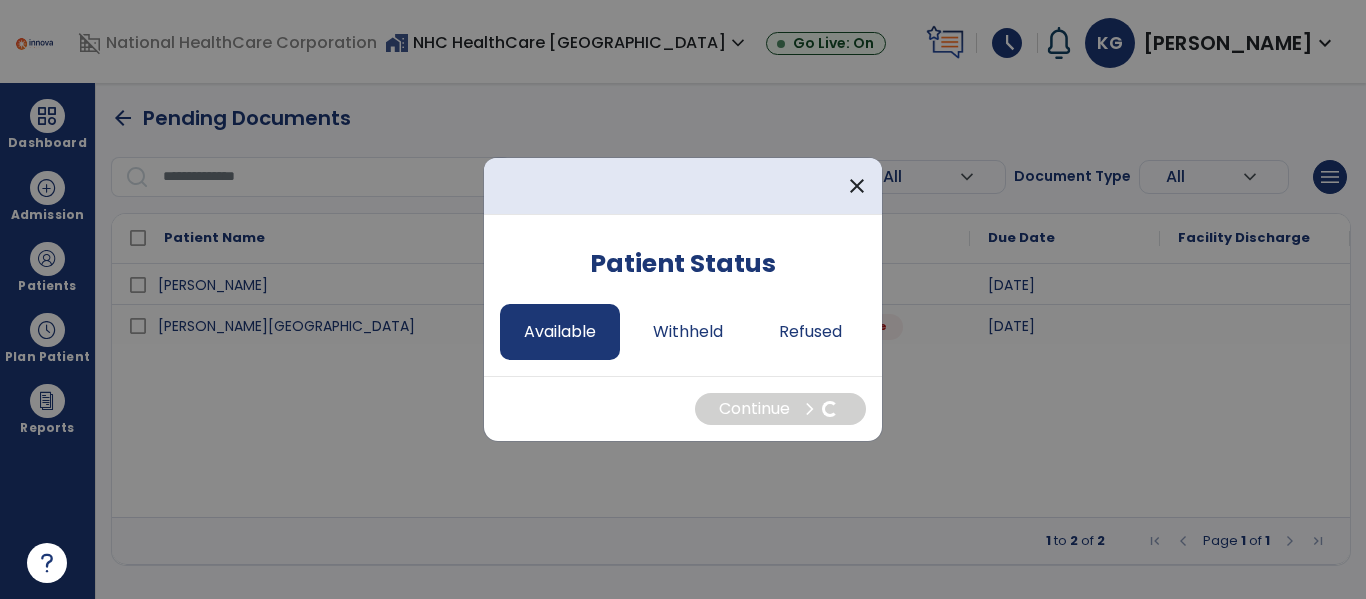 select on "*" 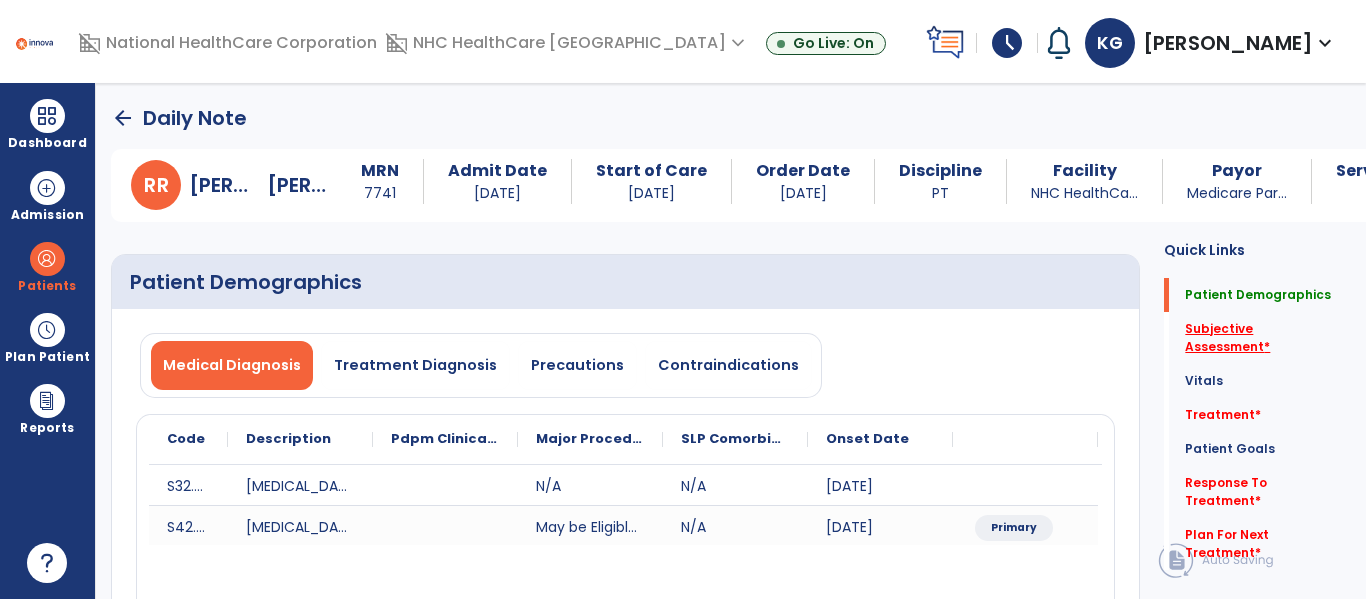 click on "Subjective Assessment   *" 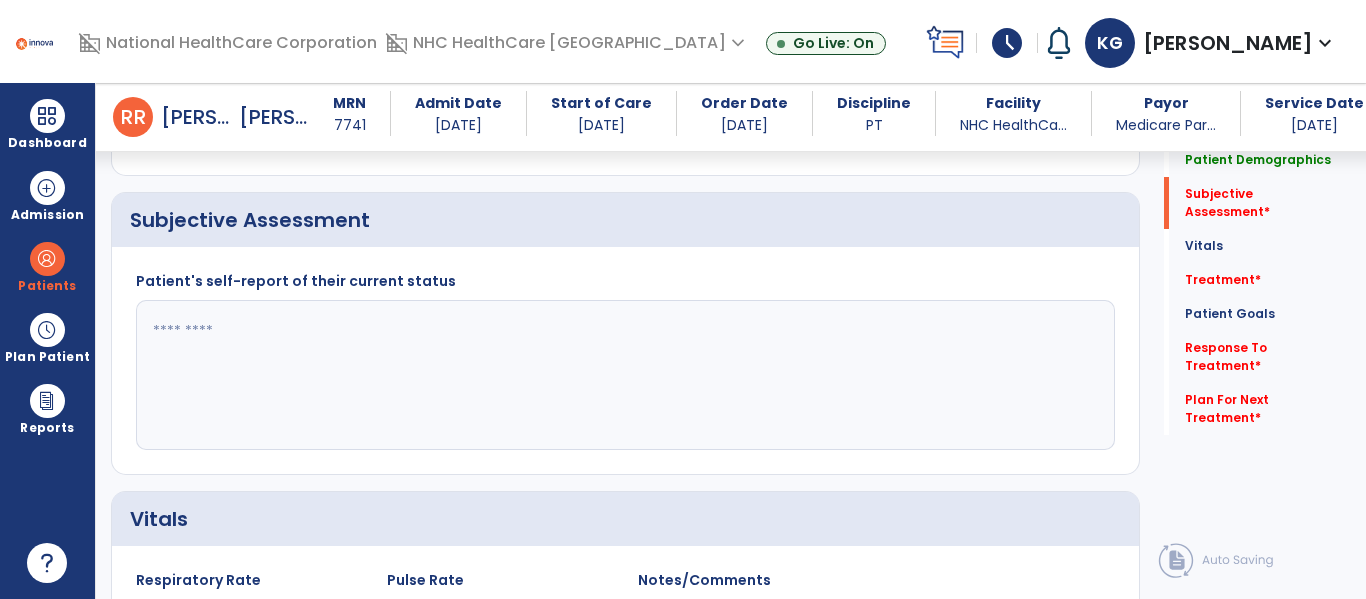 scroll, scrollTop: 457, scrollLeft: 0, axis: vertical 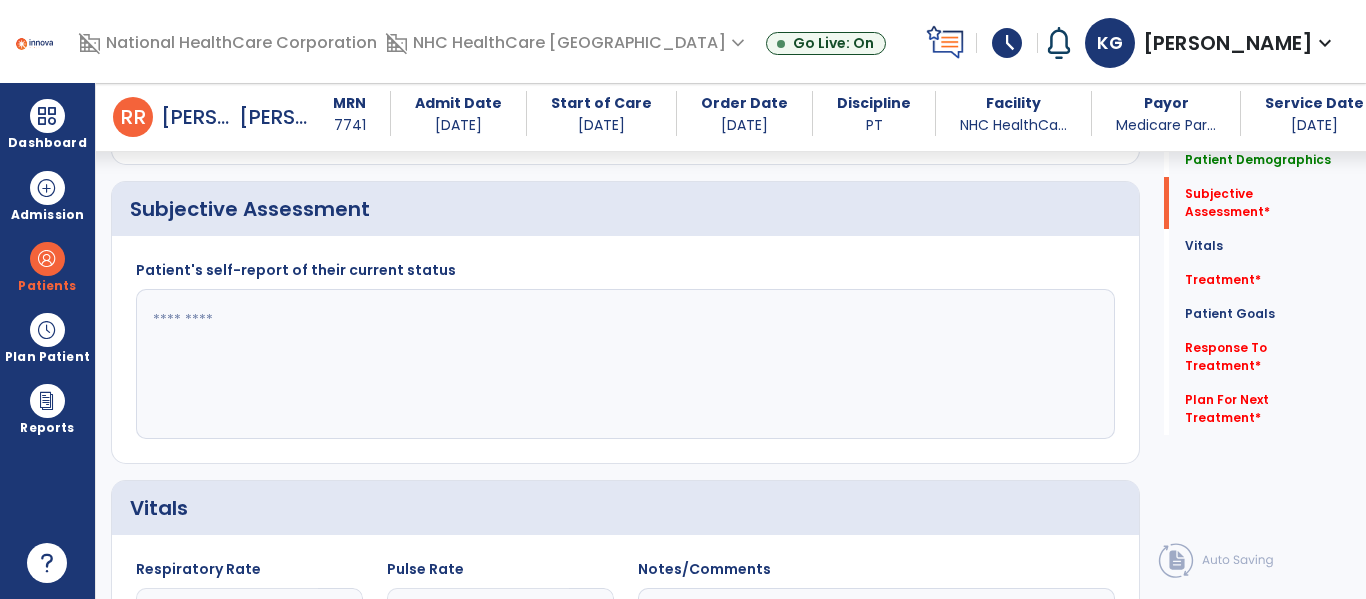 click 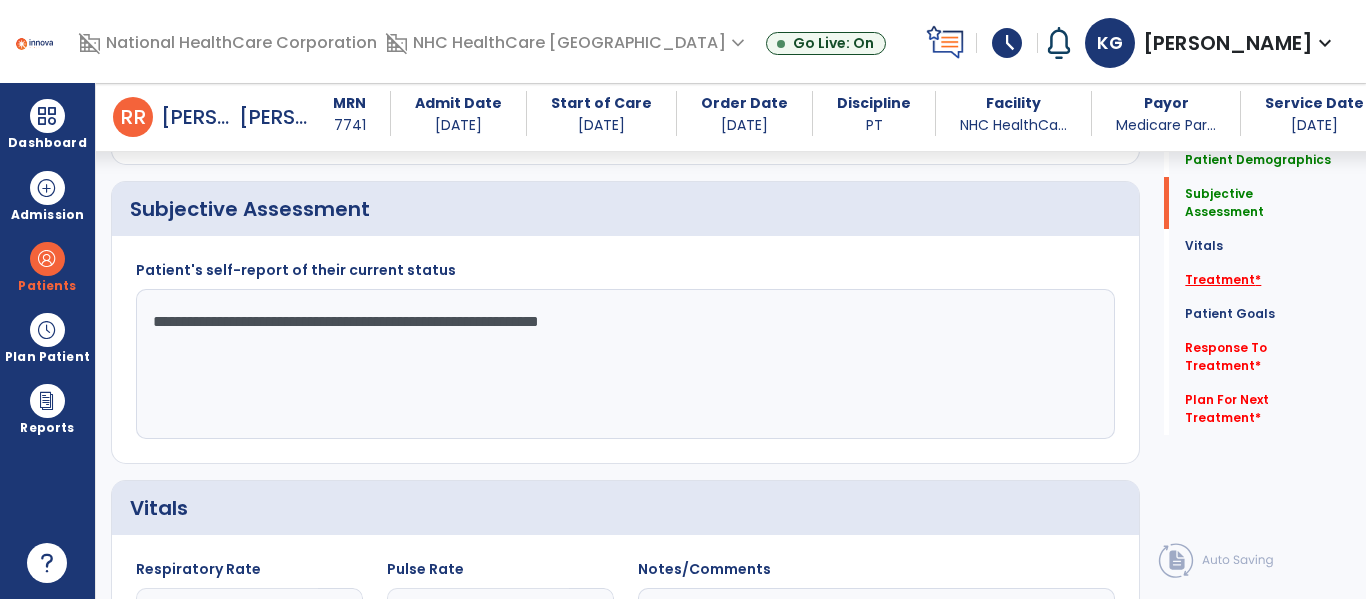 type on "**********" 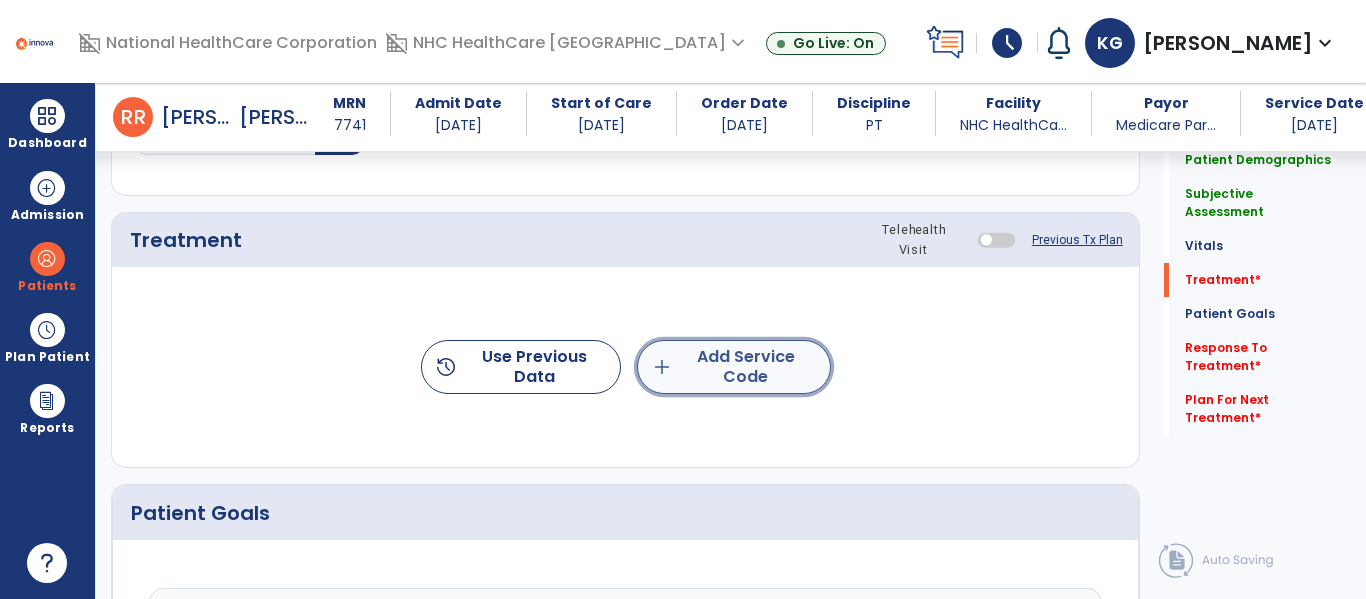 click on "add  Add Service Code" 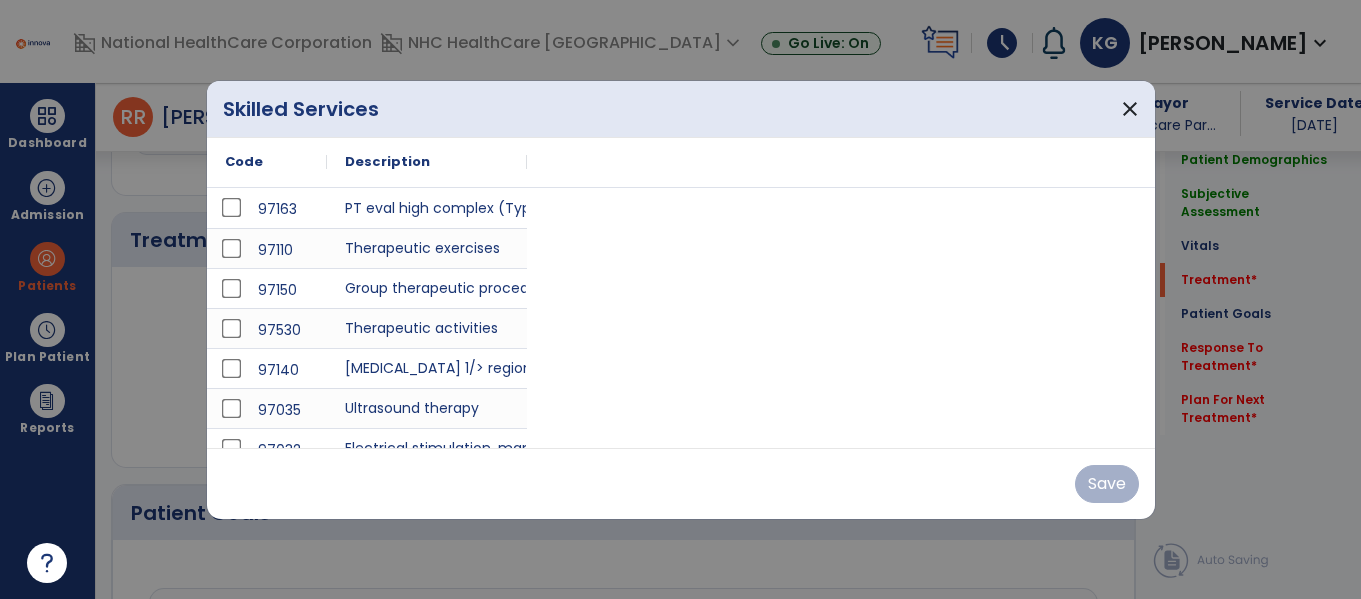 scroll, scrollTop: 1147, scrollLeft: 0, axis: vertical 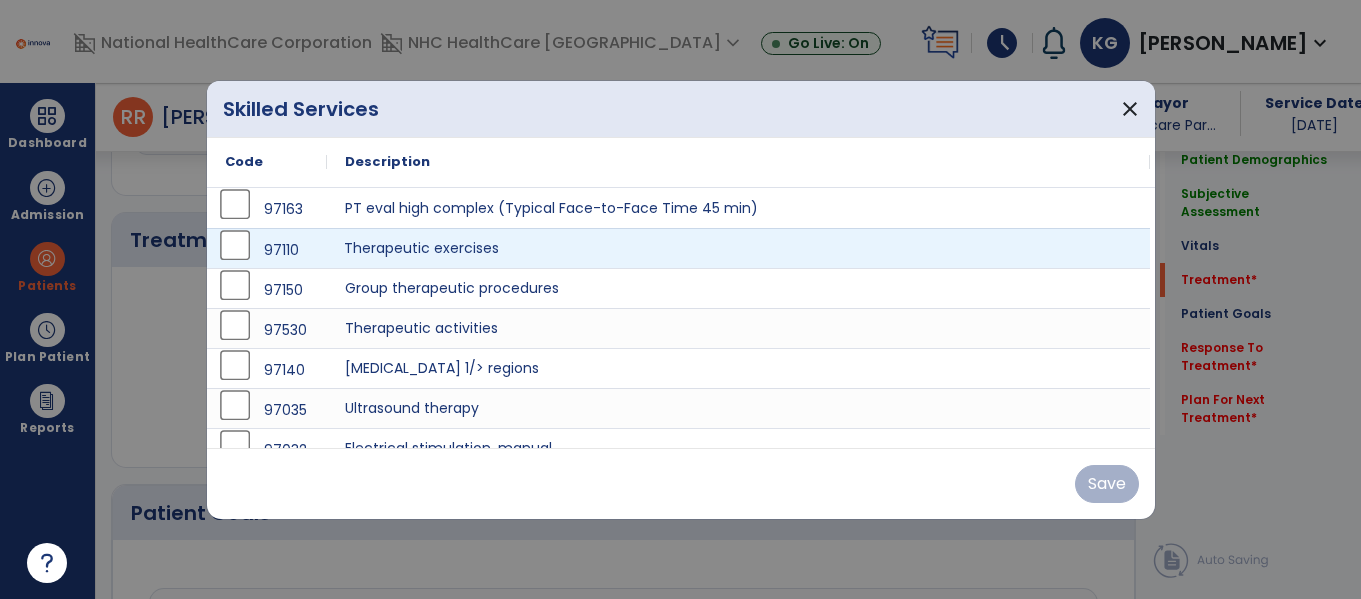 click on "Therapeutic exercises" at bounding box center [738, 248] 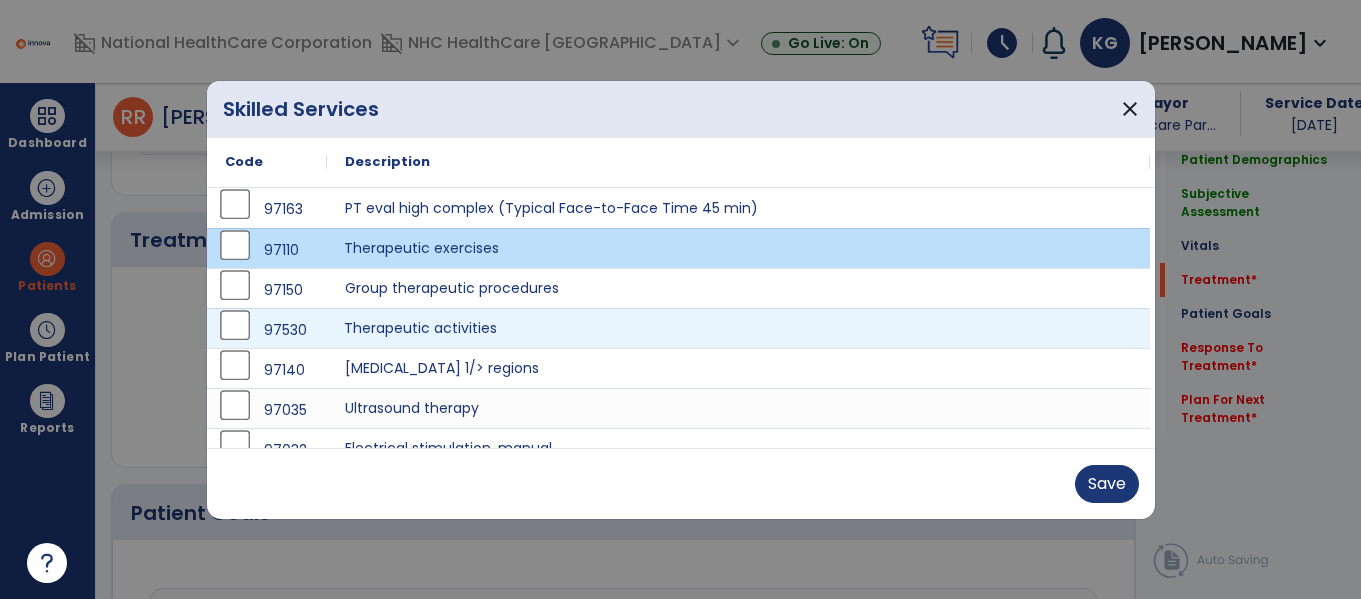 click on "Therapeutic activities" at bounding box center [738, 328] 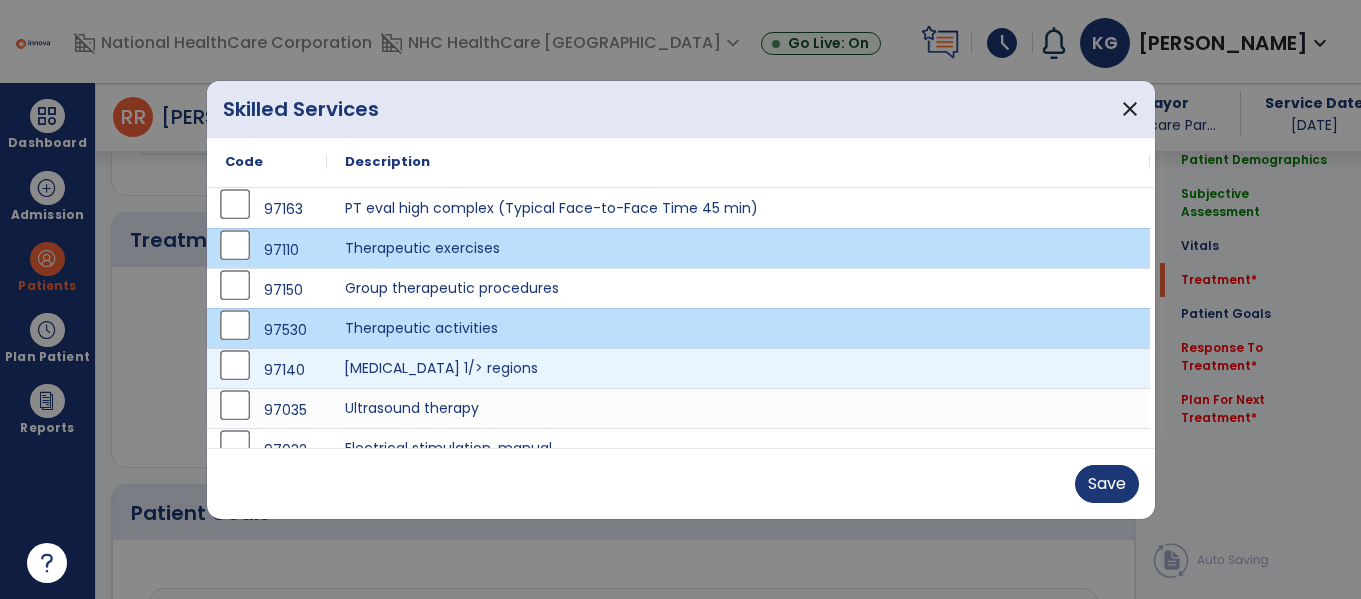 click on "[MEDICAL_DATA] 1/> regions" at bounding box center (738, 368) 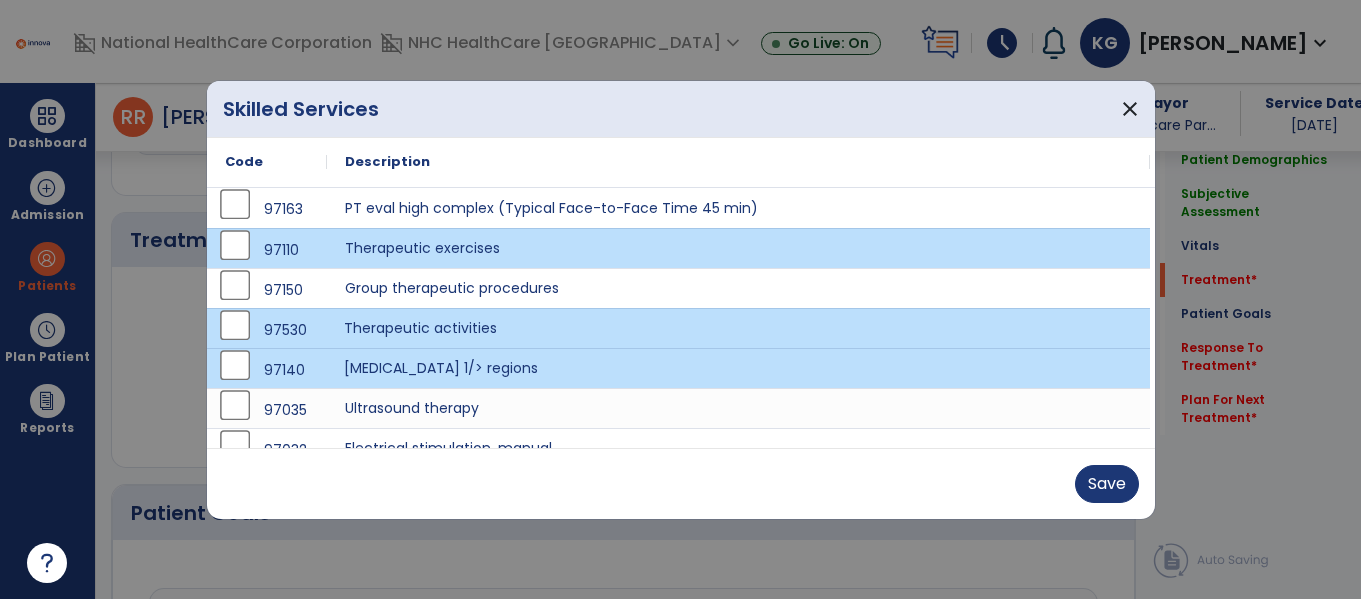 click on "Therapeutic activities" at bounding box center [738, 328] 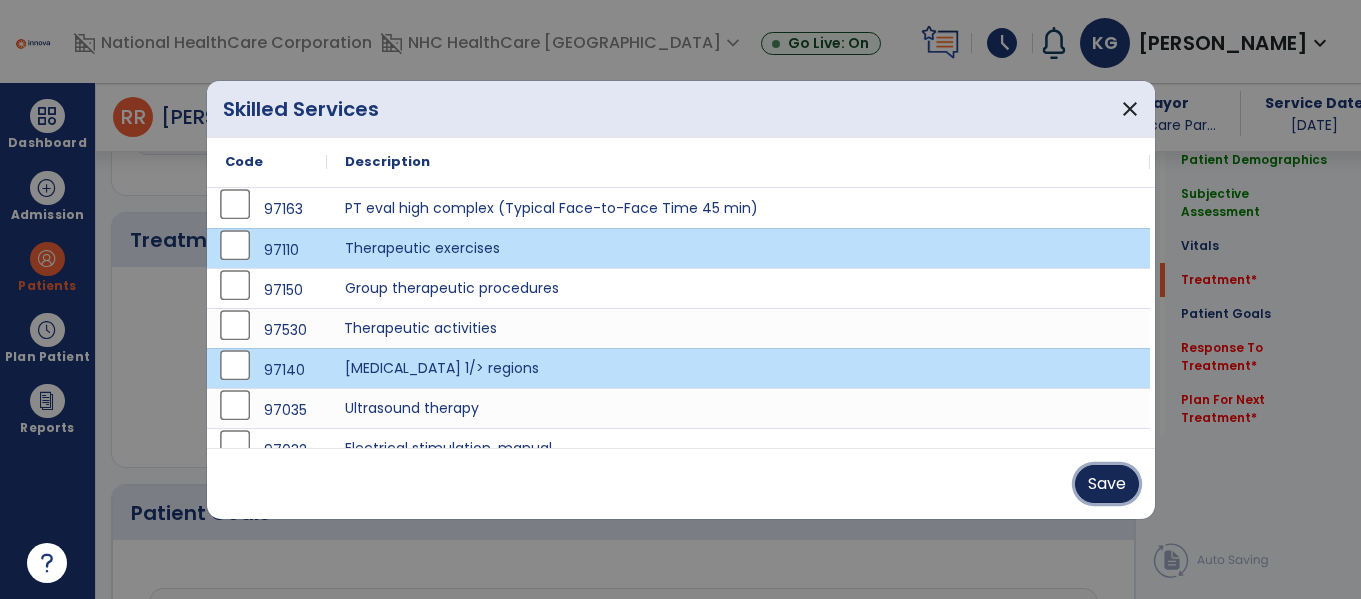 click on "Save" at bounding box center [1107, 484] 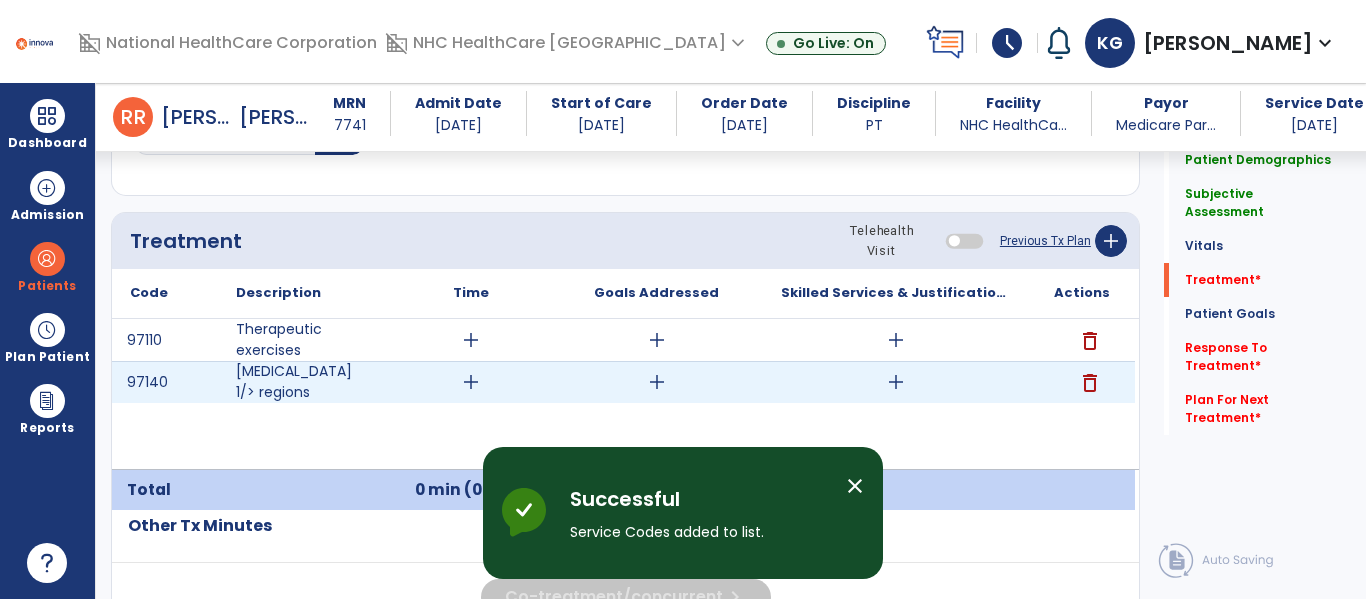 click on "add" at bounding box center [896, 382] 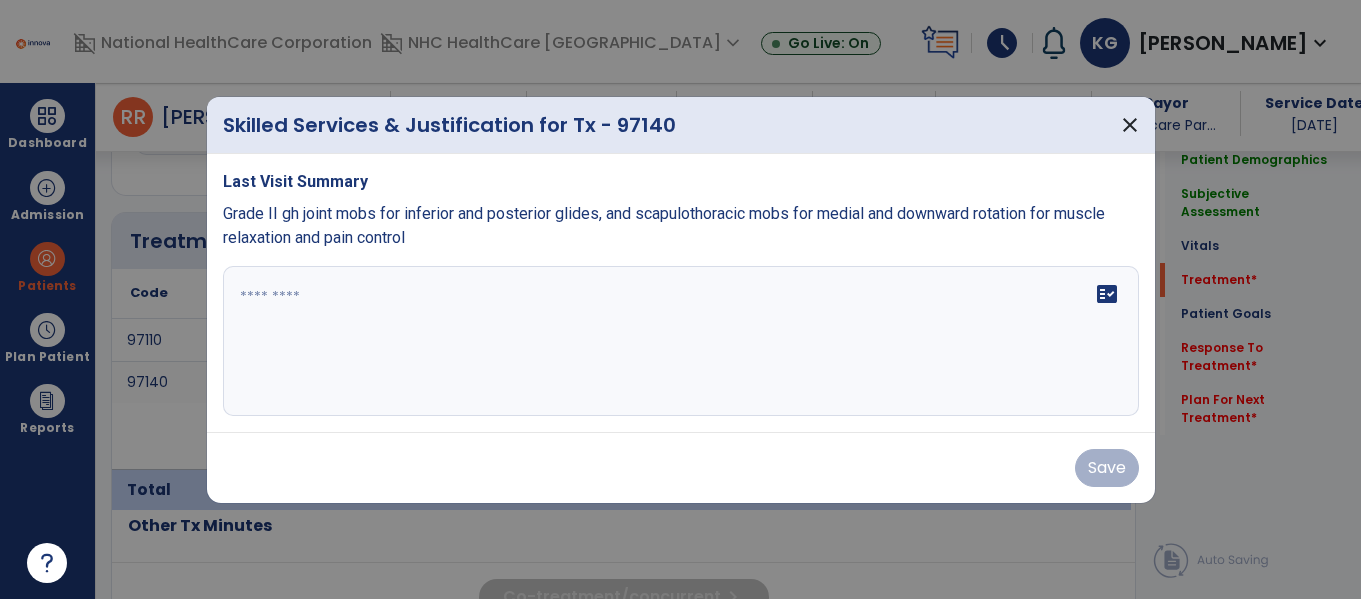 scroll, scrollTop: 1147, scrollLeft: 0, axis: vertical 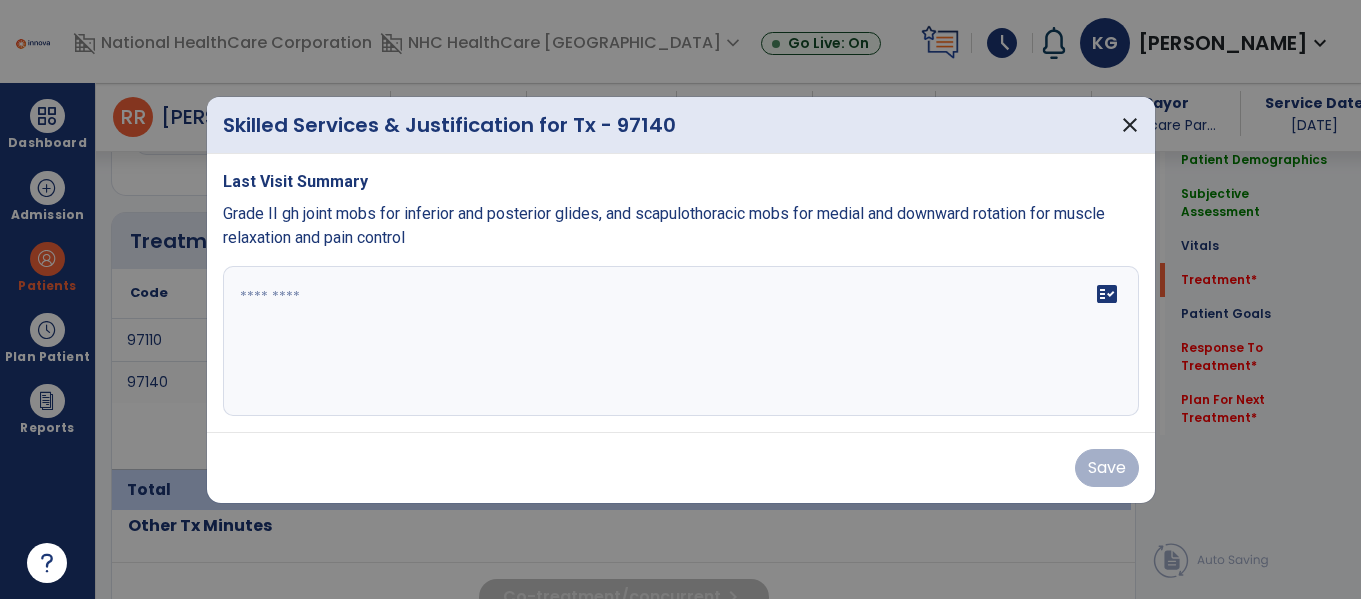 click on "Grade II gh joint mobs for inferior and posterior glides, and scapulothoracic mobs for medial and downward rotation for muscle relaxation and pain control" at bounding box center [664, 225] 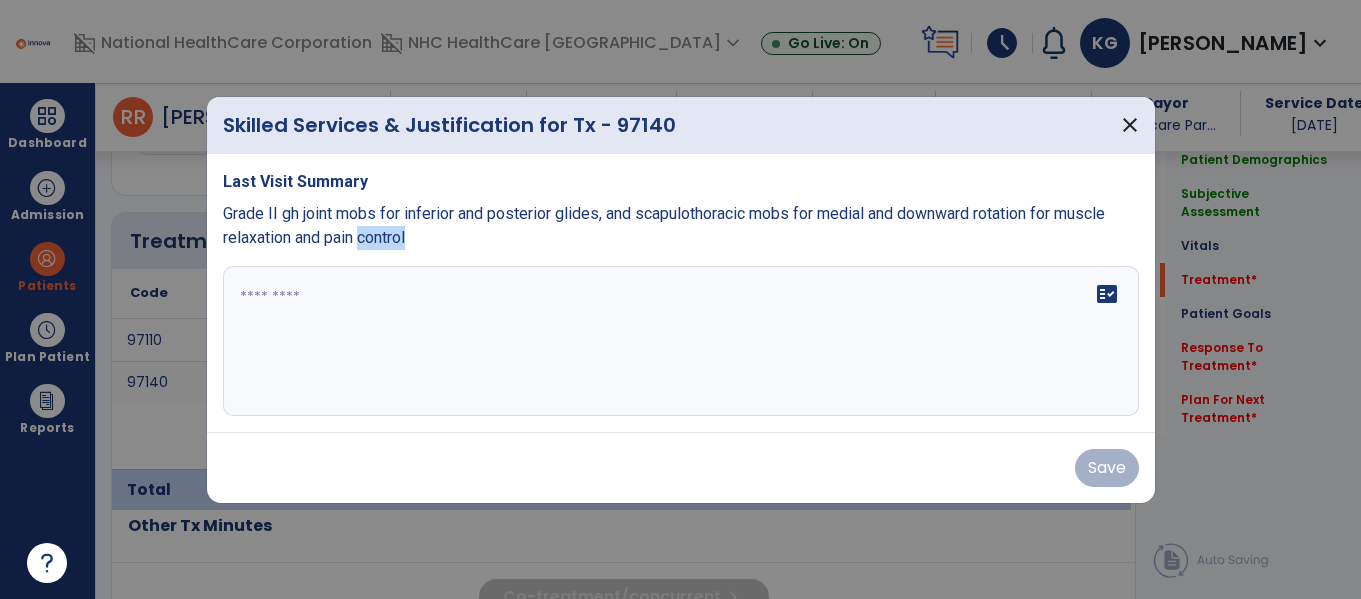 click on "Grade II gh joint mobs for inferior and posterior glides, and scapulothoracic mobs for medial and downward rotation for muscle relaxation and pain control" at bounding box center (664, 225) 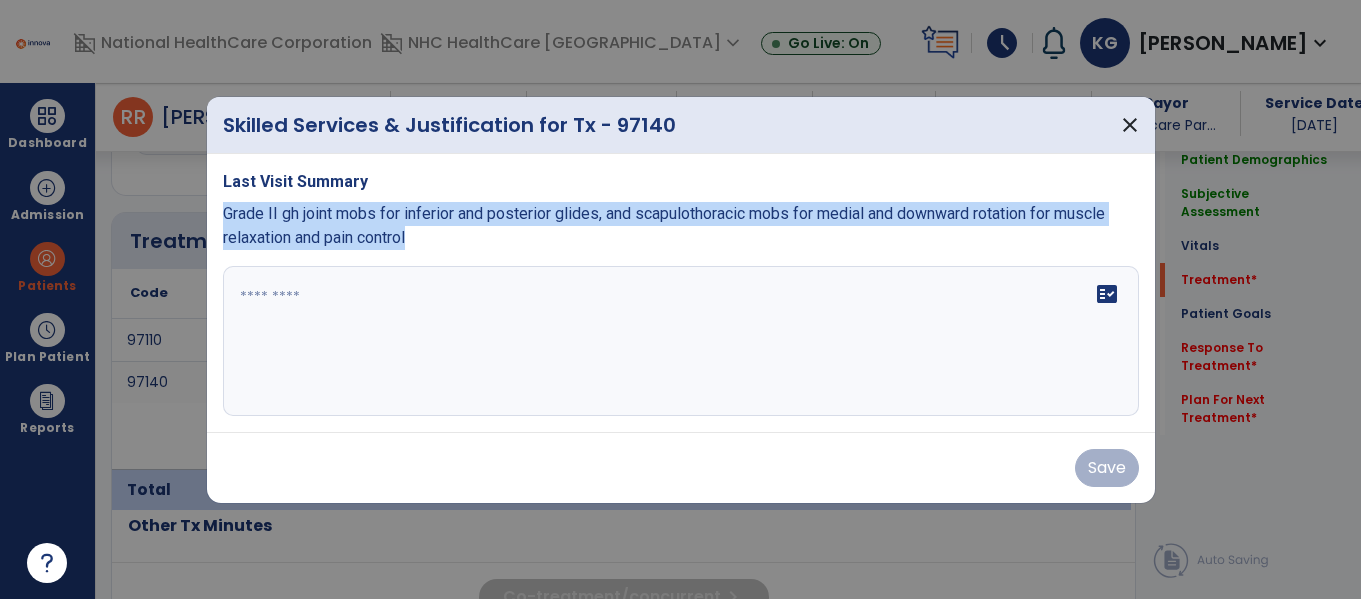 click on "Grade II gh joint mobs for inferior and posterior glides, and scapulothoracic mobs for medial and downward rotation for muscle relaxation and pain control" at bounding box center [664, 225] 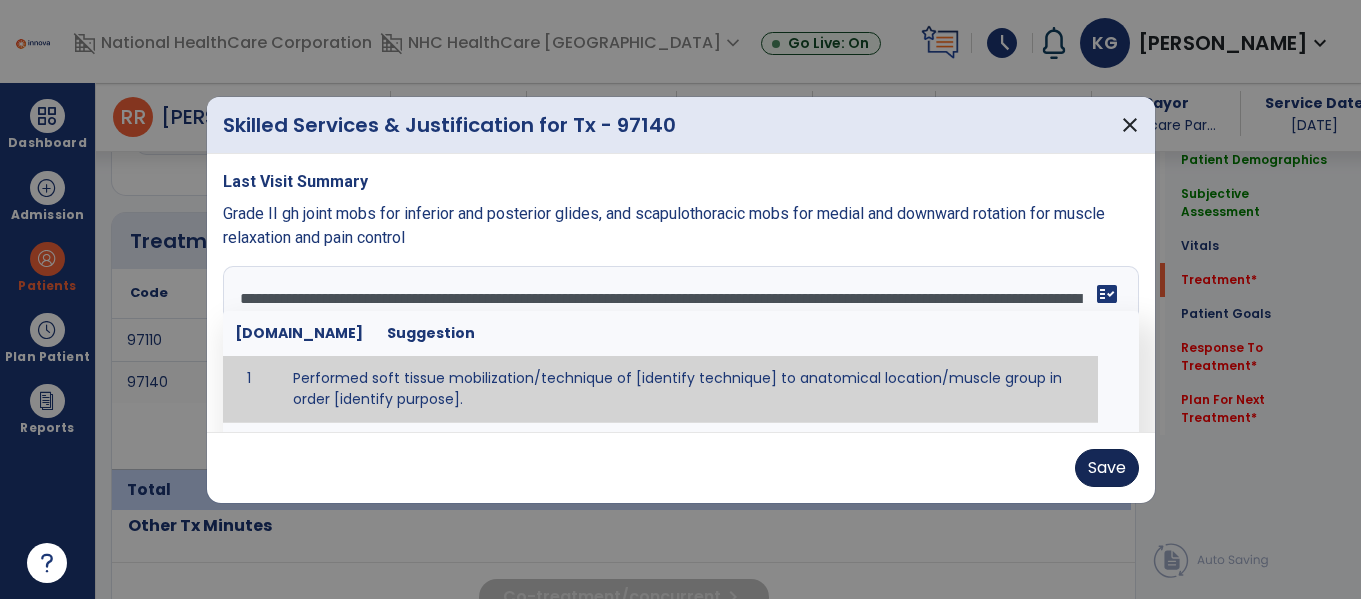 type on "**********" 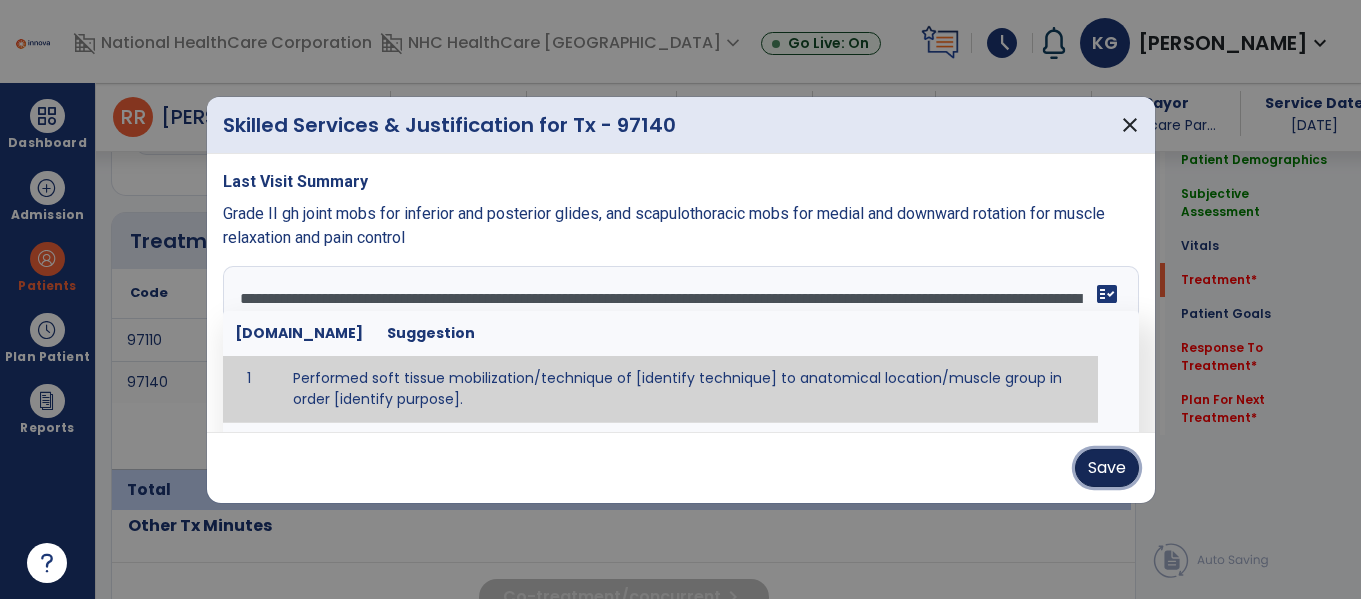 click on "Save" at bounding box center [1107, 468] 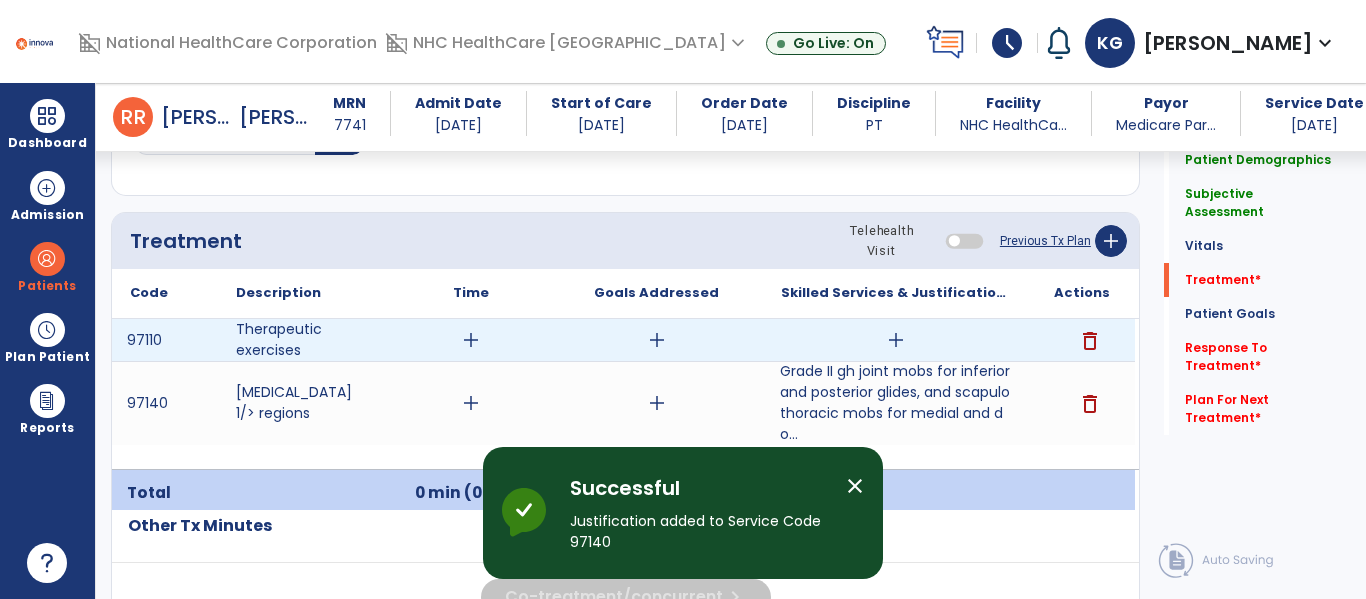 click on "add" at bounding box center (896, 340) 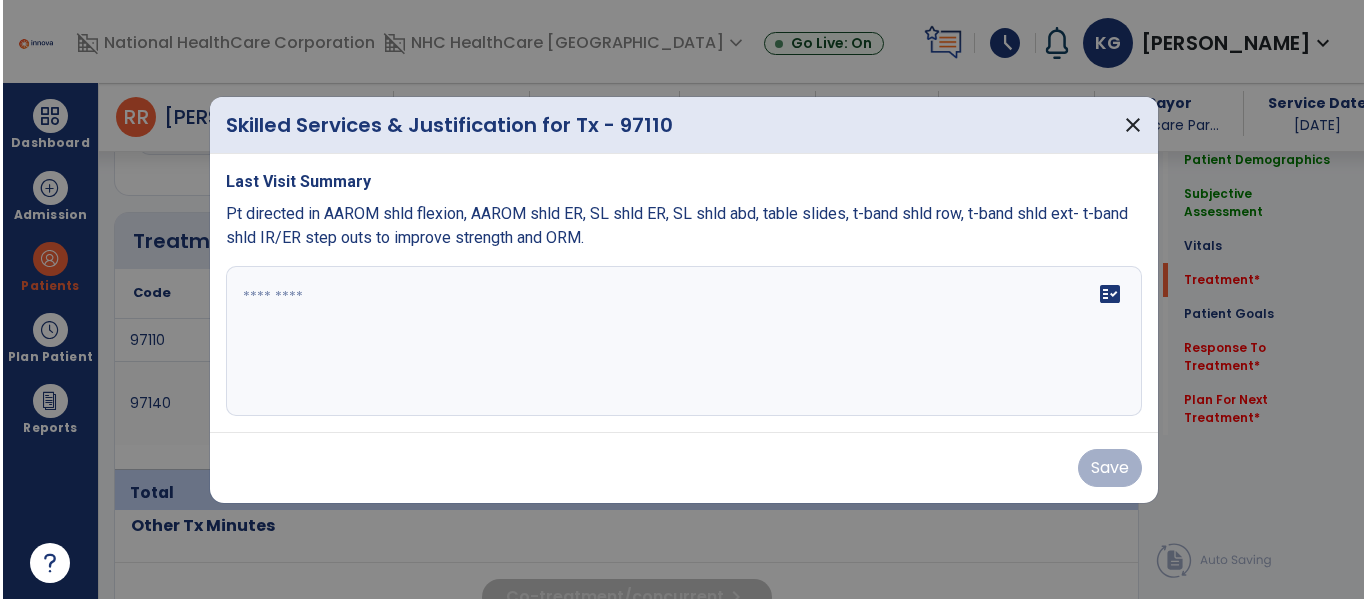 scroll, scrollTop: 1147, scrollLeft: 0, axis: vertical 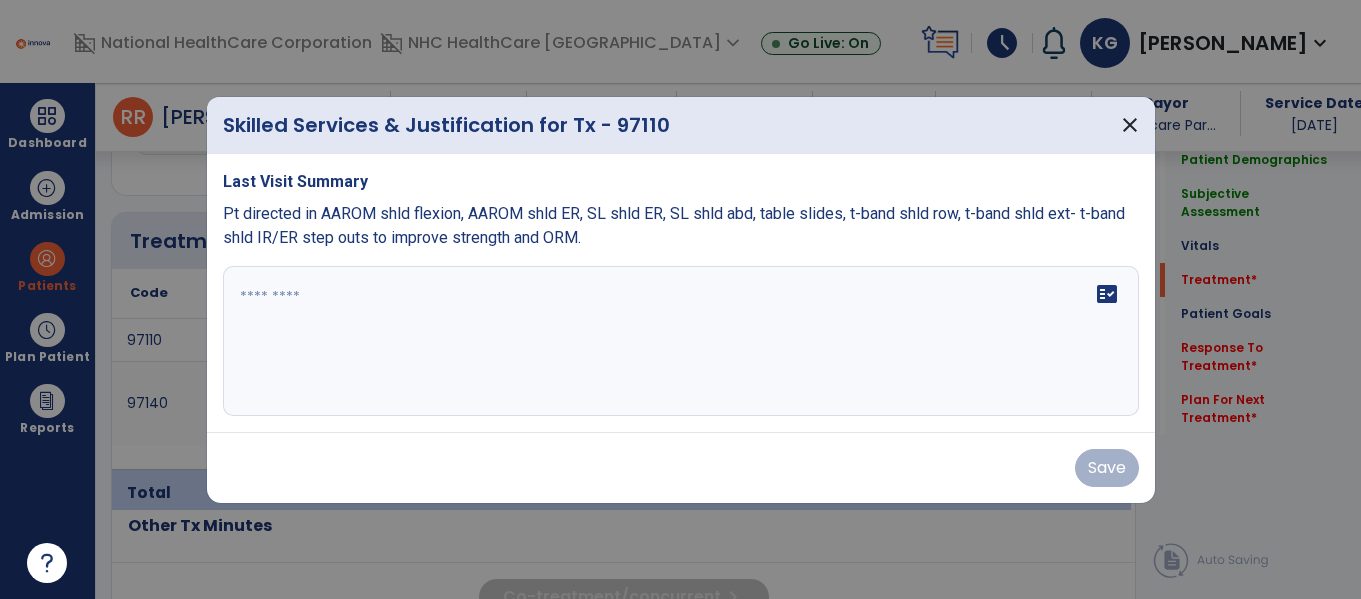 click on "Pt directed in AAROM shld flexion, AAROM shld ER, SL shld ER, SL shld abd, table slides, t-band shld row, t-band shld ext- t-band shld IR/ER step outs to improve strength and ORM." at bounding box center (674, 225) 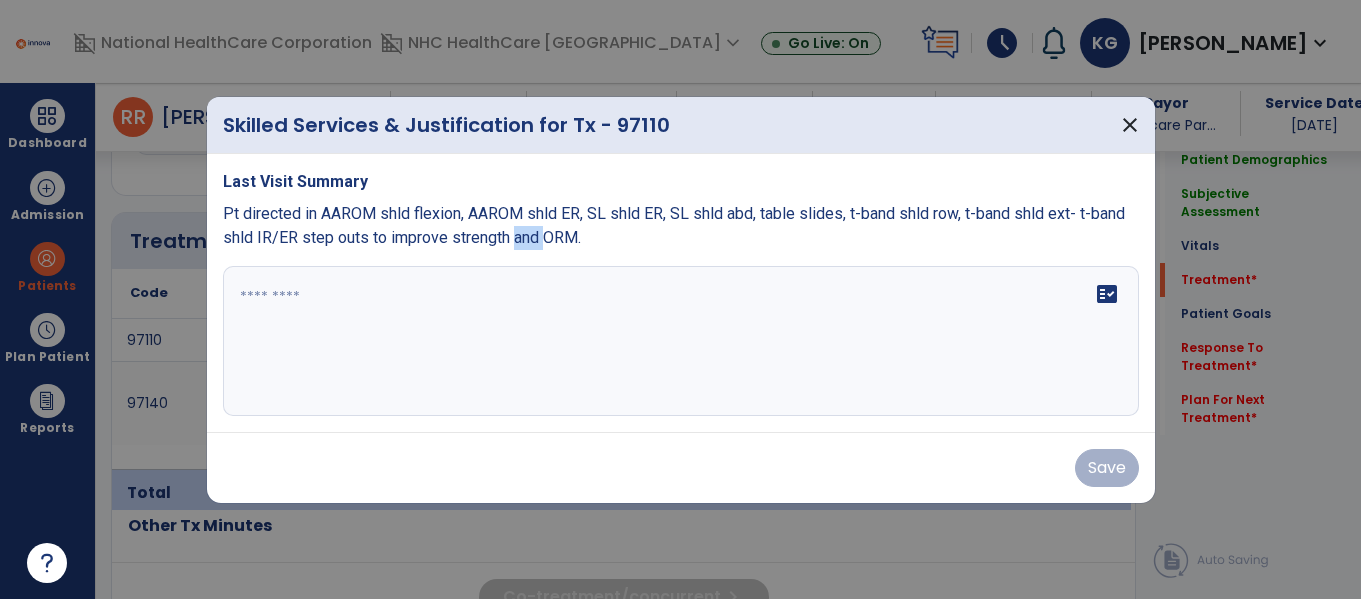 click on "Pt directed in AAROM shld flexion, AAROM shld ER, SL shld ER, SL shld abd, table slides, t-band shld row, t-band shld ext- t-band shld IR/ER step outs to improve strength and ORM." at bounding box center (674, 225) 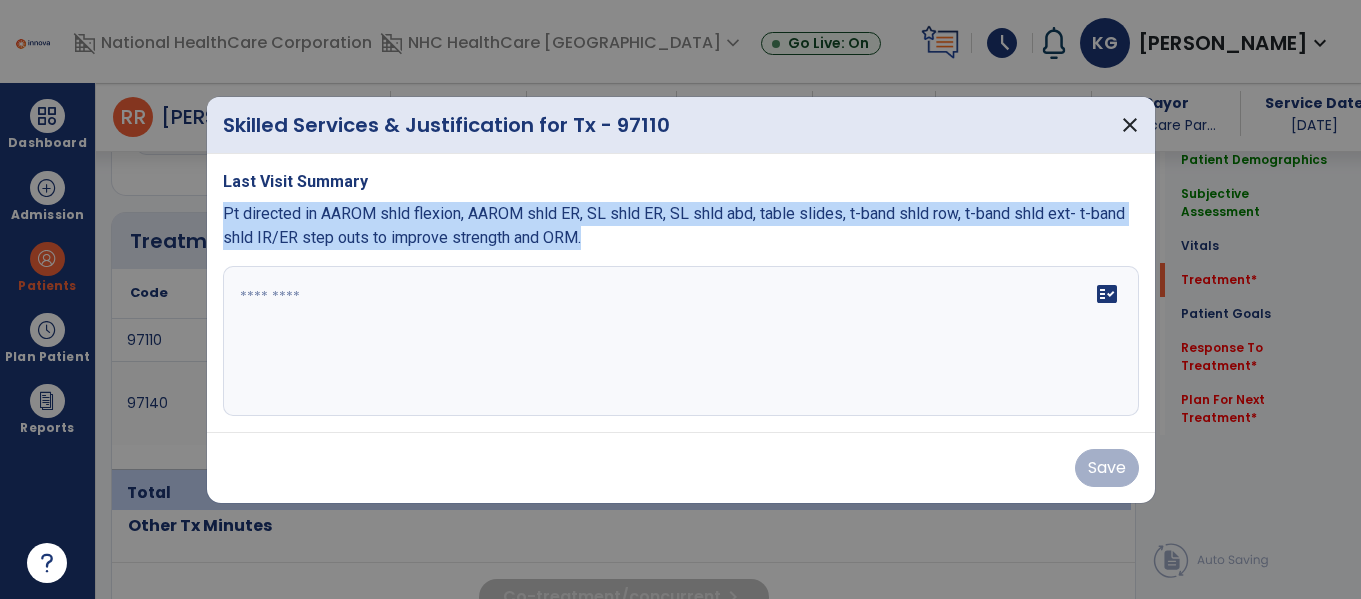 click on "Pt directed in AAROM shld flexion, AAROM shld ER, SL shld ER, SL shld abd, table slides, t-band shld row, t-band shld ext- t-band shld IR/ER step outs to improve strength and ORM." at bounding box center (674, 225) 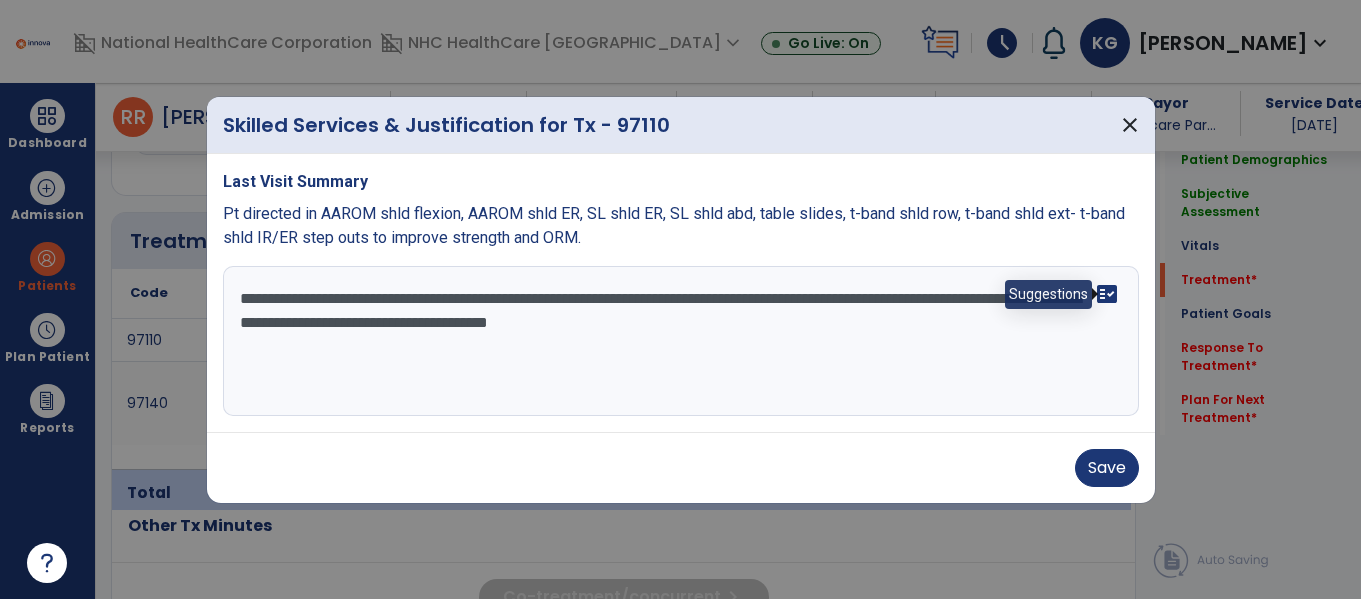 click on "fact_check" at bounding box center (1107, 294) 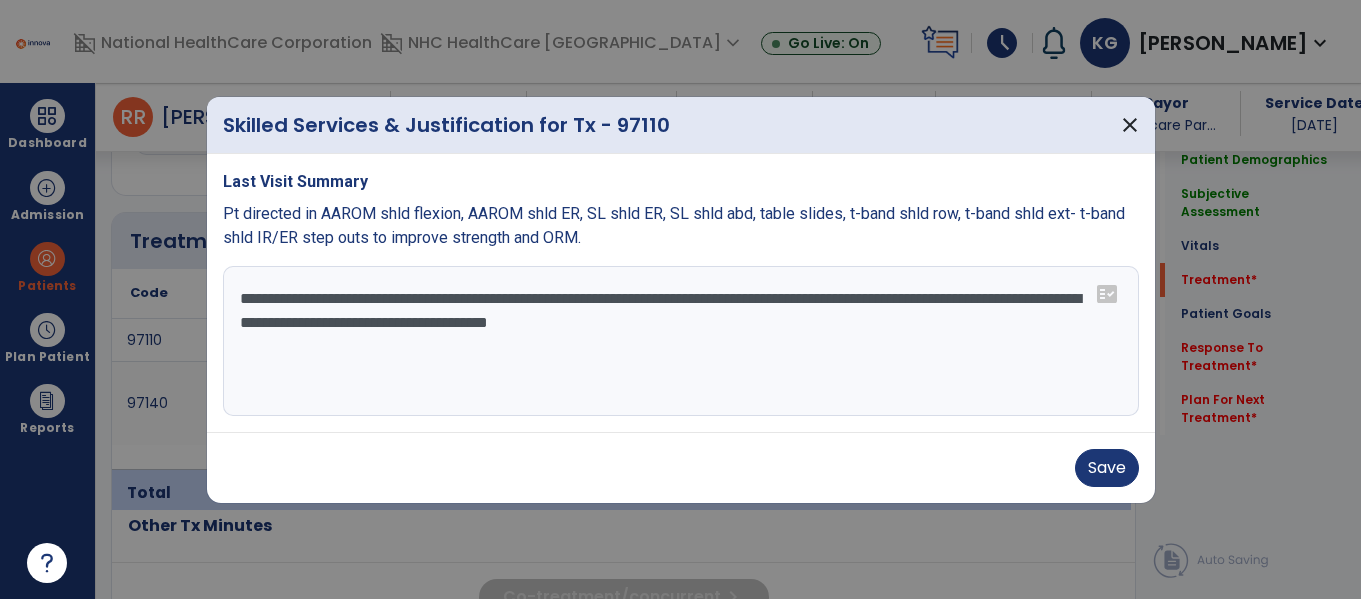 click on "**********" at bounding box center (681, 341) 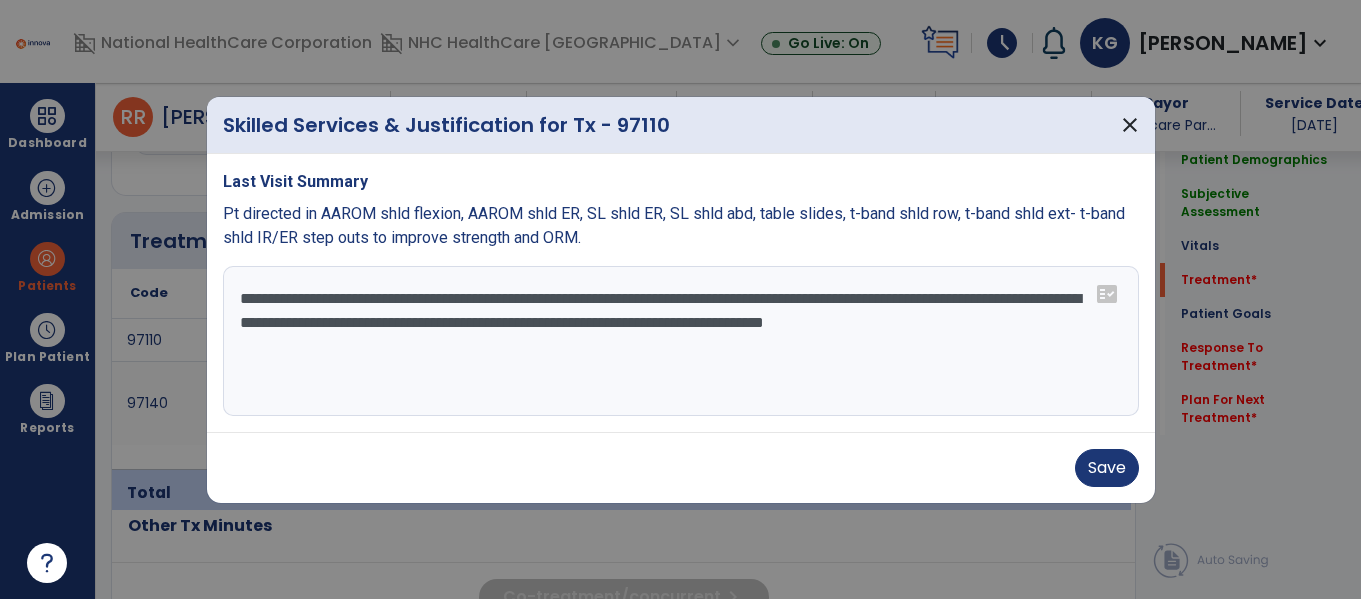 click on "**********" at bounding box center [681, 341] 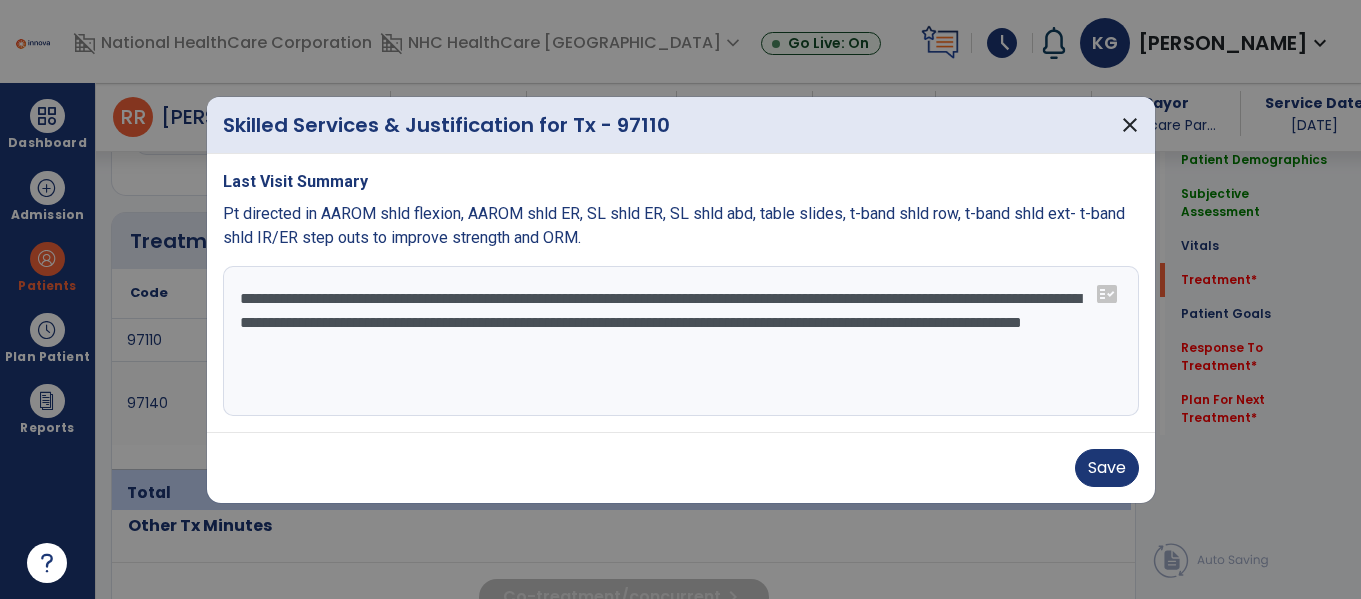 click on "**********" at bounding box center (681, 341) 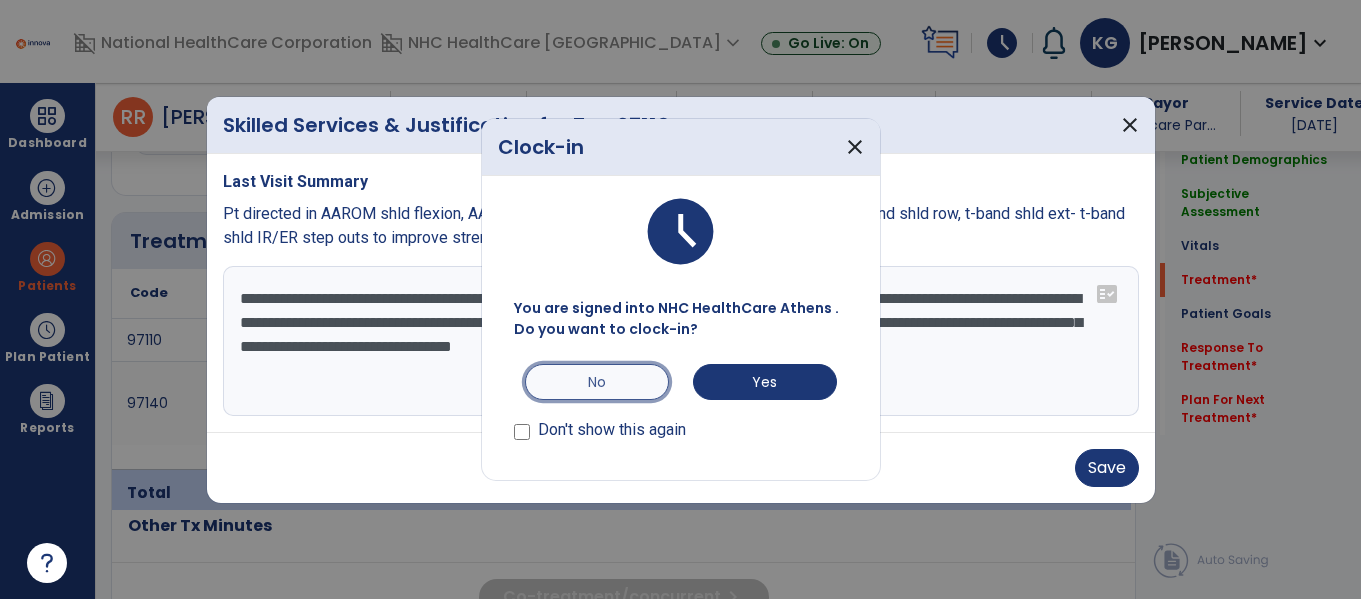 click on "No" at bounding box center [597, 382] 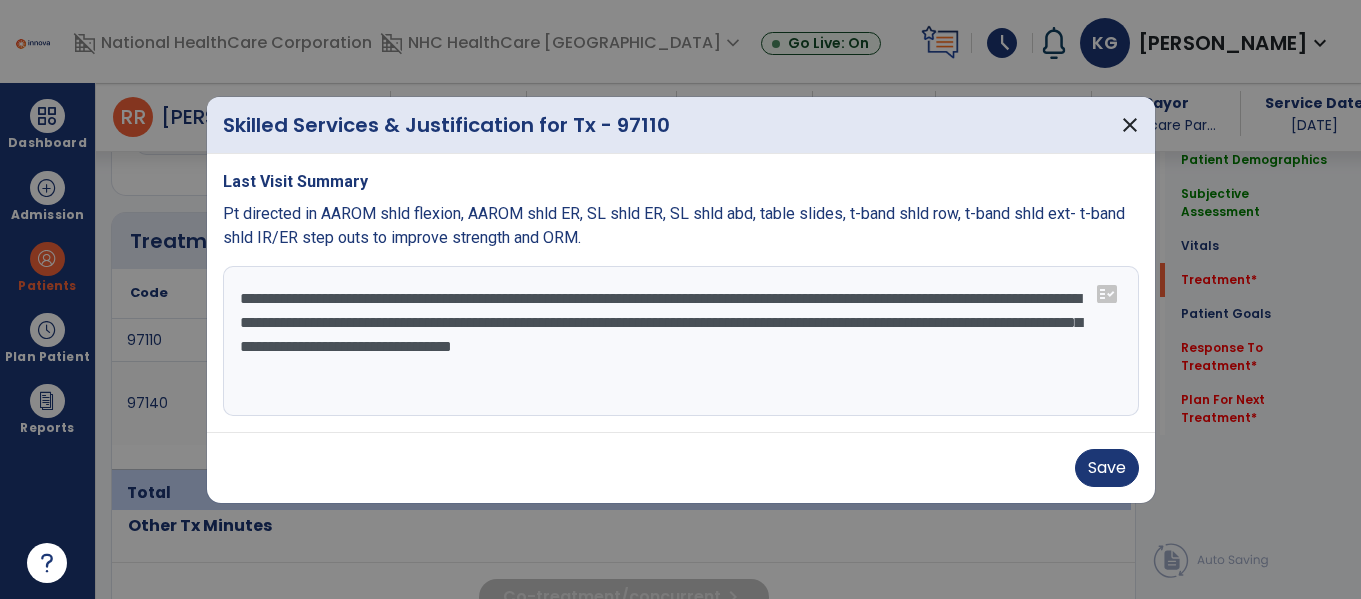 drag, startPoint x: 532, startPoint y: 342, endPoint x: 1365, endPoint y: 396, distance: 834.7485 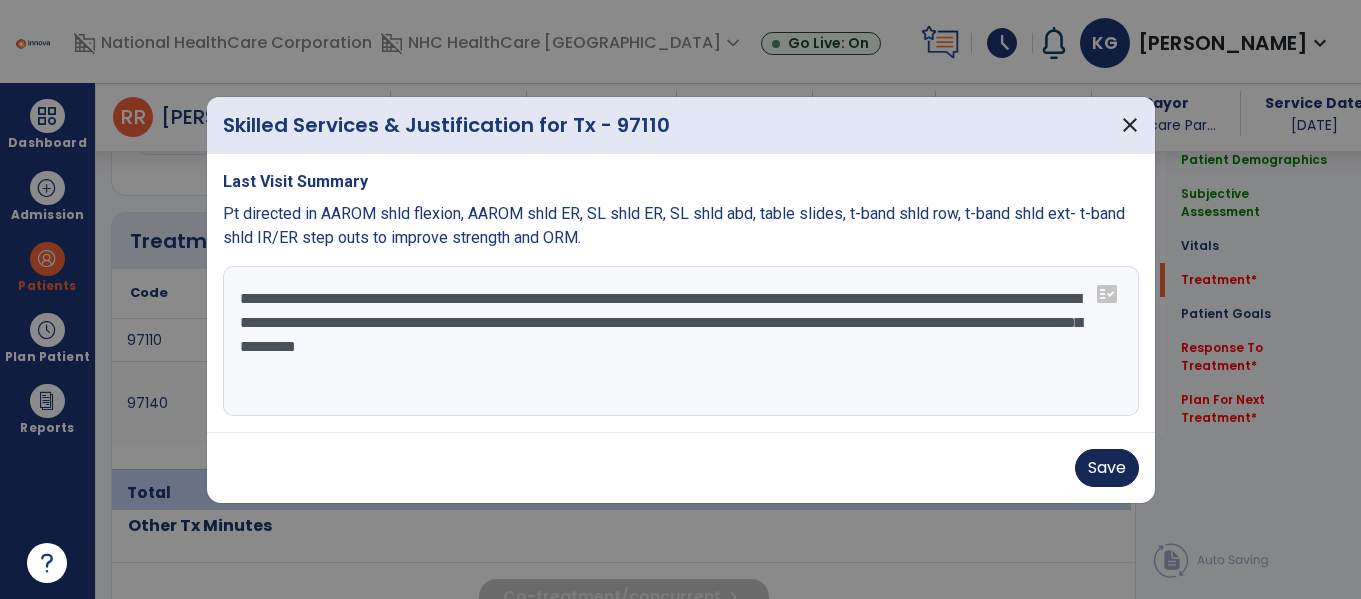 type on "**********" 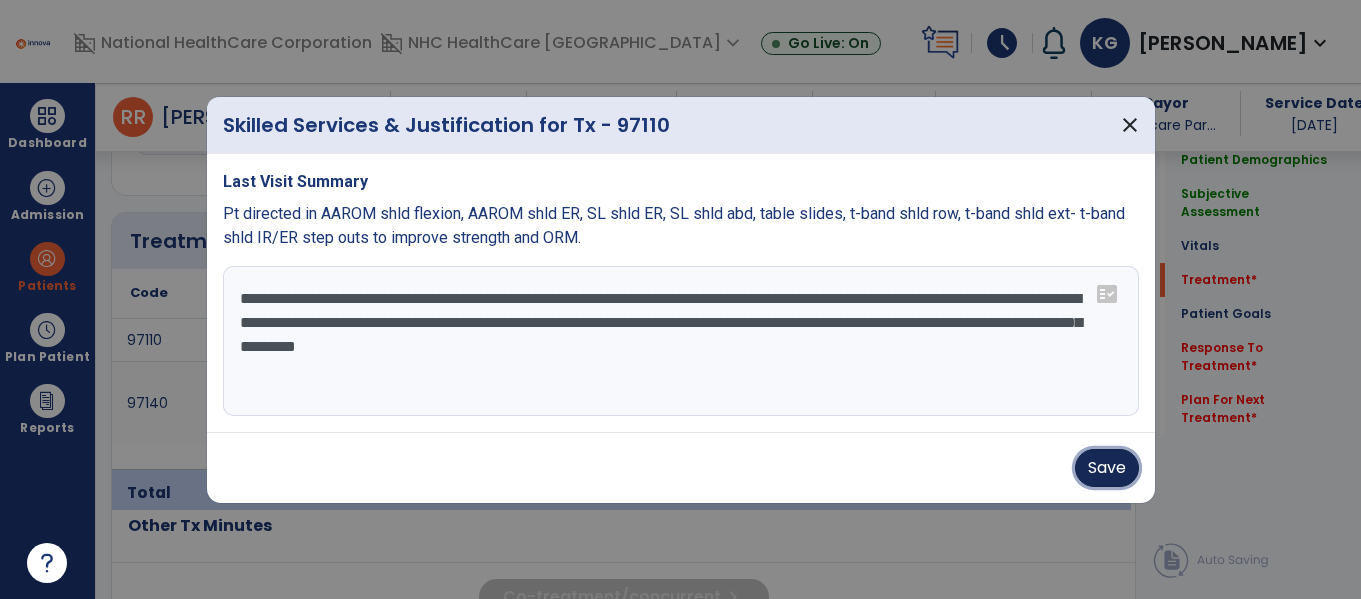 click on "Save" at bounding box center [1107, 468] 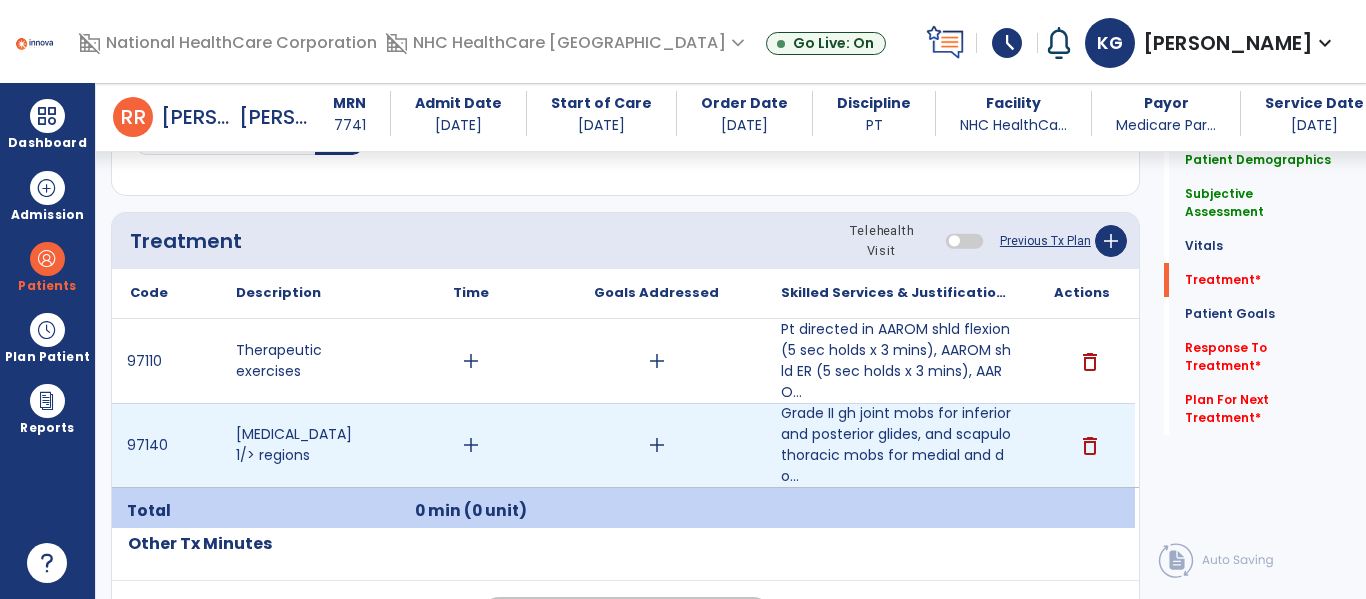 click on "add" at bounding box center [471, 445] 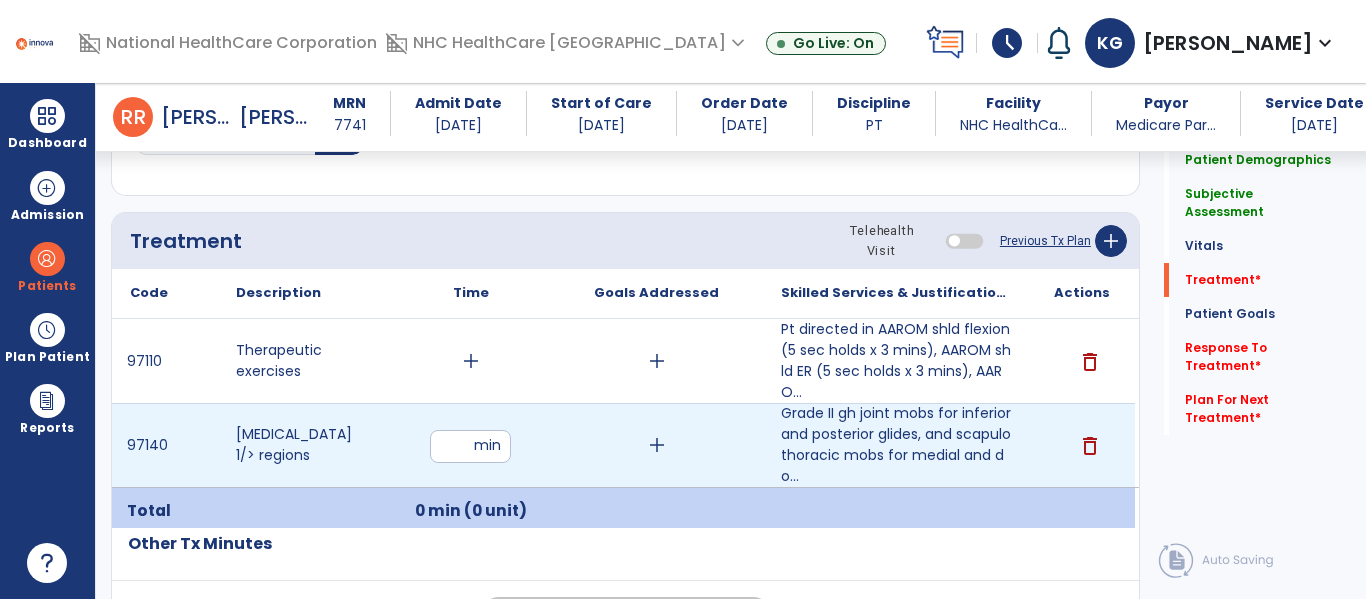 type on "**" 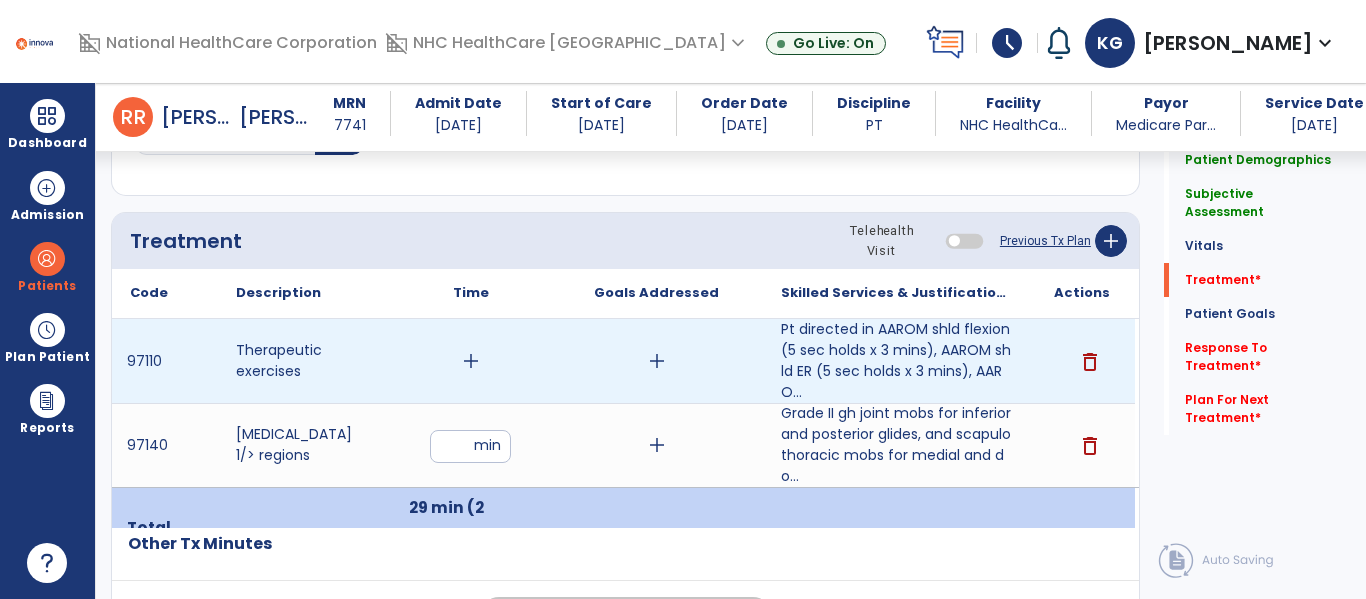 click on "add" at bounding box center [471, 361] 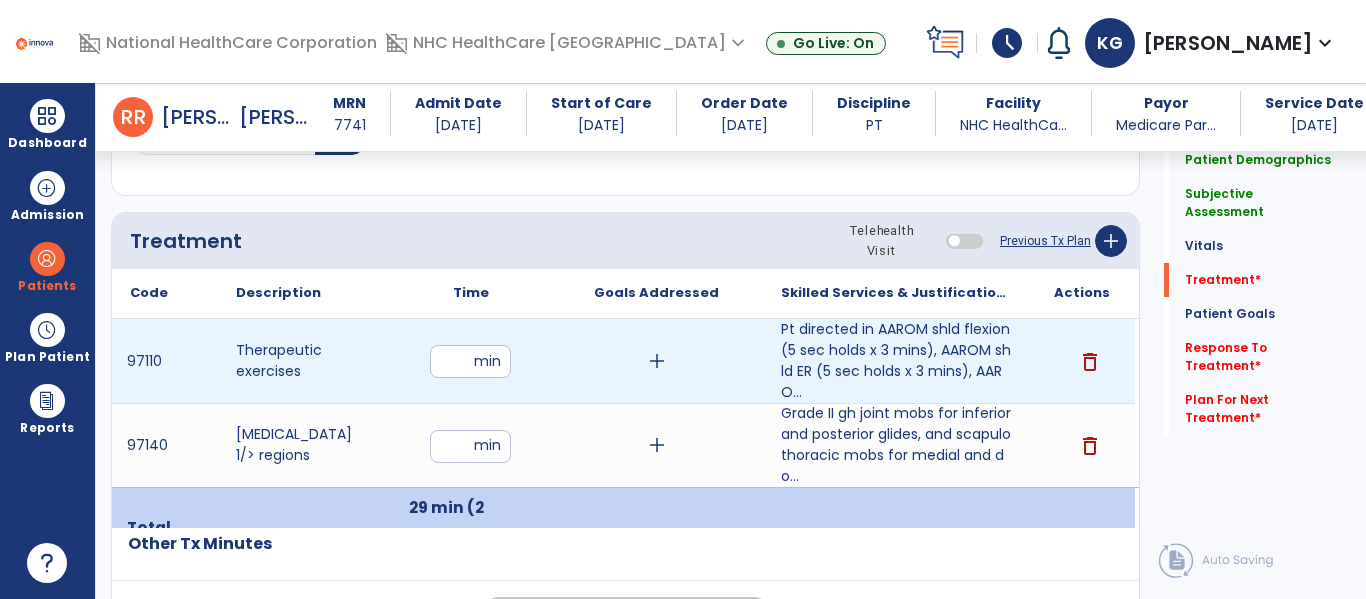 type on "**" 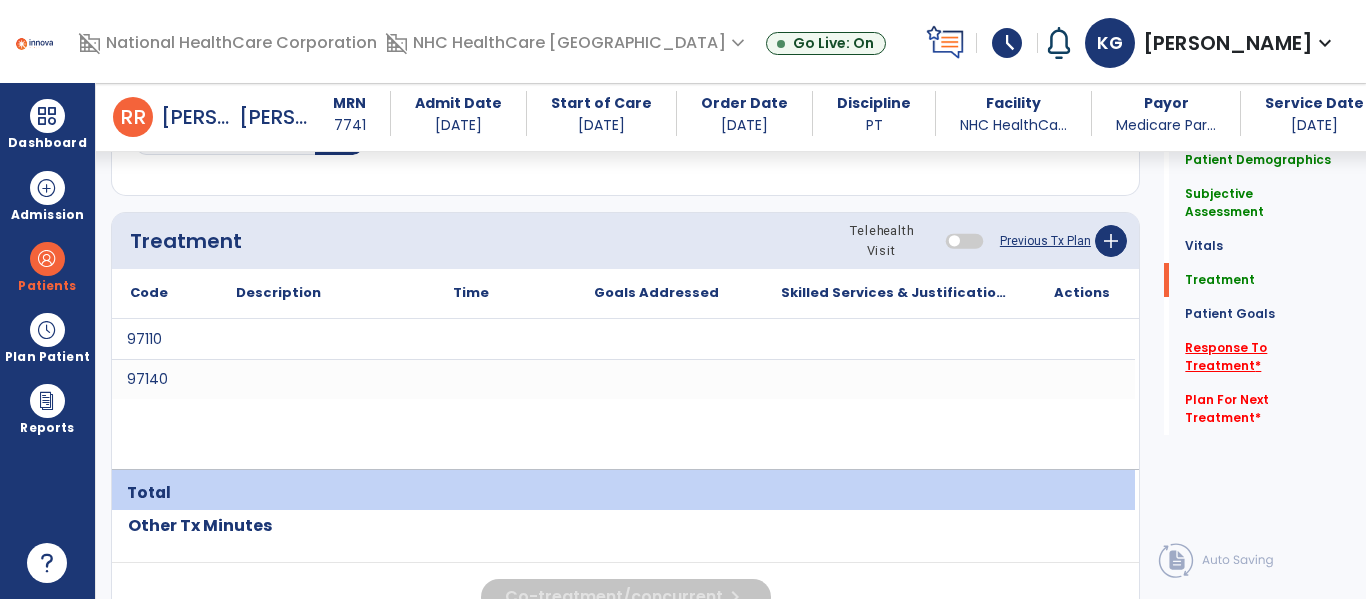 click on "Response To Treatment   *" 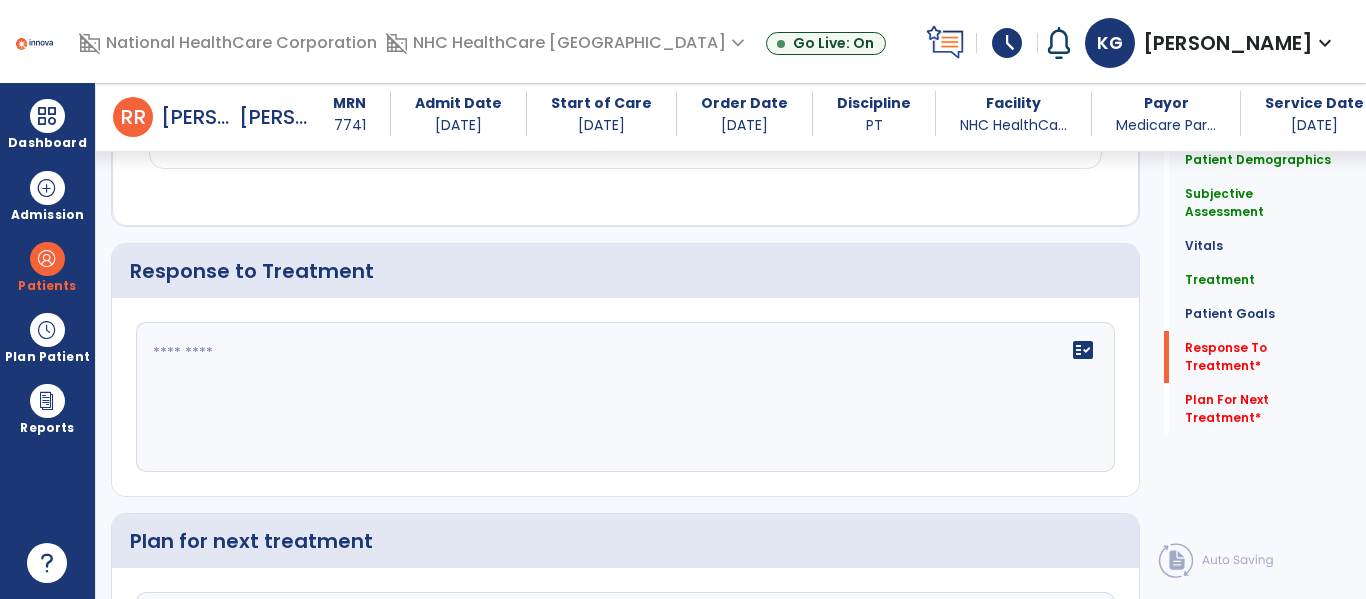 scroll, scrollTop: 2393, scrollLeft: 0, axis: vertical 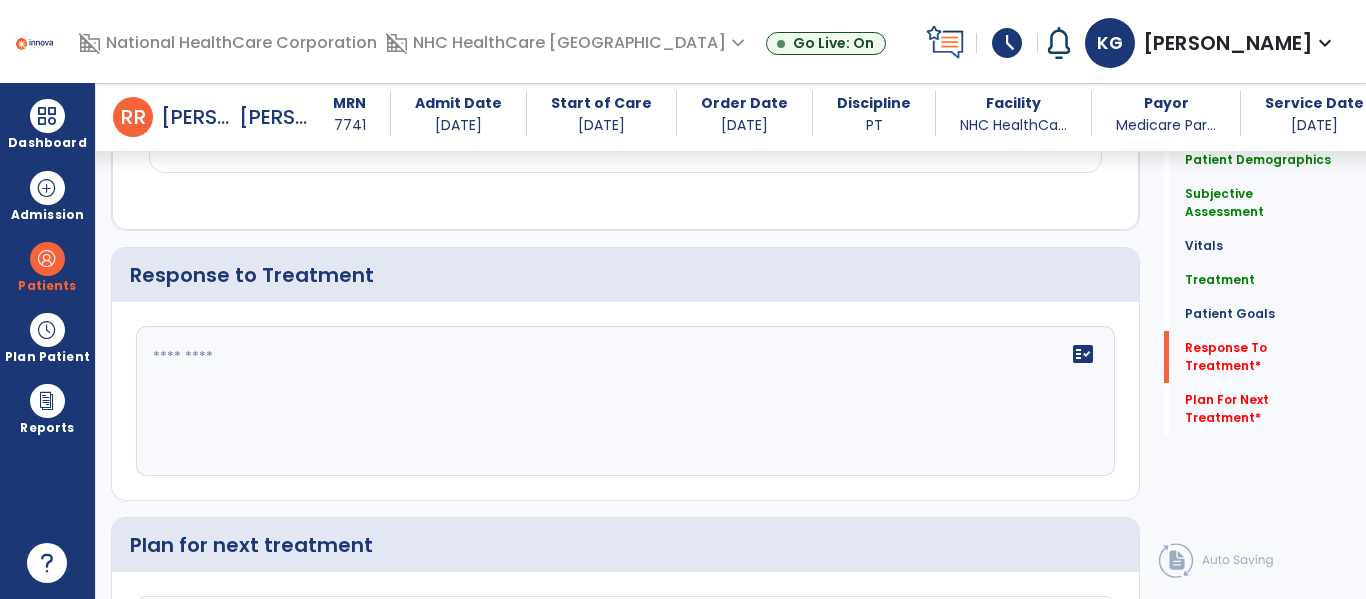 click on "fact_check" 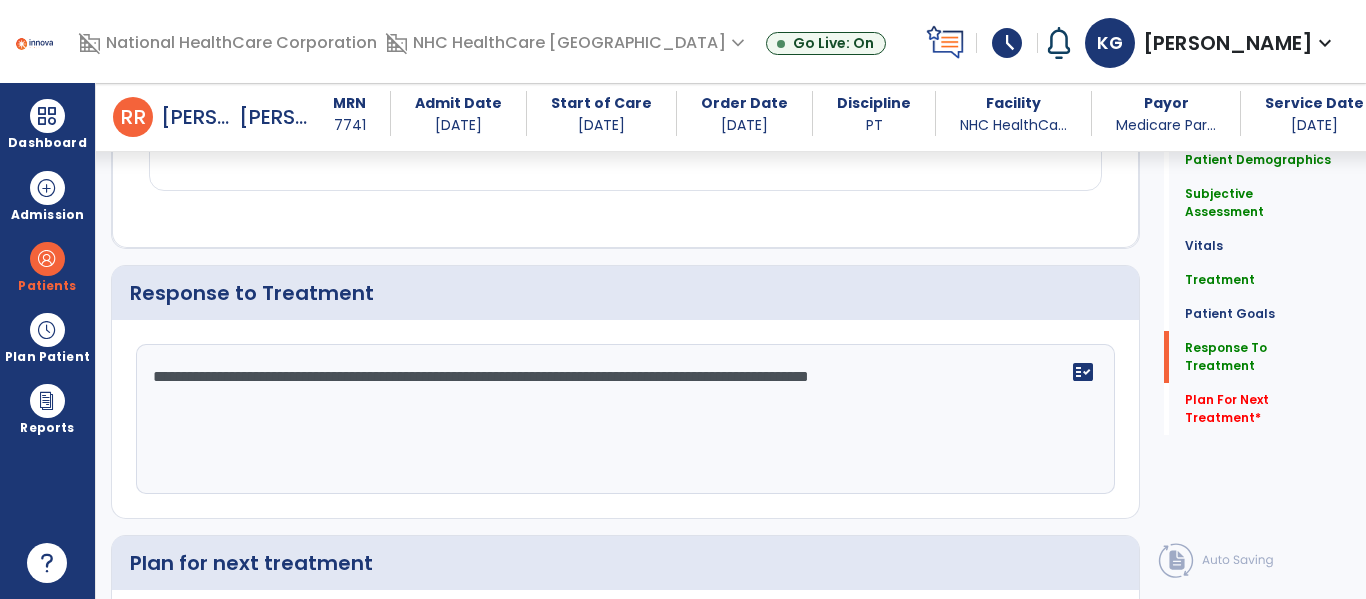 scroll, scrollTop: 2393, scrollLeft: 0, axis: vertical 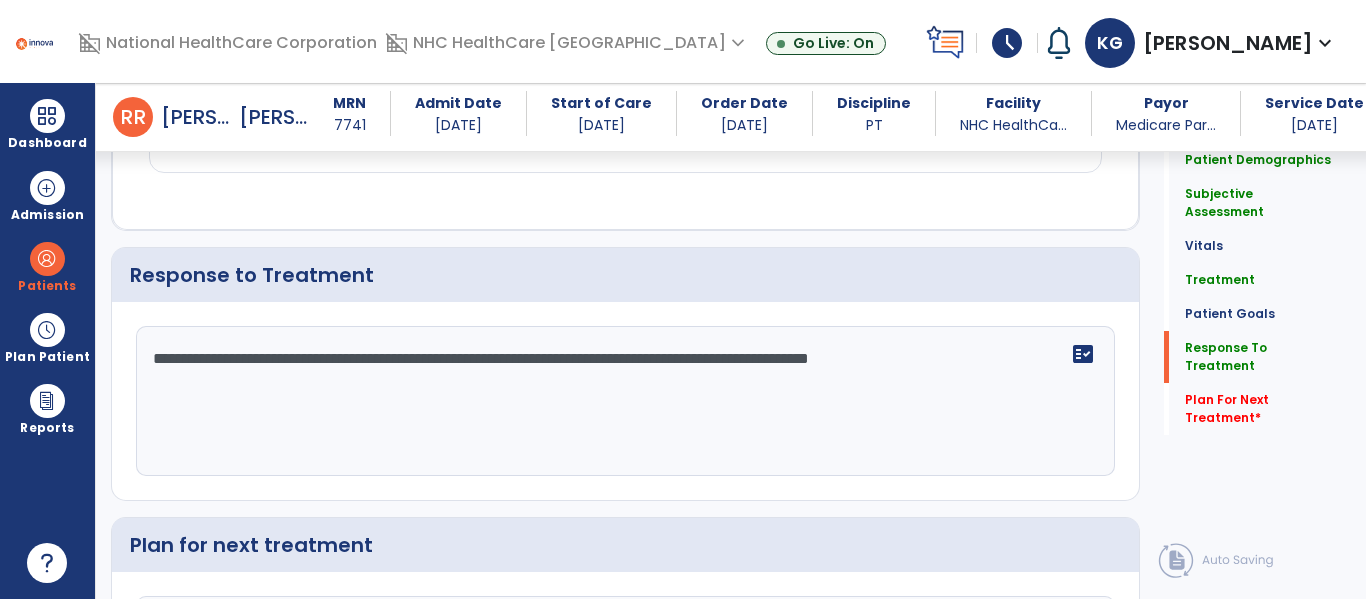 paste on "**********" 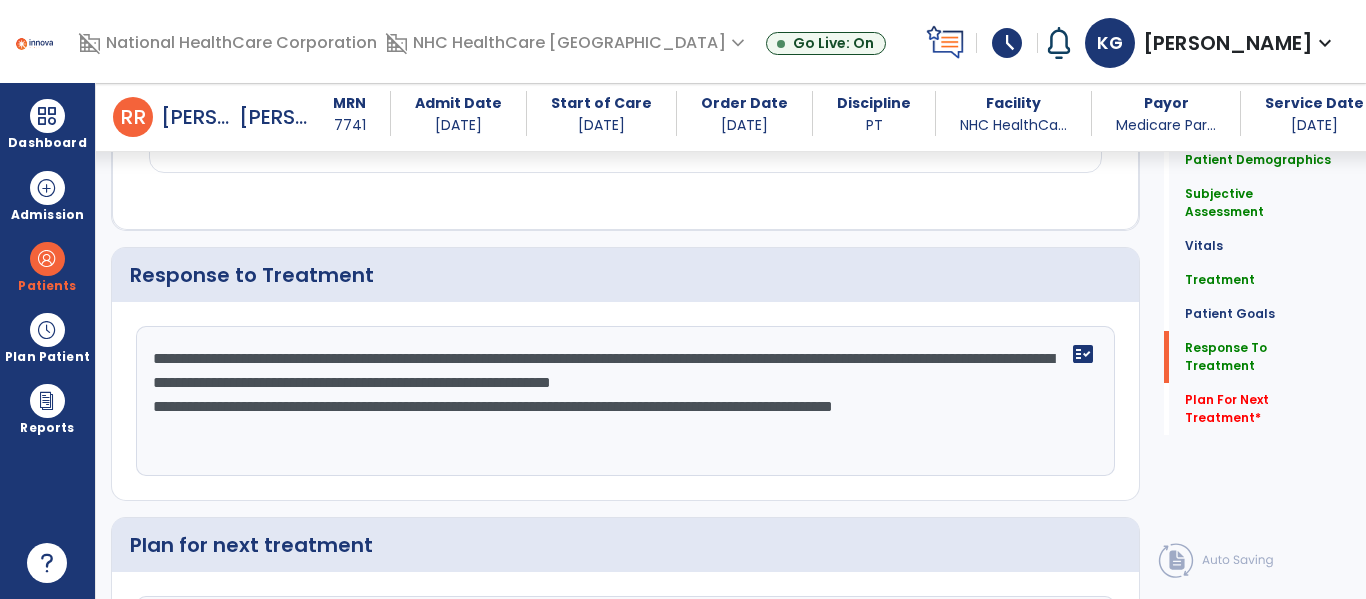 drag, startPoint x: 938, startPoint y: 380, endPoint x: 1235, endPoint y: 477, distance: 312.43878 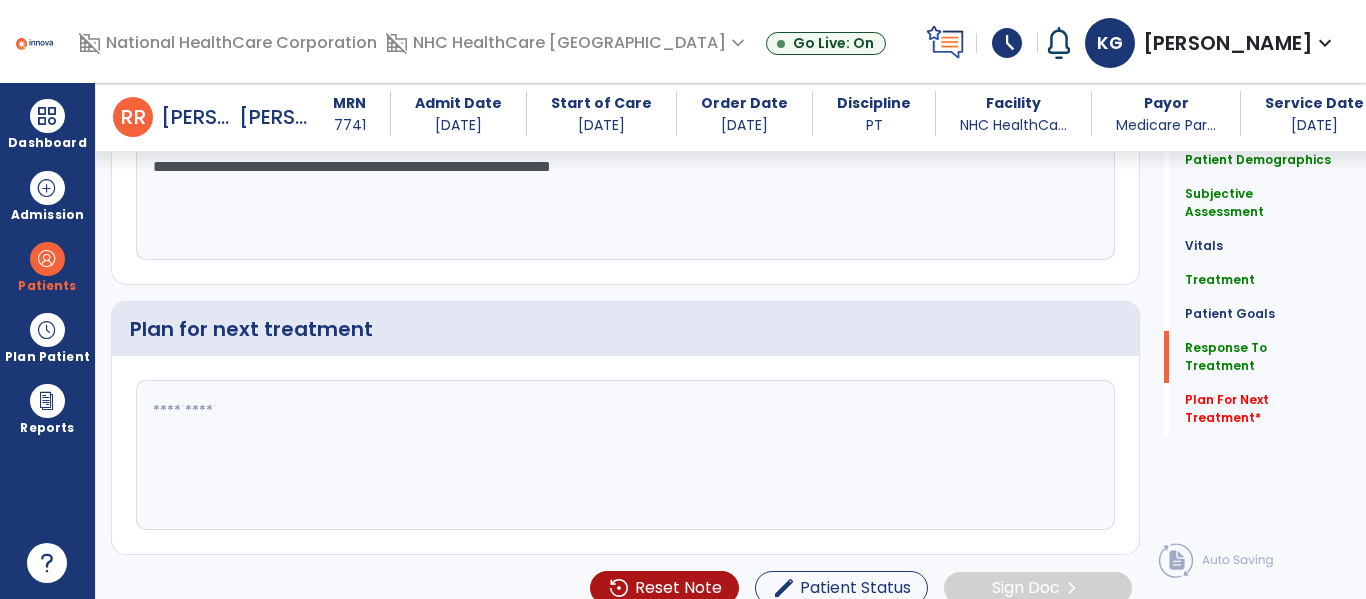 scroll, scrollTop: 2632, scrollLeft: 0, axis: vertical 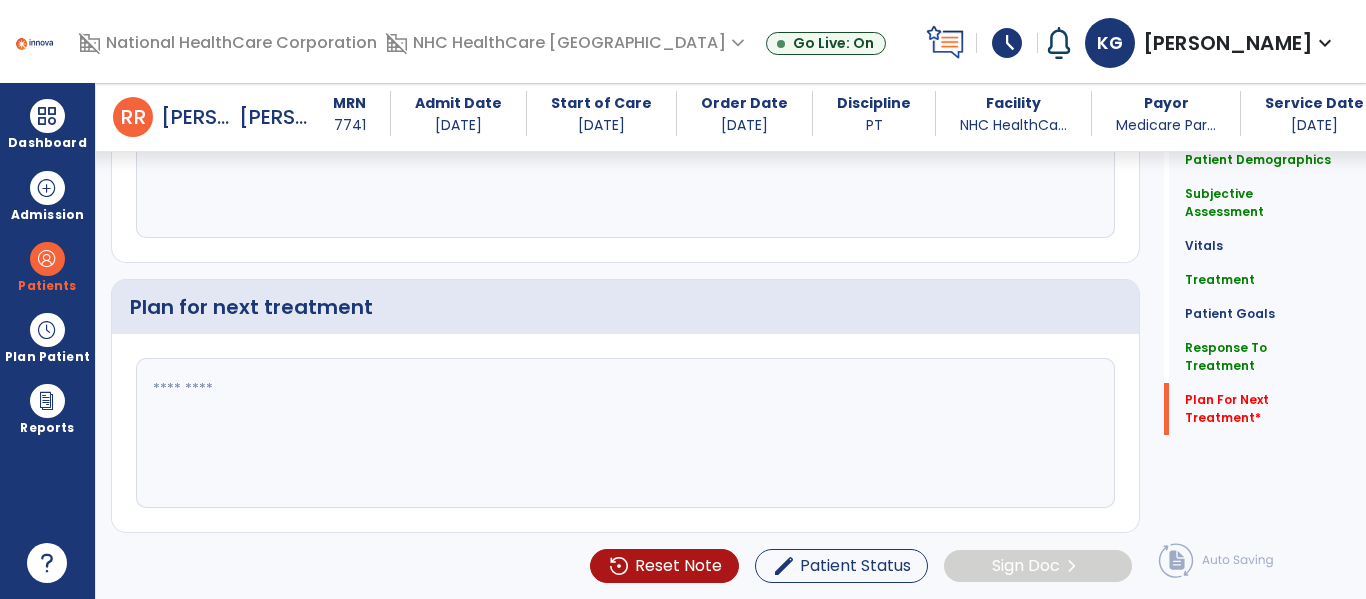 type on "**********" 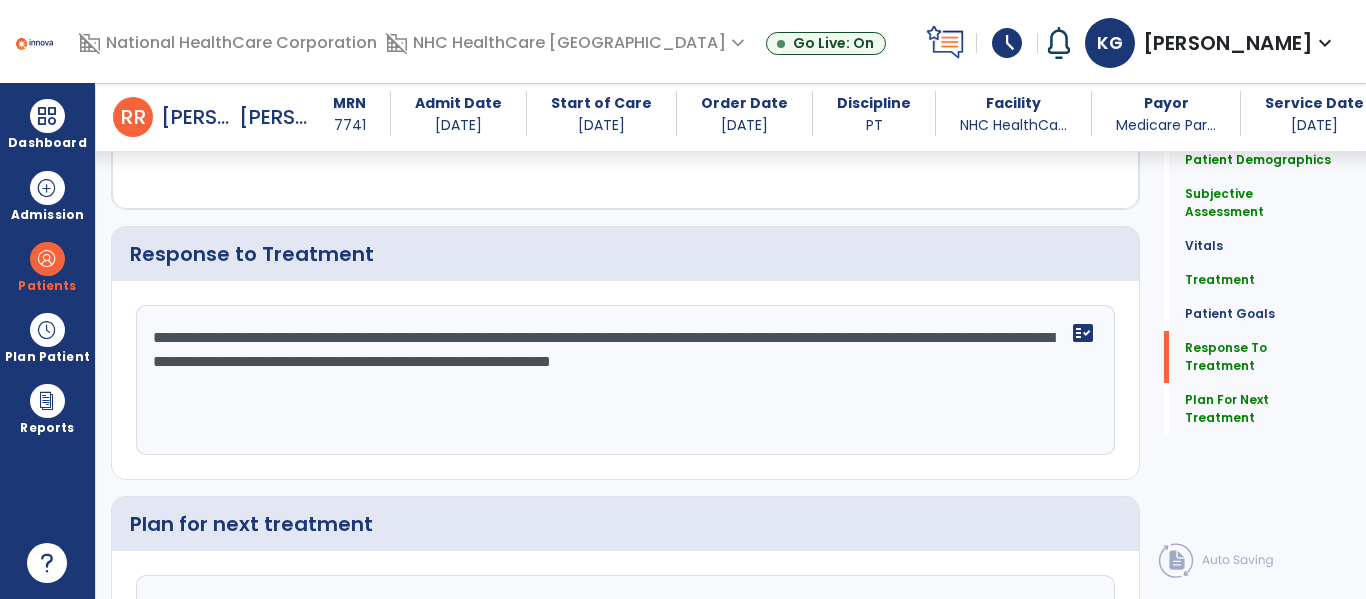 scroll, scrollTop: 2432, scrollLeft: 0, axis: vertical 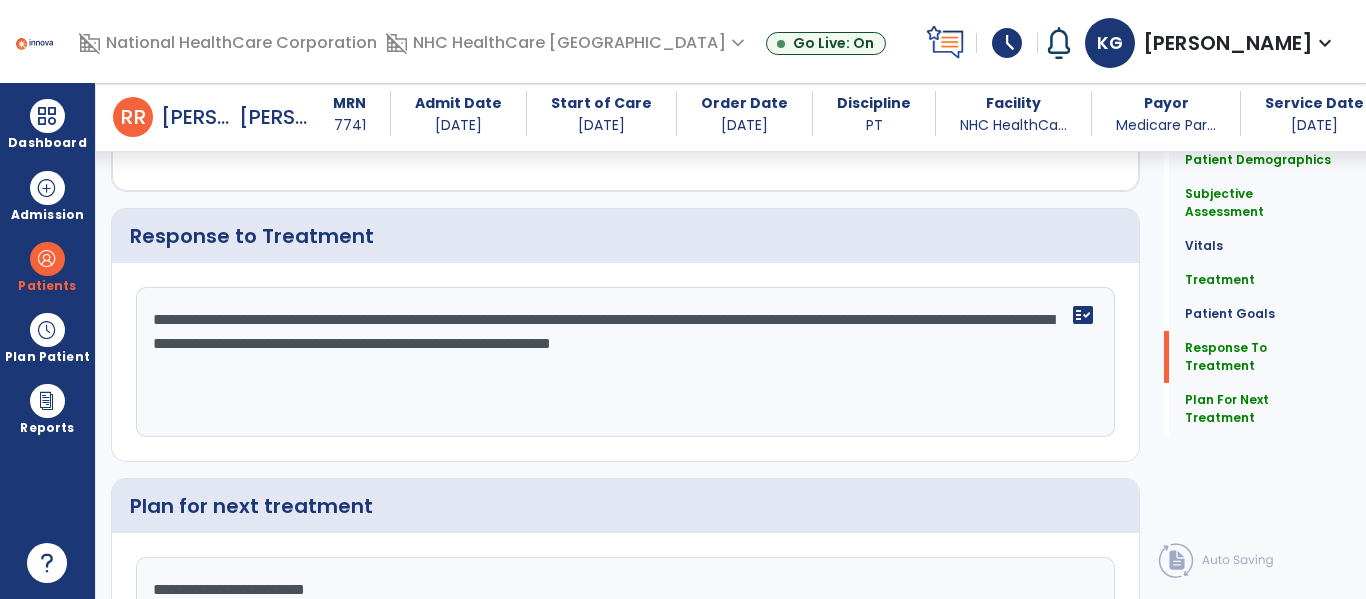 type on "**********" 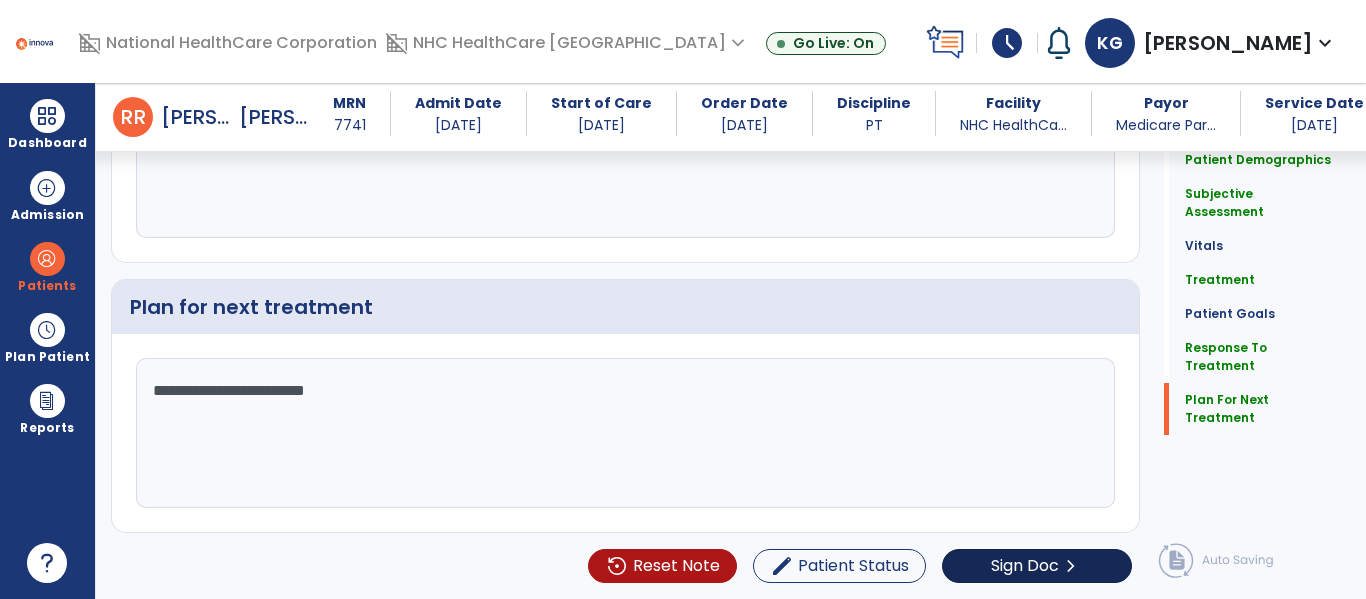 type on "**********" 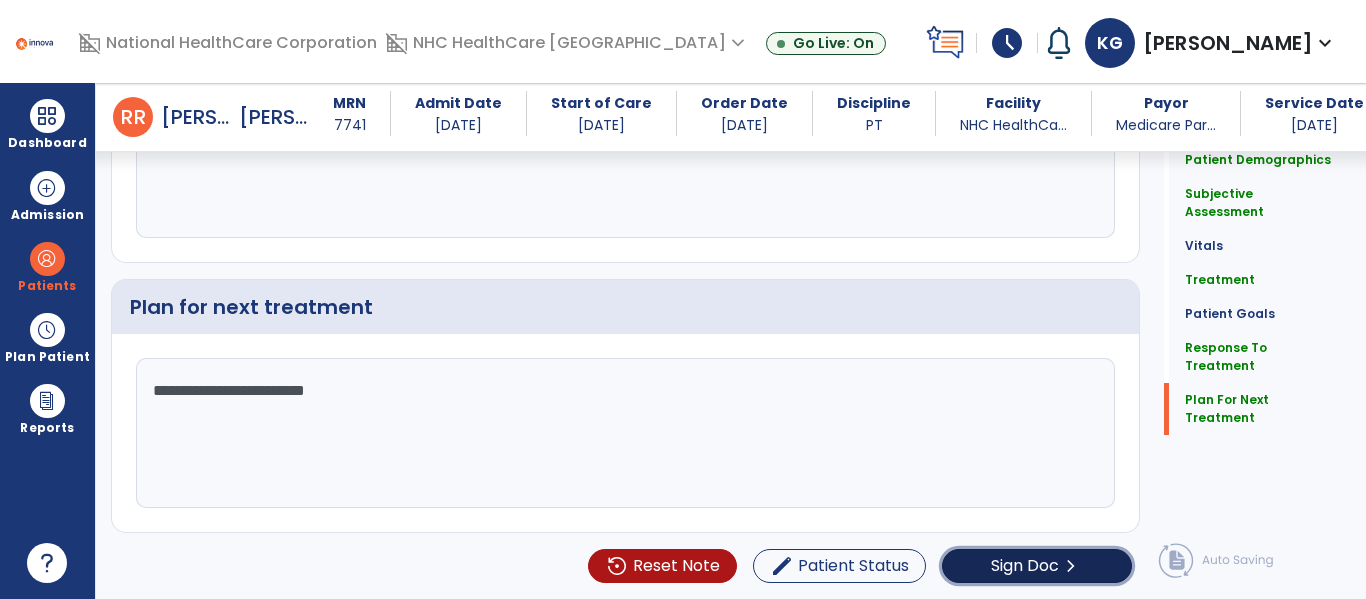 click on "chevron_right" 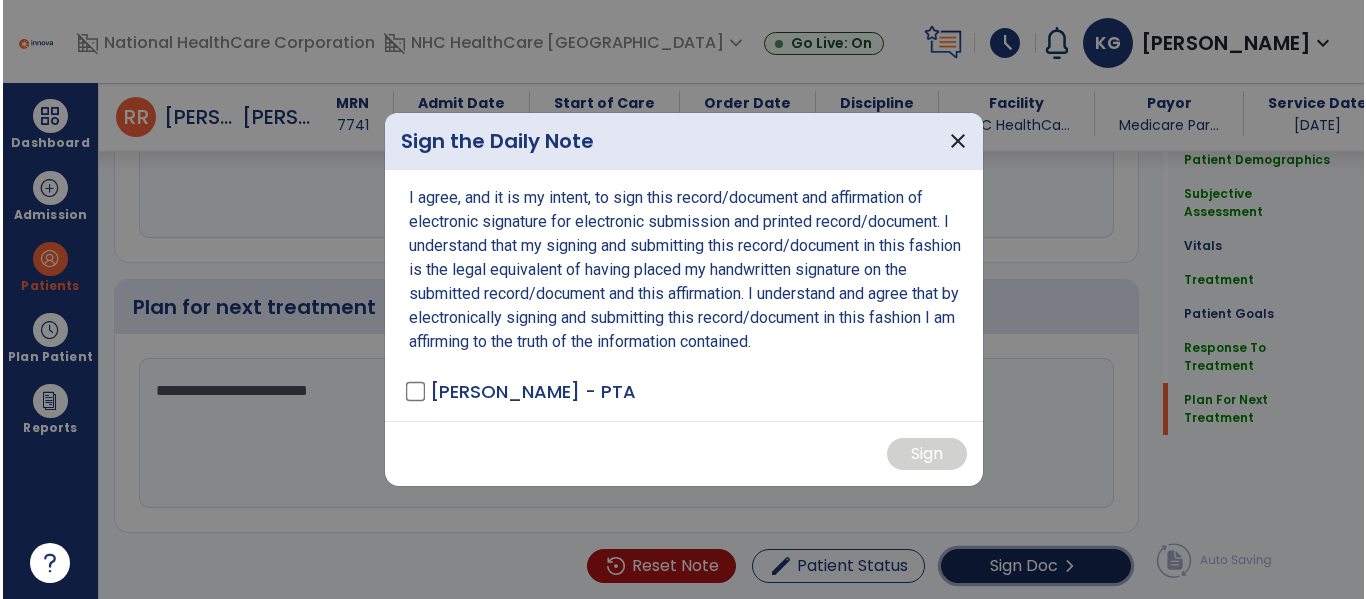 scroll, scrollTop: 2632, scrollLeft: 0, axis: vertical 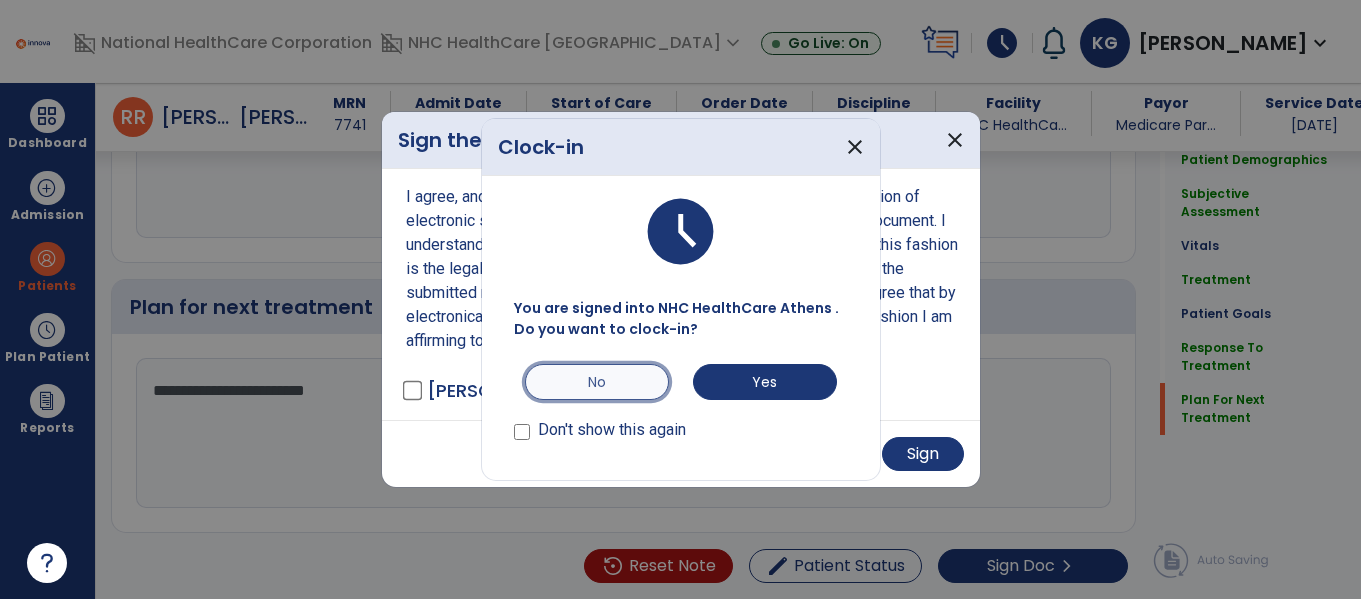 click on "No" at bounding box center (597, 382) 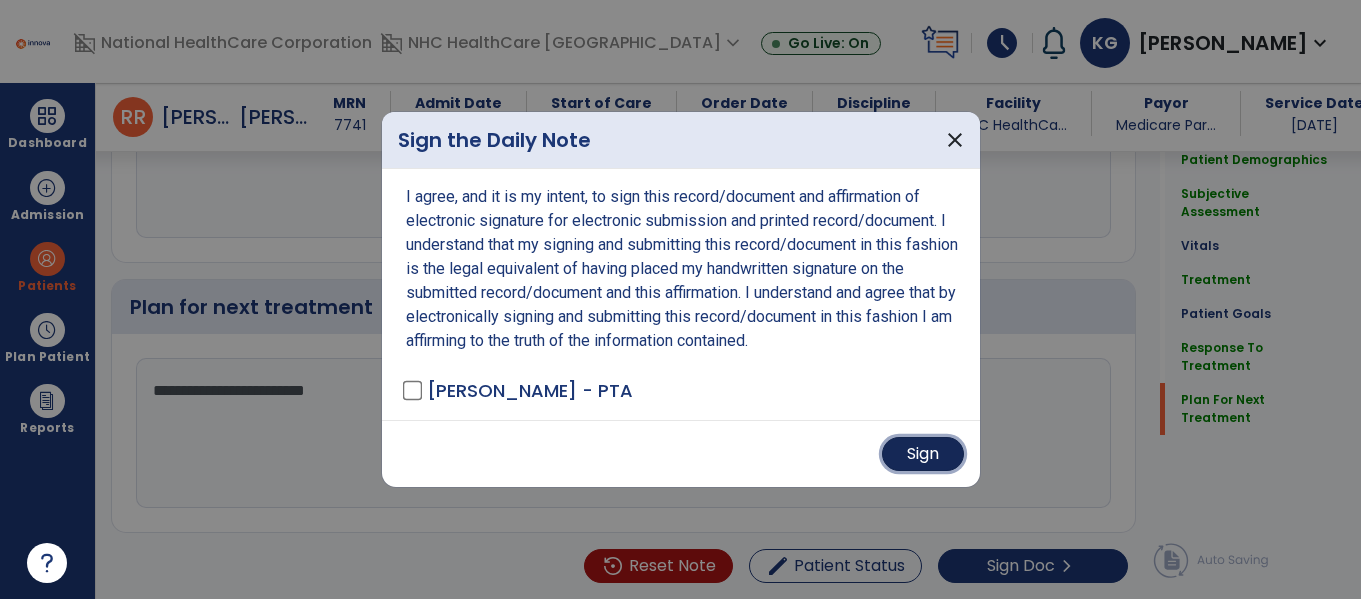 click on "Sign" at bounding box center [923, 454] 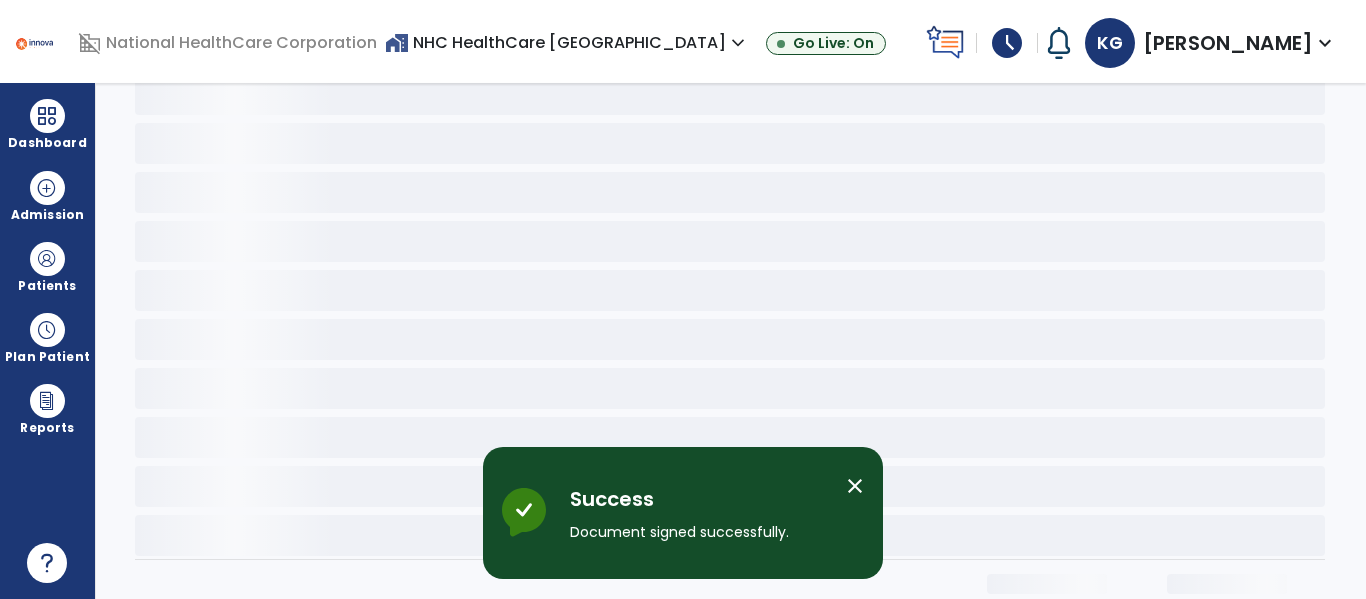 scroll, scrollTop: 0, scrollLeft: 0, axis: both 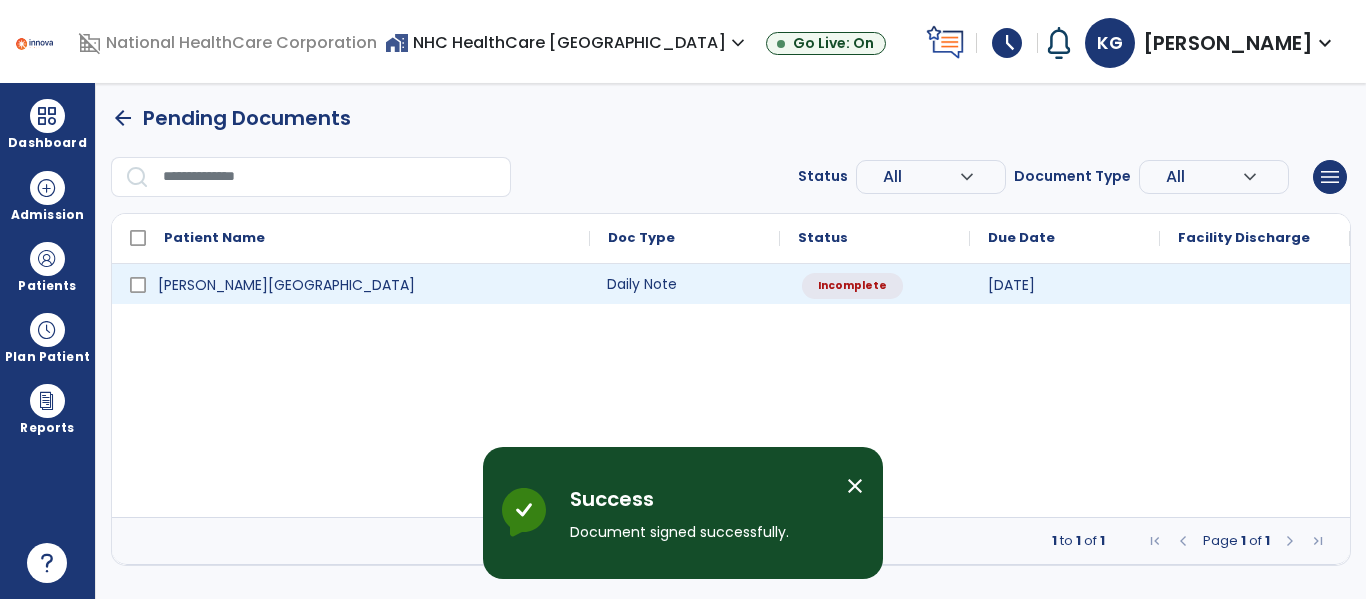 click on "Daily Note" at bounding box center (685, 284) 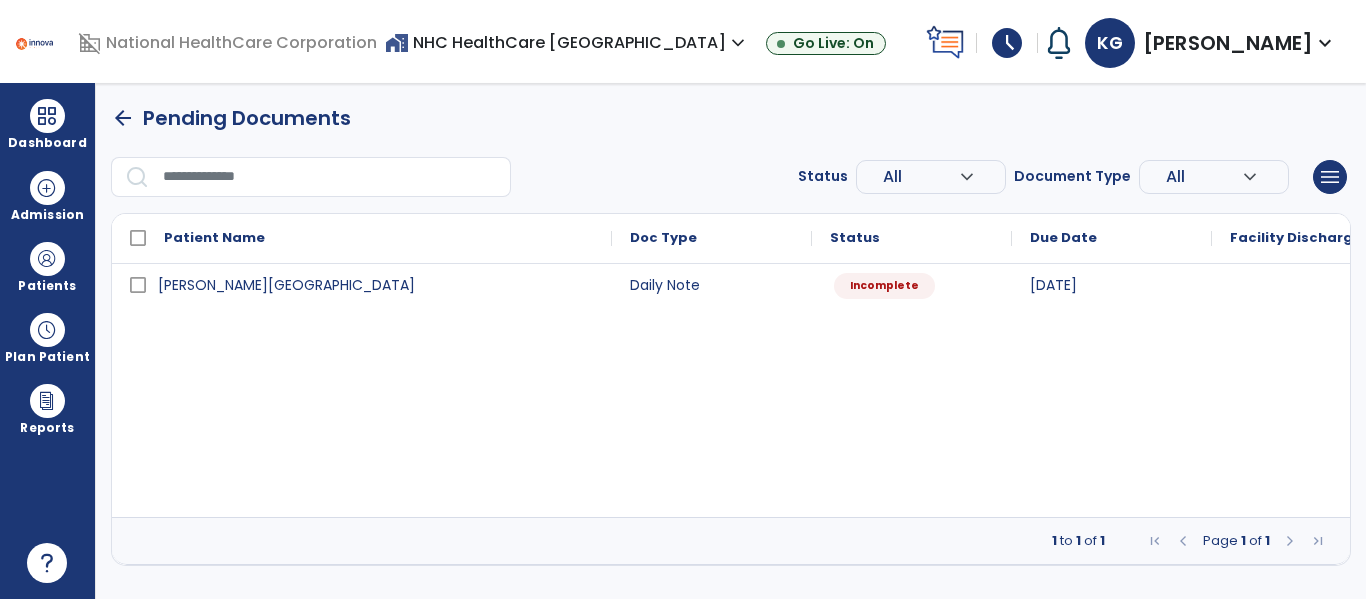 select on "*" 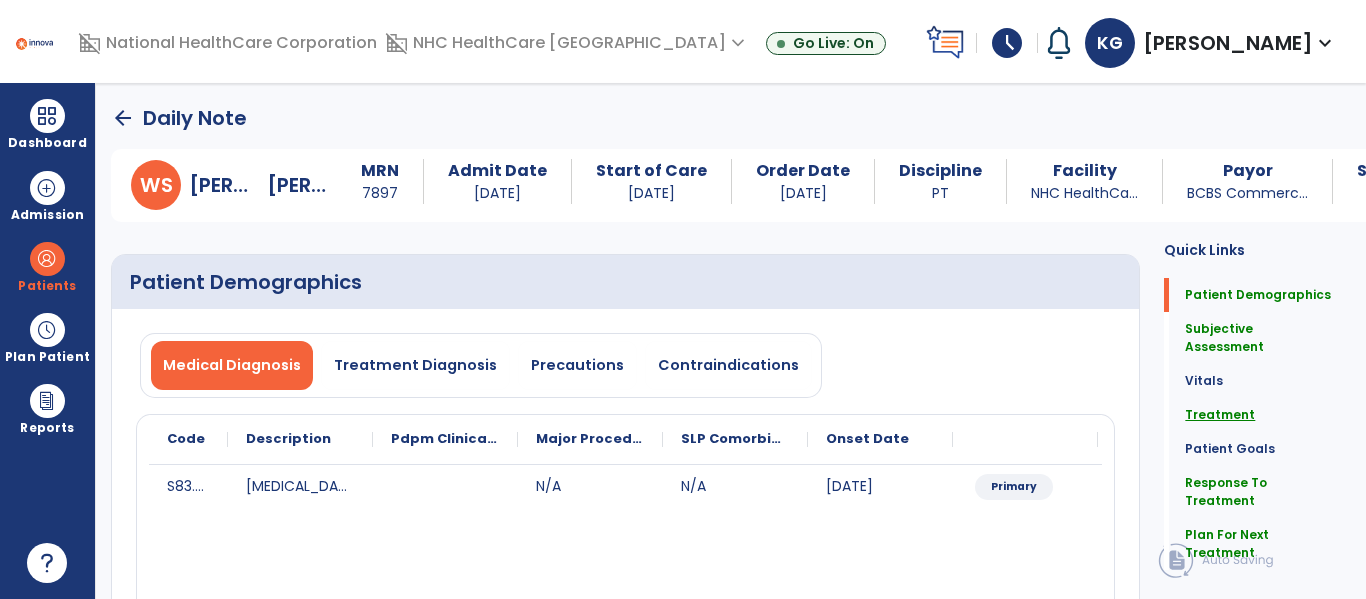 click on "Treatment" 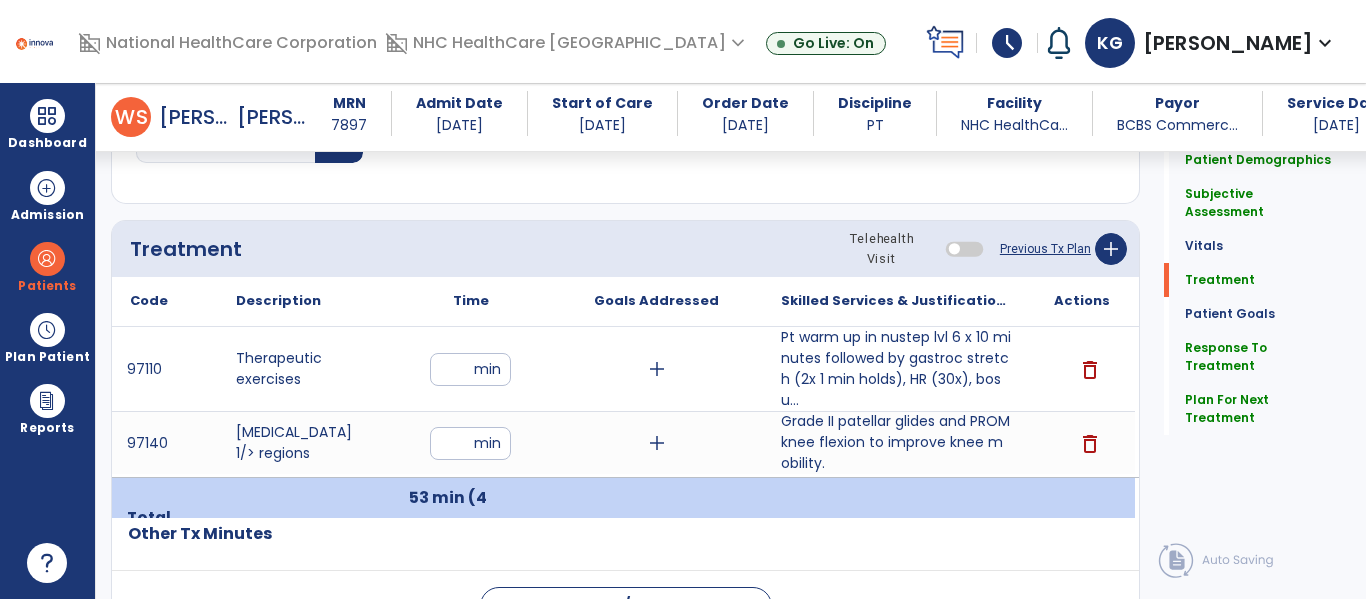 scroll, scrollTop: 1249, scrollLeft: 0, axis: vertical 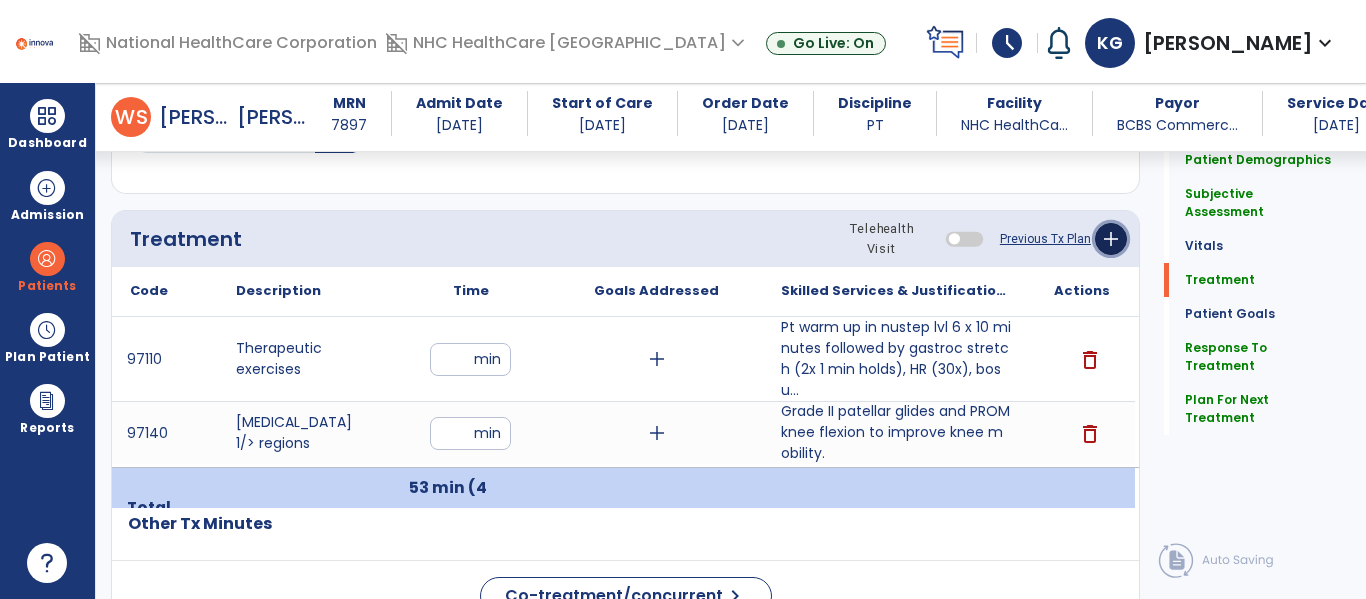click on "add" 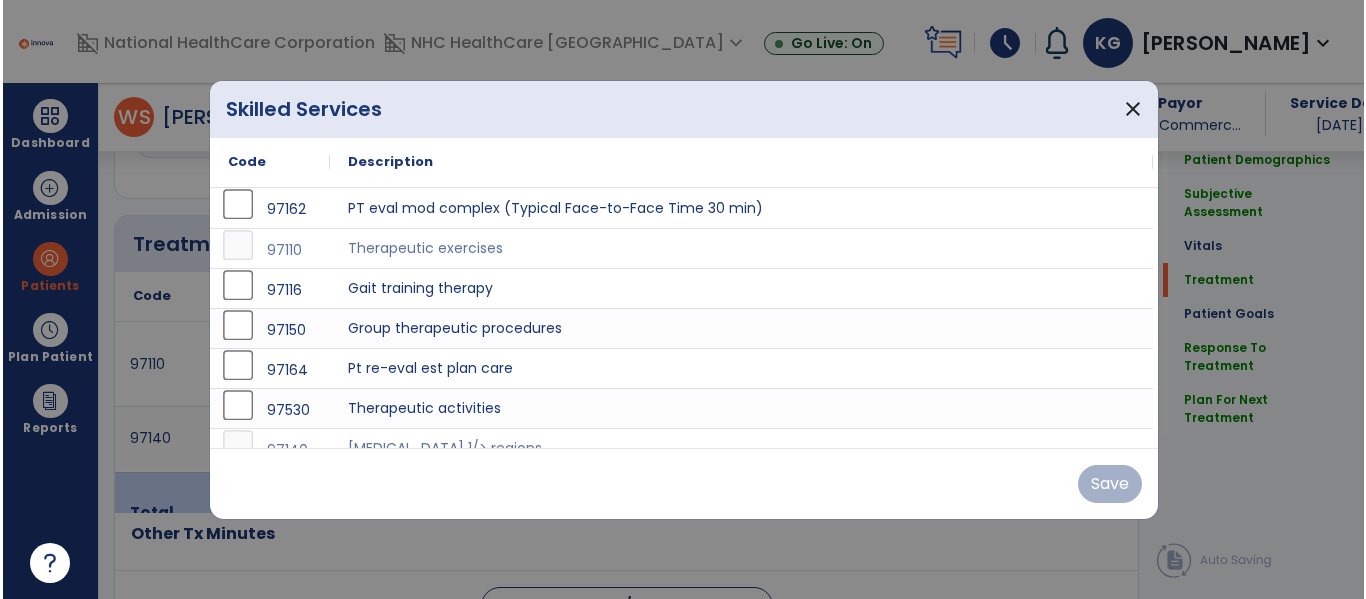 scroll, scrollTop: 1149, scrollLeft: 0, axis: vertical 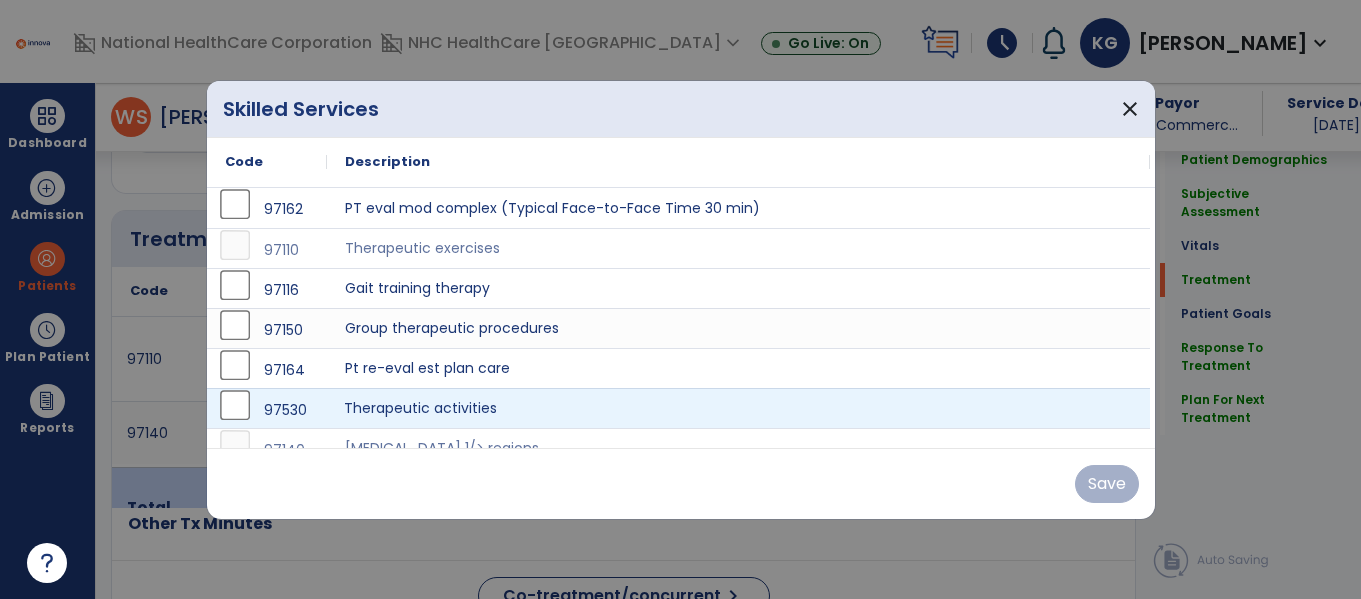 drag, startPoint x: 439, startPoint y: 405, endPoint x: 470, endPoint y: 405, distance: 31 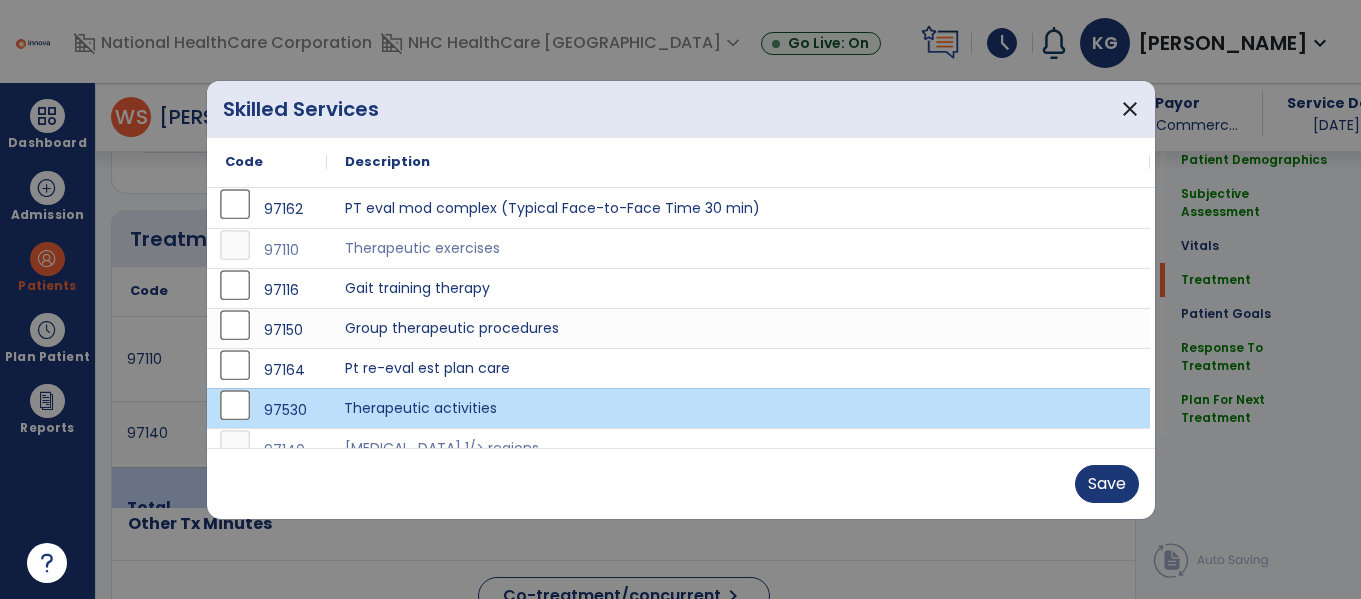 click on "Save" at bounding box center [681, 483] 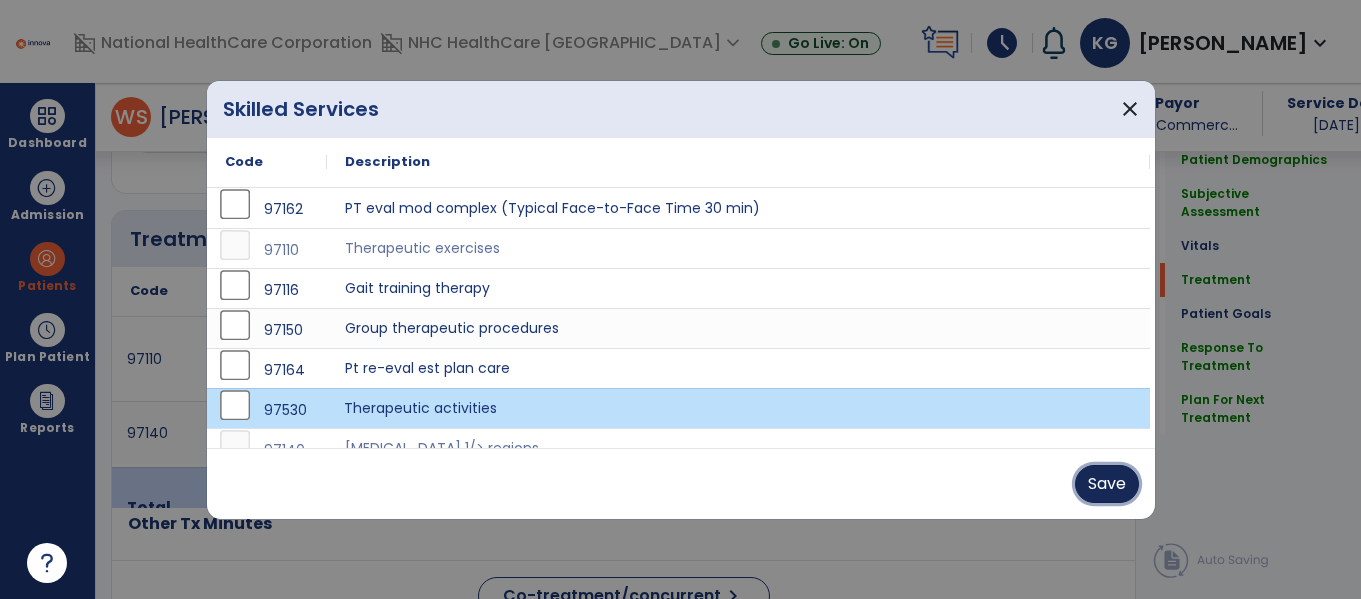 click on "Save" at bounding box center [1107, 484] 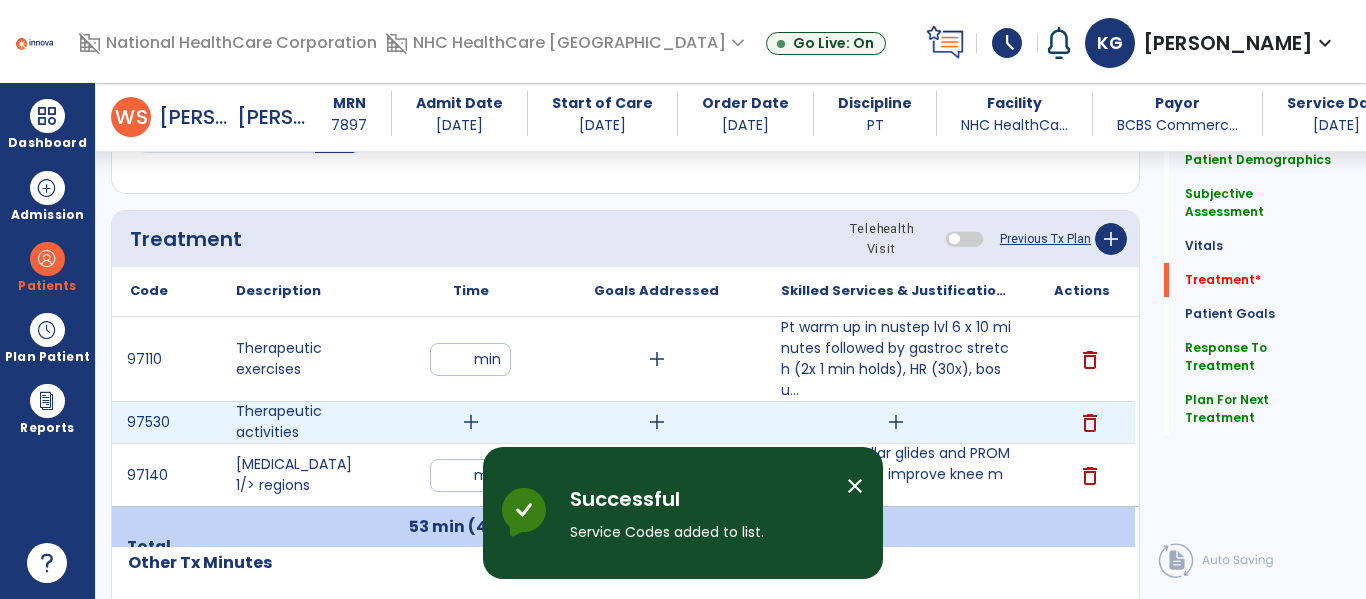 click on "add" at bounding box center [896, 422] 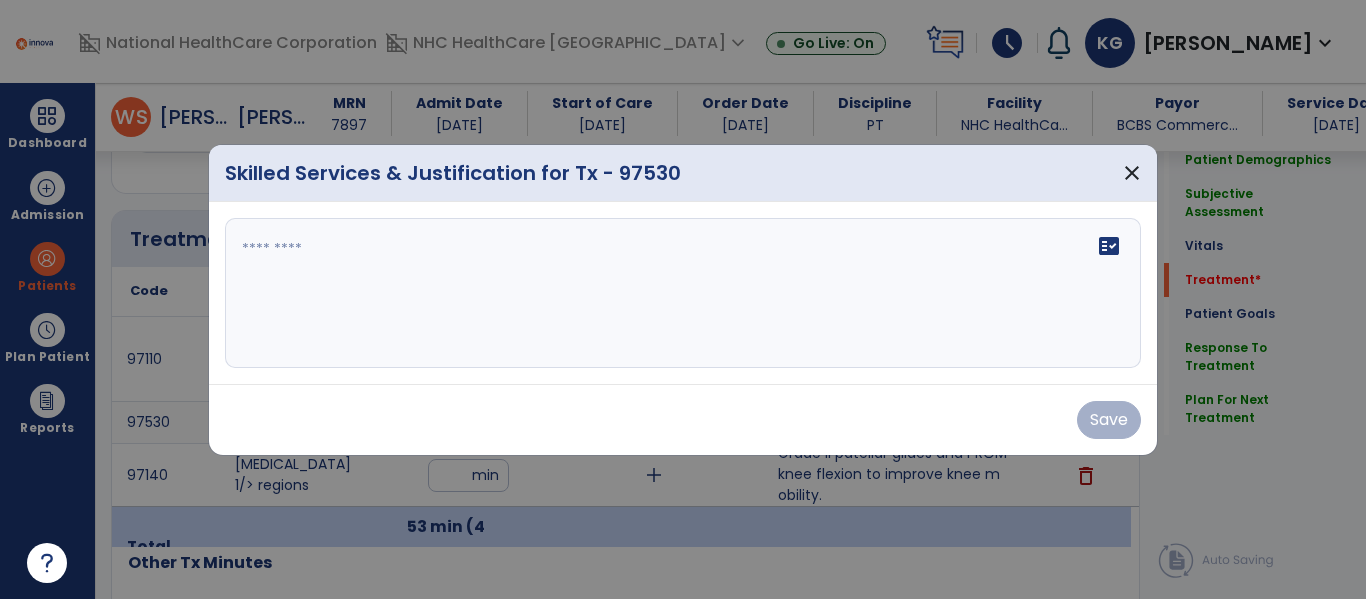 scroll, scrollTop: 1149, scrollLeft: 0, axis: vertical 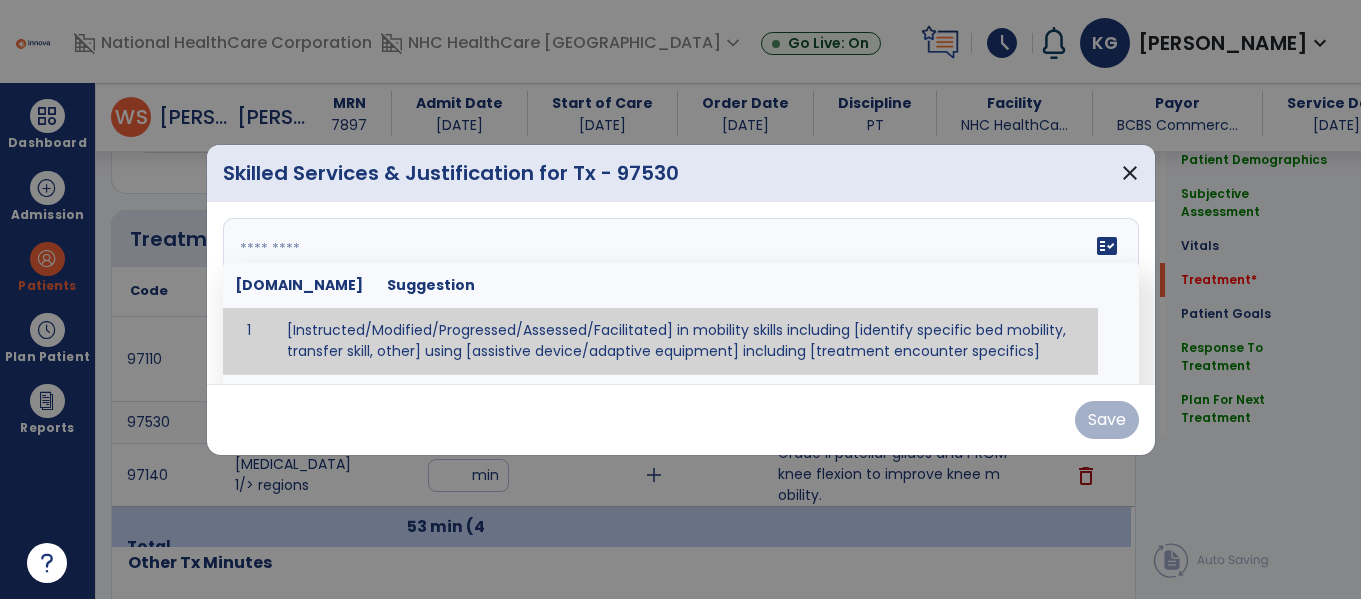 click on "fact_check  [DOMAIN_NAME] Suggestion 1 [Instructed/Modified/Progressed/Assessed/Facilitated] in mobility skills including [identify specific bed mobility, transfer skill, other] using [assistive device/adaptive equipment] including [treatment encounter specifics]" at bounding box center [681, 293] 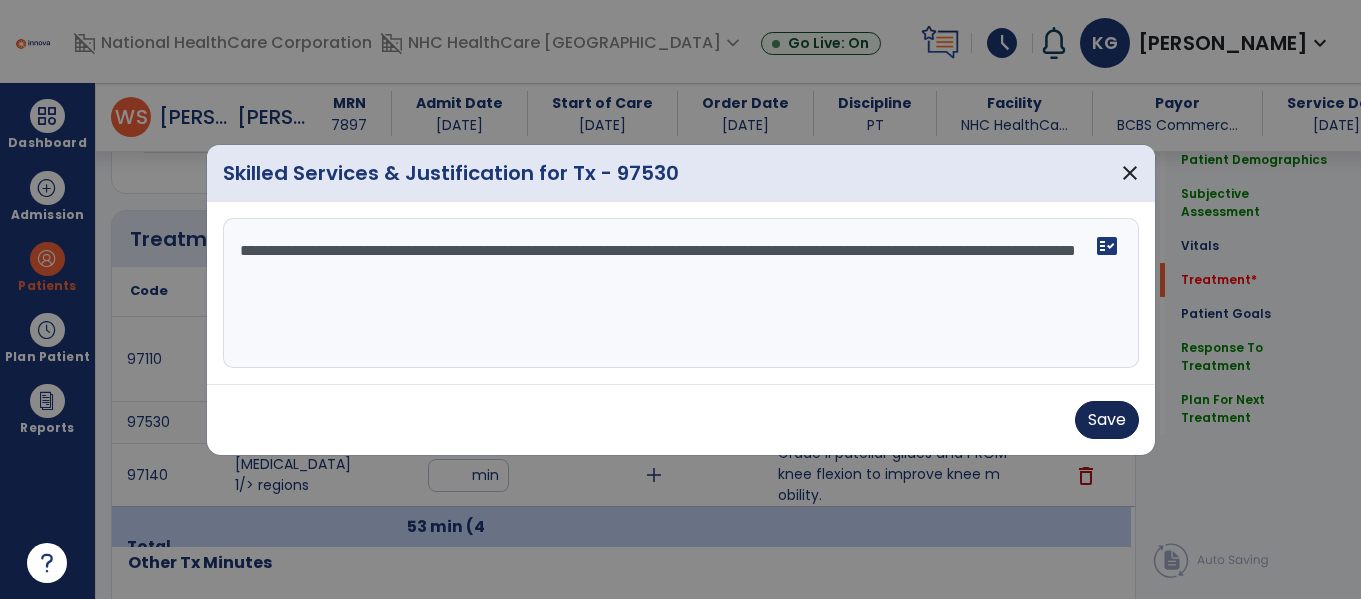 type on "**********" 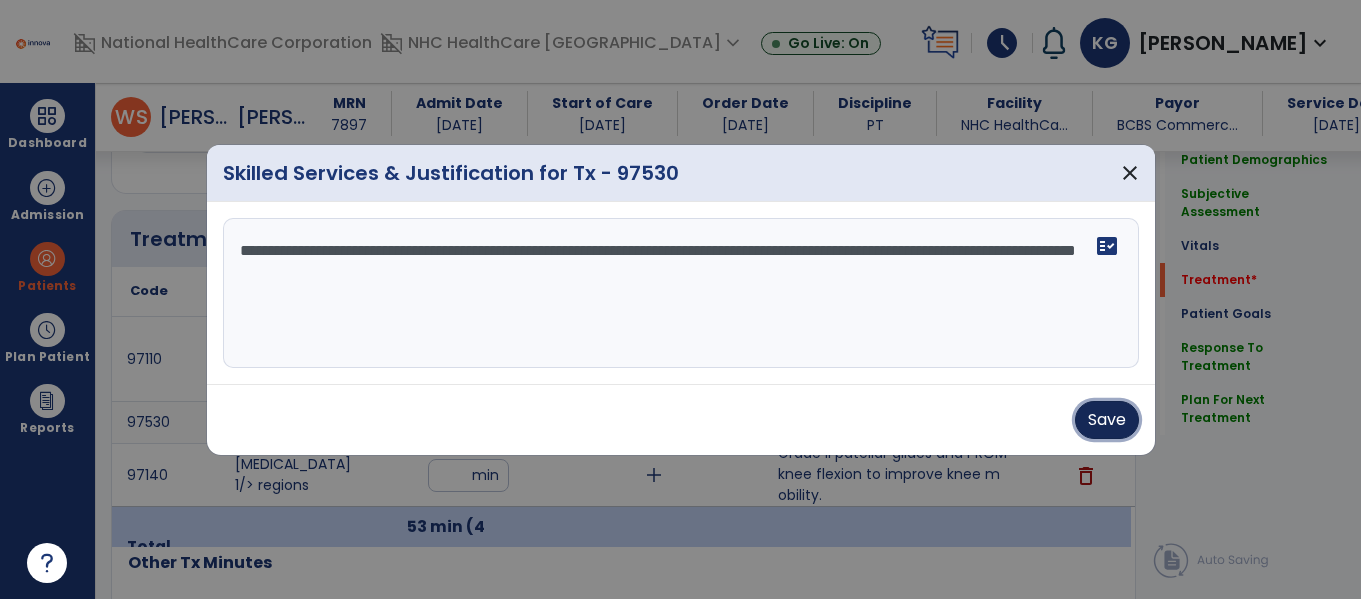 click on "Save" at bounding box center (1107, 420) 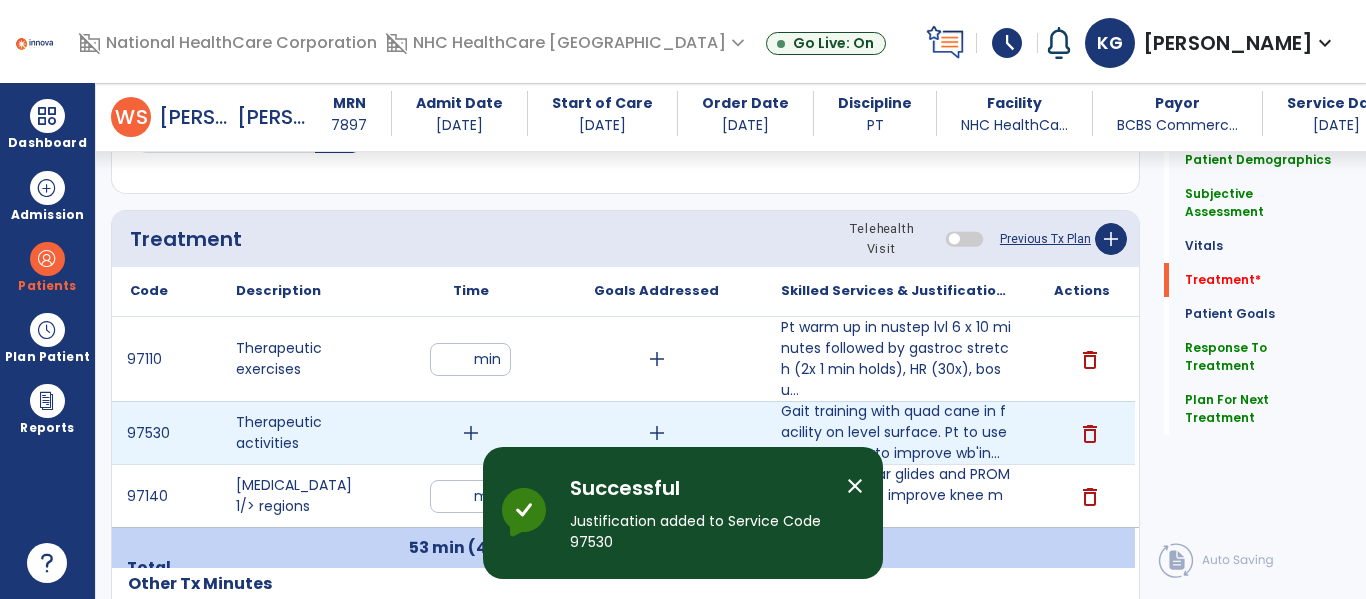 click on "add" at bounding box center (471, 433) 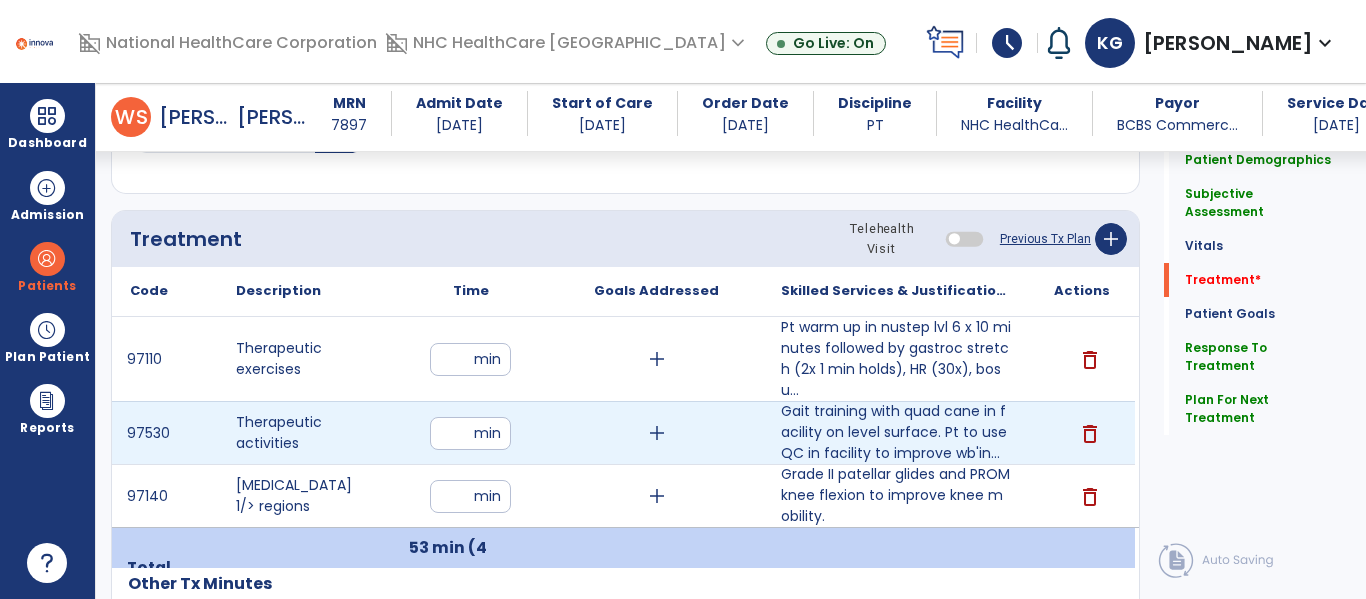 type on "**" 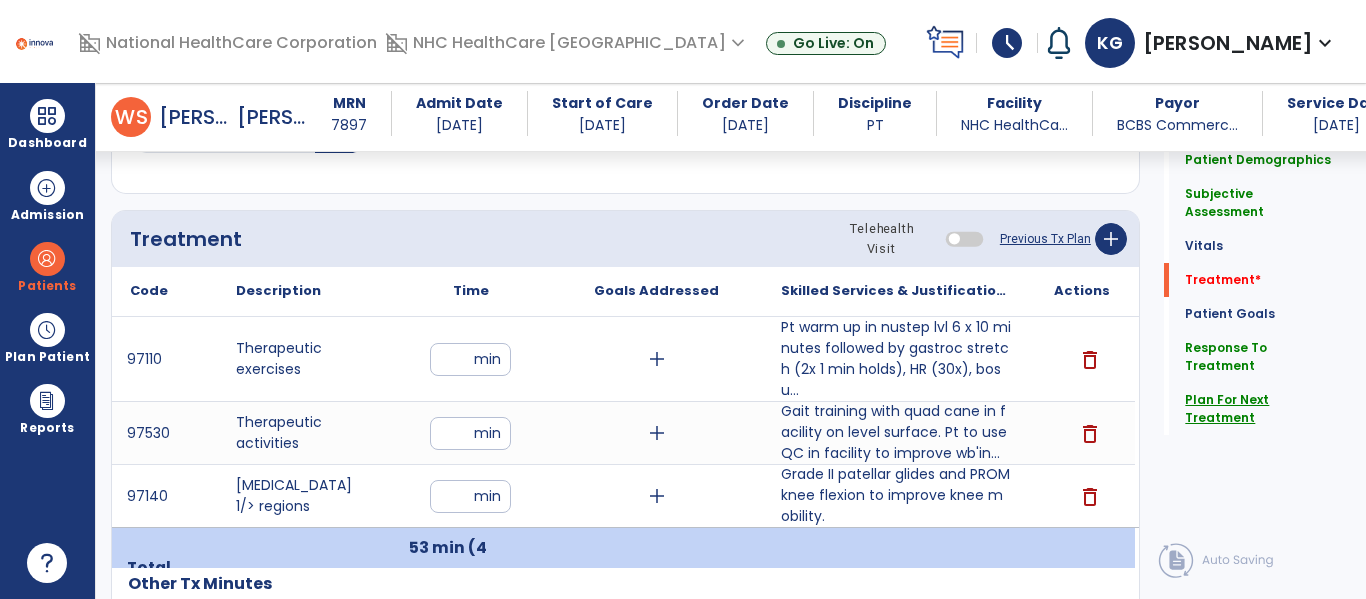 click on "Plan For Next Treatment" 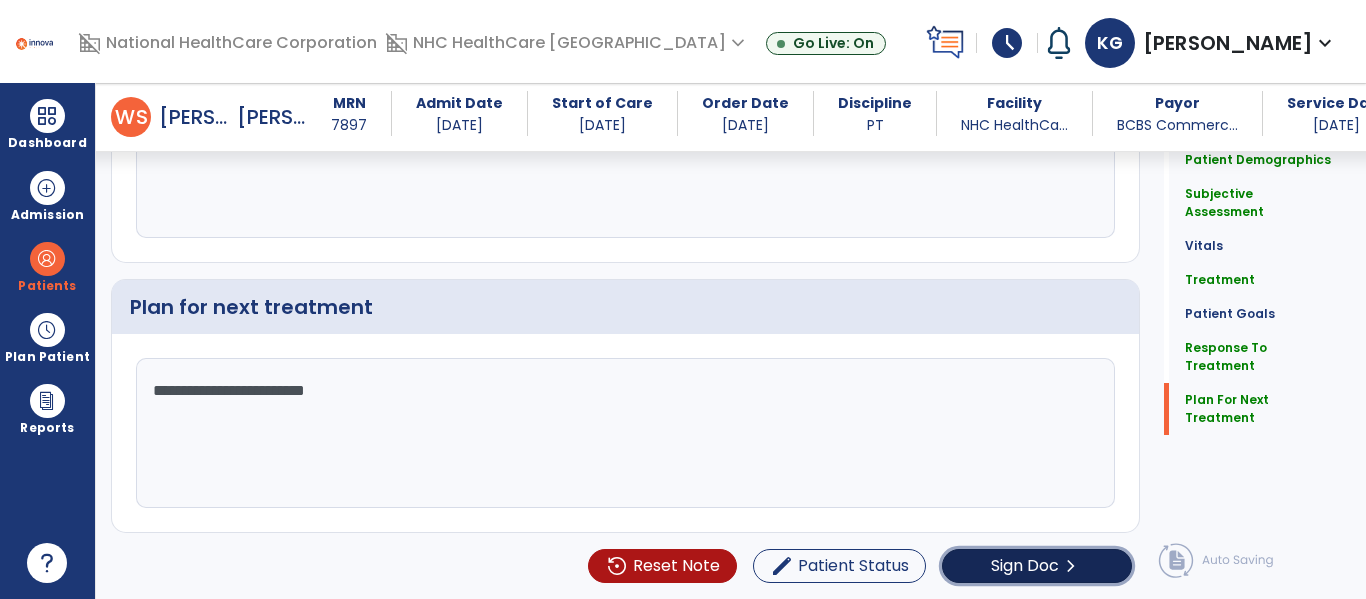 click on "Sign Doc" 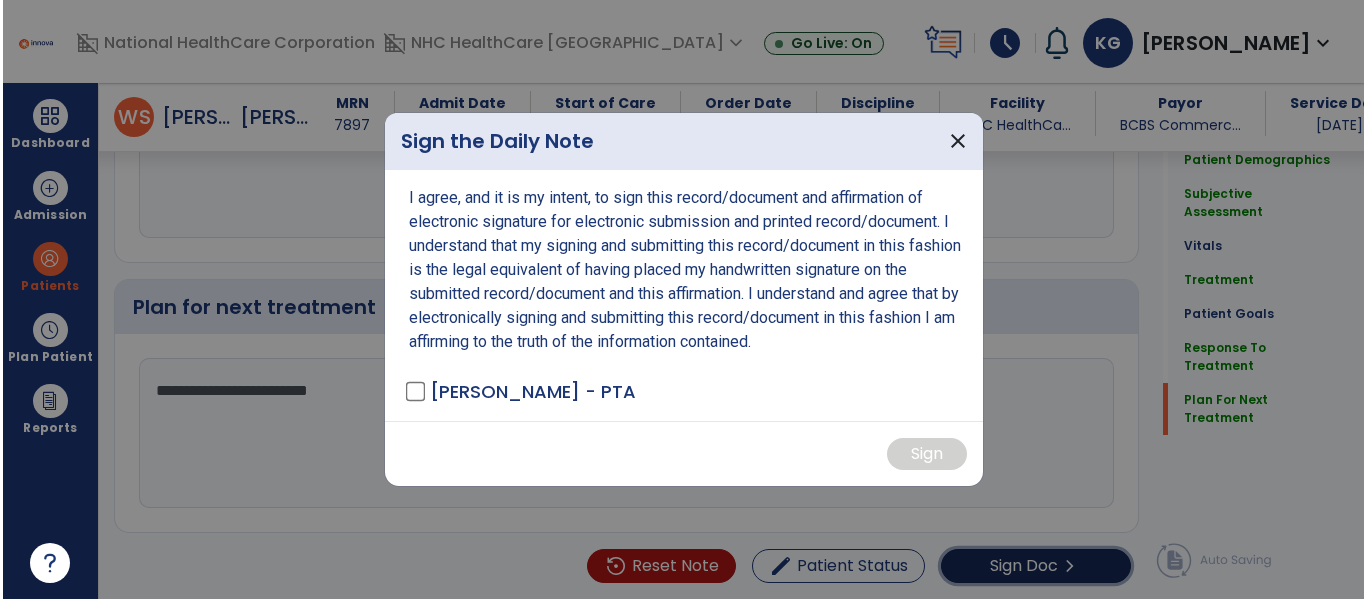 scroll, scrollTop: 3080, scrollLeft: 0, axis: vertical 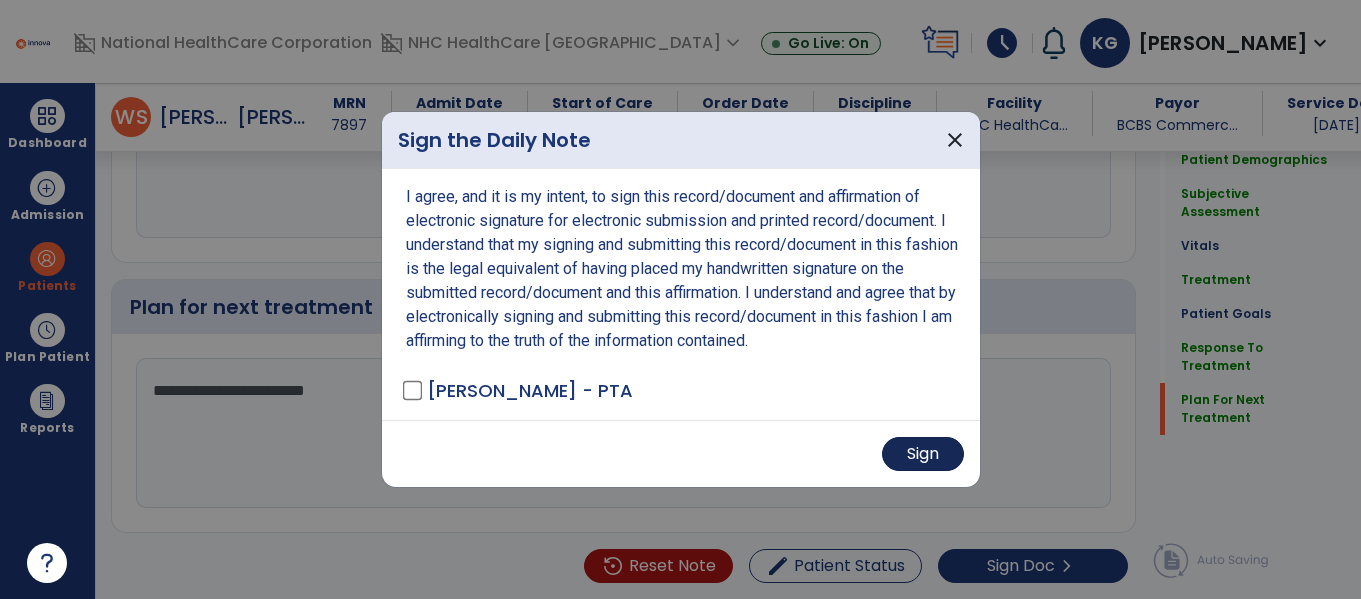 click on "Sign" at bounding box center [681, 454] 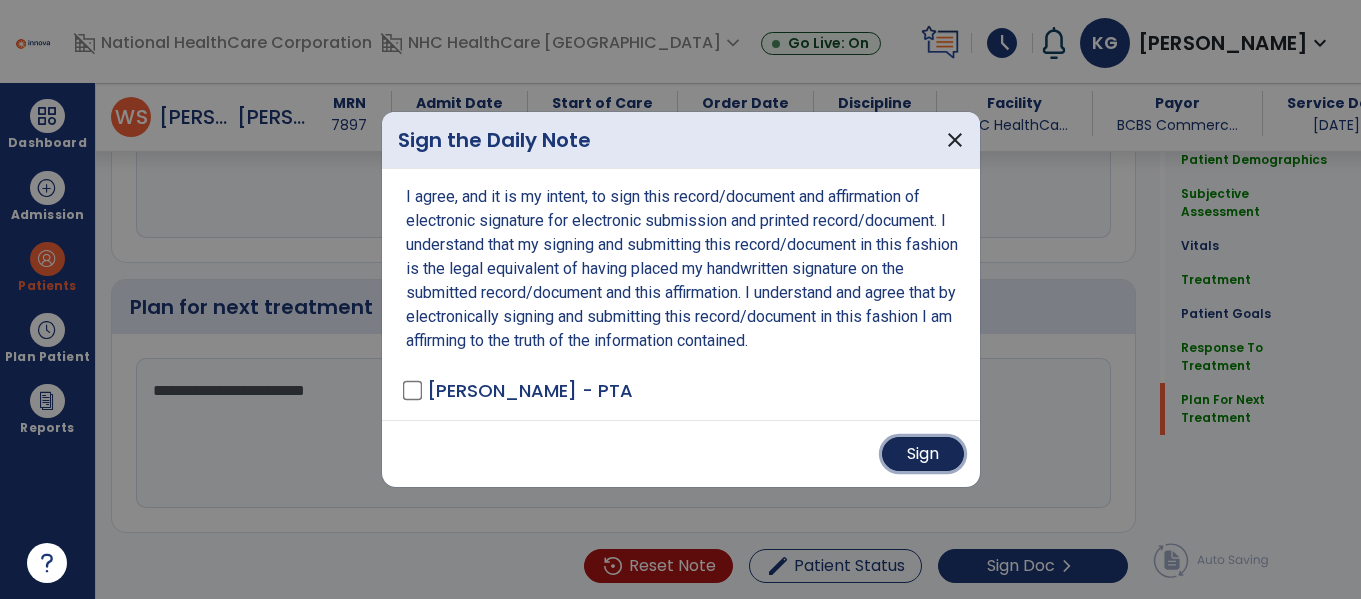click on "Sign" at bounding box center [923, 454] 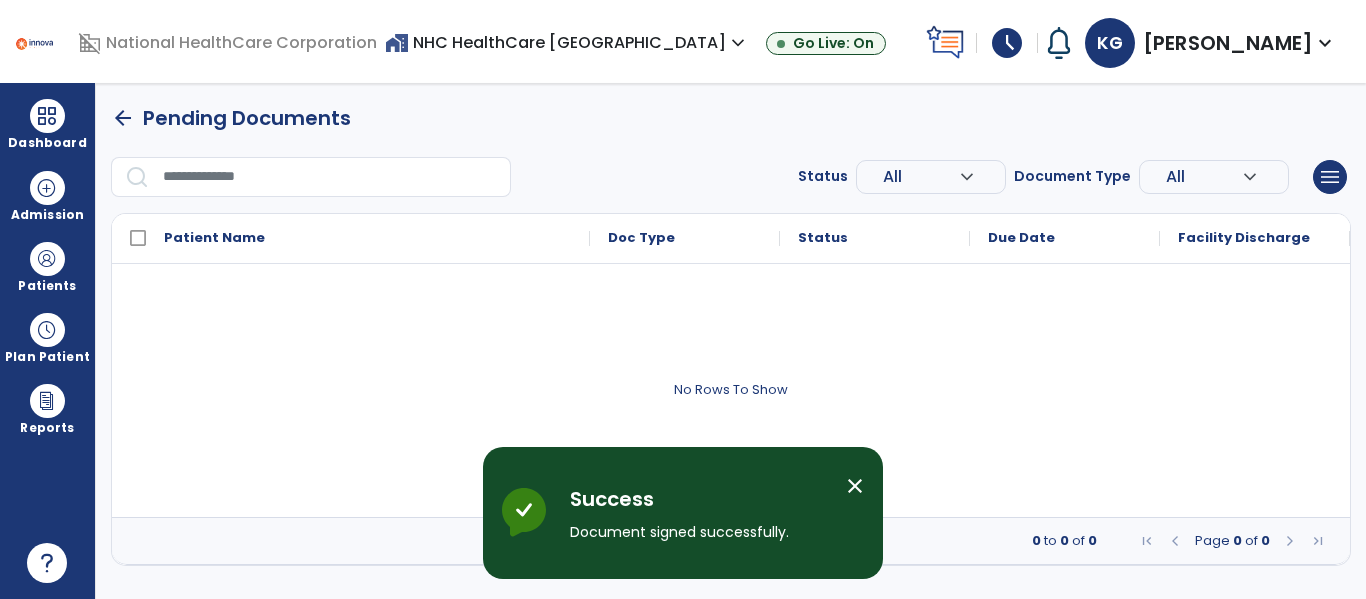 scroll, scrollTop: 0, scrollLeft: 0, axis: both 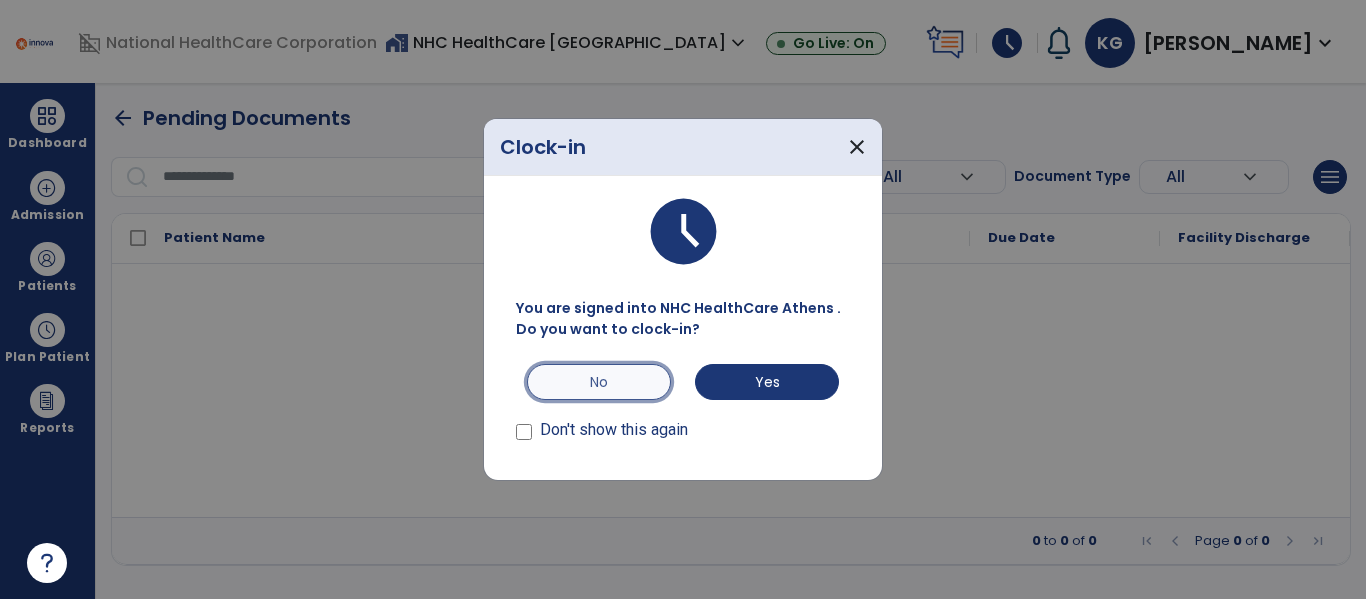 click on "No" at bounding box center (599, 382) 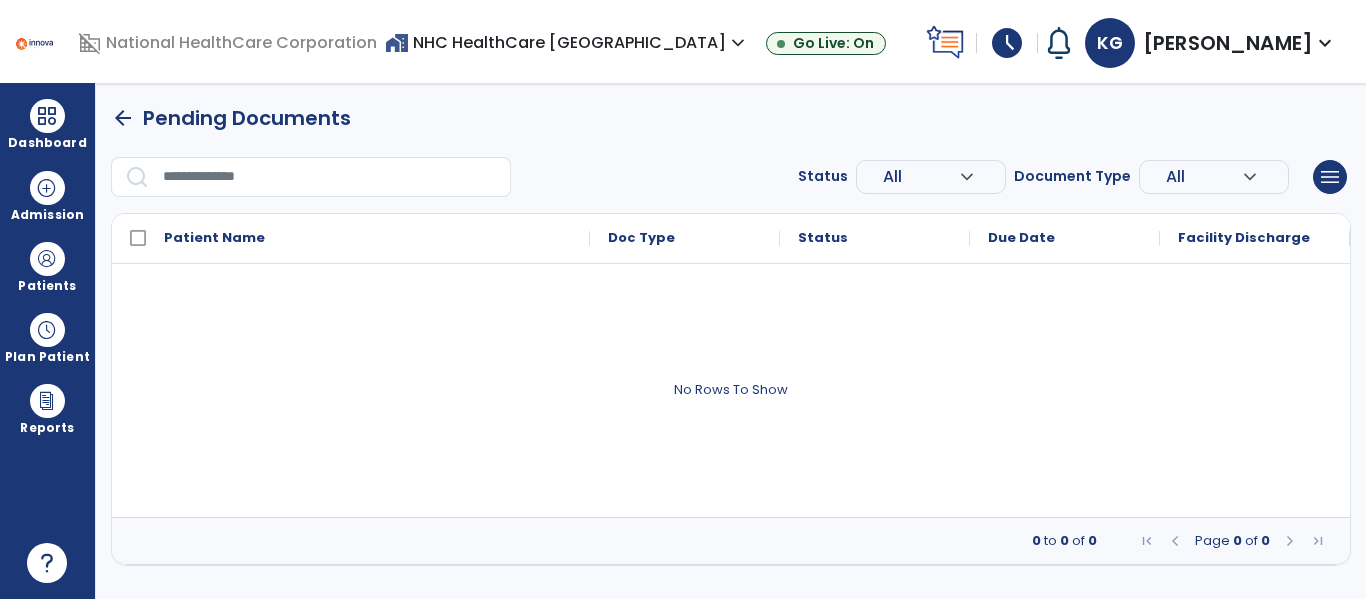 click on "schedule" at bounding box center [1007, 43] 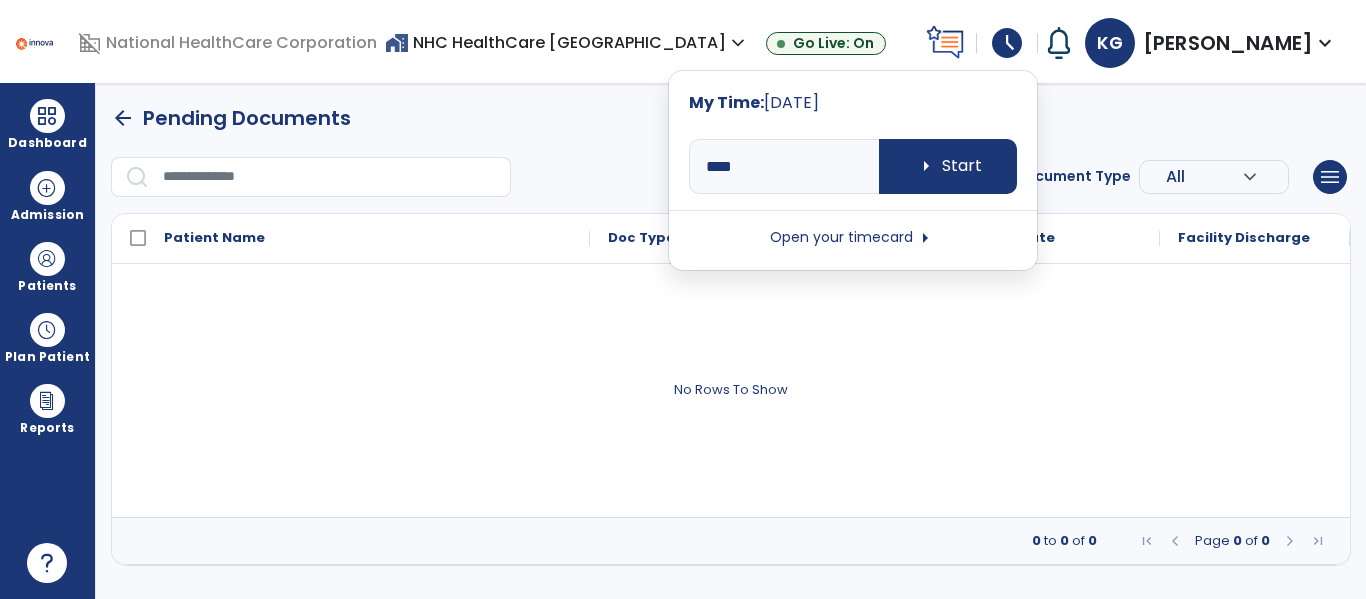 click on "Open your timecard  arrow_right" at bounding box center [853, 238] 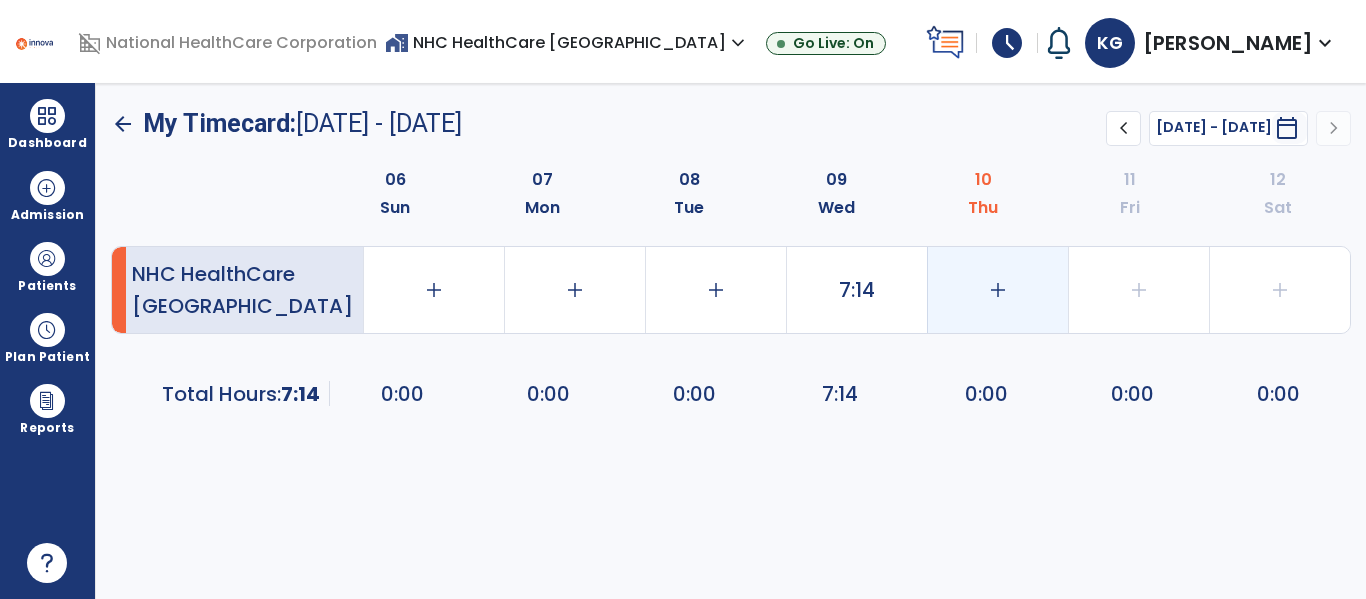click on "add" 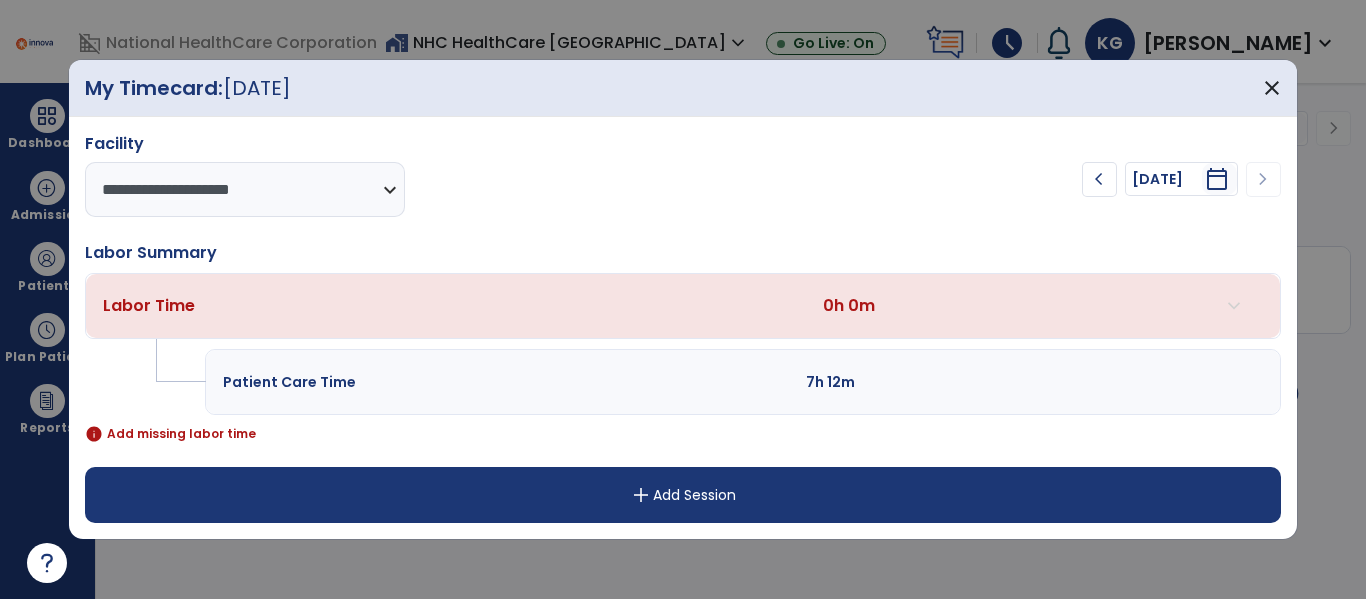 click on "add  Add Session" at bounding box center (682, 495) 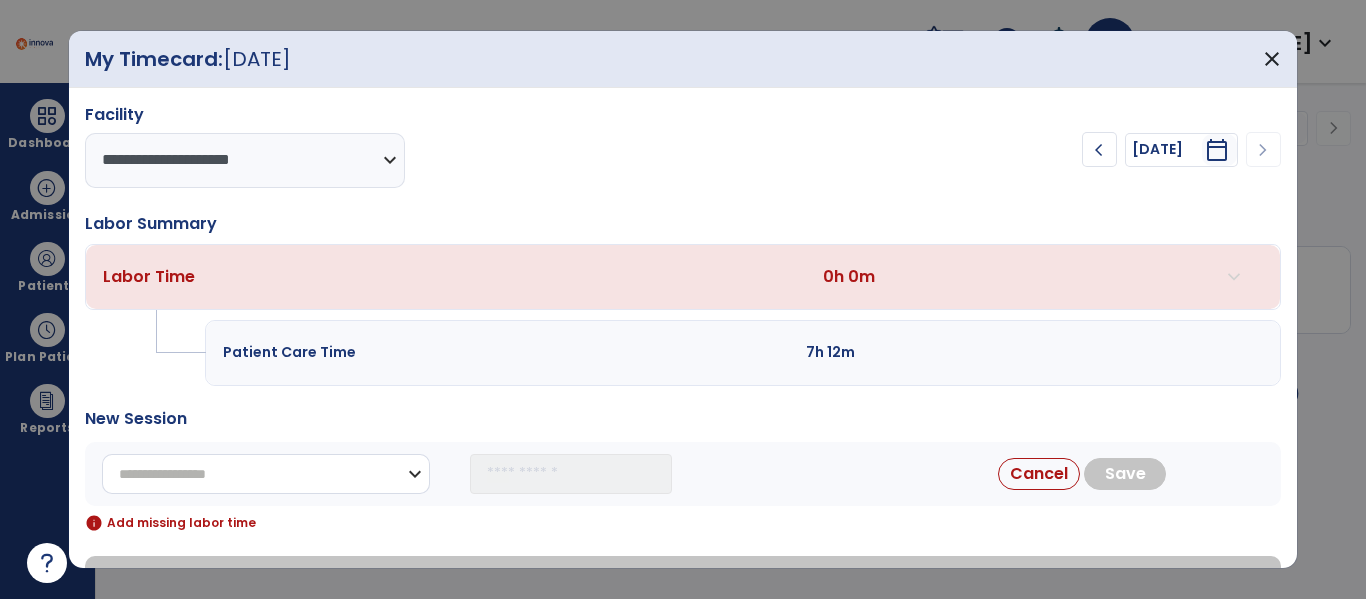drag, startPoint x: 247, startPoint y: 464, endPoint x: 275, endPoint y: 469, distance: 28.442924 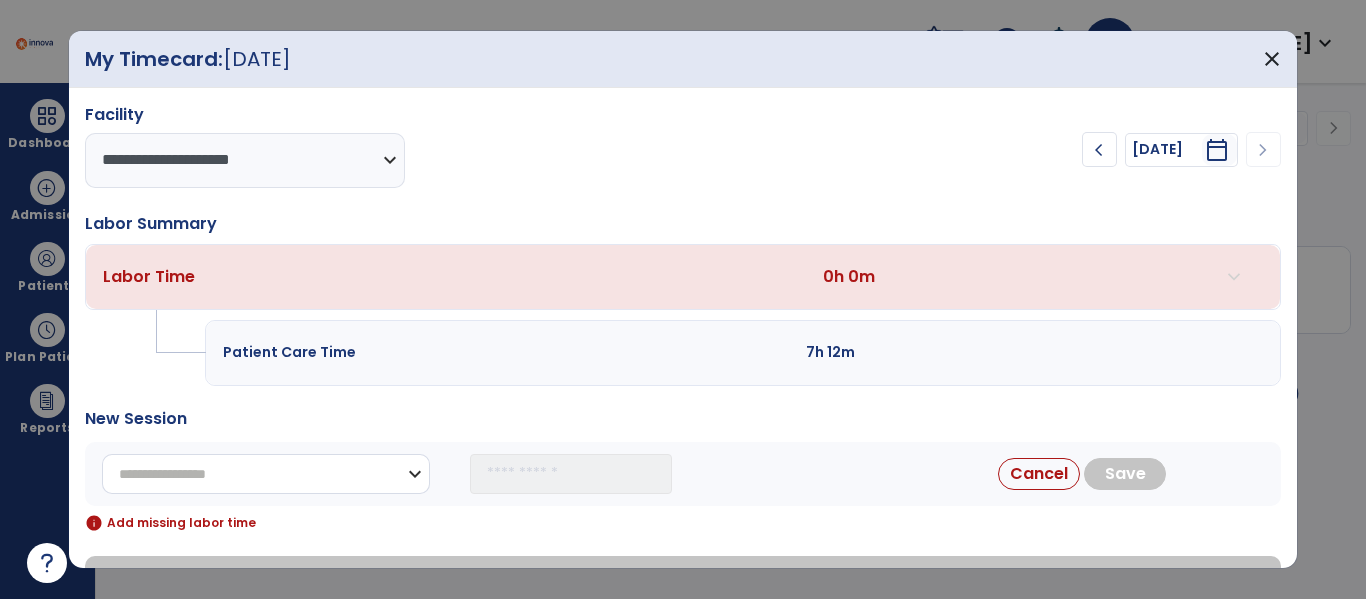 click on "**********" at bounding box center [266, 474] 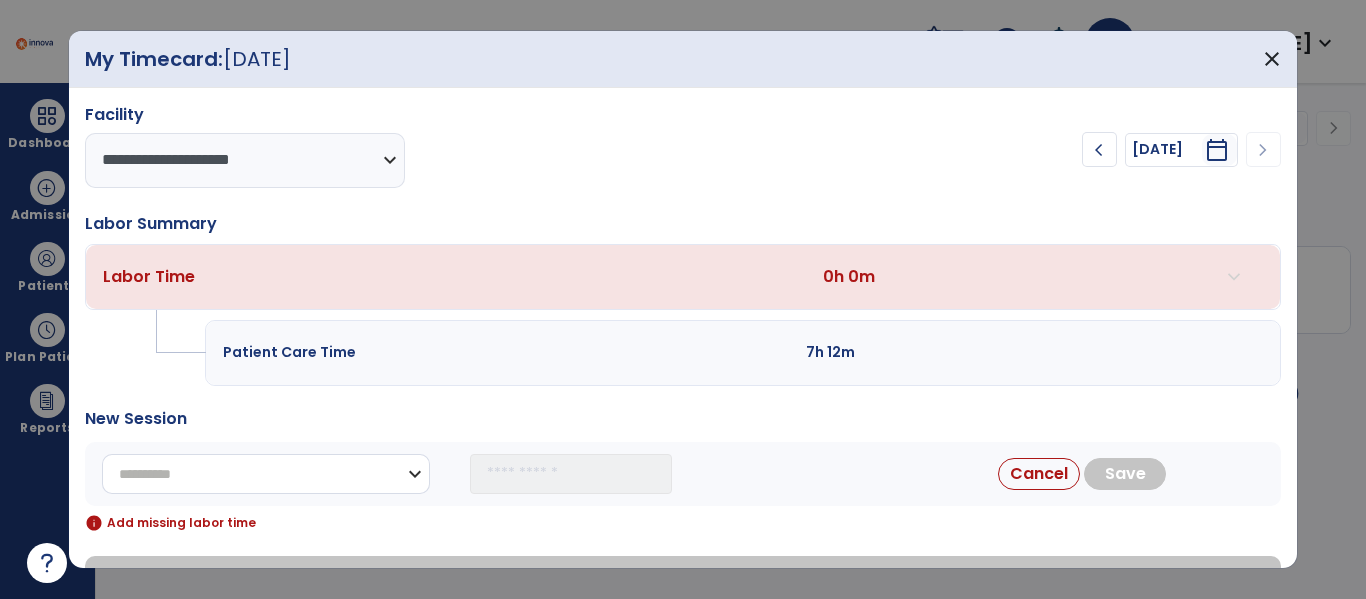 click on "**********" at bounding box center (266, 474) 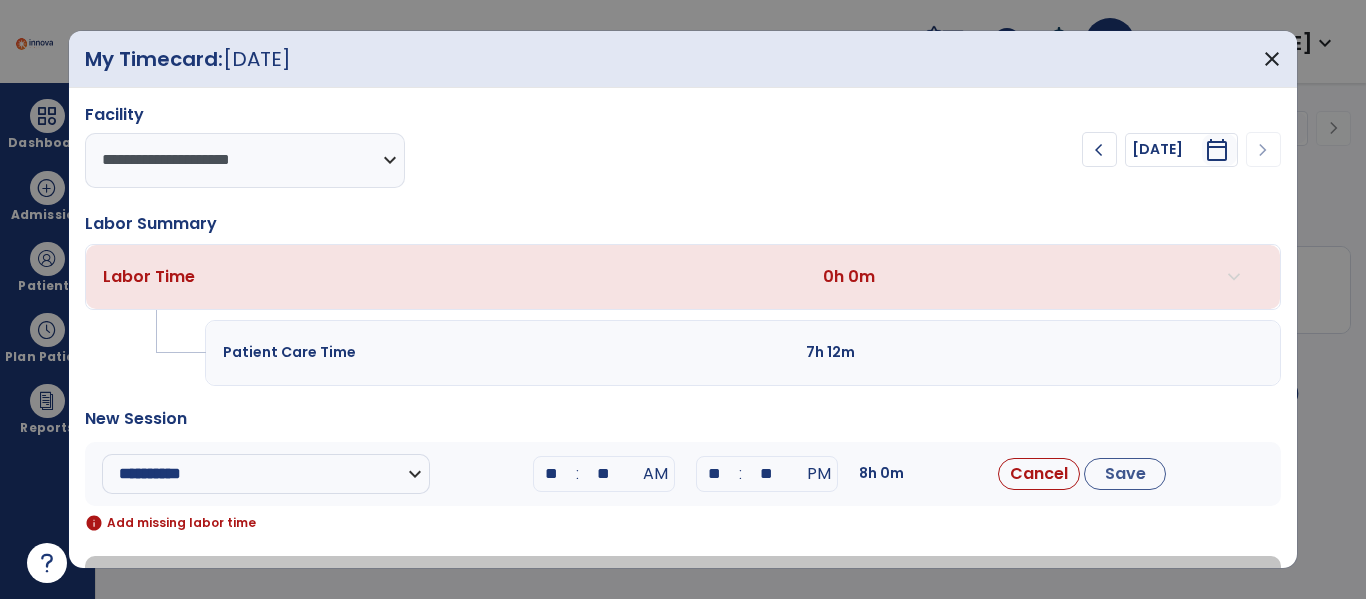 drag, startPoint x: 563, startPoint y: 480, endPoint x: 461, endPoint y: 415, distance: 120.9504 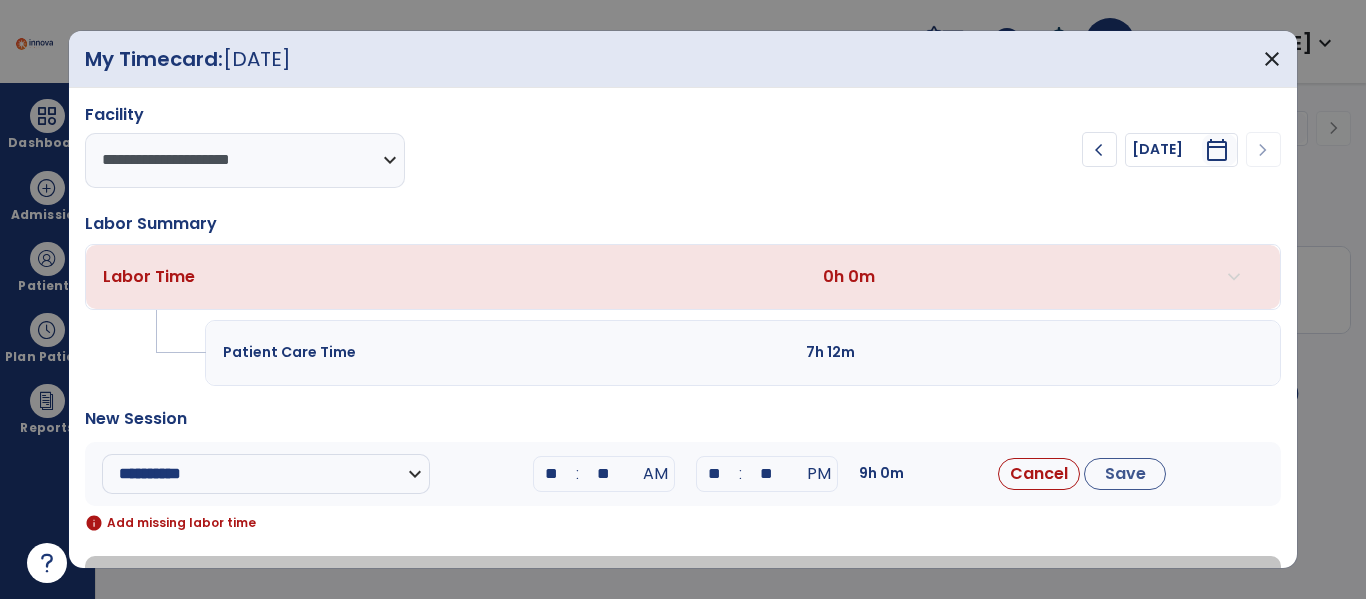type on "**" 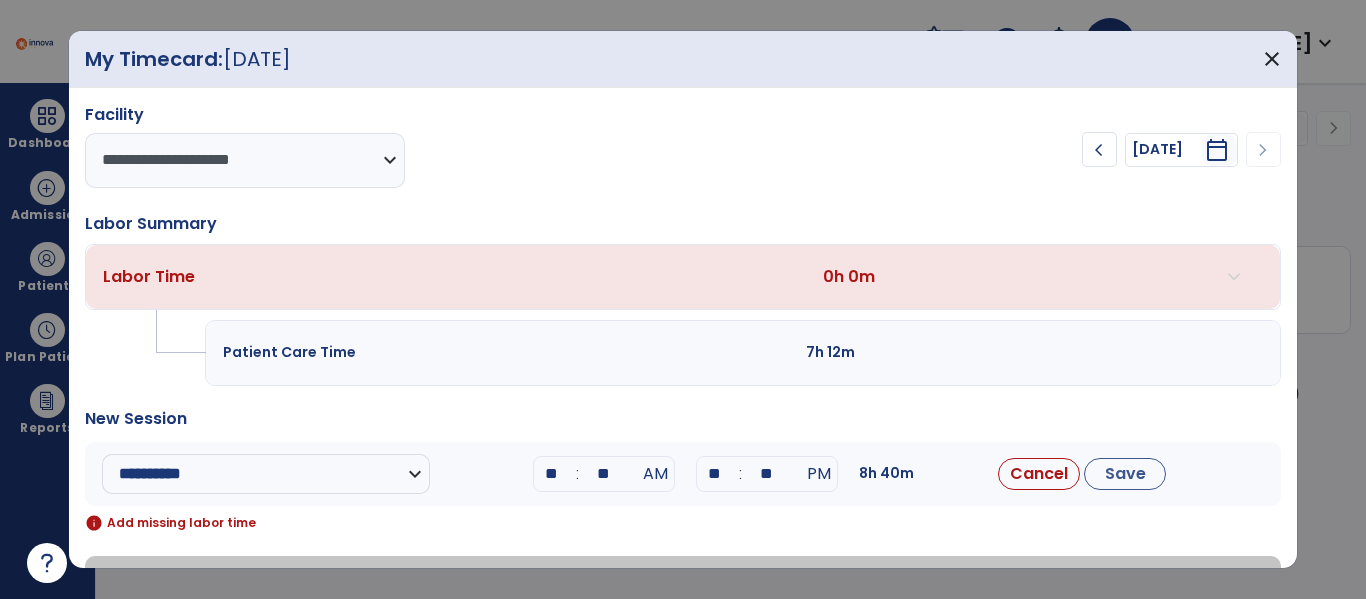 click on "**" at bounding box center [715, 474] 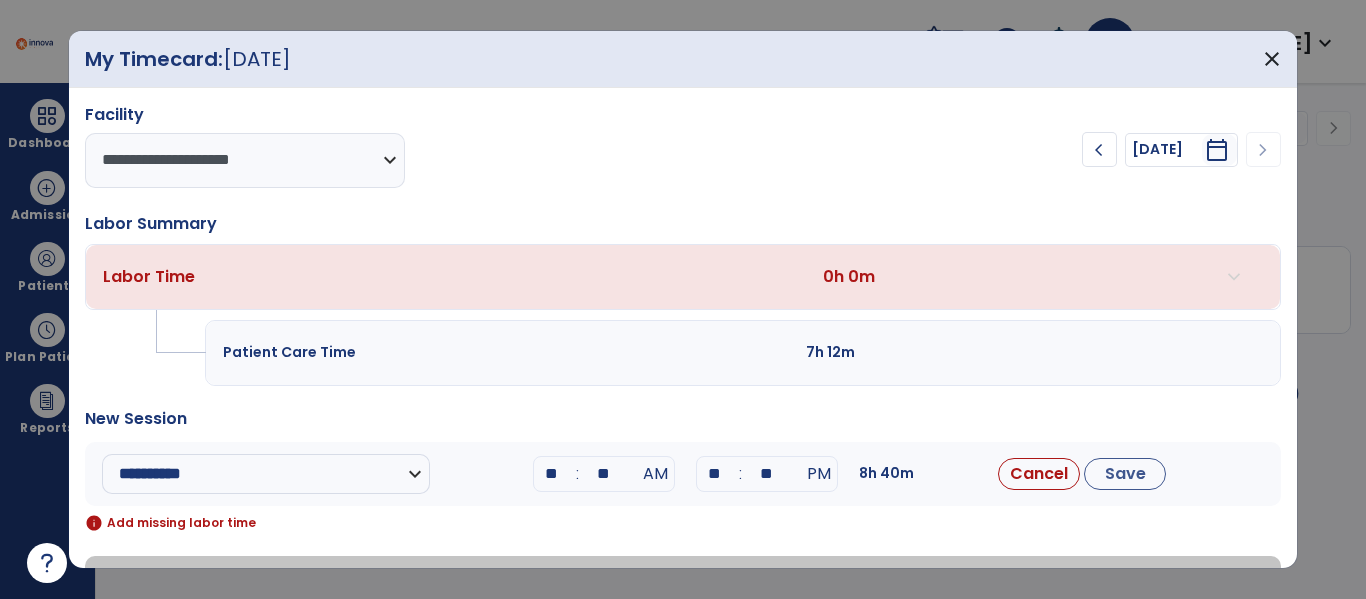 type on "**" 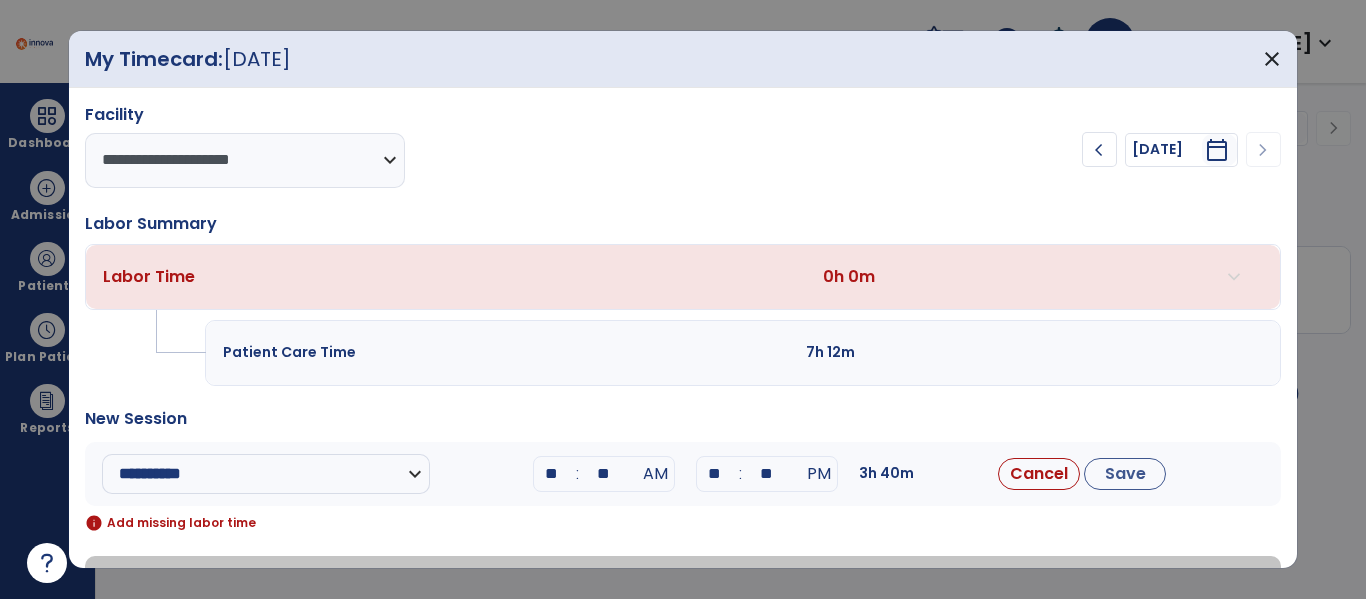 type on "**" 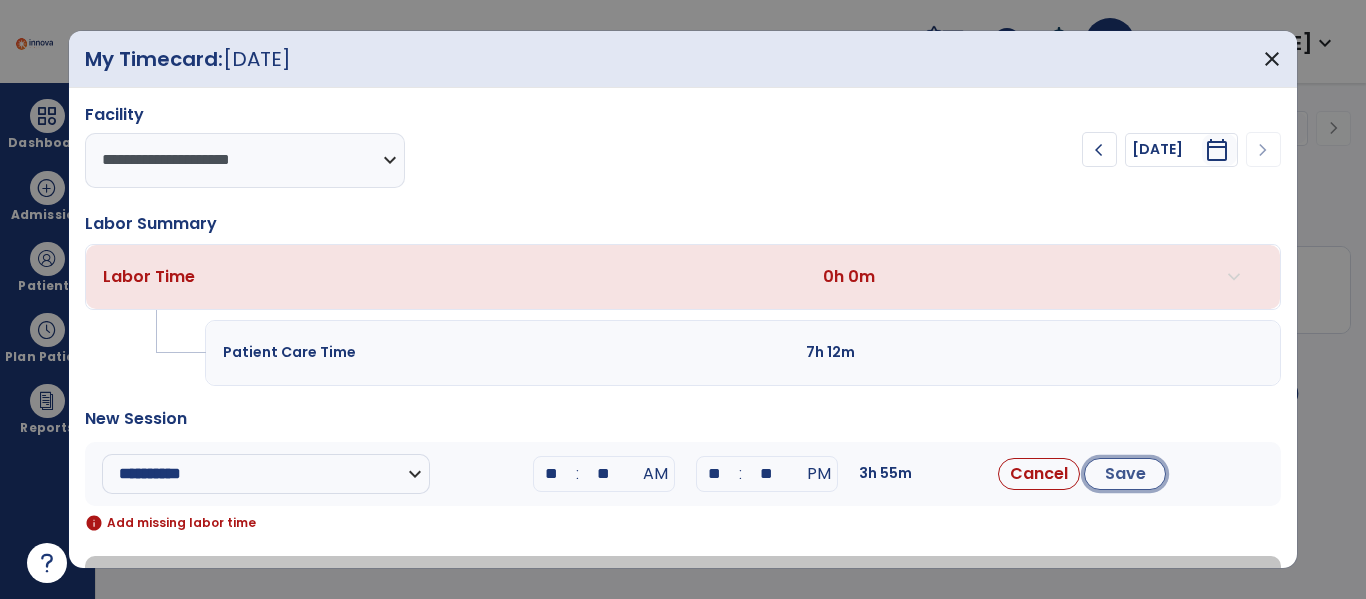 click on "Save" at bounding box center [1125, 474] 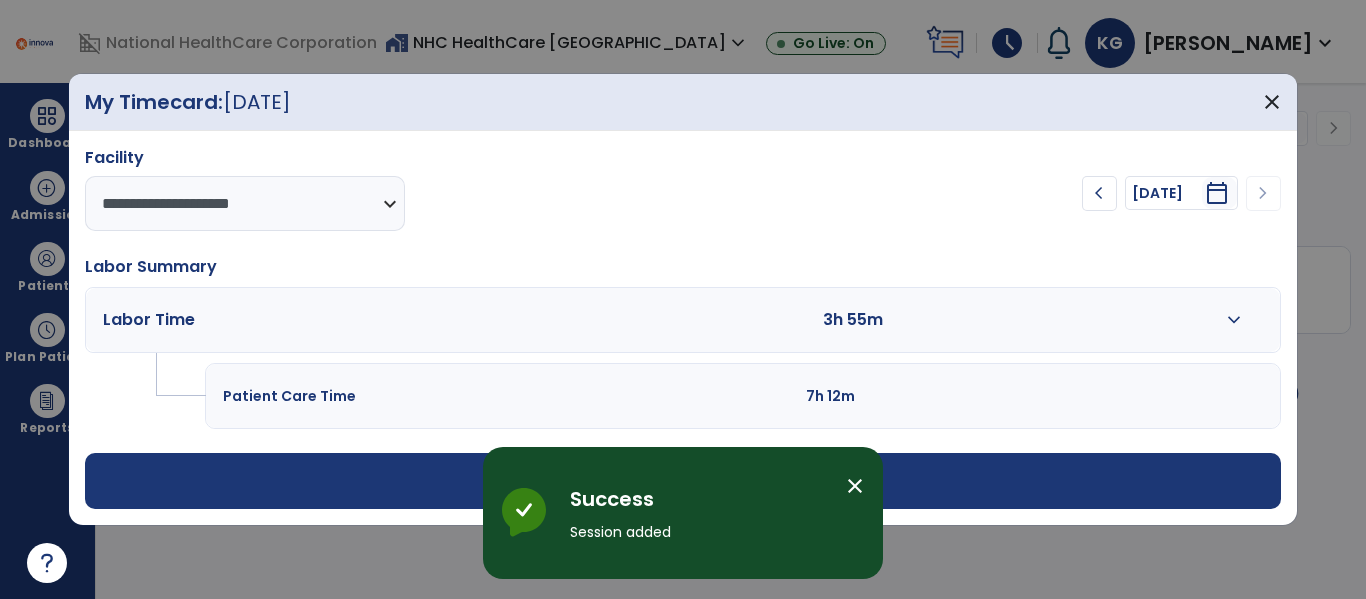click on "add  Add Session" at bounding box center (682, 481) 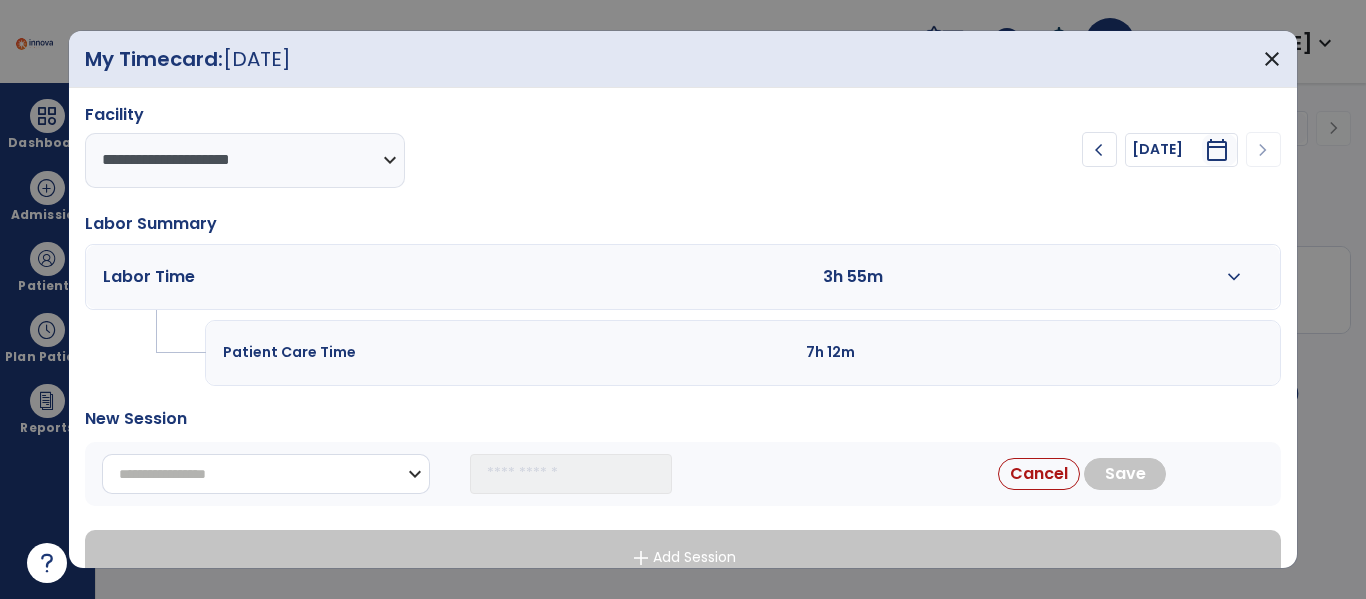 click on "**********" at bounding box center (266, 474) 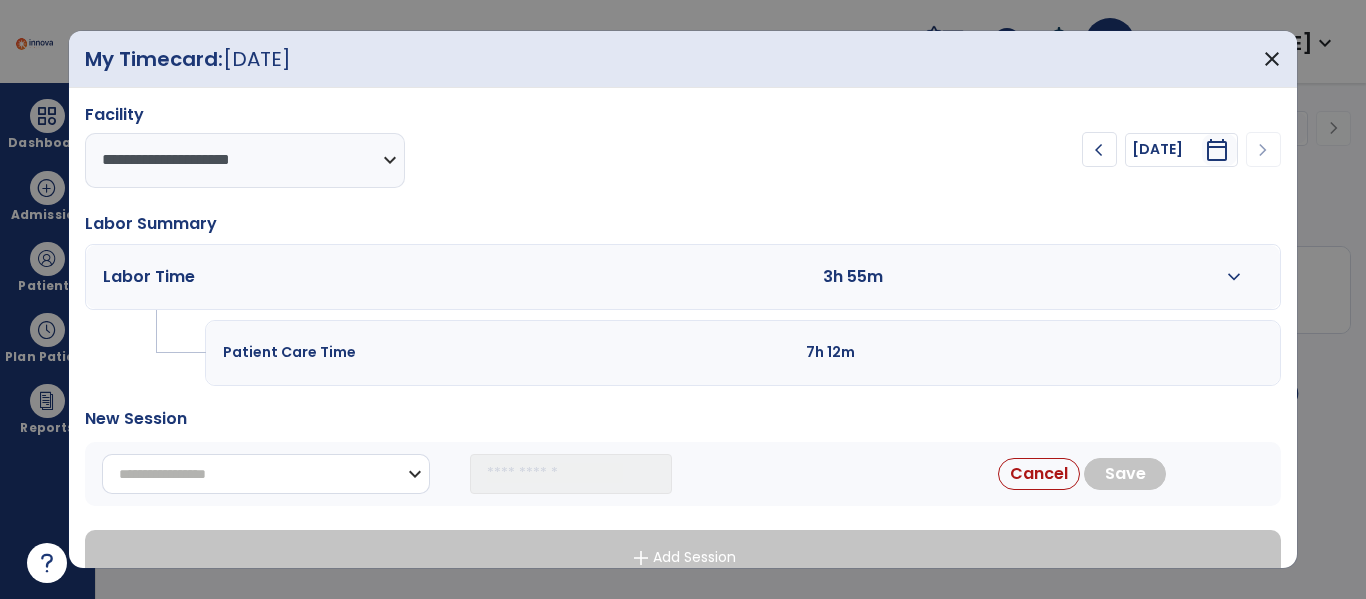 select on "**********" 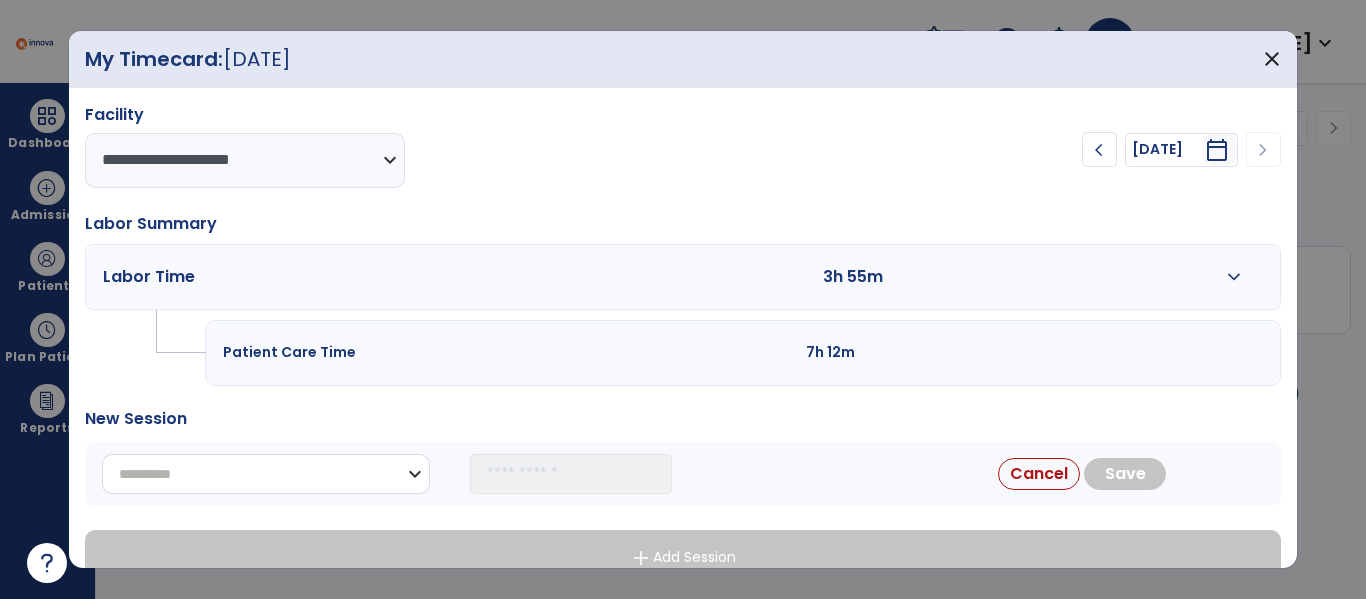 click on "**********" at bounding box center [266, 474] 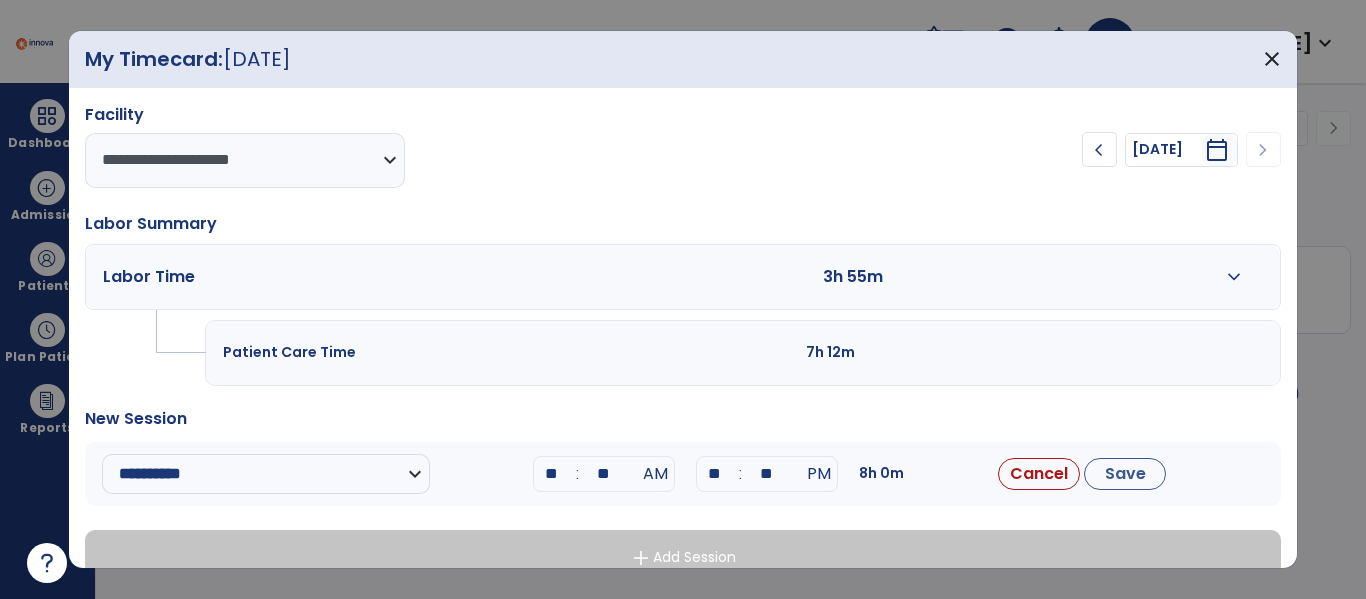 click on "**" at bounding box center [552, 474] 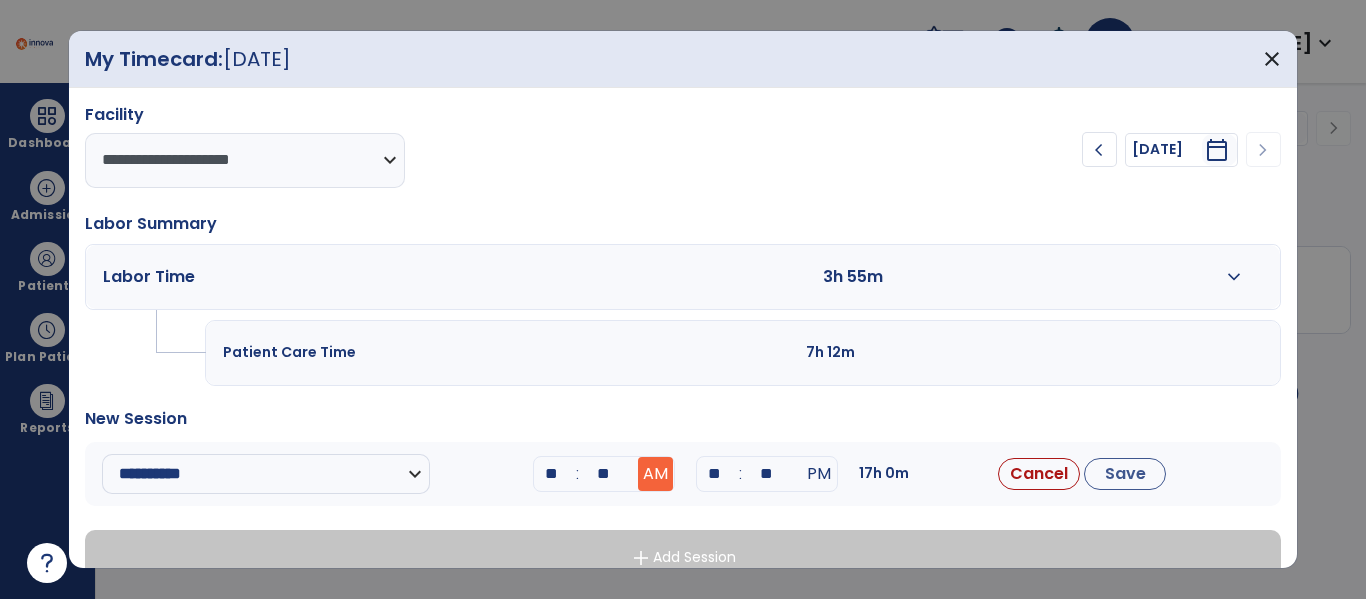 type on "**" 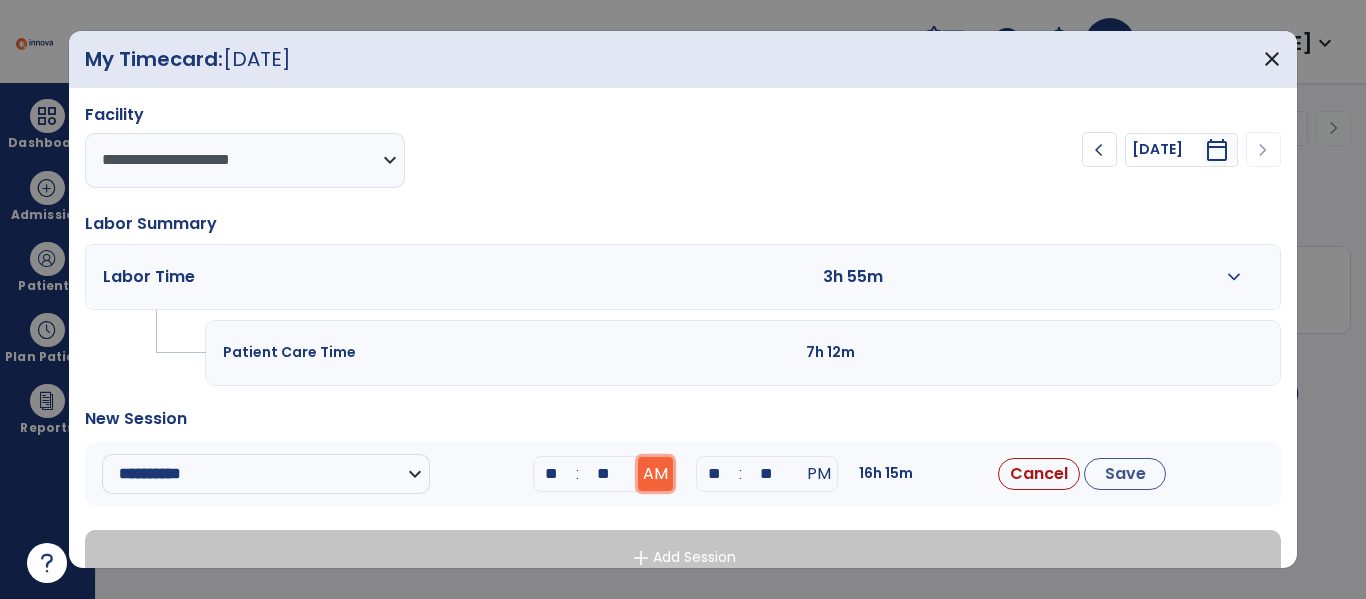 click on "AM" at bounding box center (655, 474) 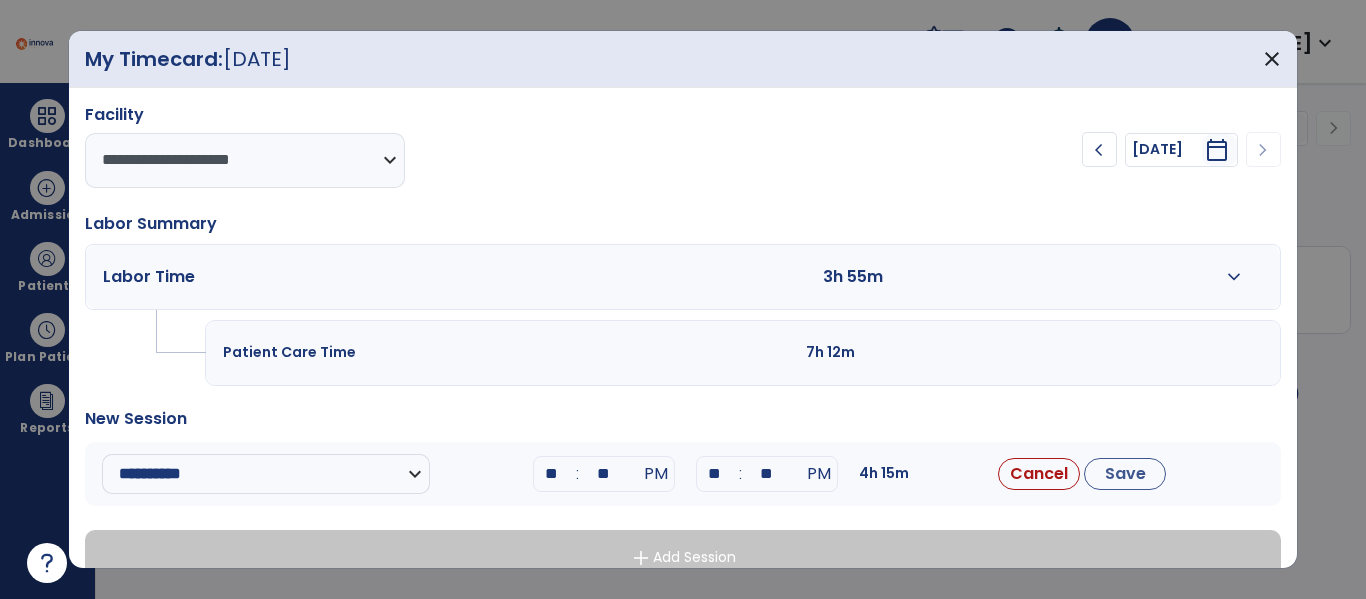 click on "**" at bounding box center (715, 474) 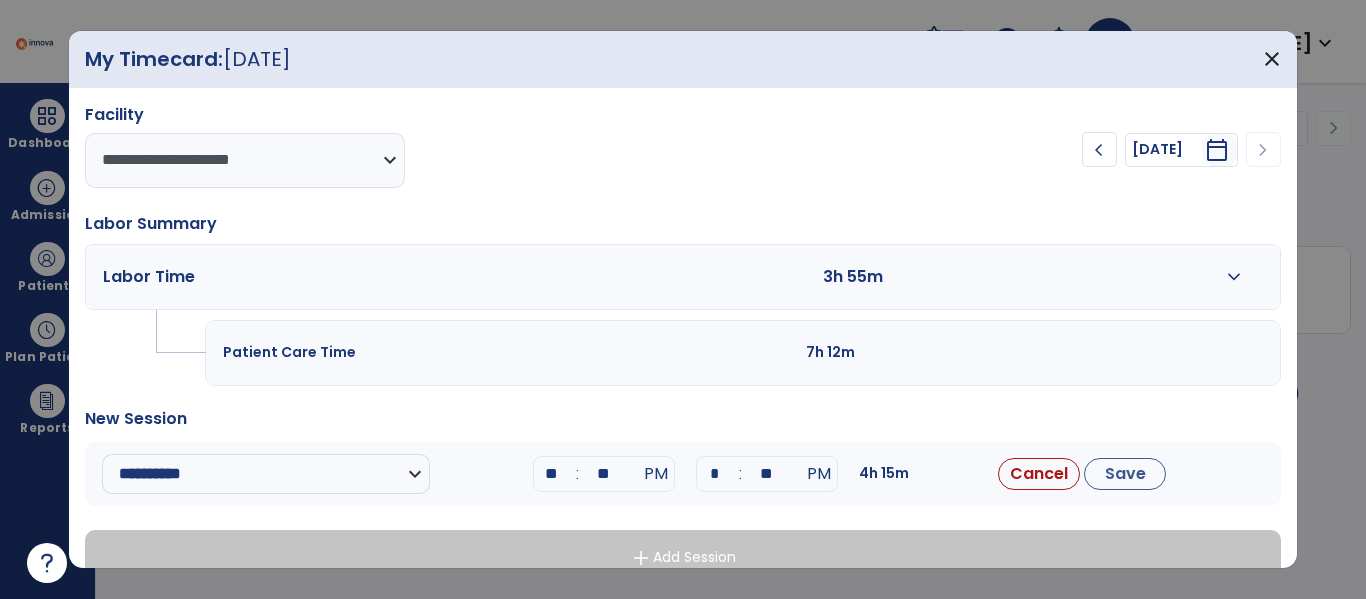 type on "**" 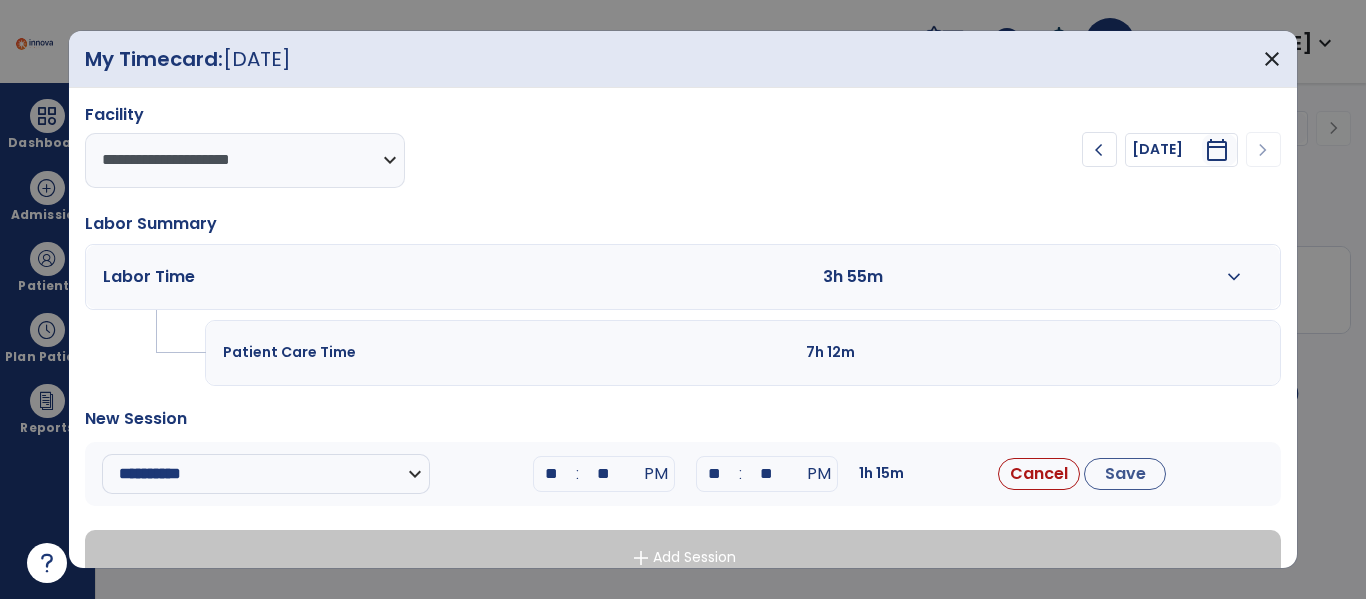type on "**" 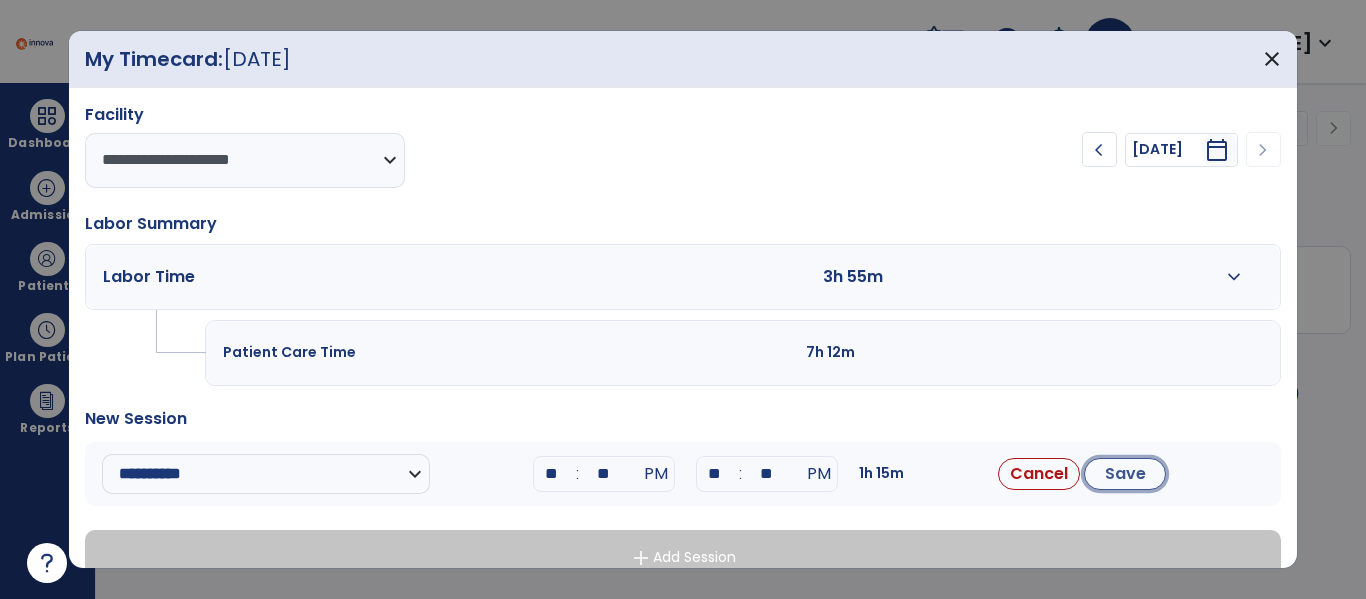 click on "Save" at bounding box center [1125, 474] 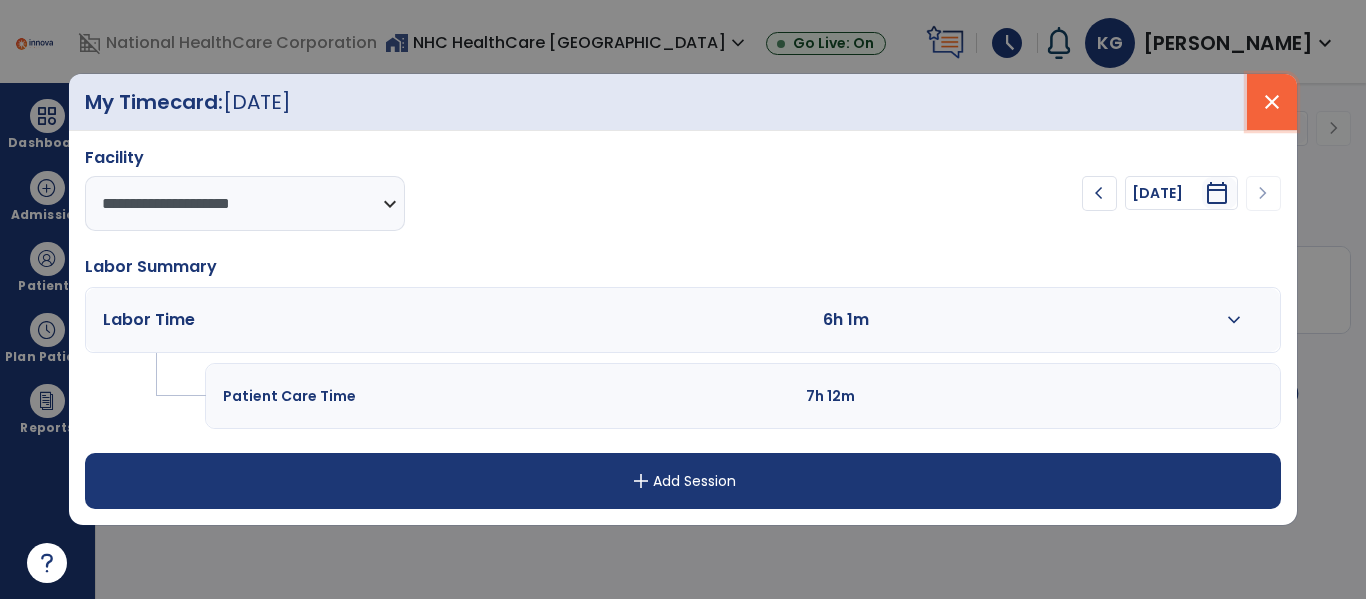 click on "close" at bounding box center (1272, 102) 